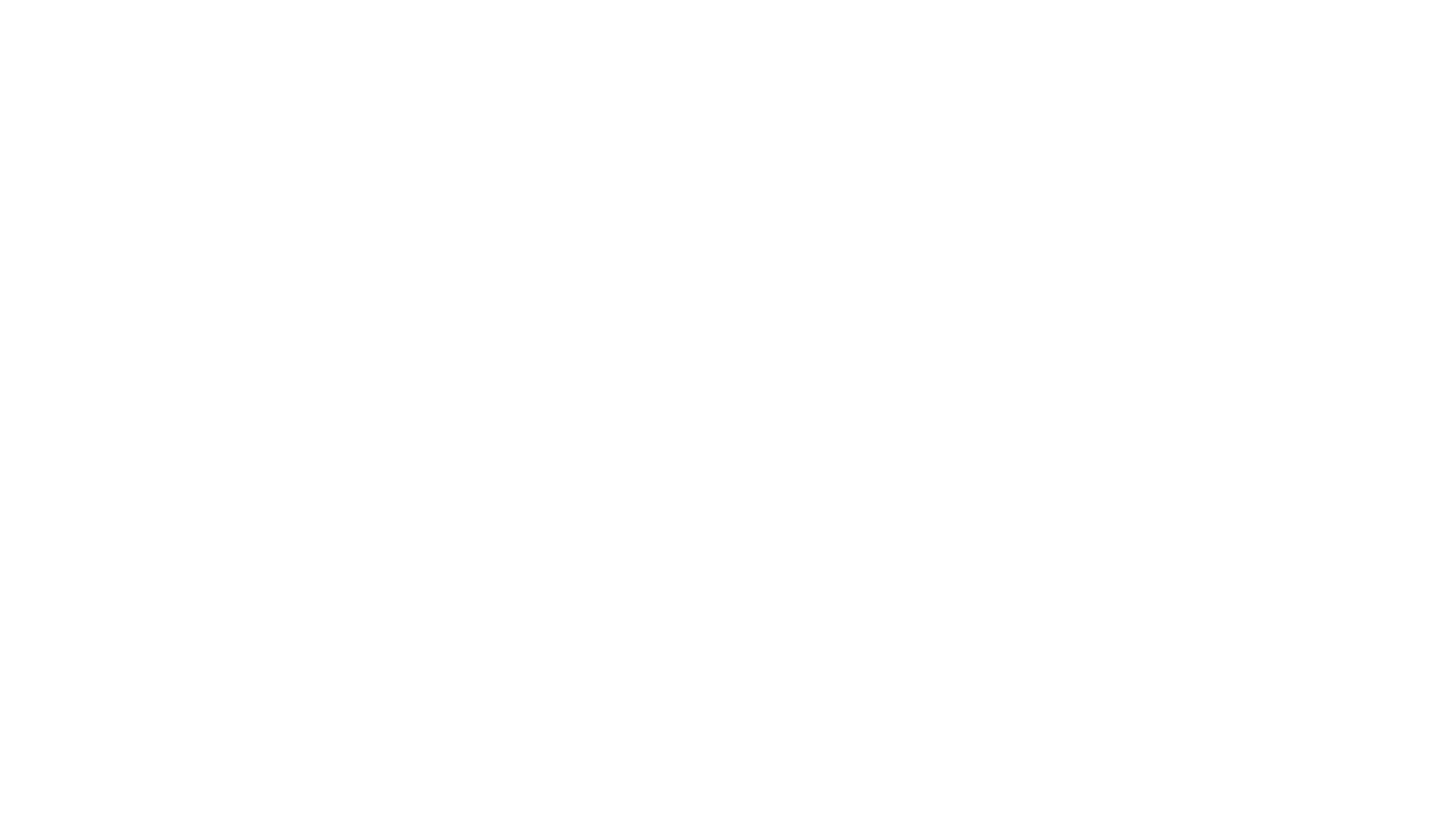 scroll, scrollTop: 0, scrollLeft: 0, axis: both 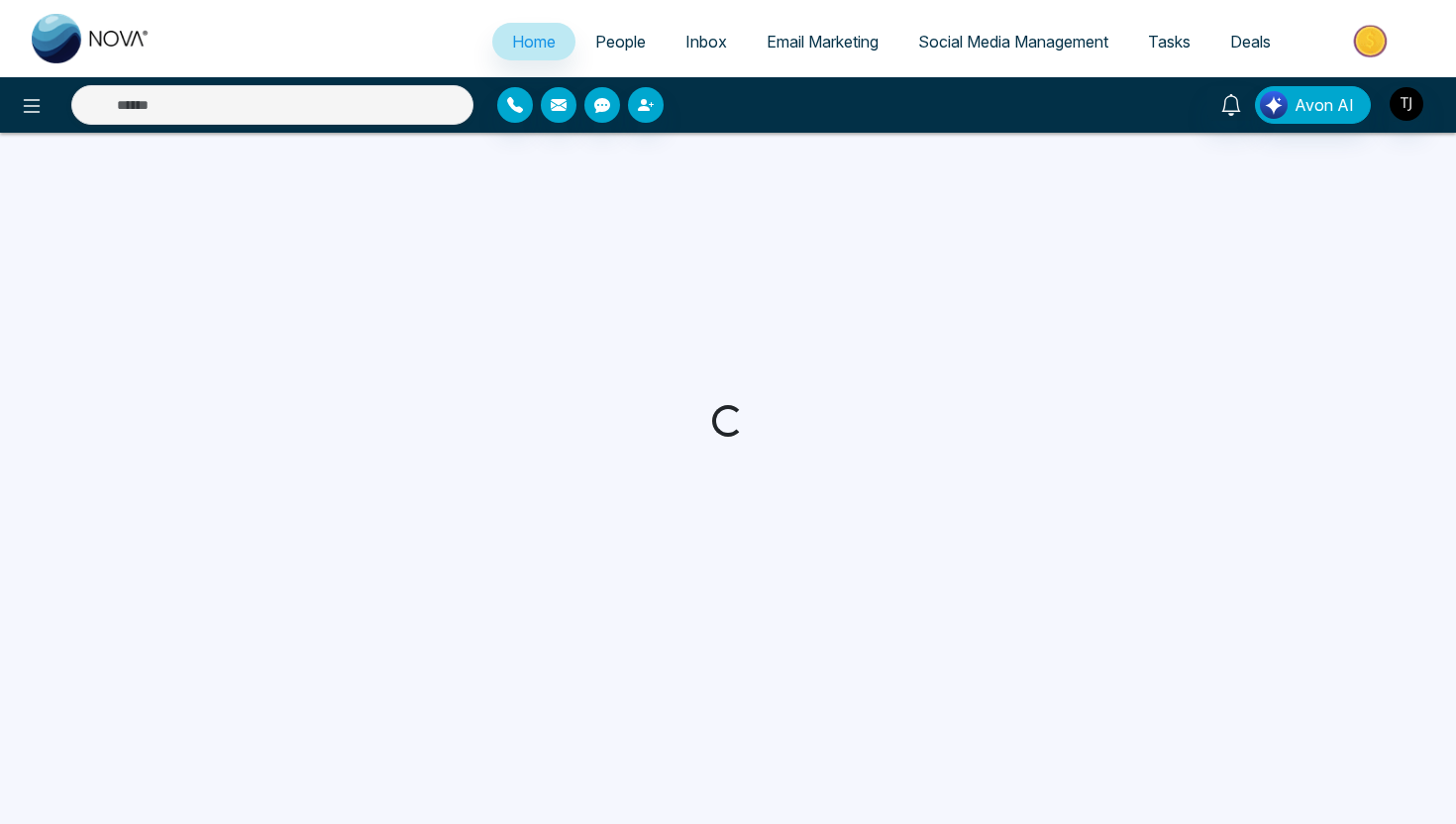 select on "*" 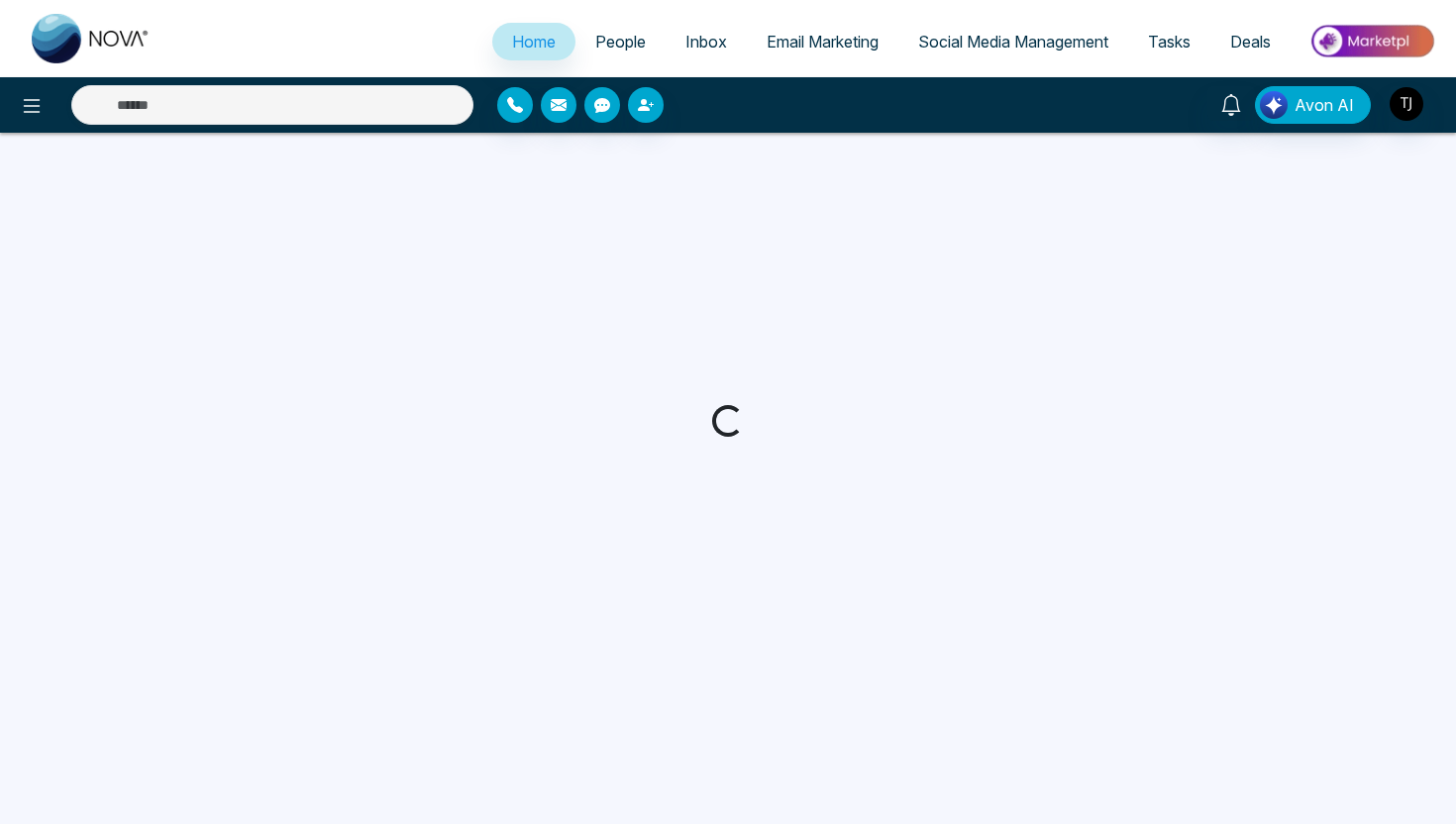 select on "*" 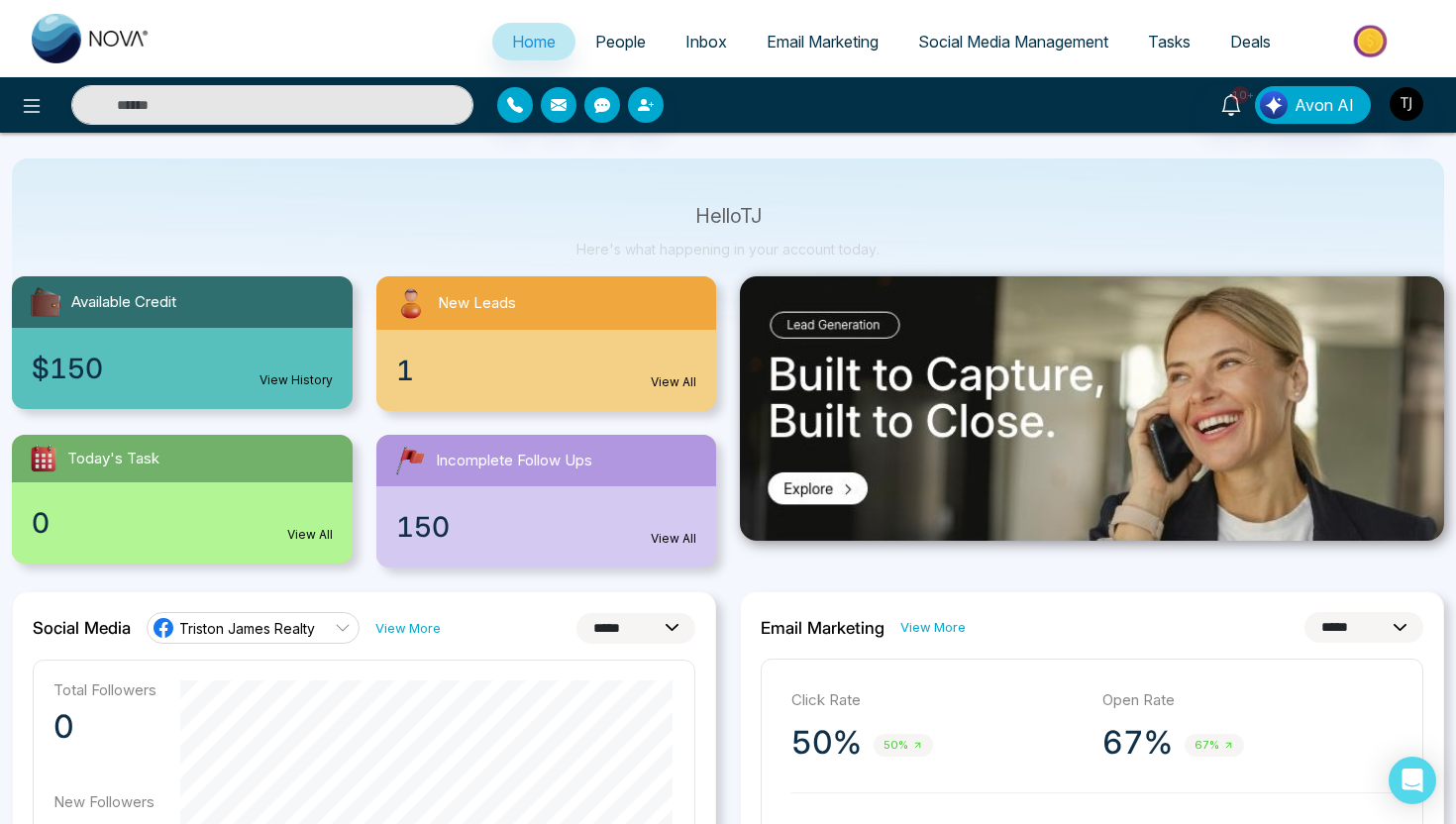 scroll, scrollTop: 81, scrollLeft: 0, axis: vertical 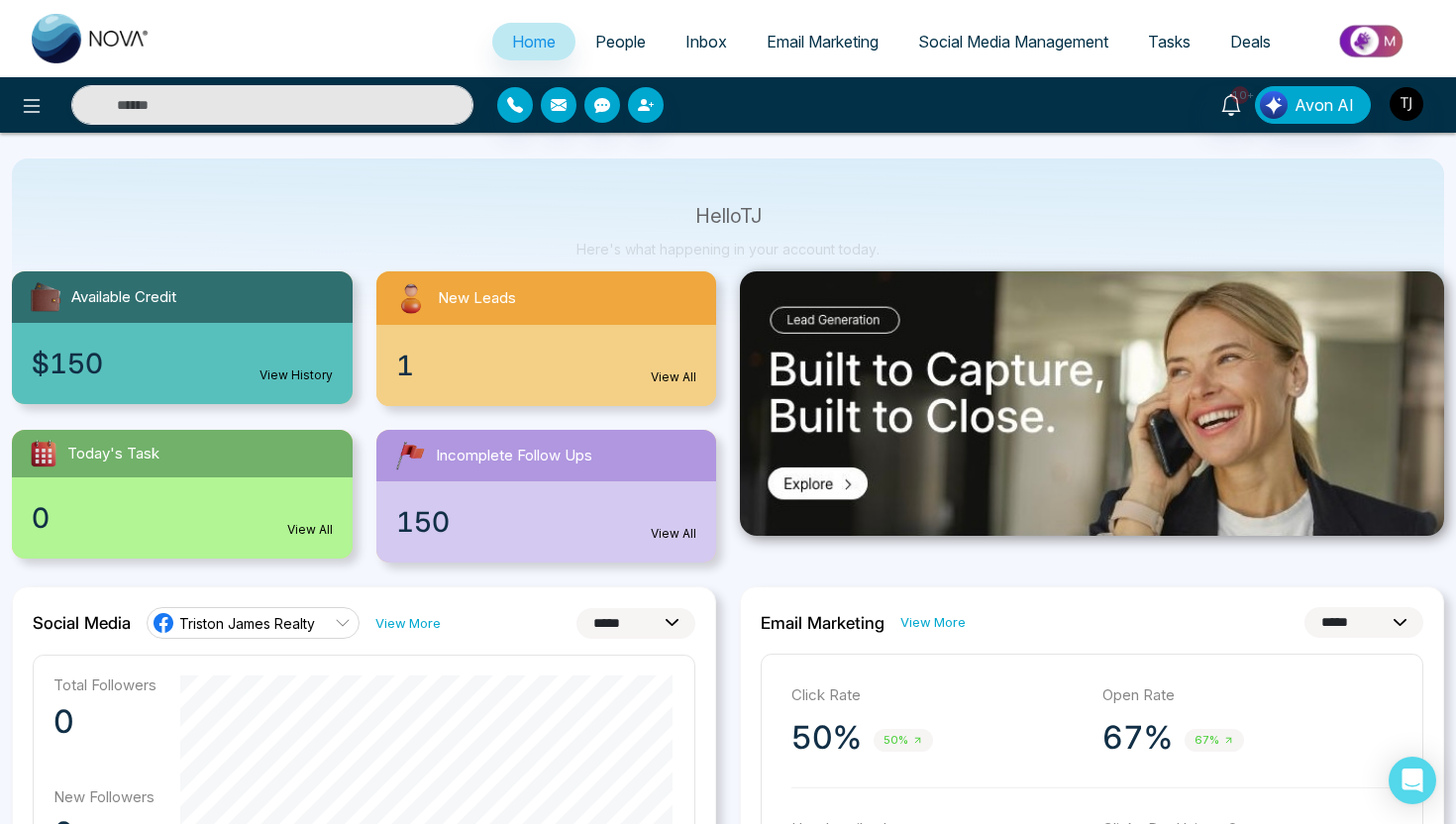 click at bounding box center (1372, 41) 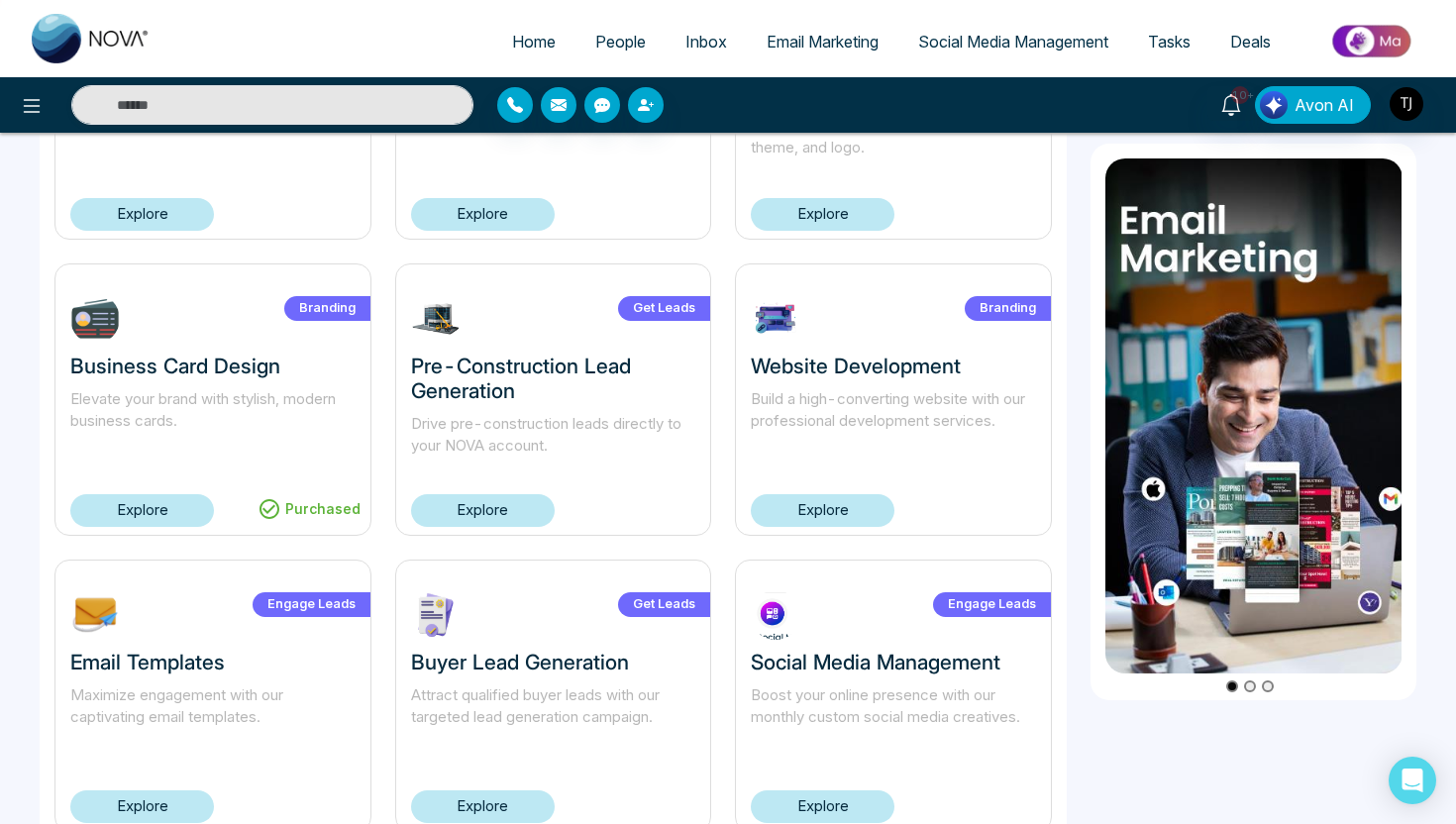scroll, scrollTop: 1170, scrollLeft: 0, axis: vertical 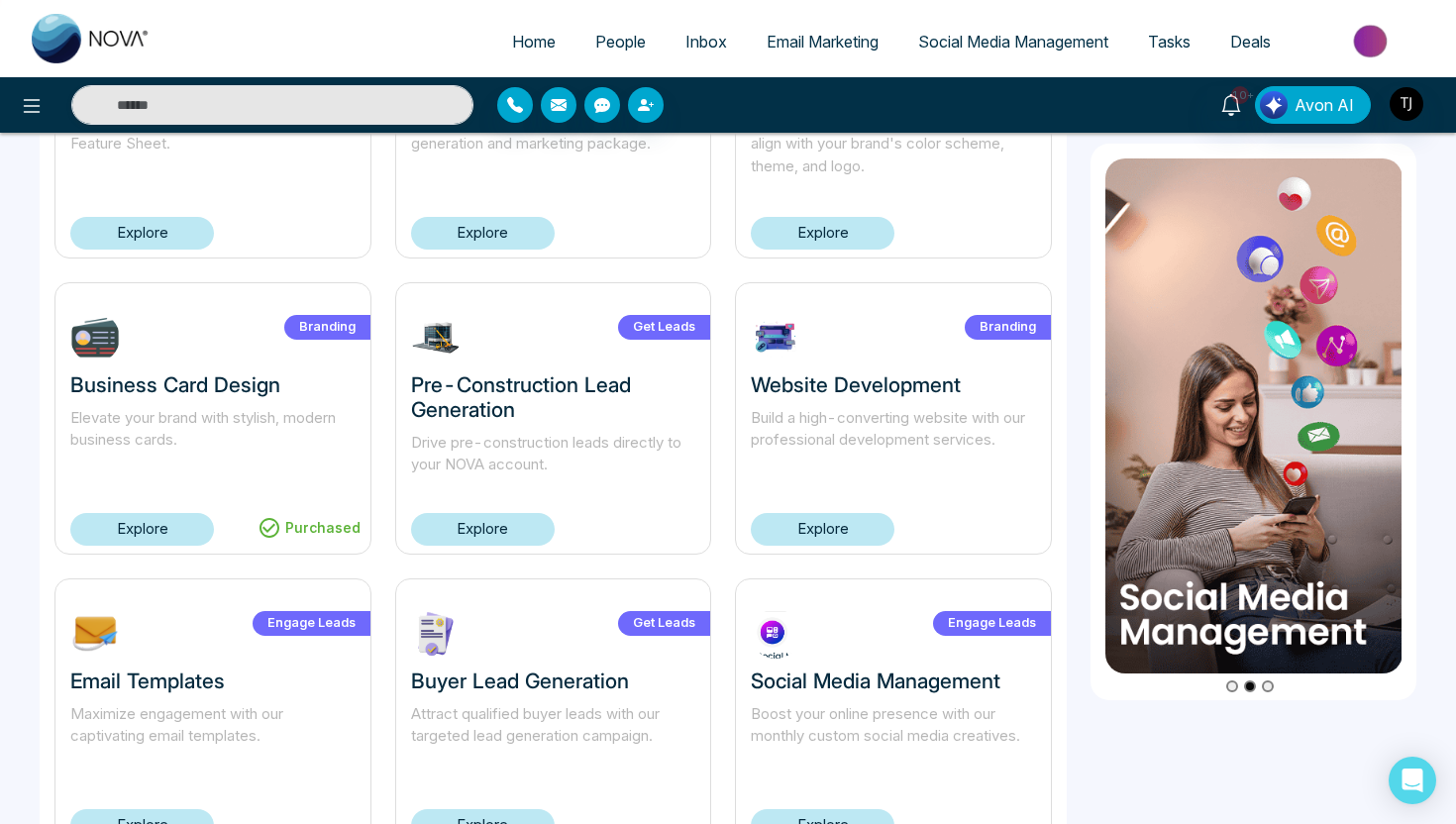 click on "Home" at bounding box center [534, 42] 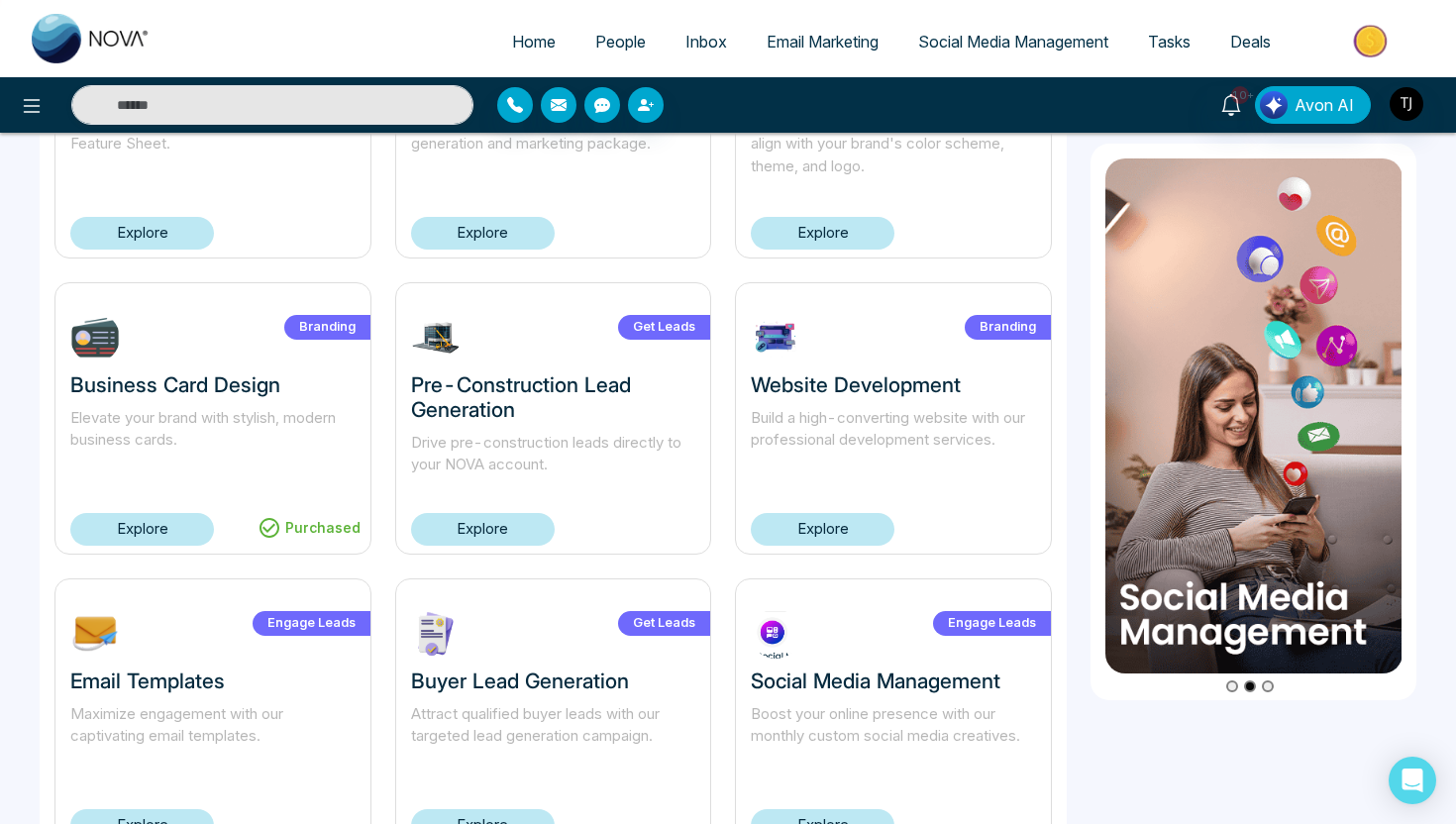 scroll, scrollTop: 0, scrollLeft: 0, axis: both 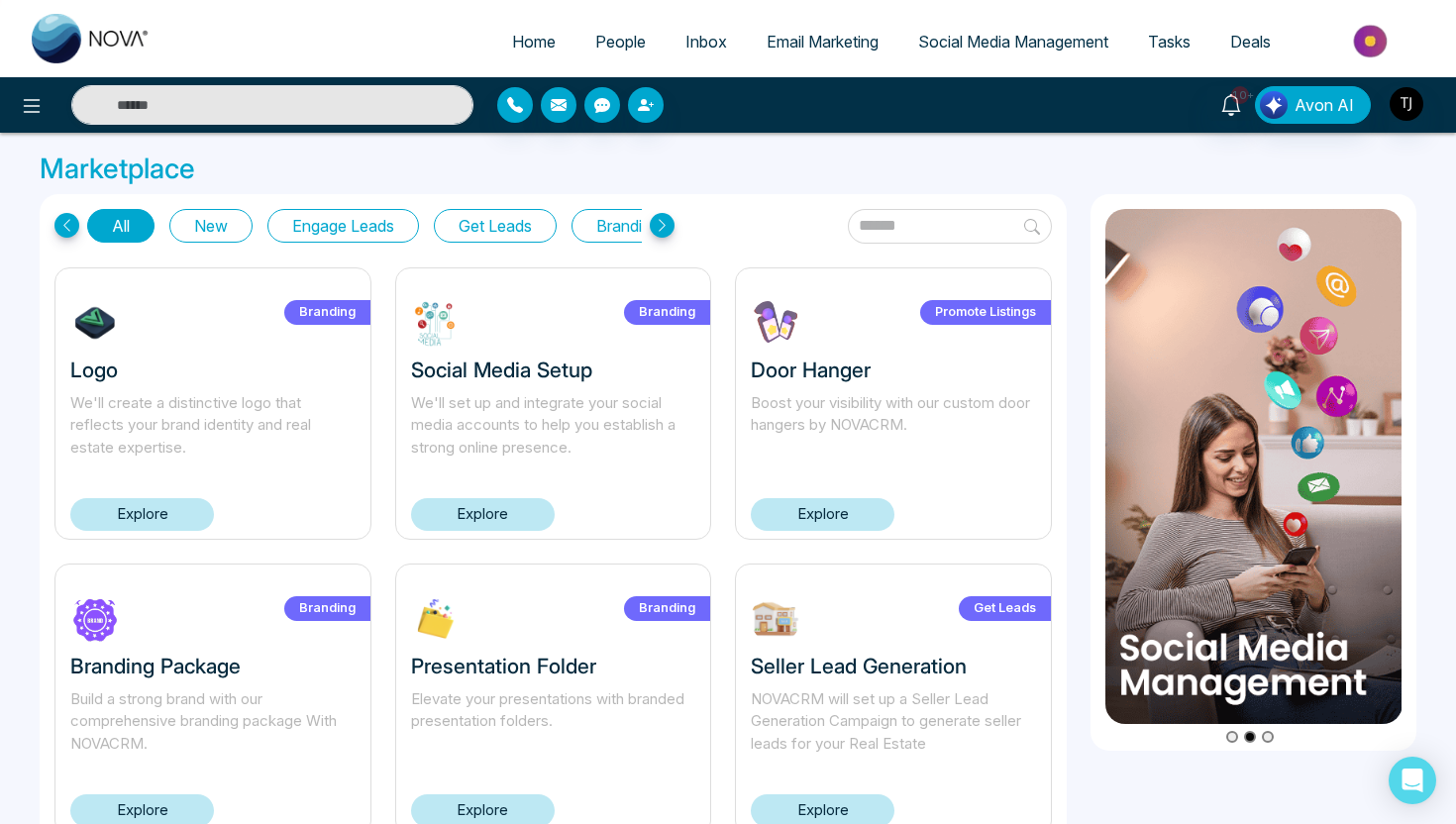 select on "*" 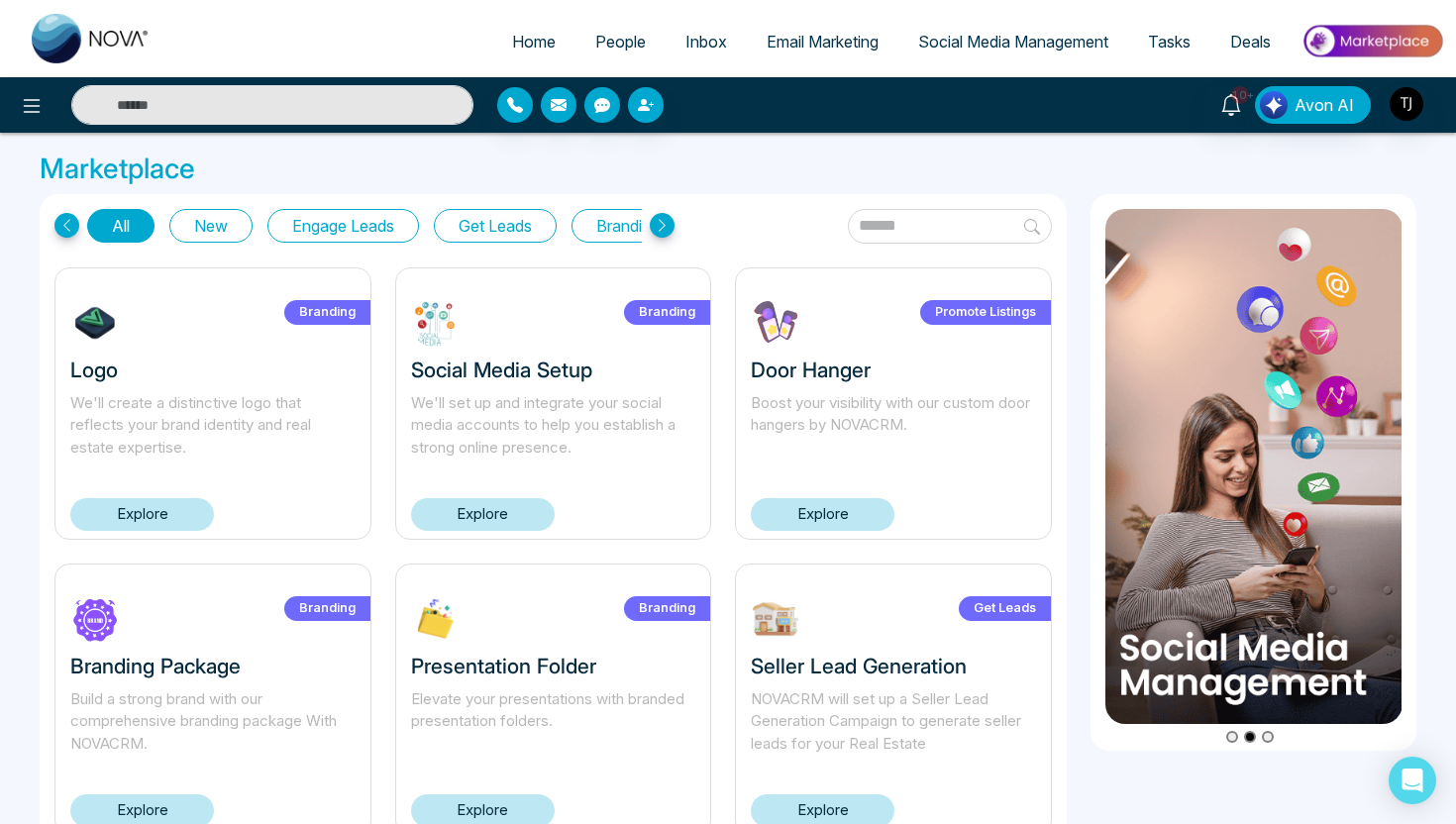 select on "*" 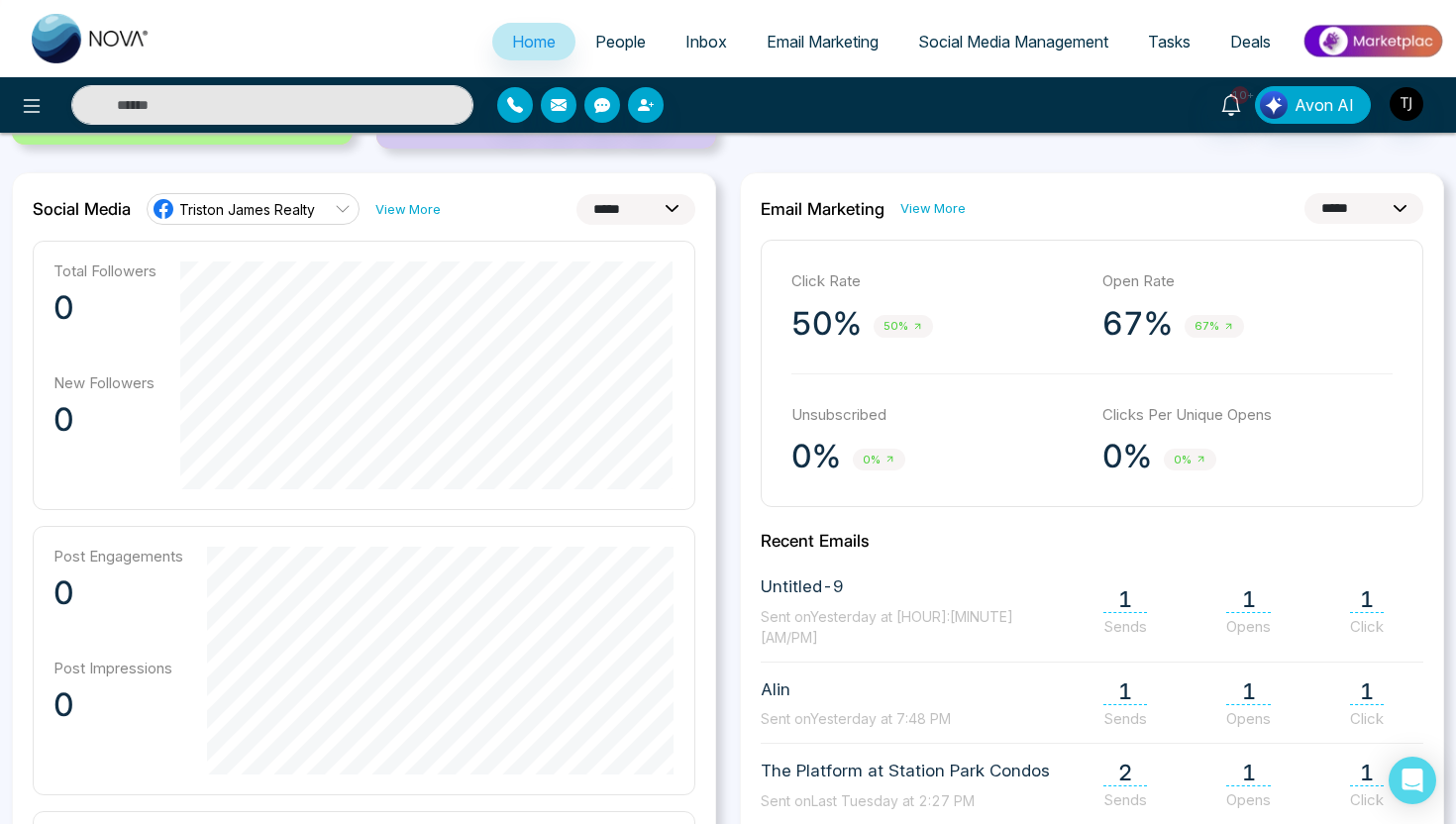 scroll, scrollTop: 497, scrollLeft: 0, axis: vertical 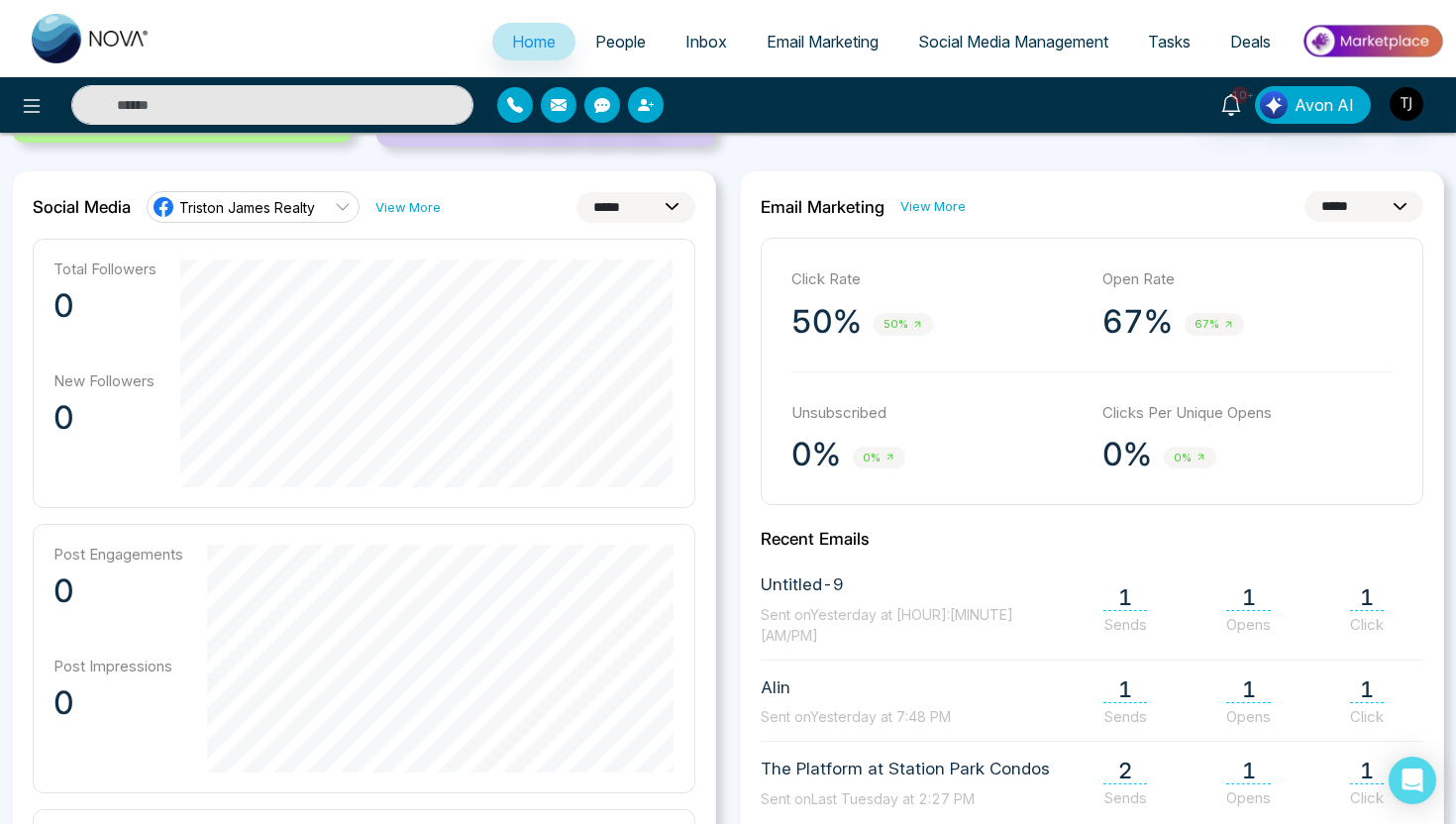 click on "**********" at bounding box center (636, 207) 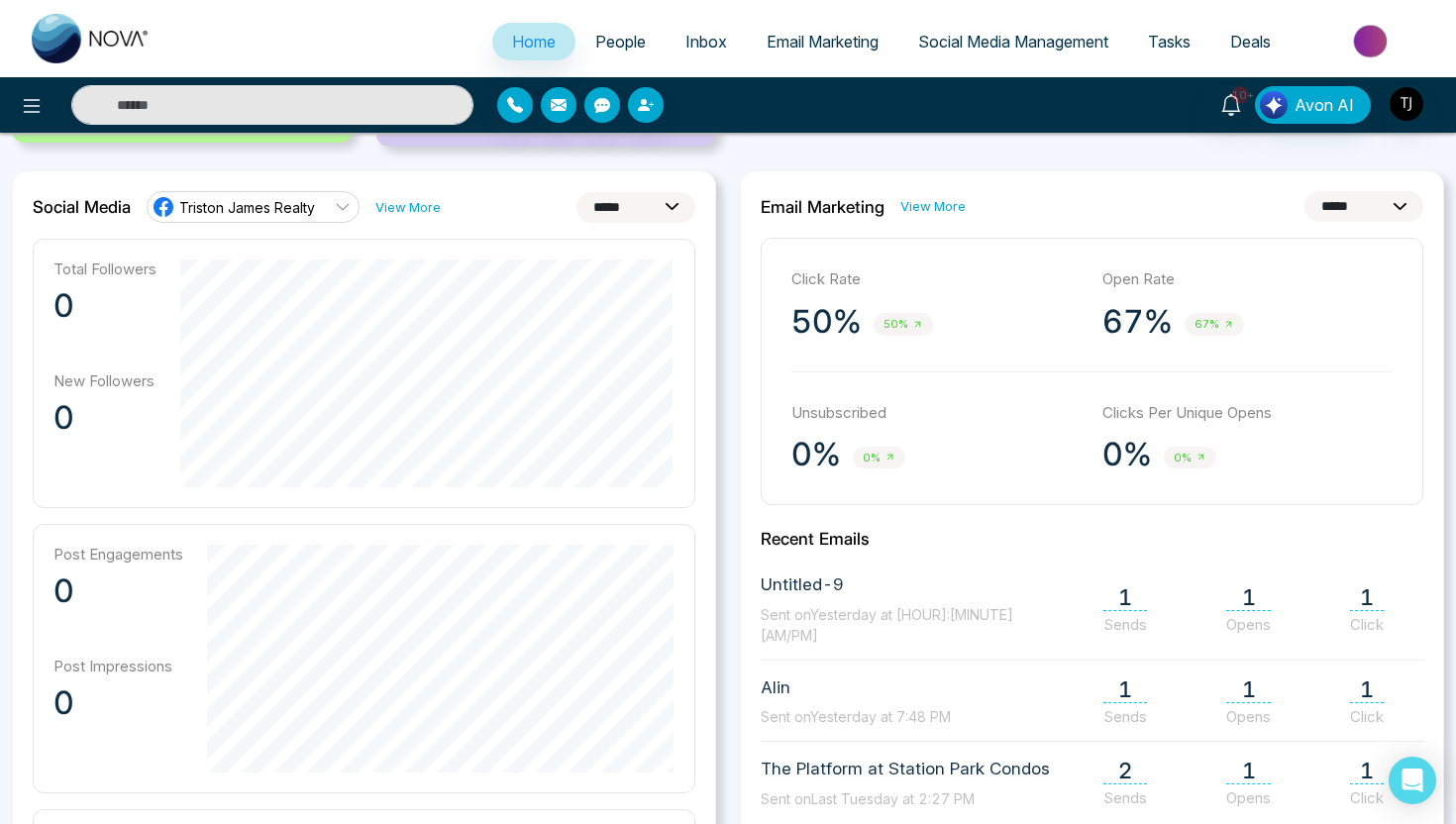 select on "**" 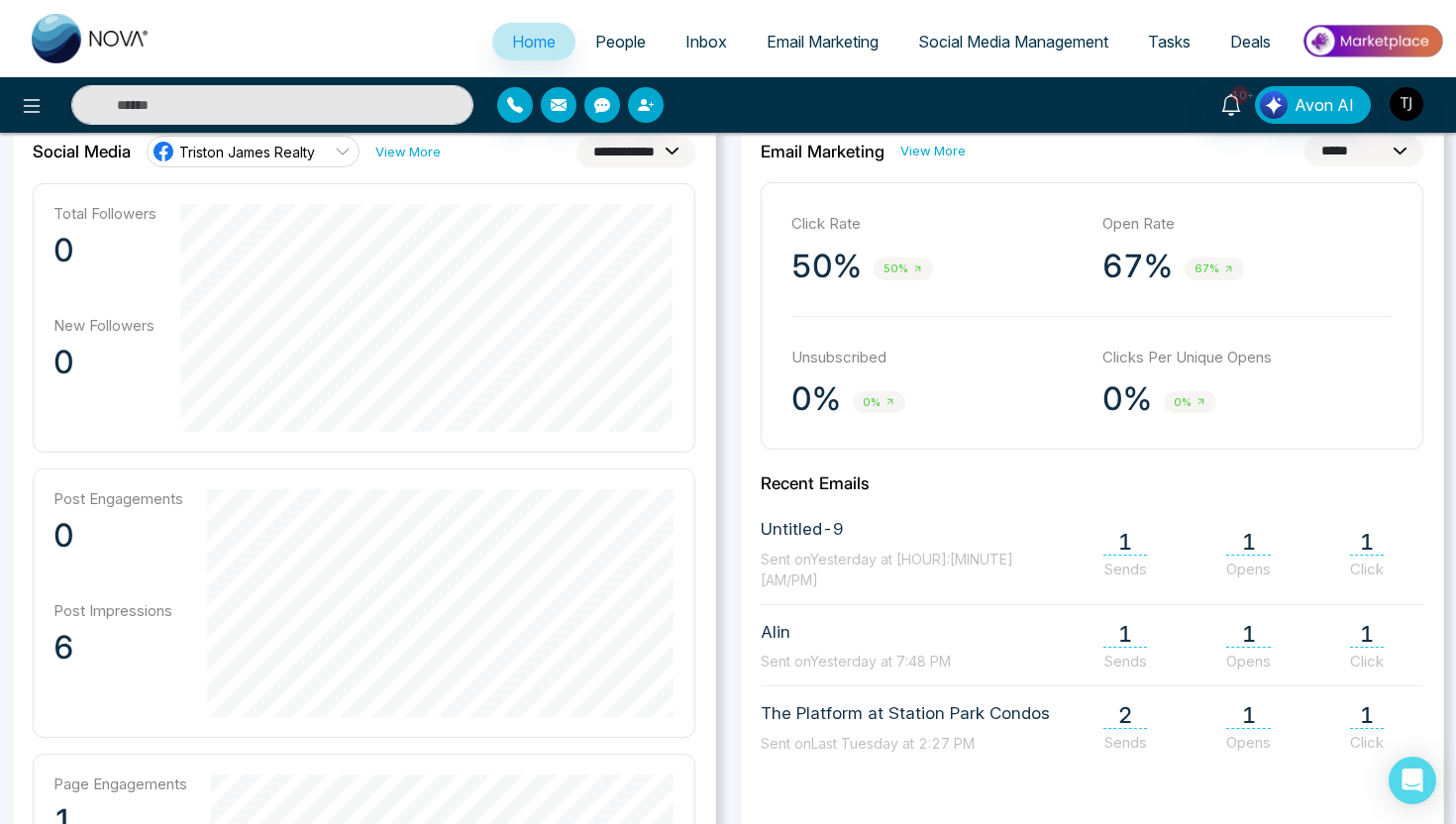 scroll, scrollTop: 532, scrollLeft: 0, axis: vertical 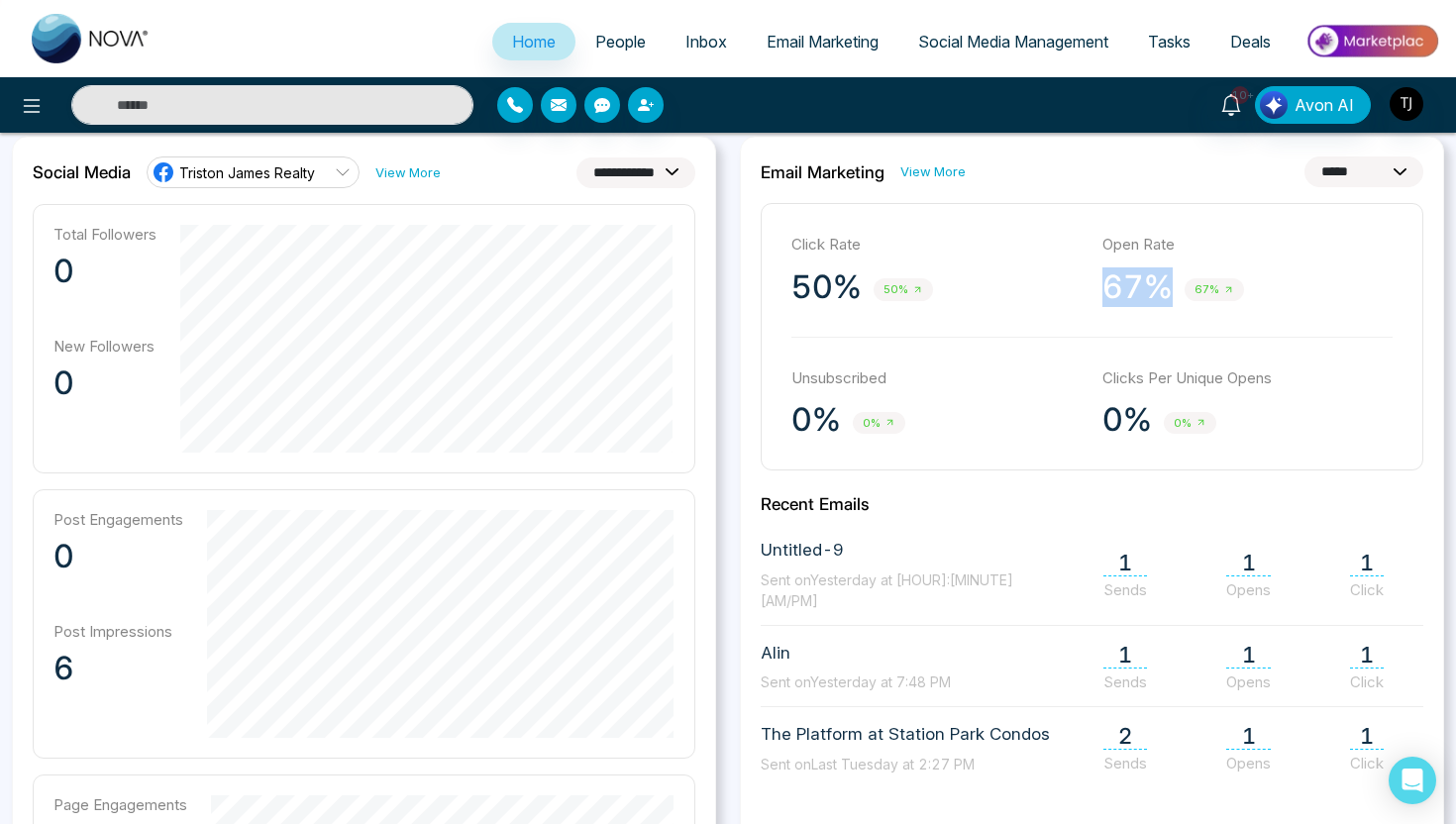 drag, startPoint x: 1105, startPoint y: 295, endPoint x: 1161, endPoint y: 299, distance: 56.142675 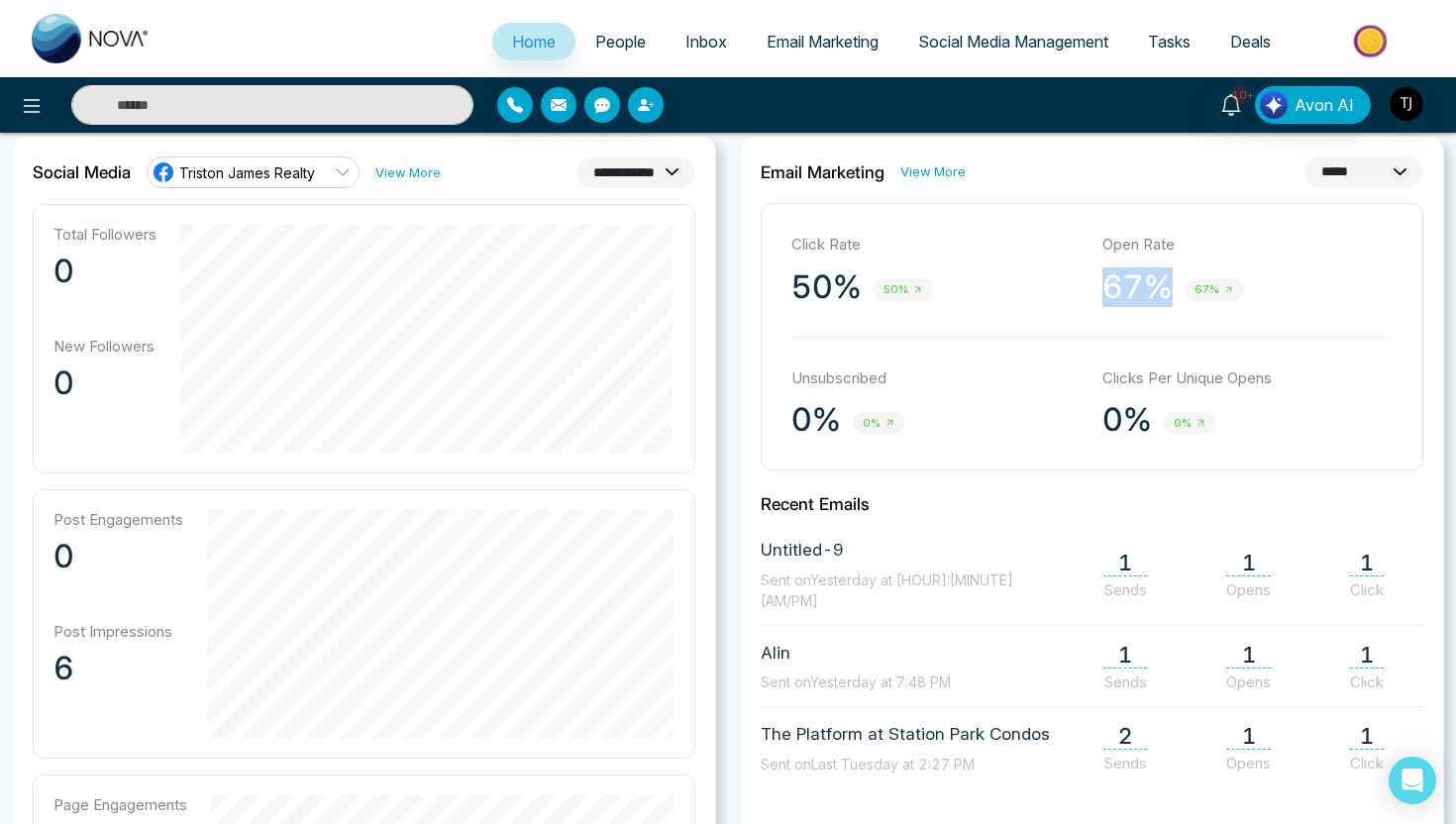 click on "67%" at bounding box center (1137, 287) 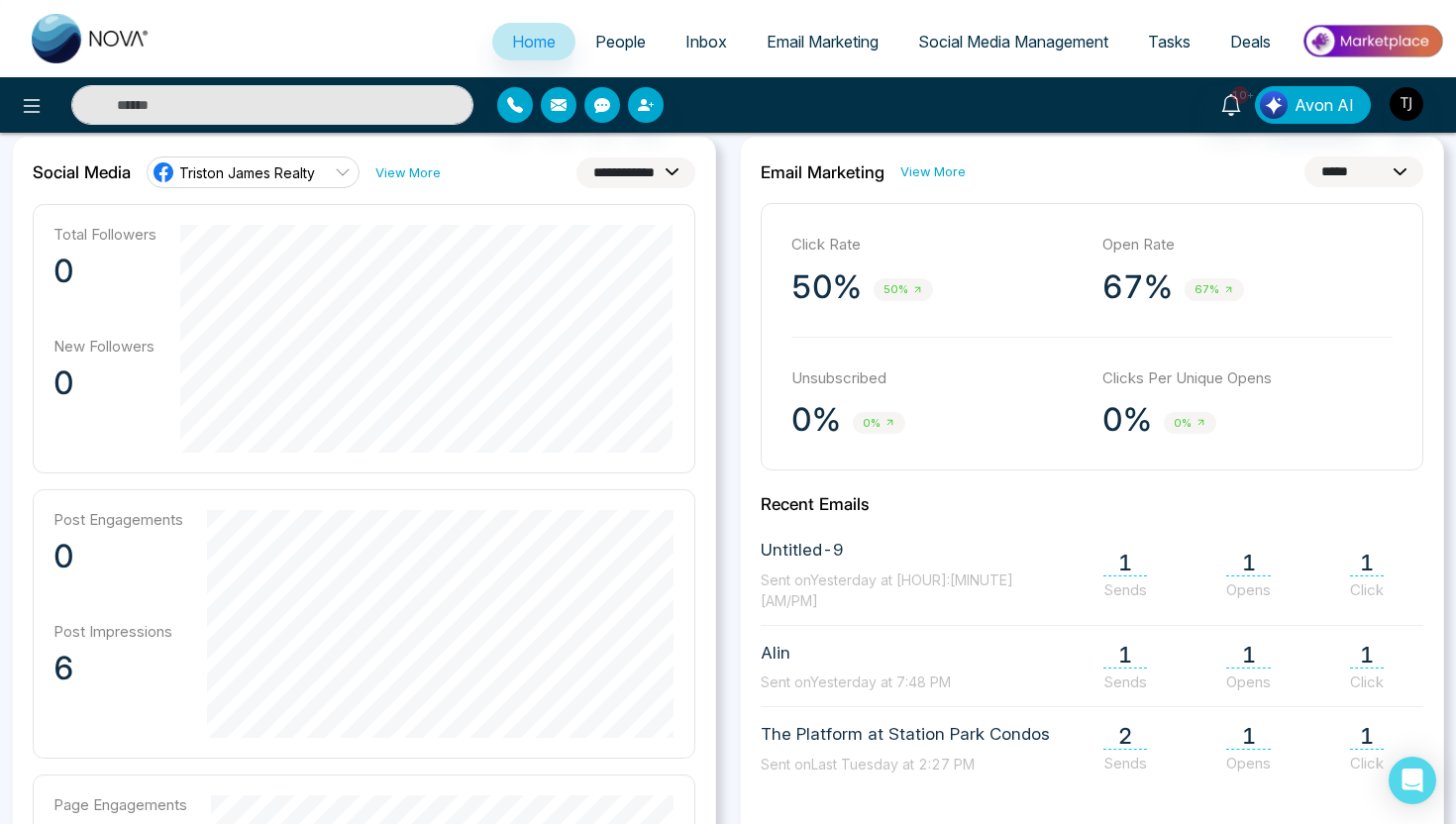 click on "Click Rate 50% 50%   Open Rate 67% 67%   Unsubscribed 0% 0%   Clicks Per Unique Opens 0% 0%" at bounding box center [1092, 337] 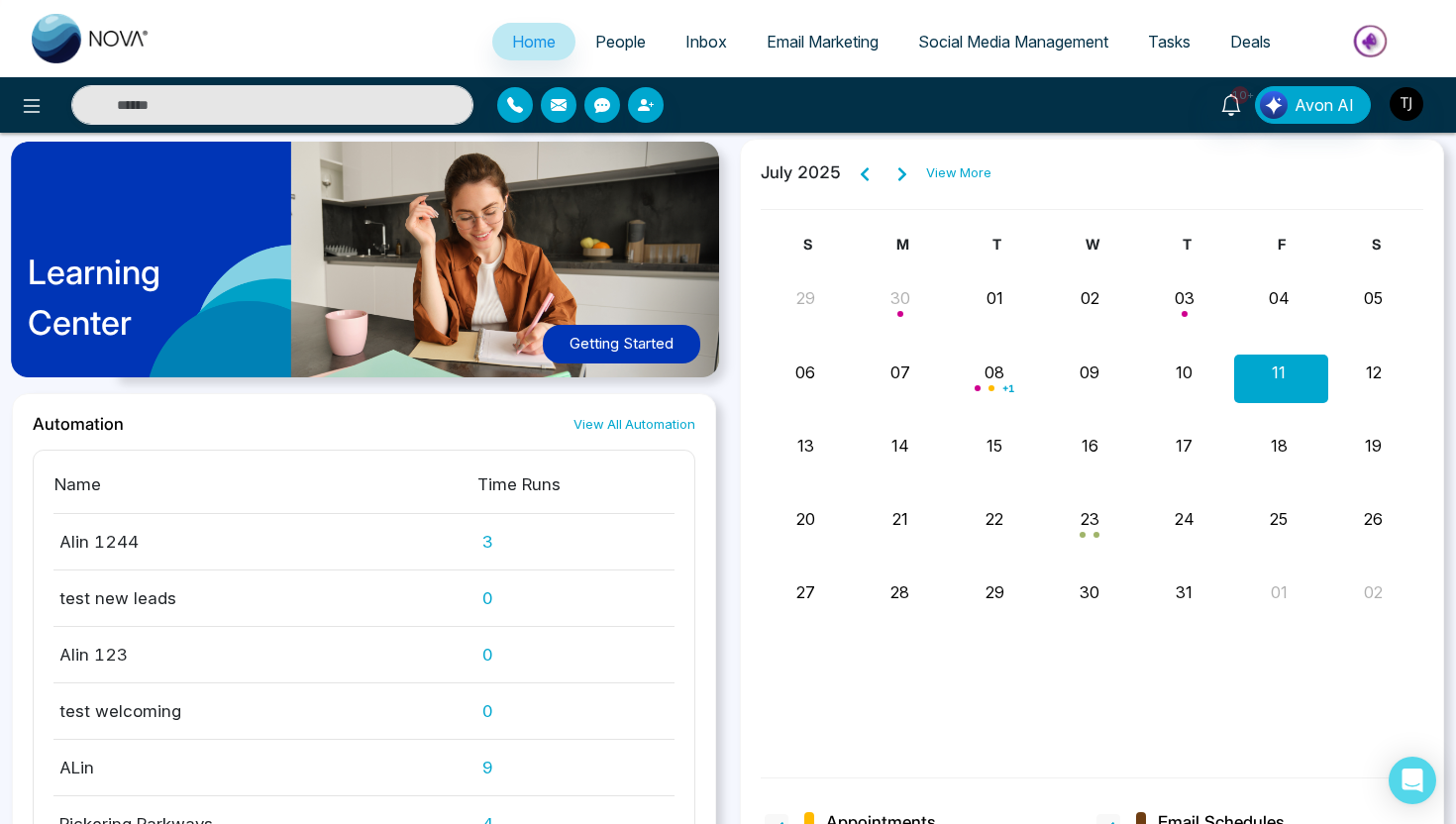 scroll, scrollTop: 1755, scrollLeft: 0, axis: vertical 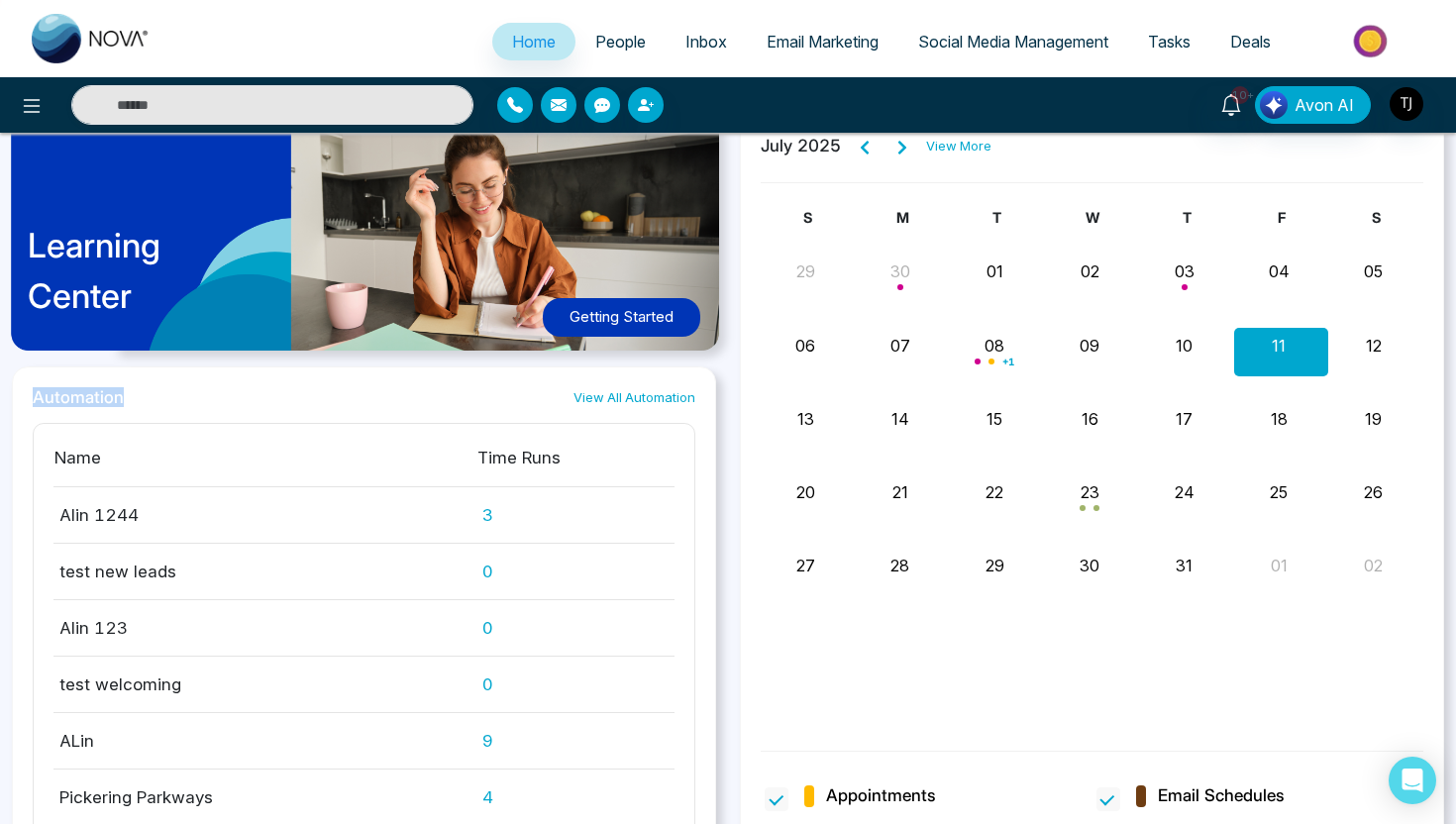 drag, startPoint x: 35, startPoint y: 398, endPoint x: 119, endPoint y: 402, distance: 84.09518 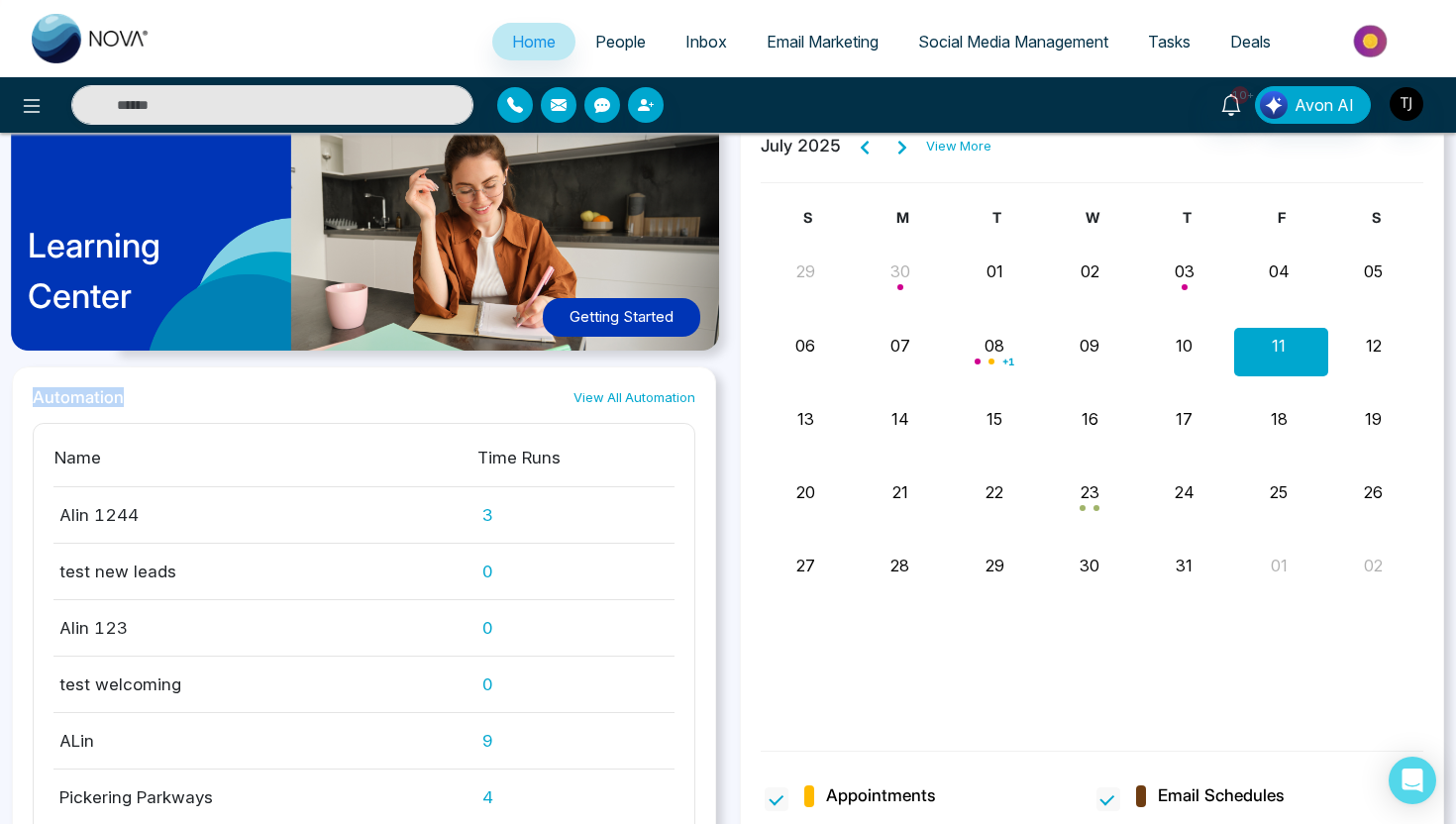 click on "Automation" at bounding box center (78, 397) 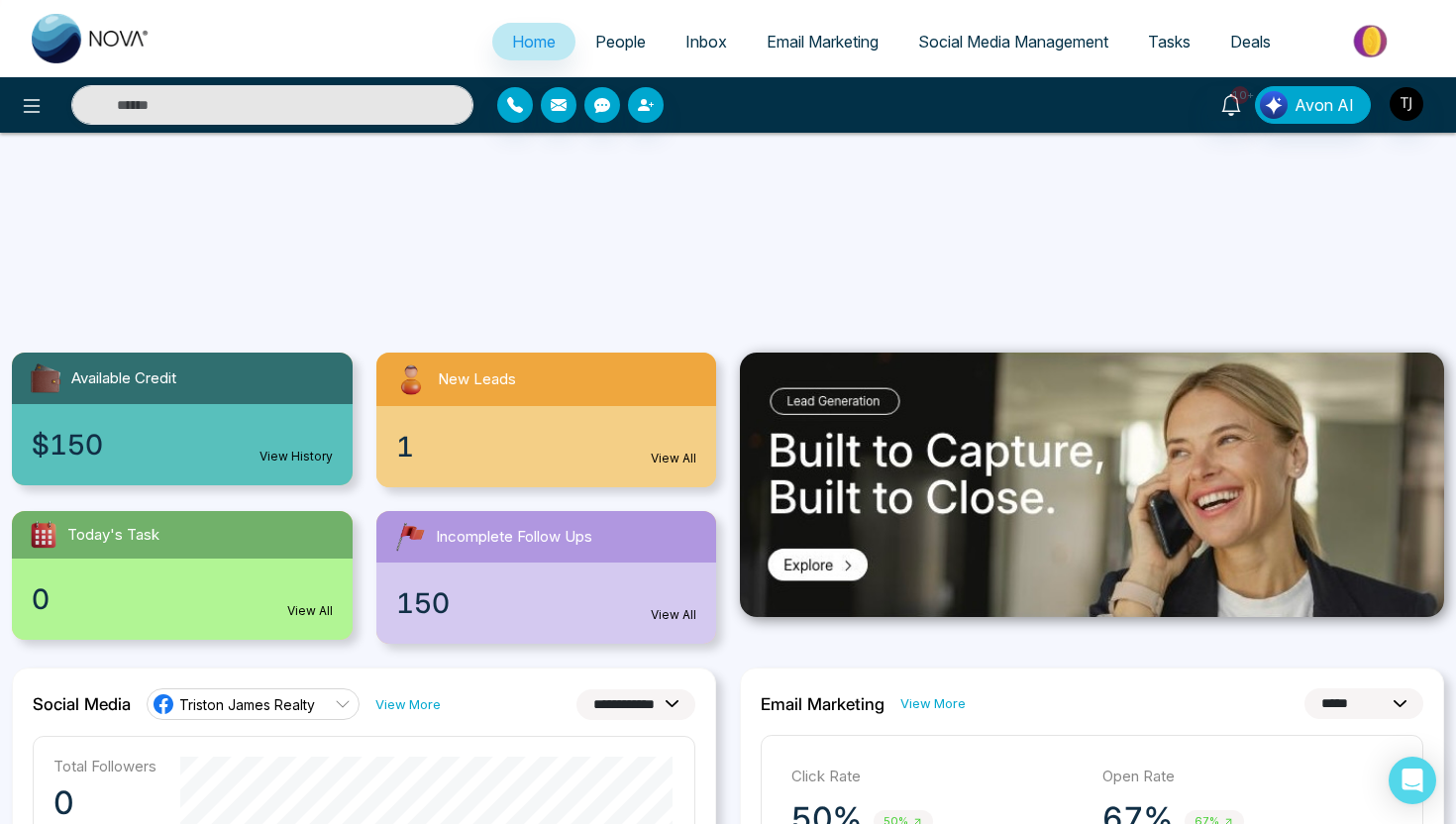 scroll, scrollTop: 0, scrollLeft: 0, axis: both 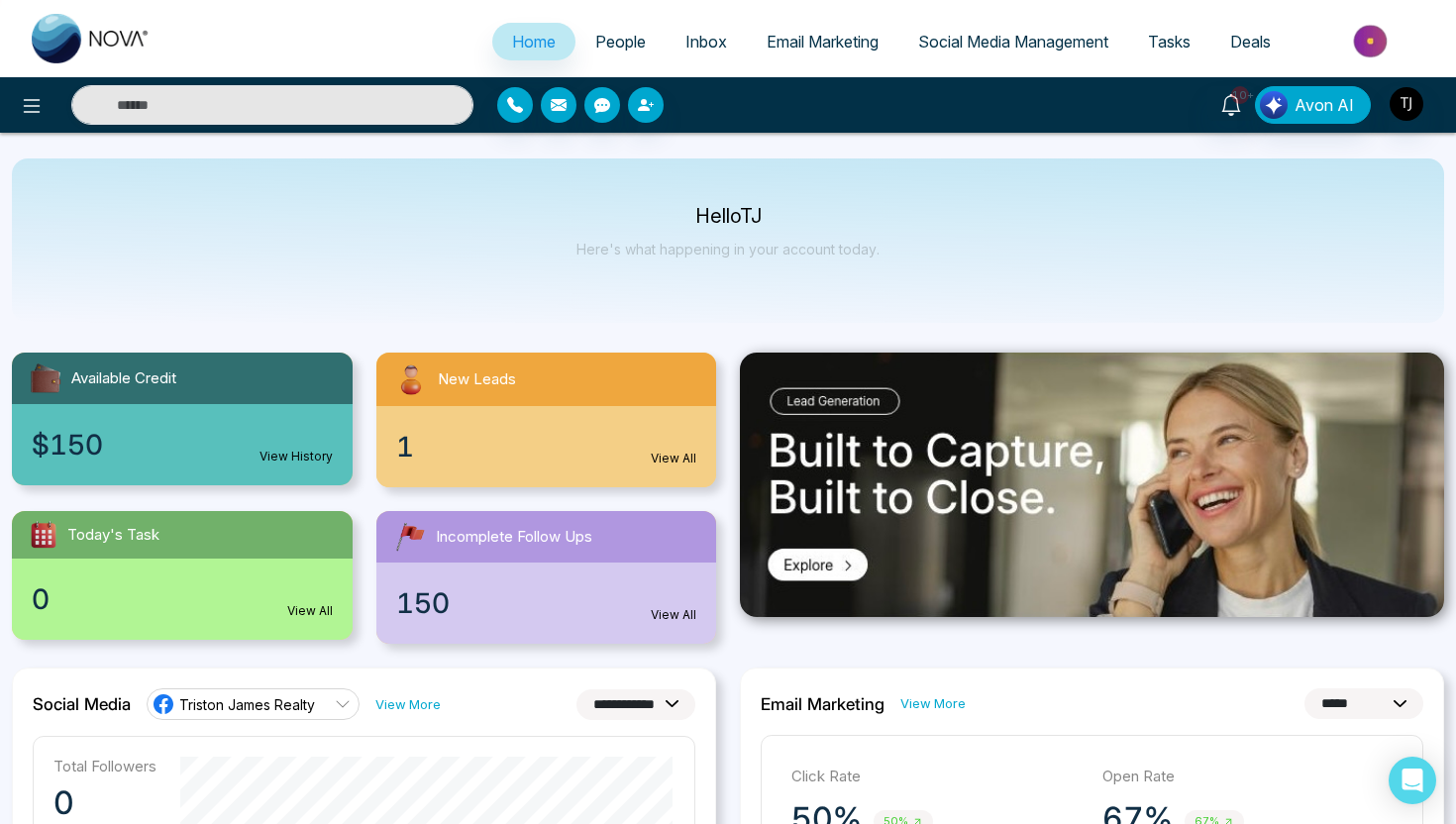 click on "People" at bounding box center (620, 42) 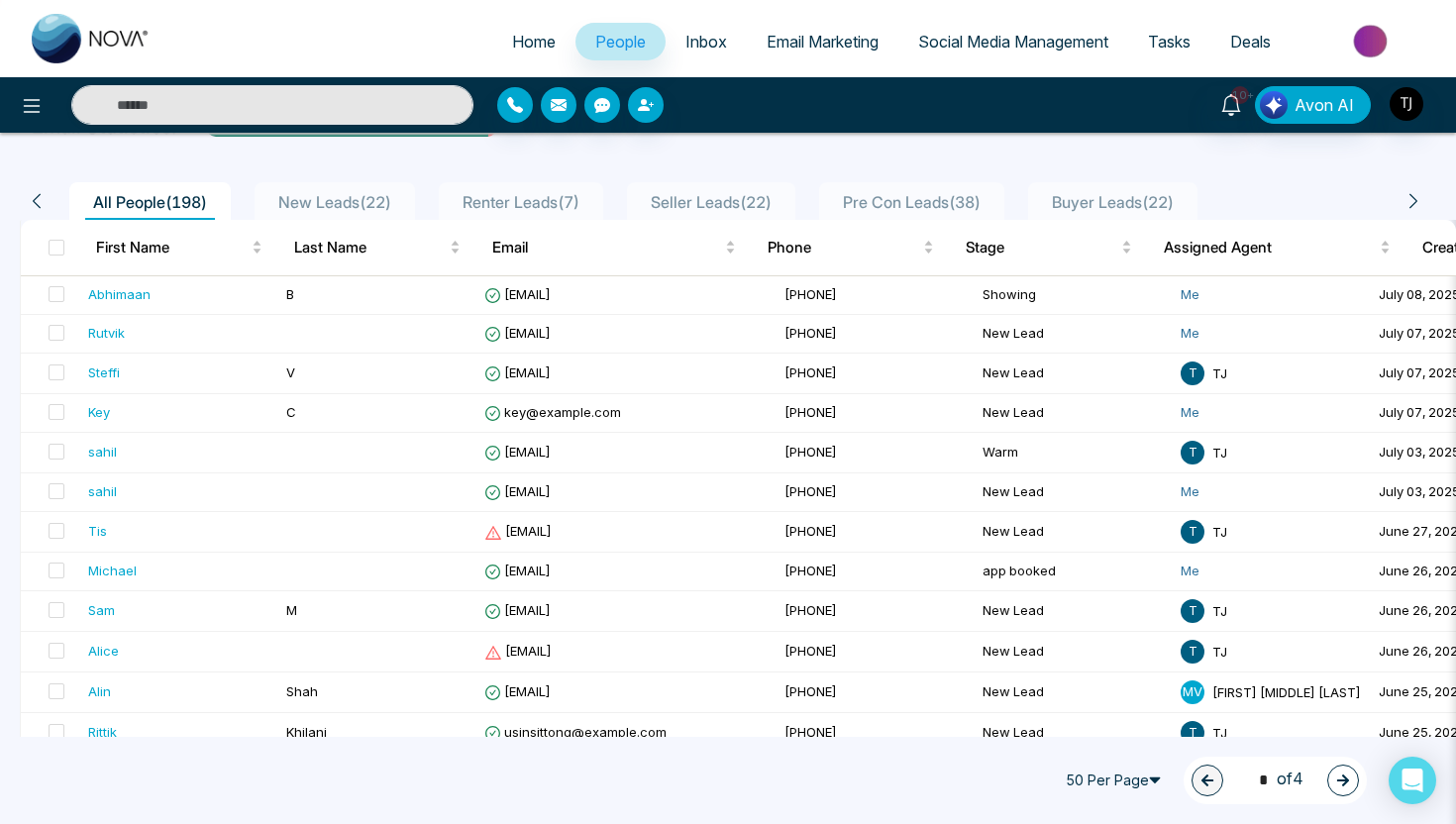 scroll, scrollTop: 126, scrollLeft: 0, axis: vertical 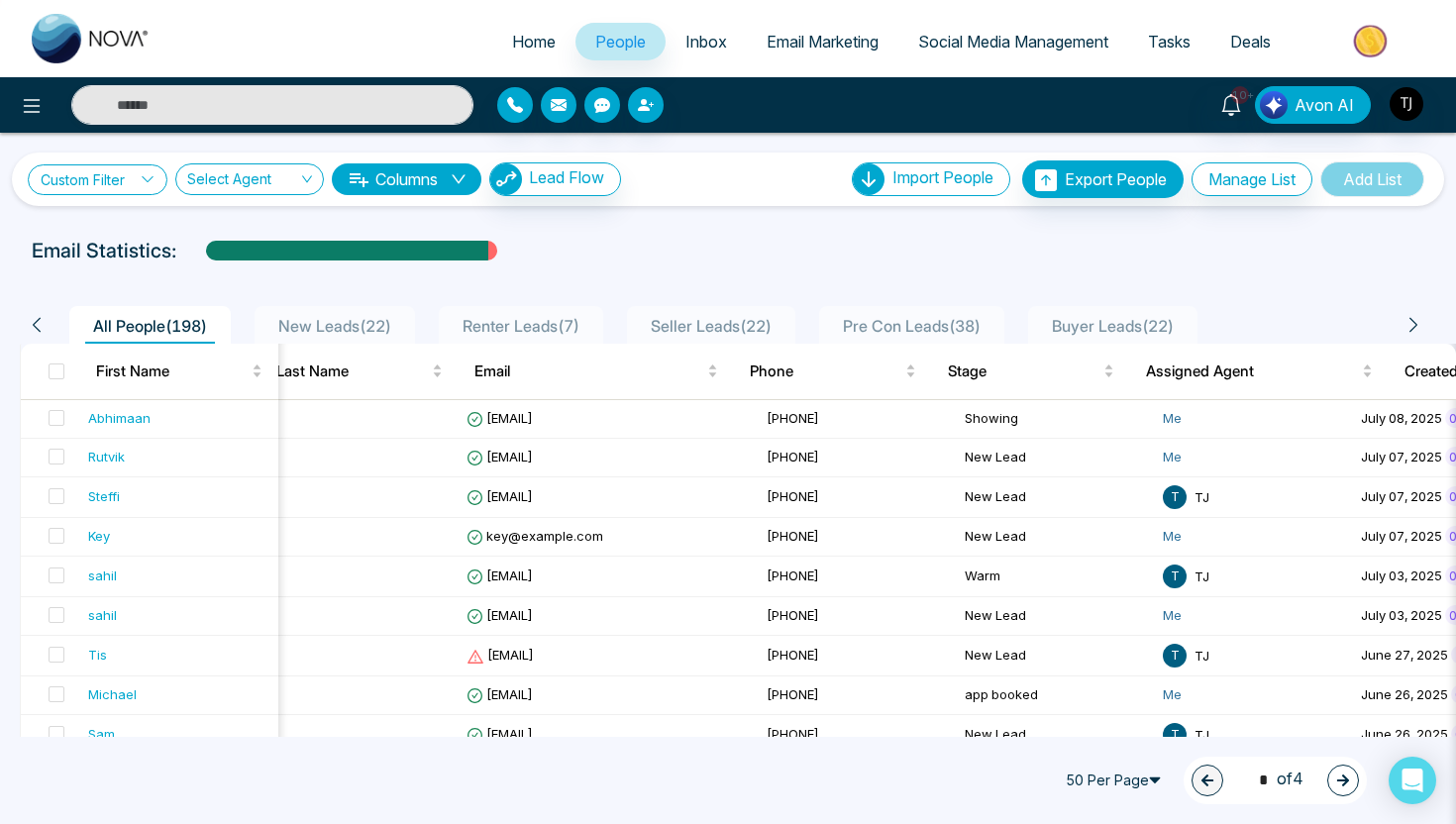 click on "Custom Filter" at bounding box center (97, 179) 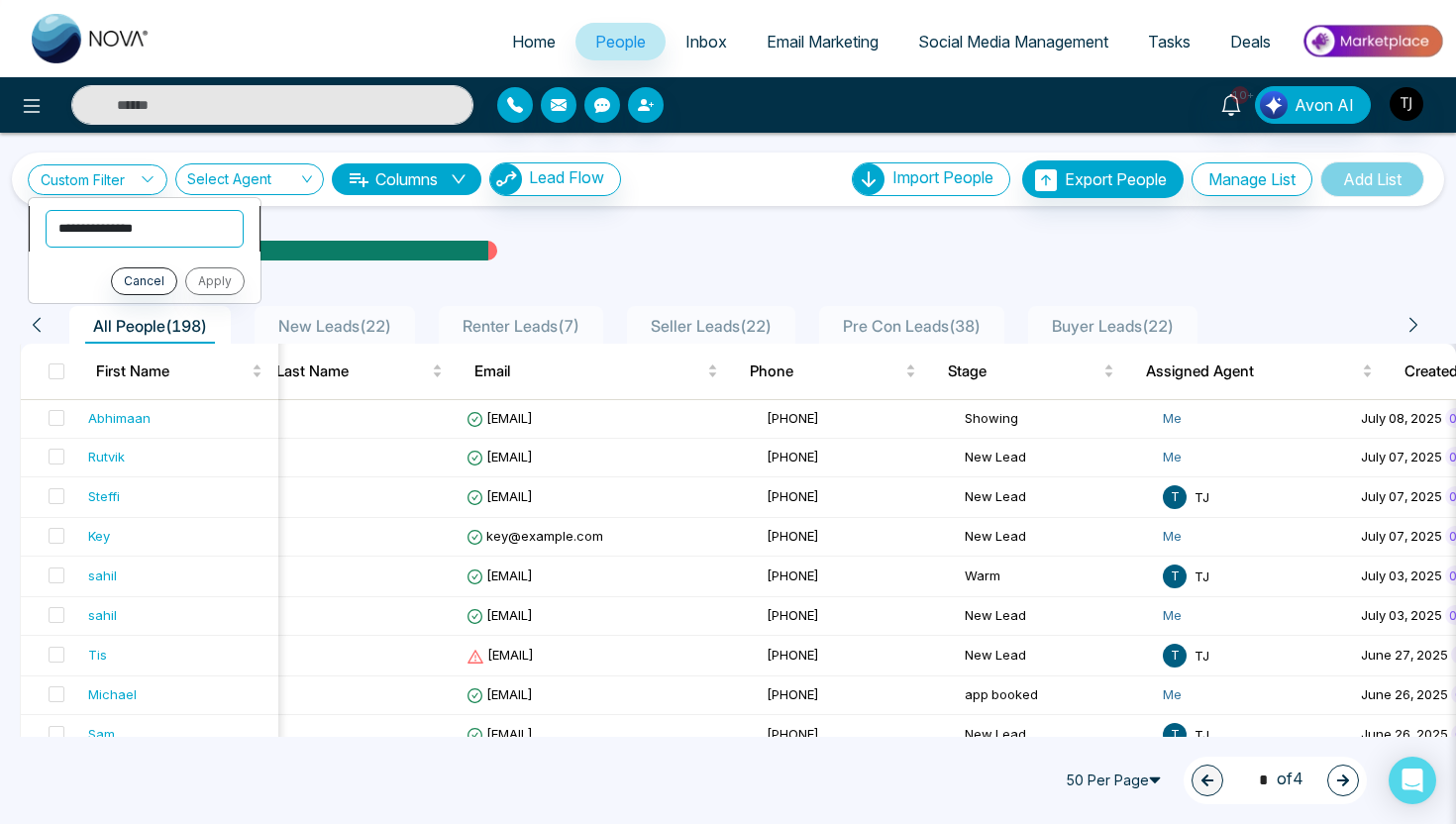 click on "**********" at bounding box center [145, 229] 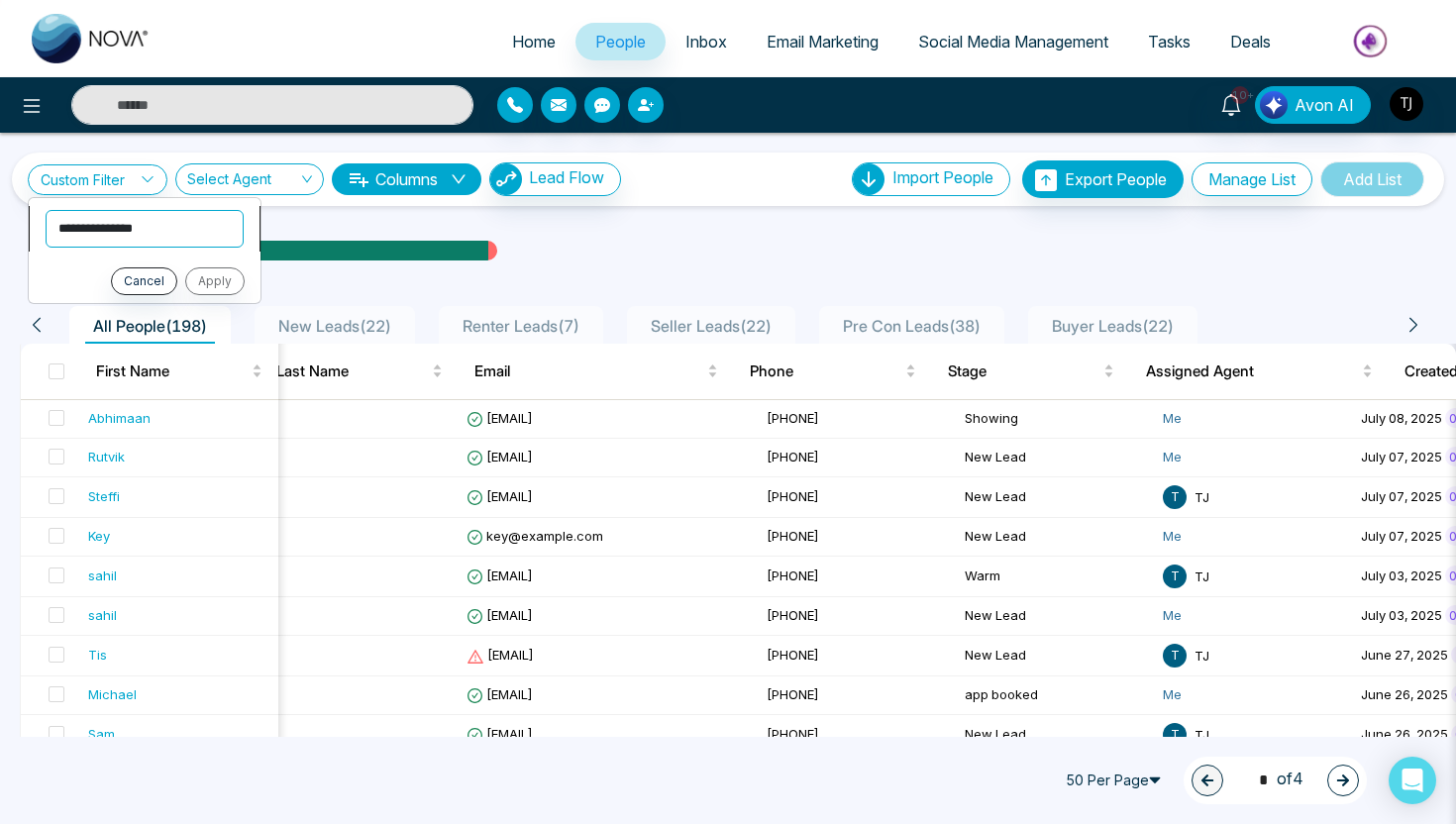 select on "******" 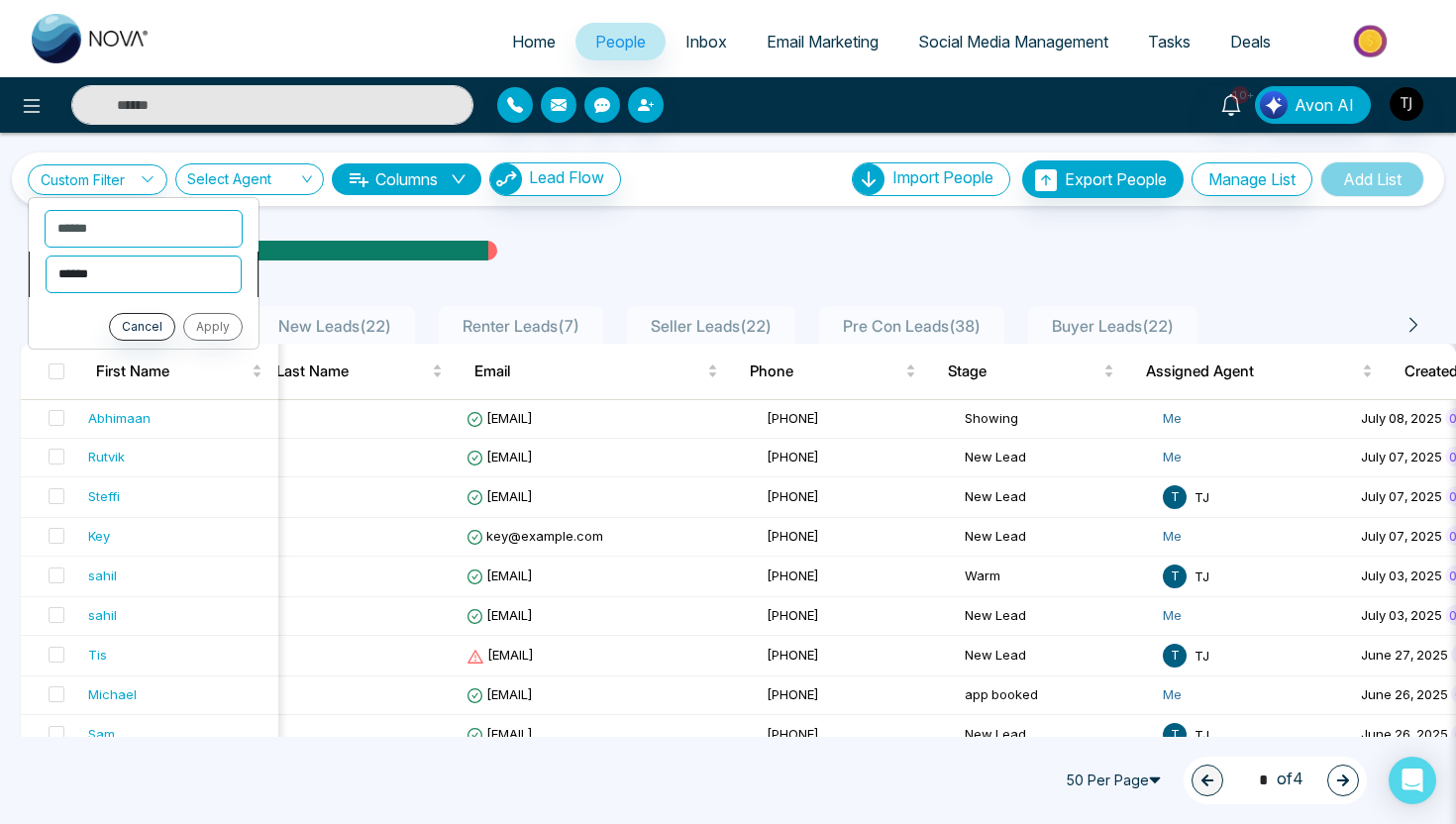 click on "**********" at bounding box center [144, 274] 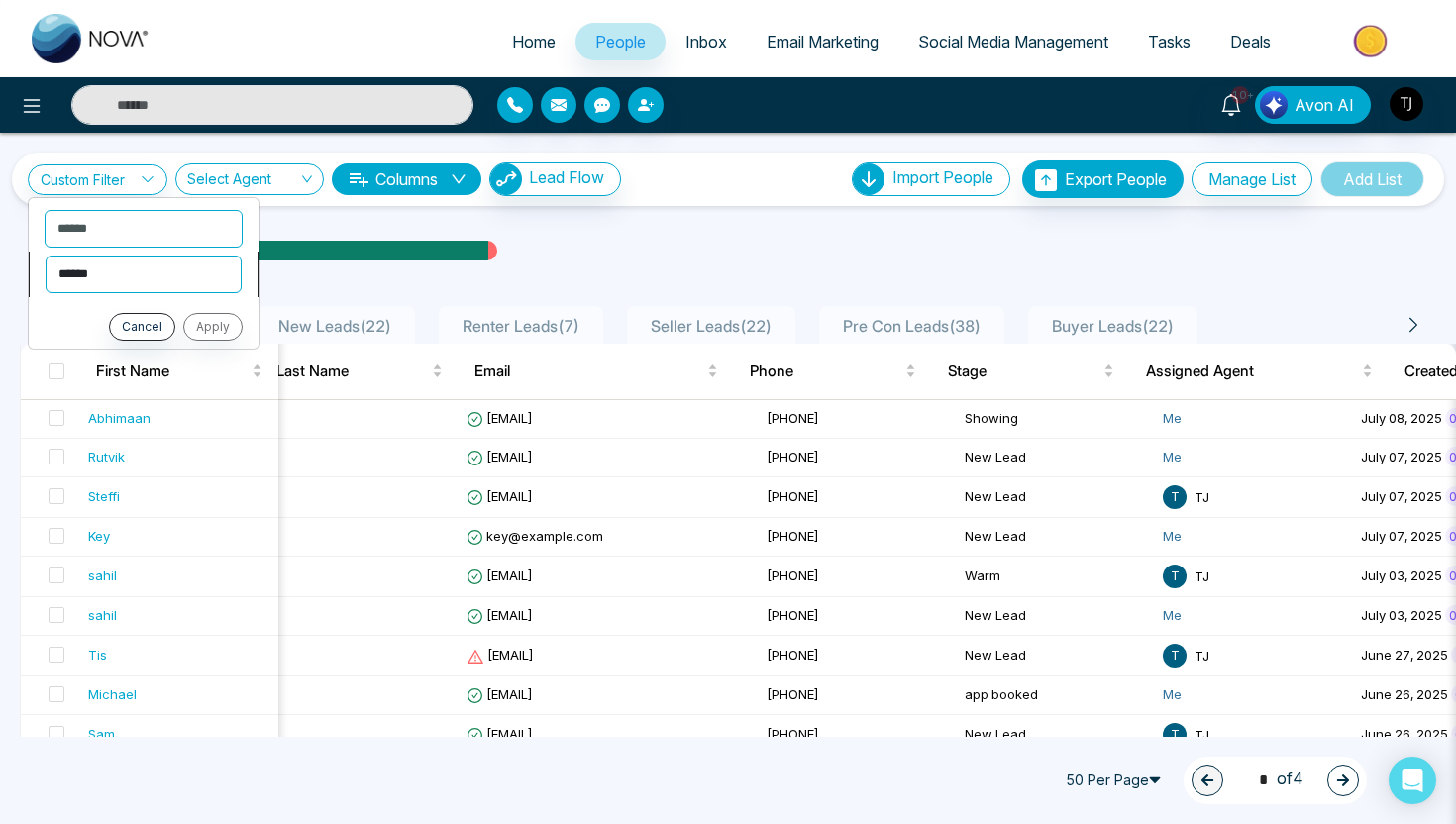 select on "*******" 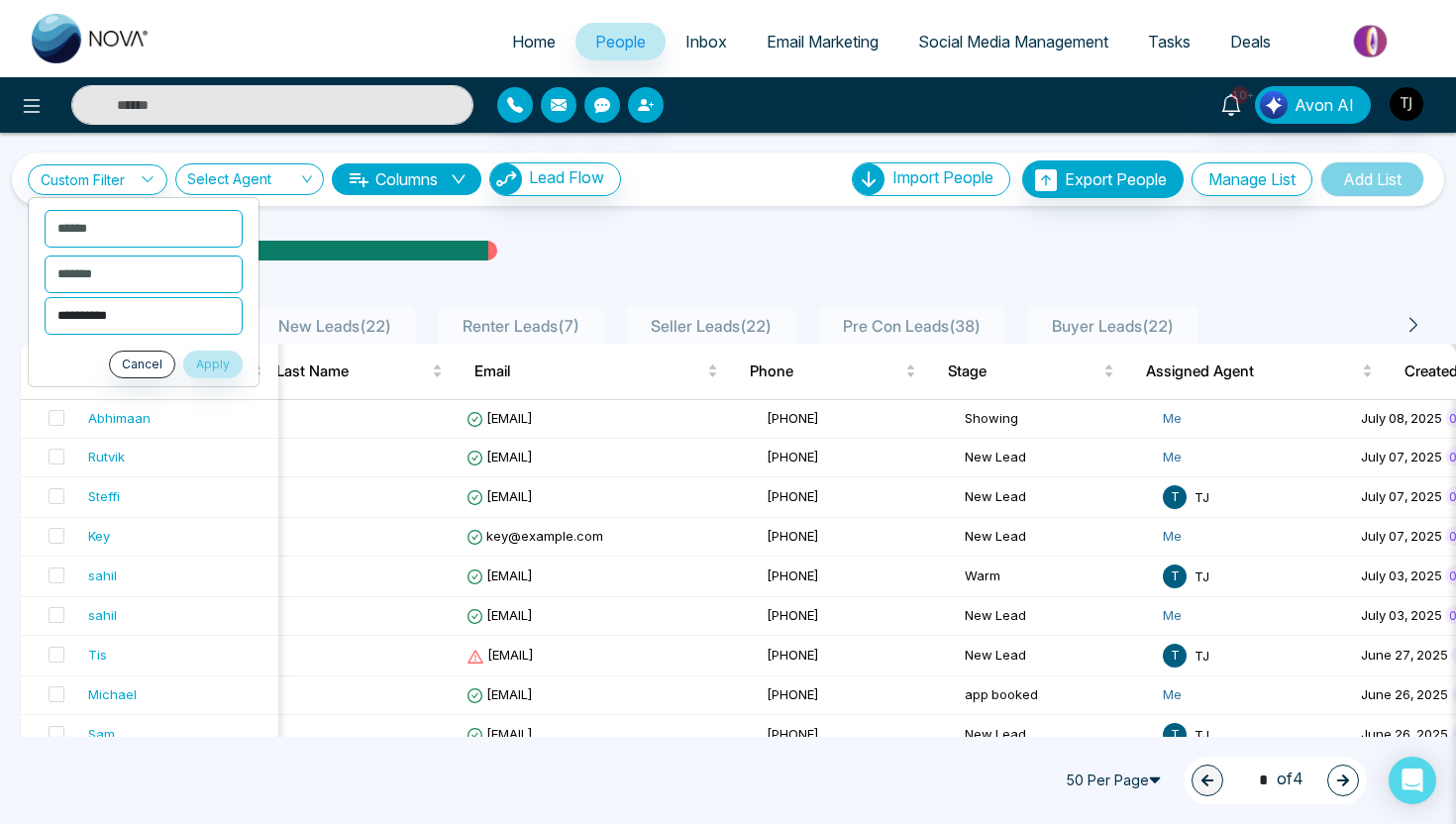 click on "**********" at bounding box center [144, 316] 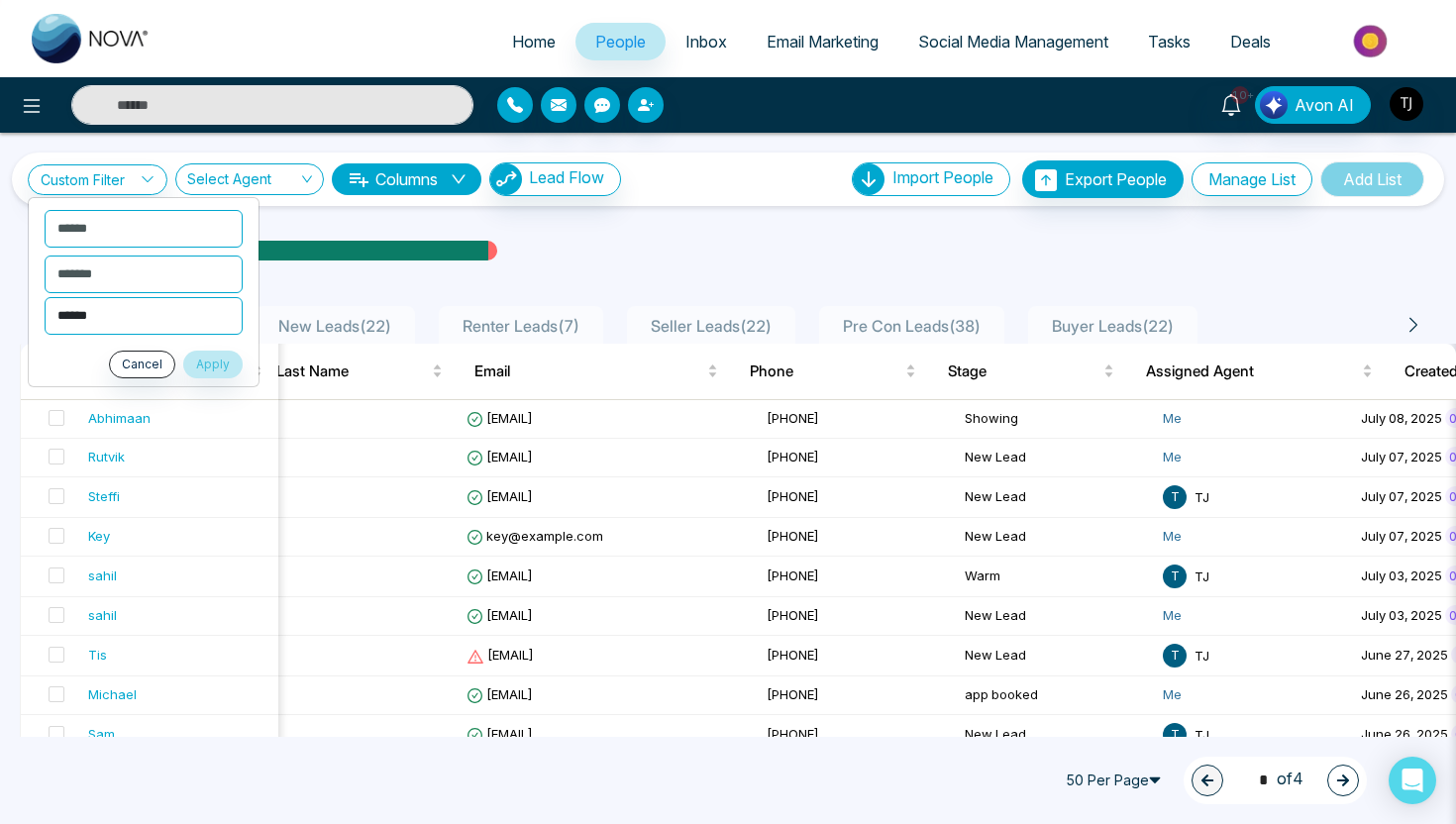select on "**********" 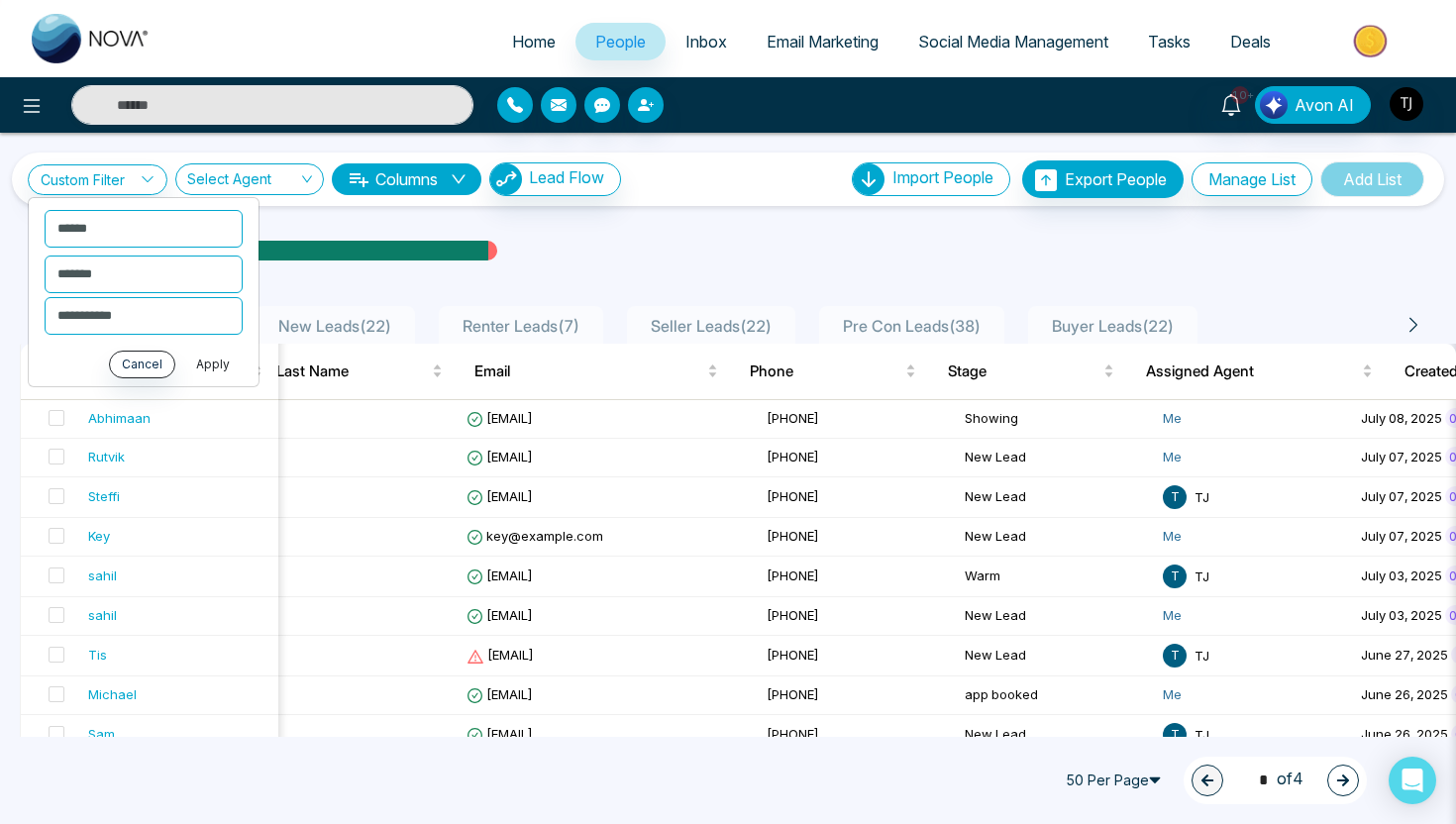 click on "Apply" at bounding box center (213, 364) 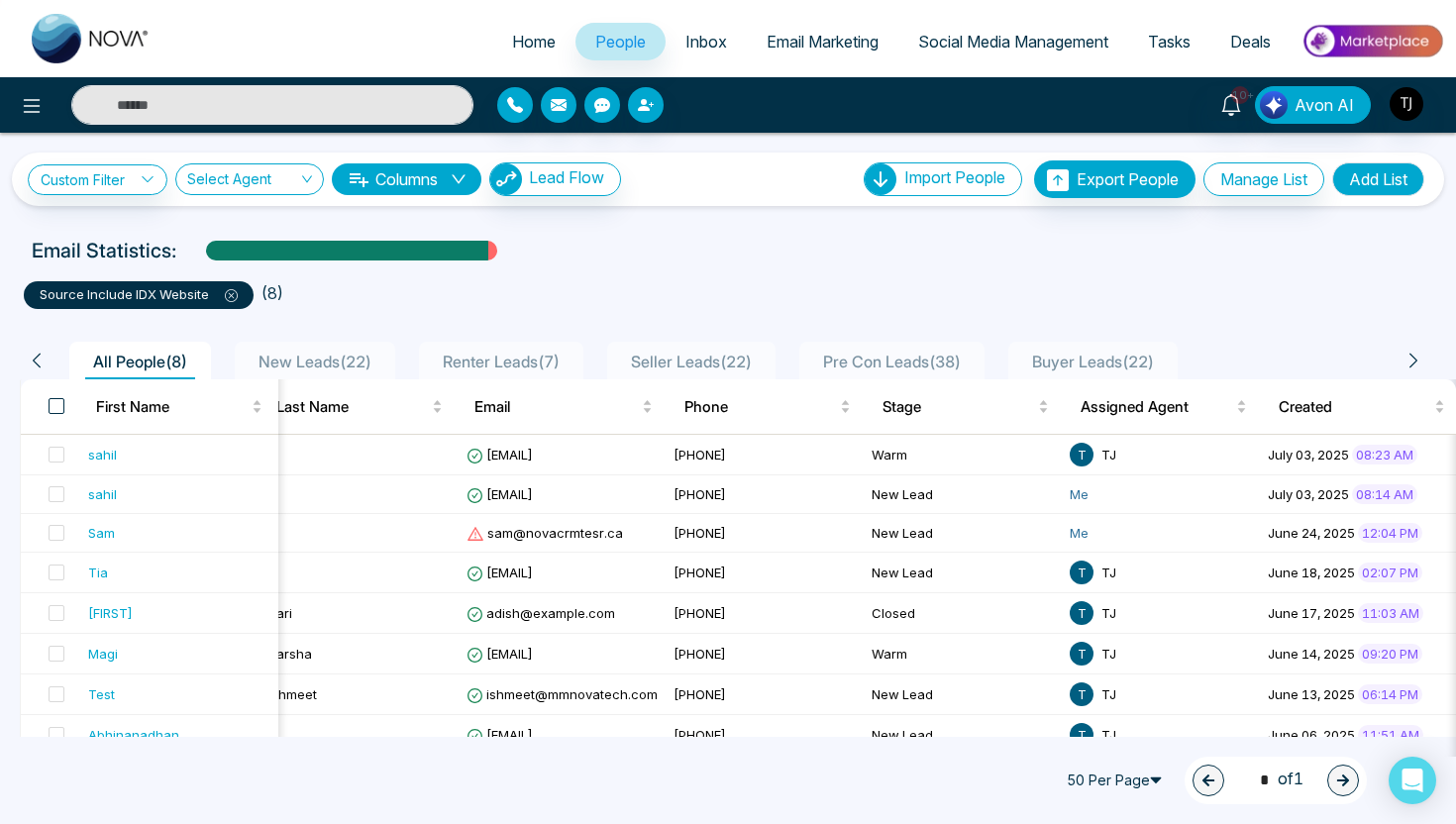 click at bounding box center (56, 406) 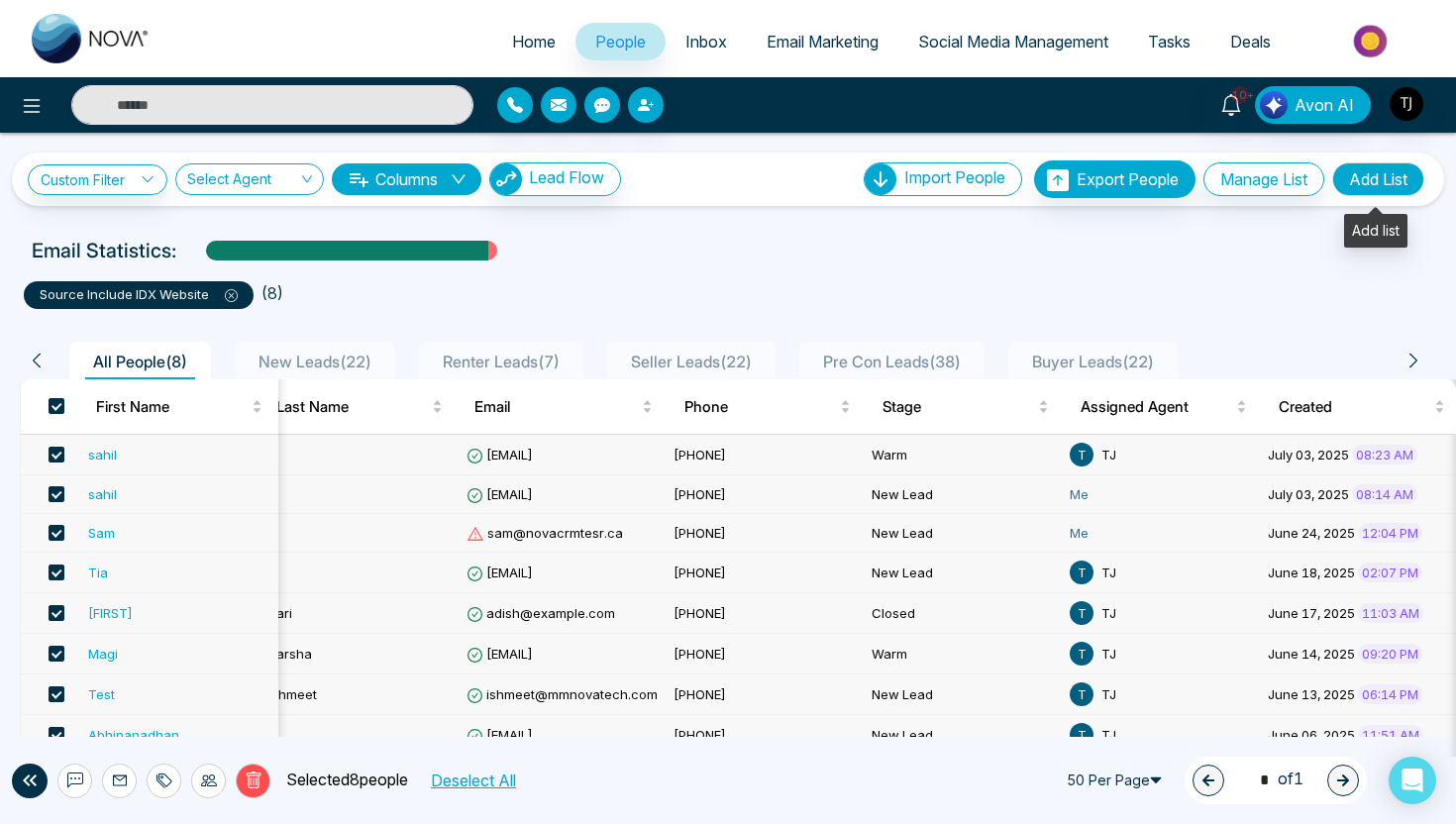 click on "Add List" at bounding box center (1378, 179) 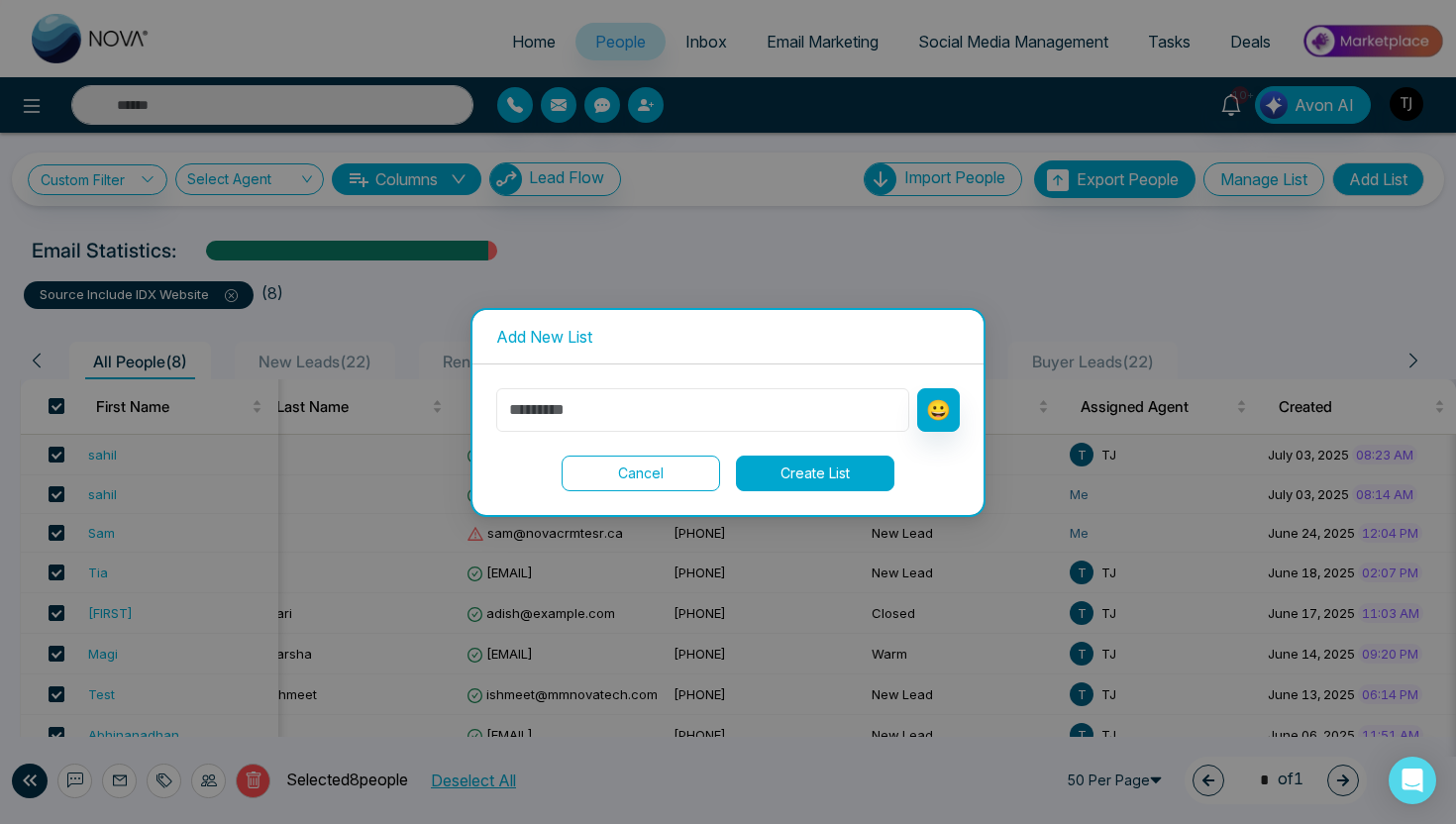 click at bounding box center (702, 410) 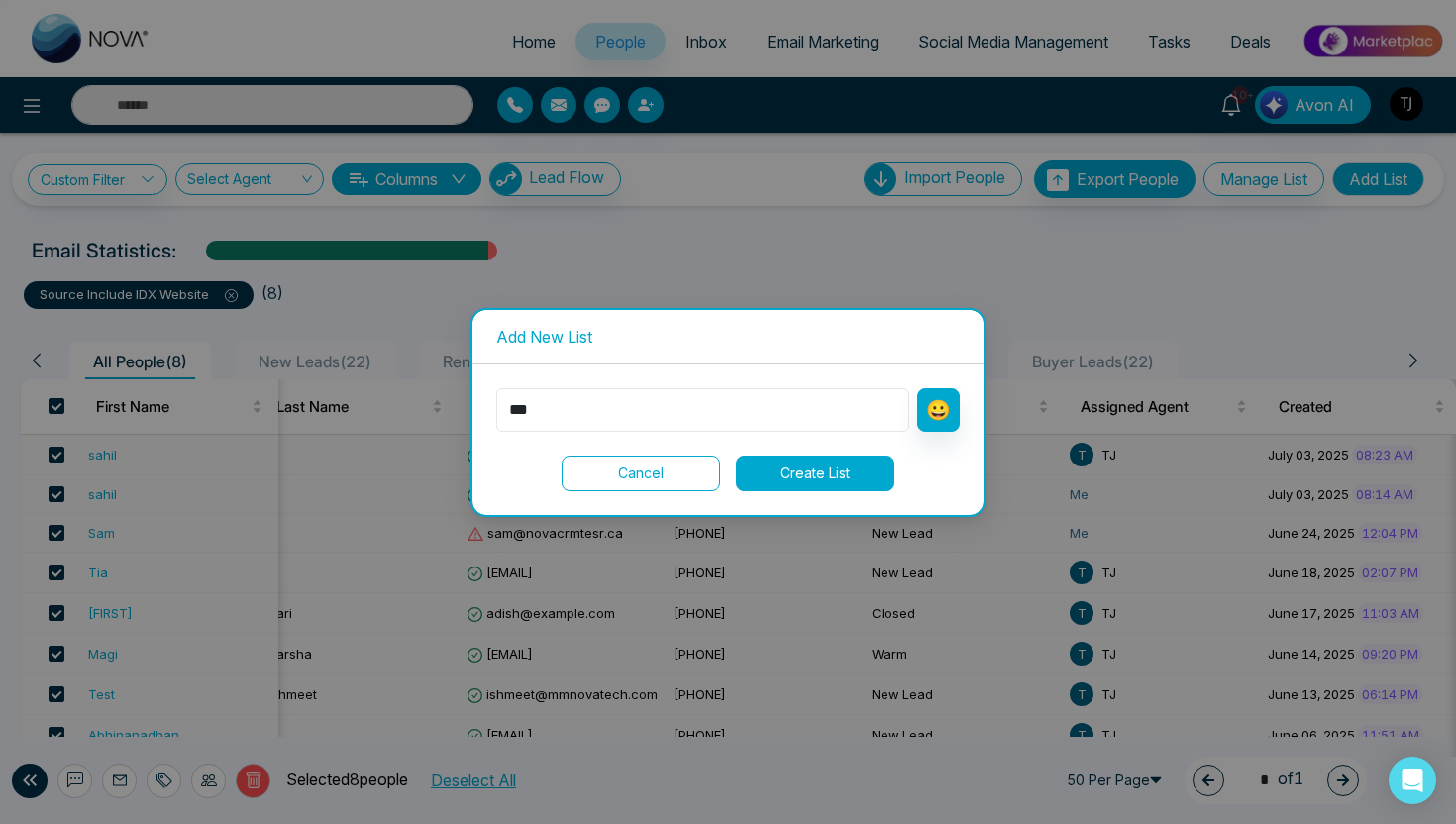 type on "***" 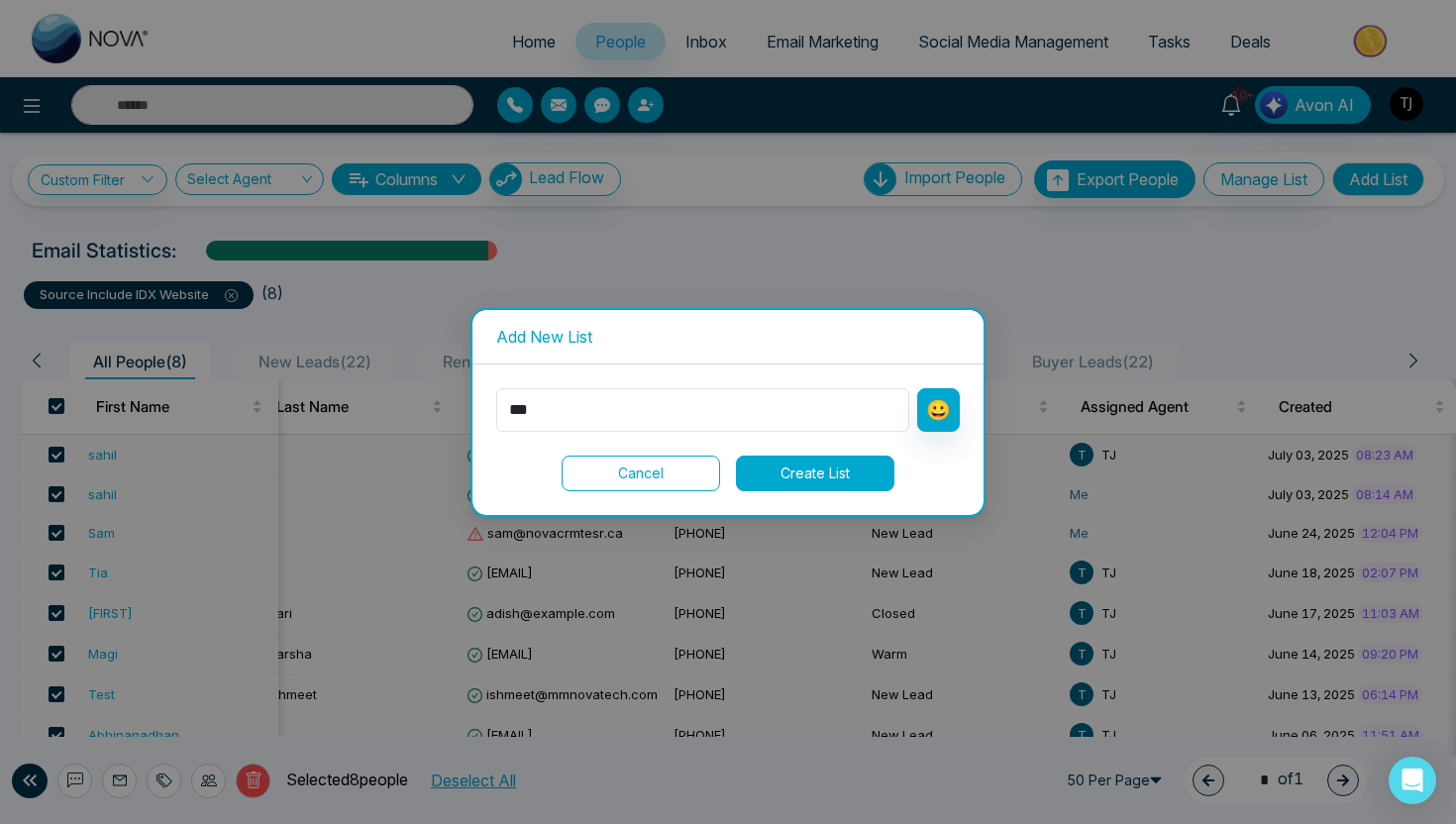 click on "Cancel" at bounding box center (641, 473) 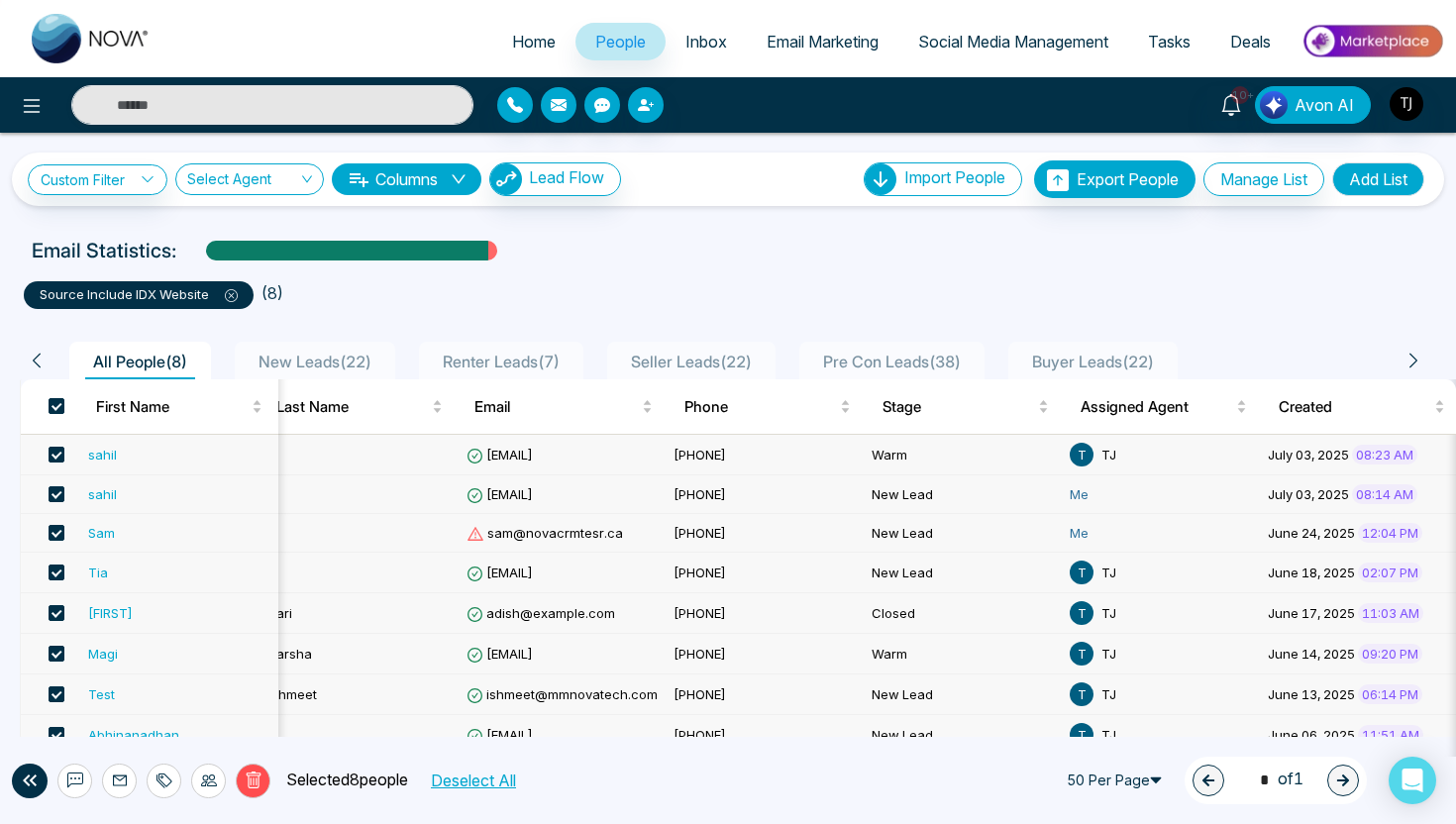 click on "Seller Leads  ( 22 )" at bounding box center (691, 361) 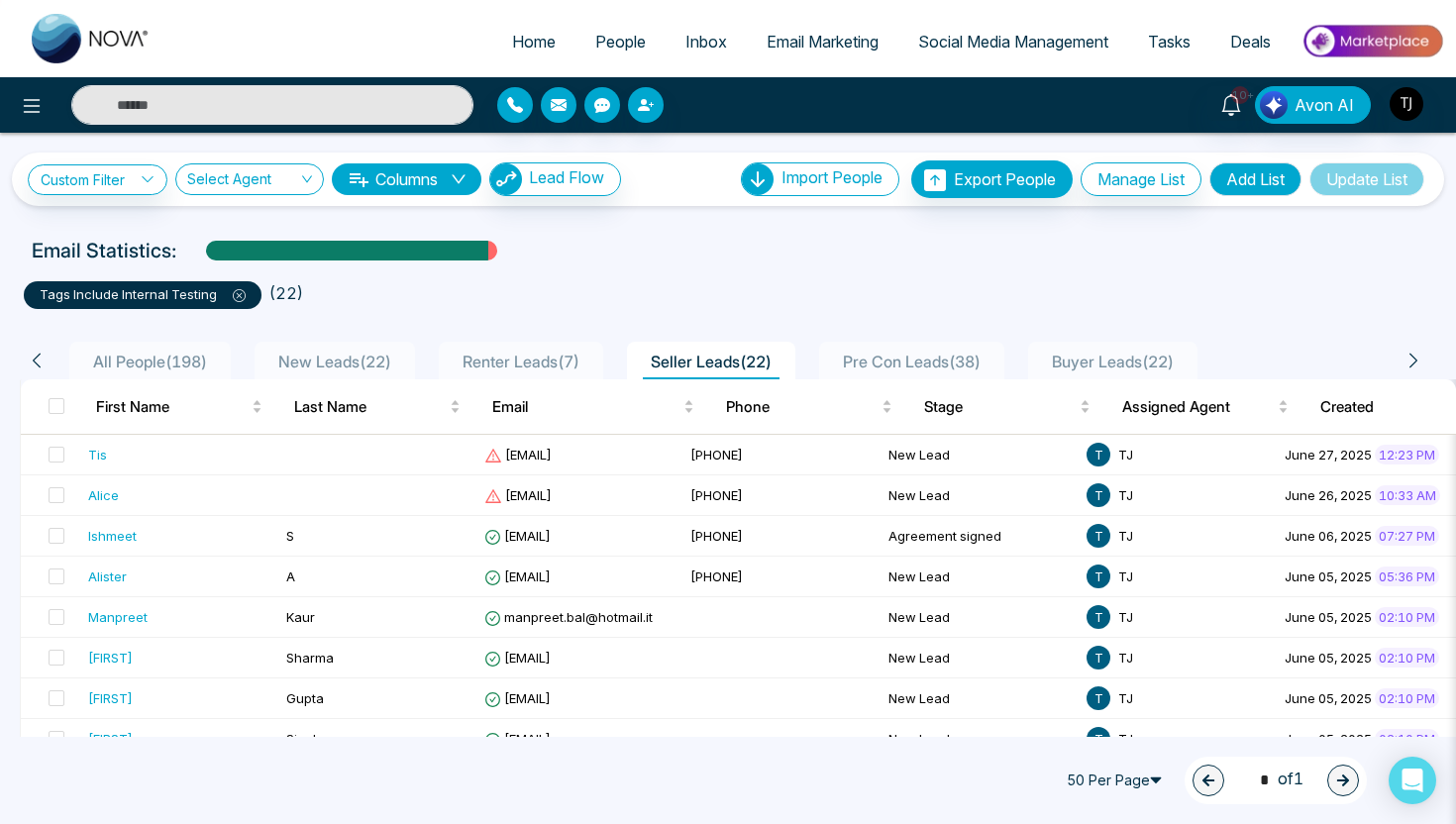 click on "All People  ( 198 )" at bounding box center [150, 361] 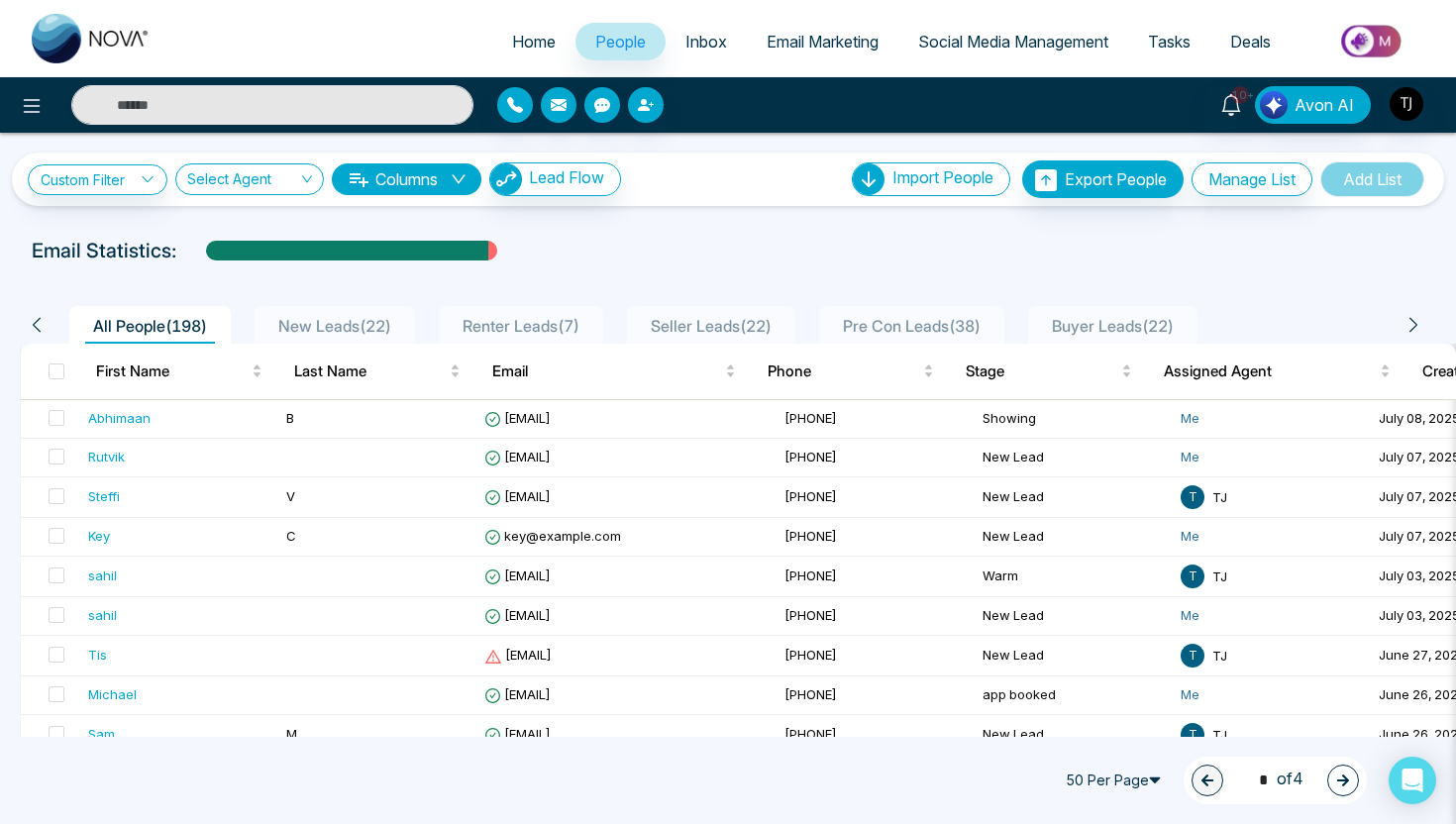 click on "First Name Last Name Email Phone Stage Assigned Agent Created Tags Source Deals Last Communication                        [FIRST] [LAST]   [EMAIL] [PHONE] [STAGE] [NUMBER] days ago    Email [FIRST]   [EMAIL] [PHONE] [STAGE] Me [MONTH] [DAY], [YEAR]   [HOUR]:[MINUTE] [AM/PM] [NUMBER] days ago    Call [FIRST] [LAST]   [EMAIL] [PHONE] [STAGE] [INITIALS] [MONTH] [DAY], [YEAR]   [HOUR]:[MINUTE] [AM/PM] [STAGE]   -  -  -  -    -  -  -  -   [FIRST] [LAST]   [EMAIL] [PHONE] [STAGE] Me [MONTH] [DAY], [YEAR]   [HOUR]:[MINUTE] [AM/PM] [STAGE] [STAGE] [NUMBER] days ago    Email" at bounding box center (728, 1320) 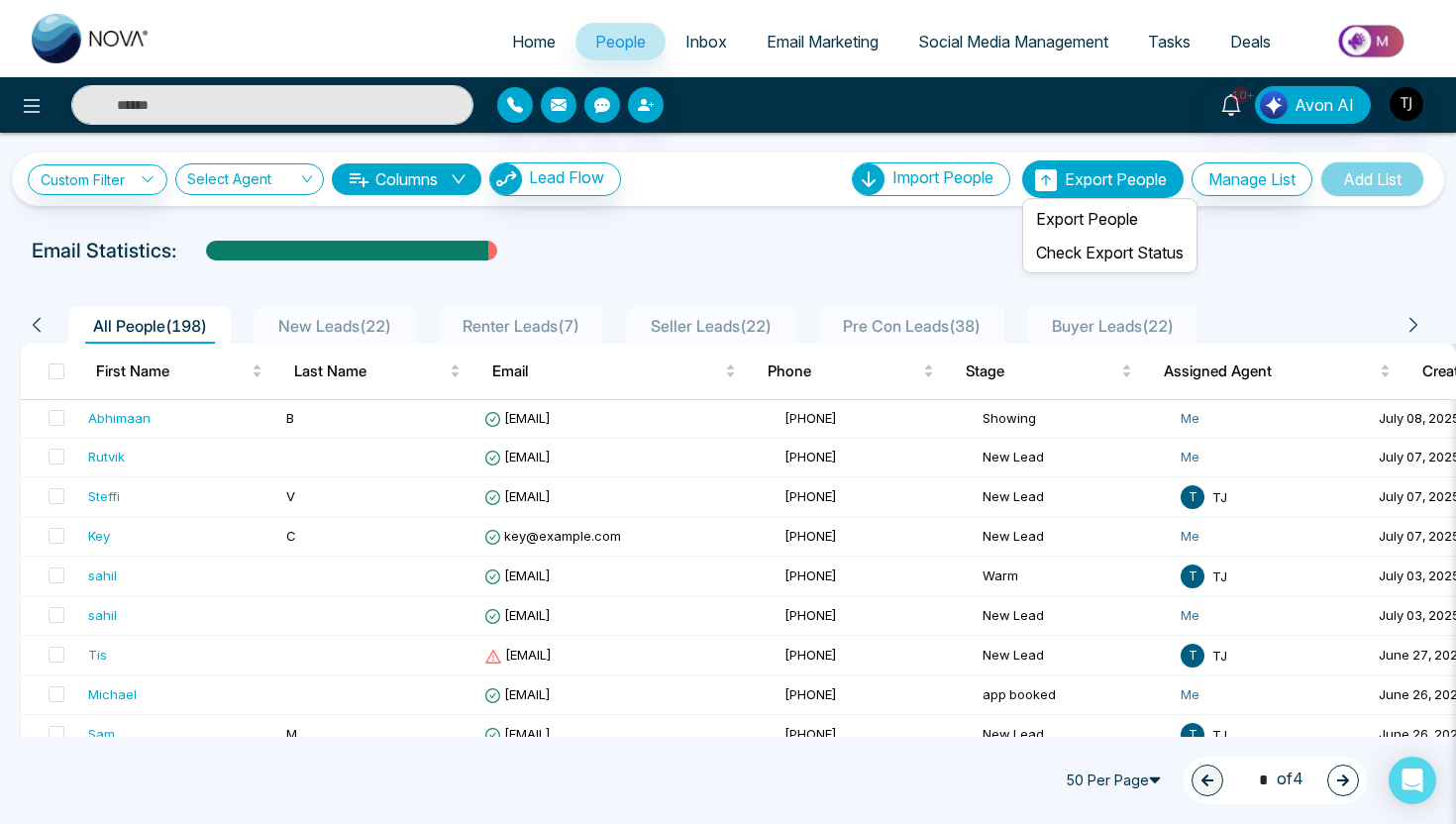 click on "Export People" at bounding box center [1115, 179] 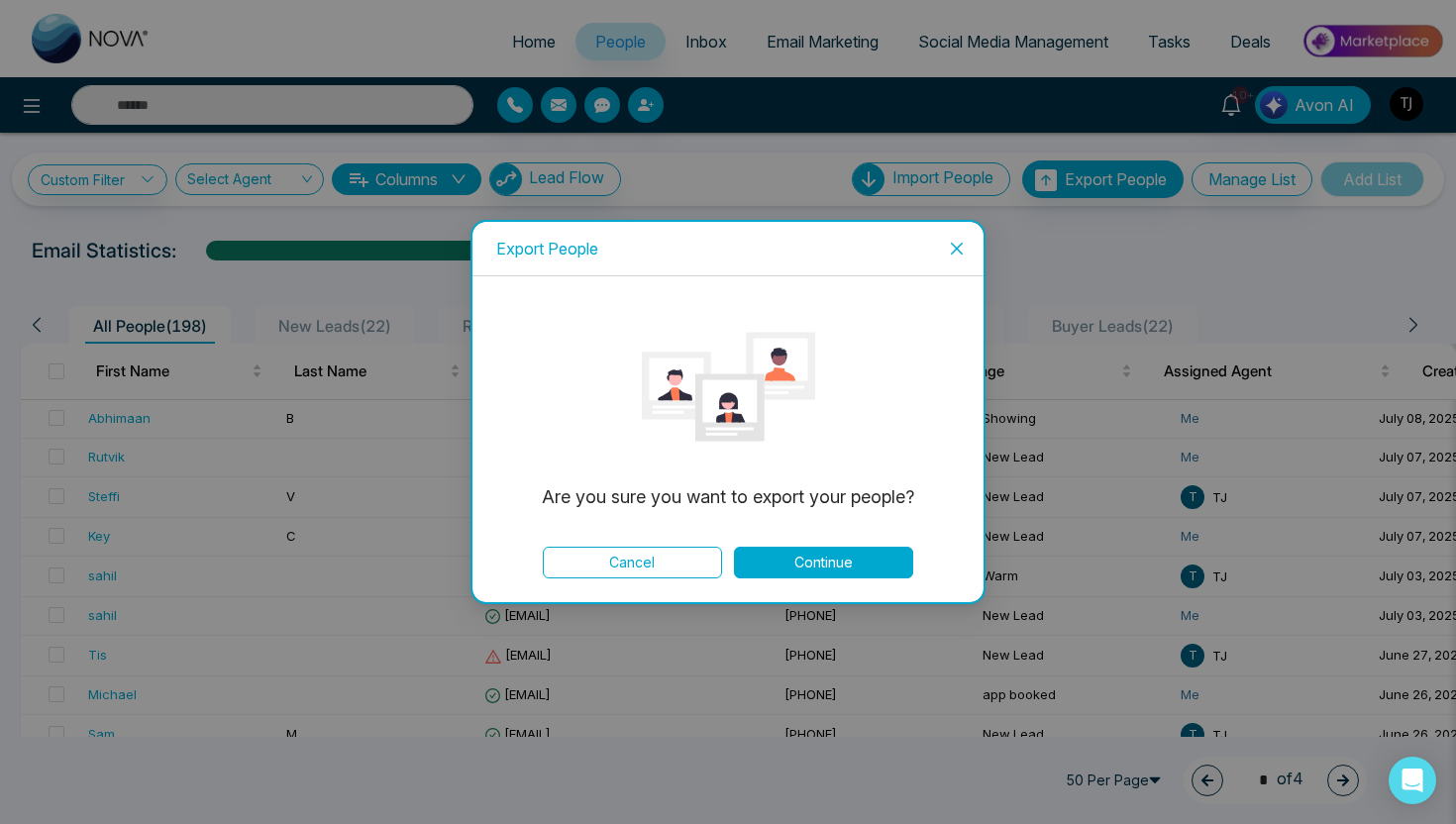 click on "Continue" at bounding box center [823, 563] 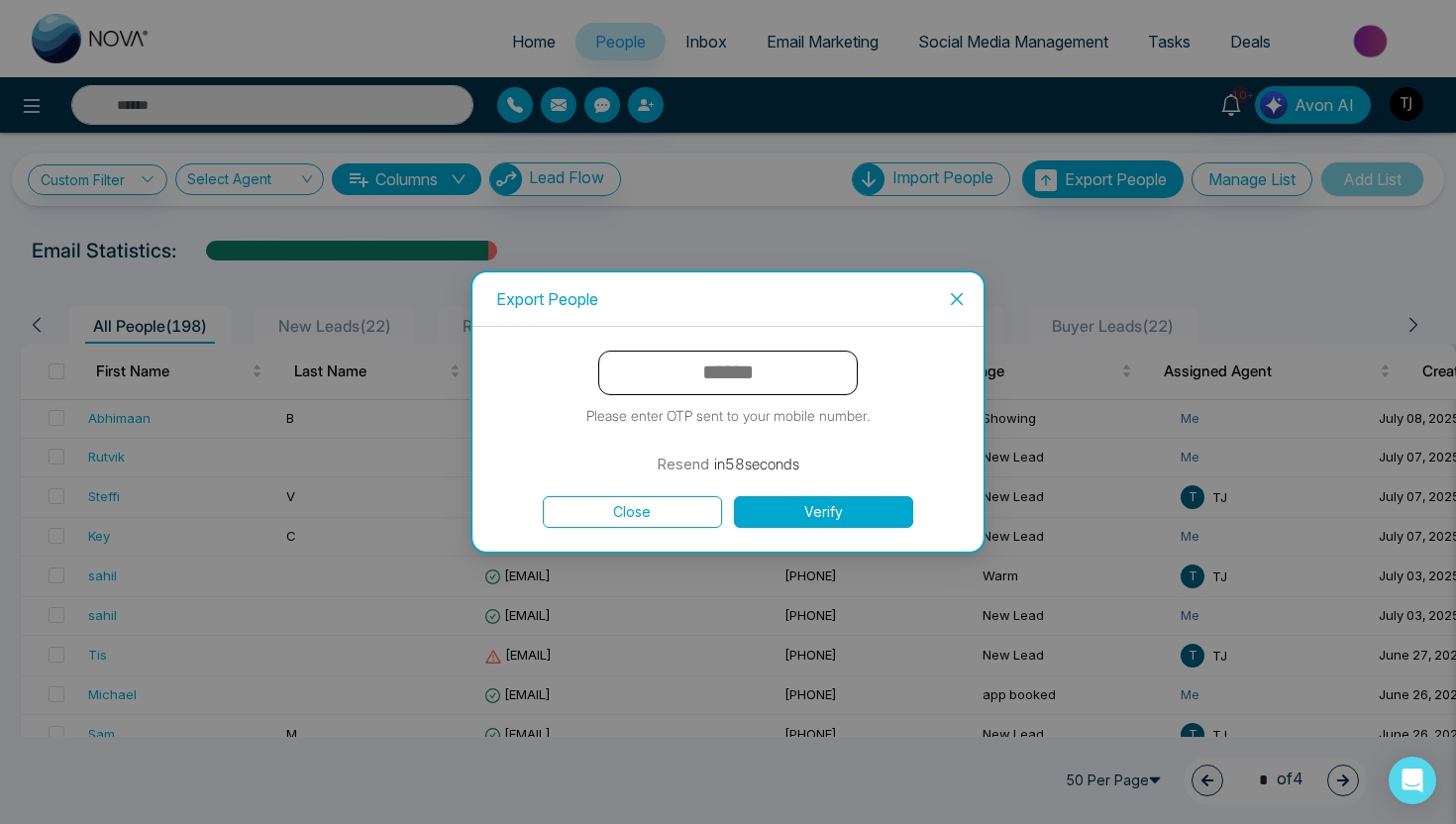 click 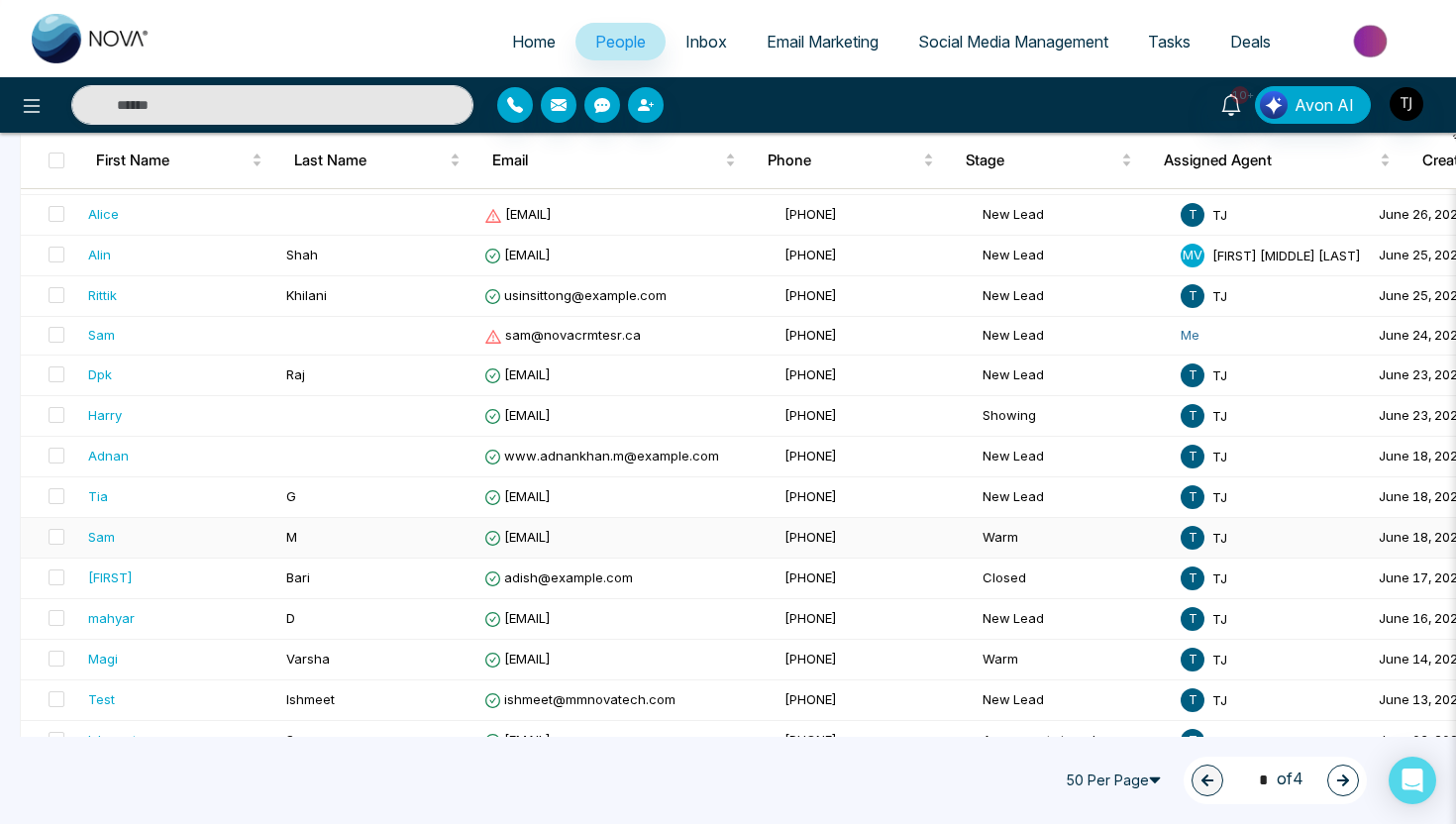 scroll, scrollTop: 582, scrollLeft: 0, axis: vertical 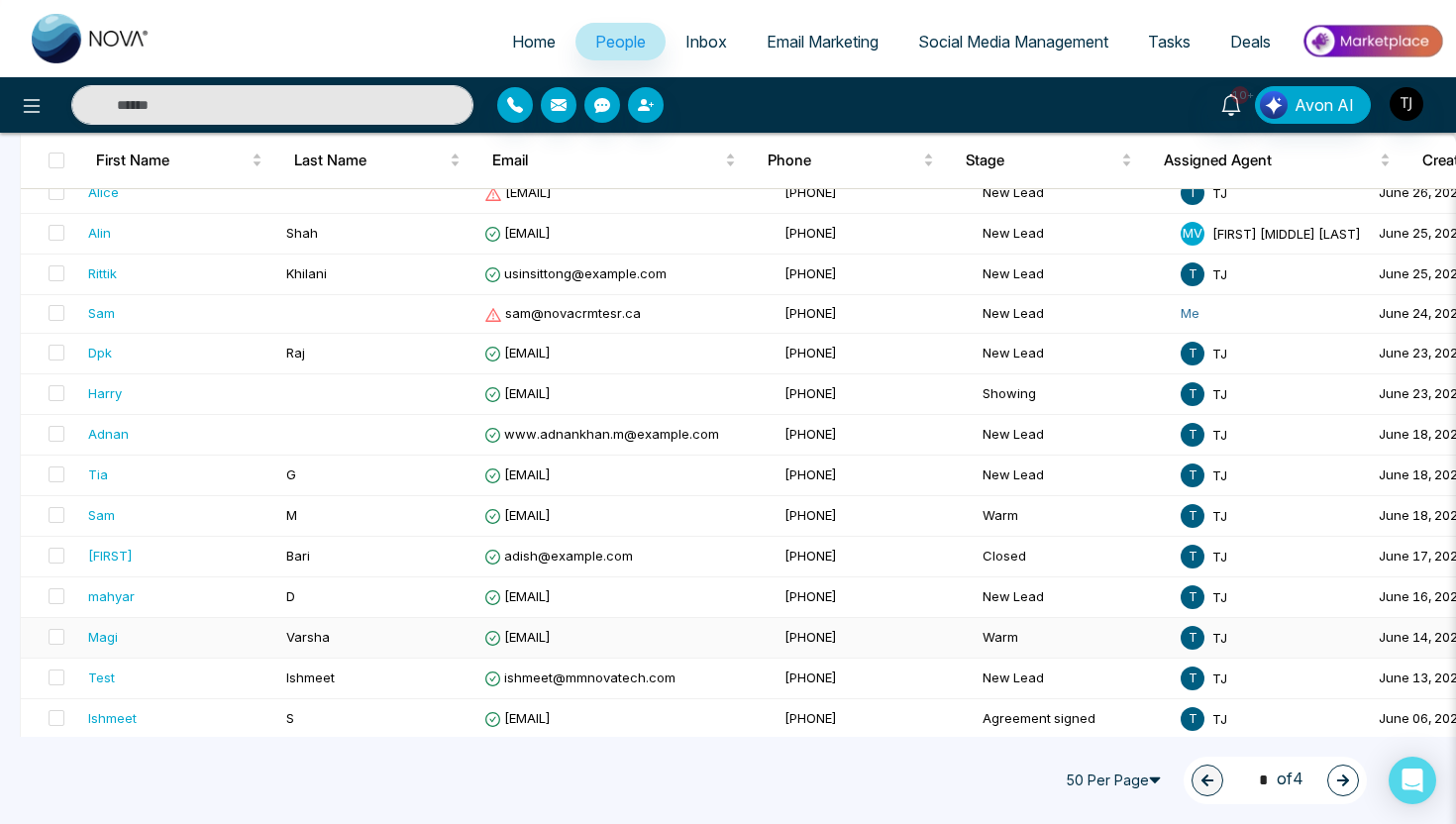 click on "Magi" at bounding box center [179, 637] 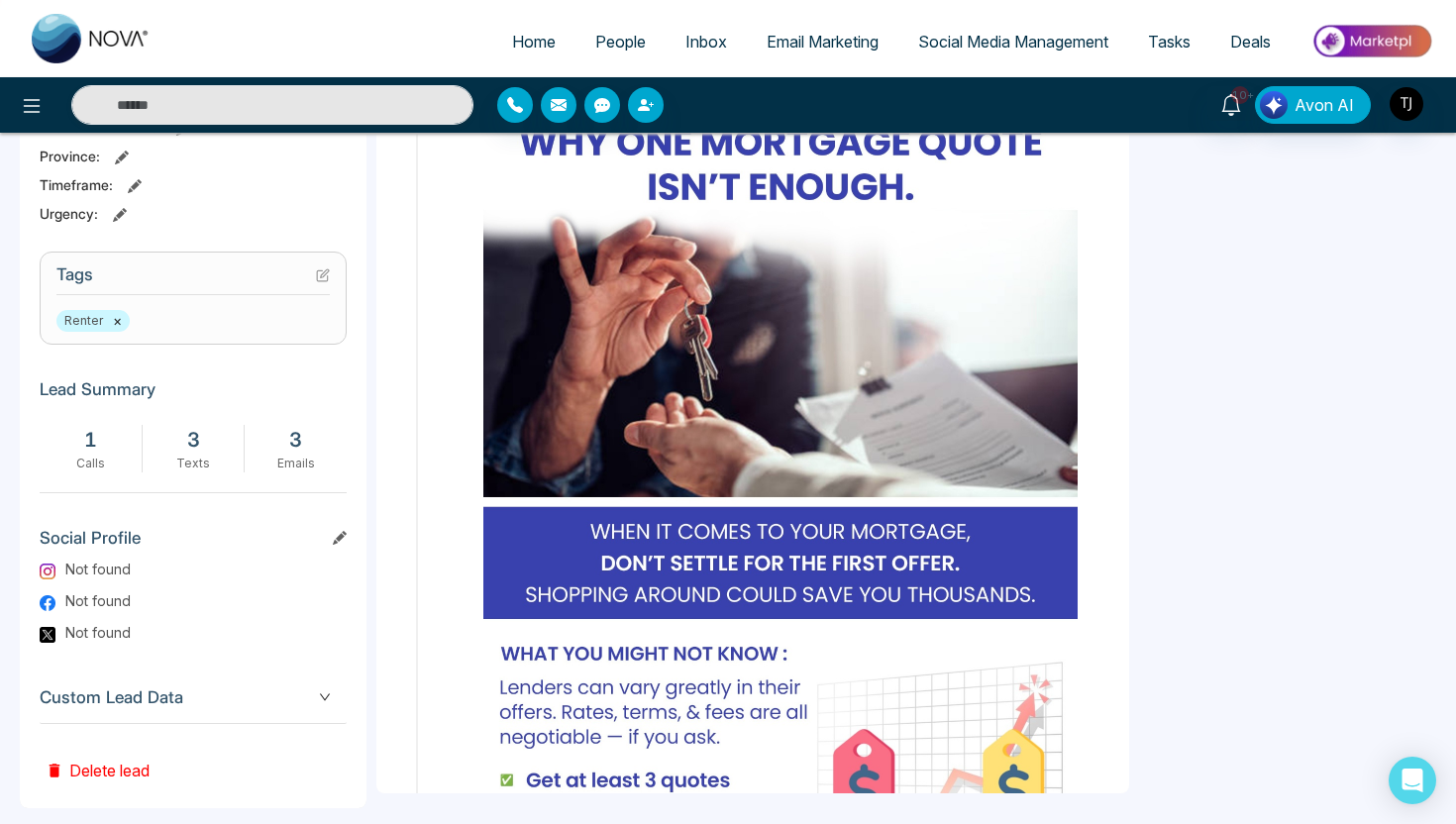 scroll, scrollTop: 730, scrollLeft: 0, axis: vertical 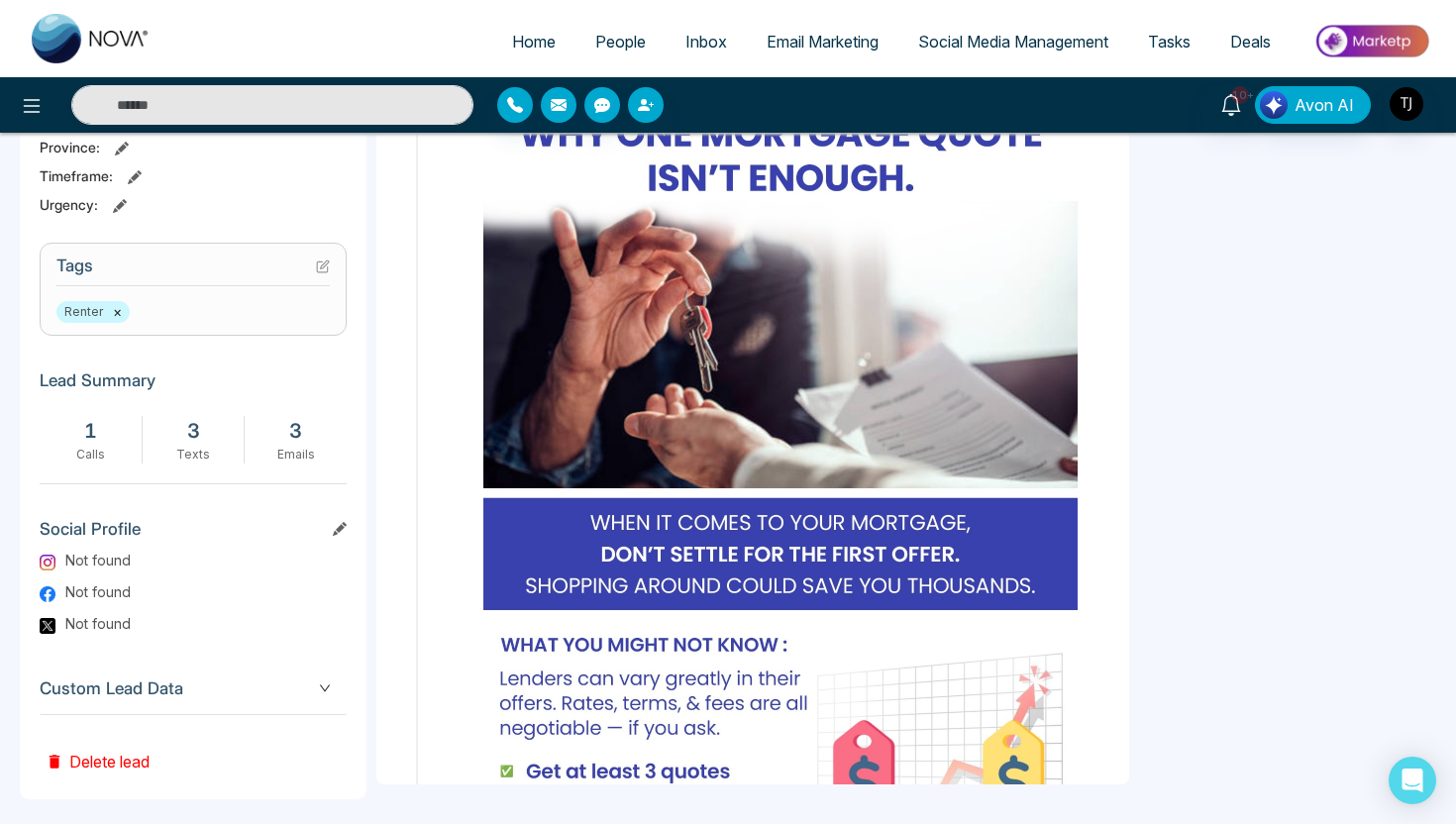 click 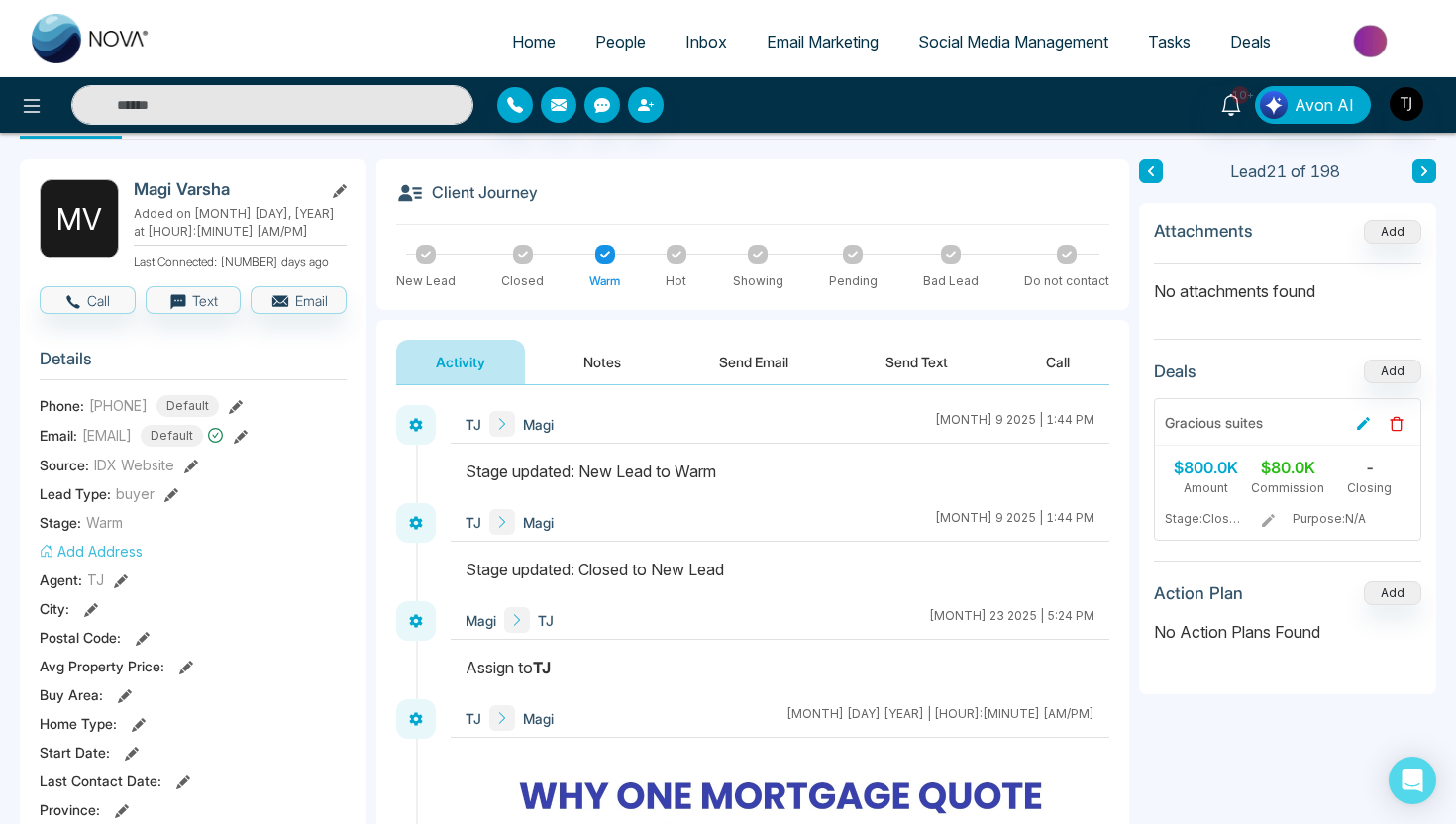 scroll, scrollTop: 0, scrollLeft: 0, axis: both 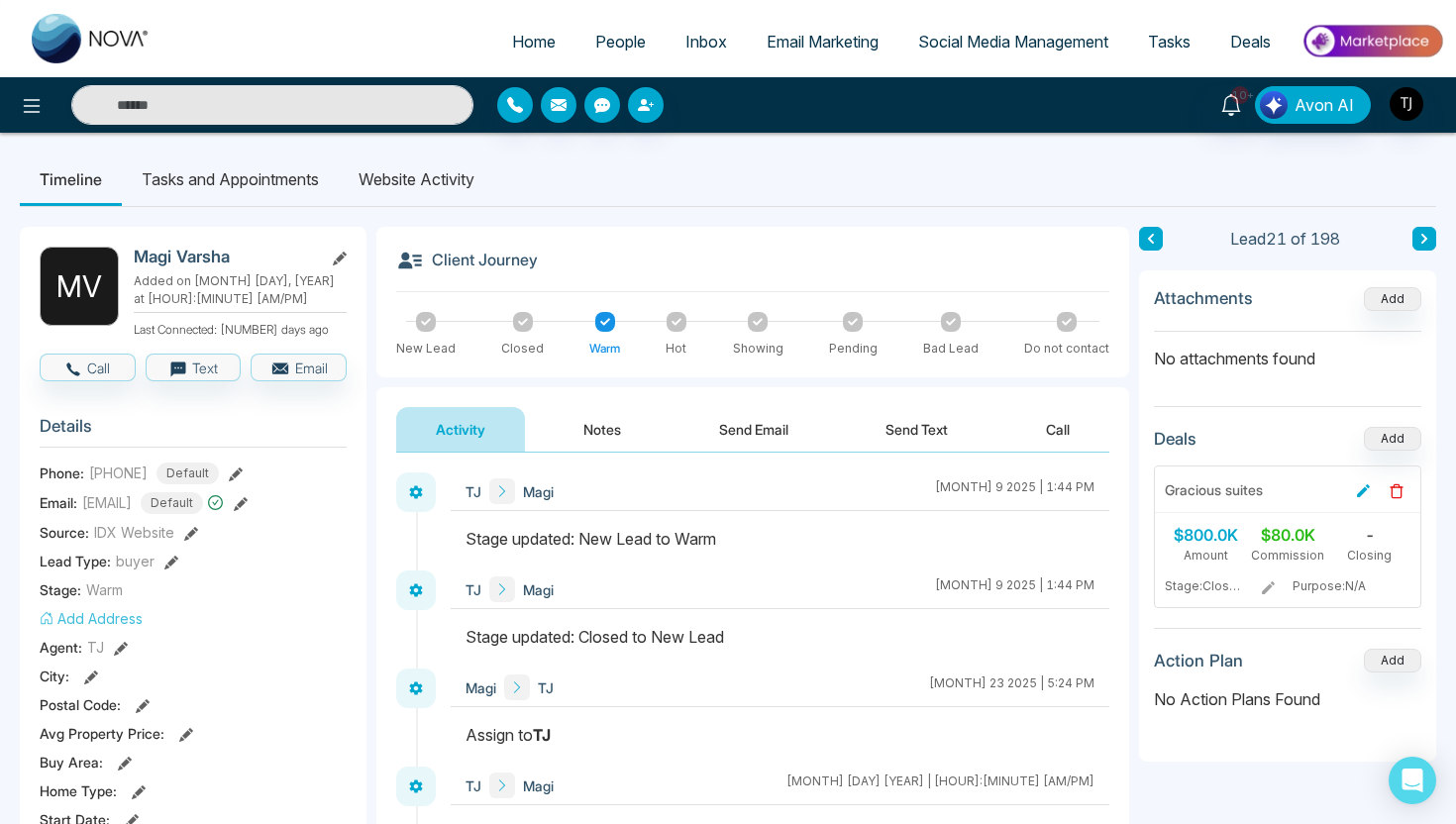 click 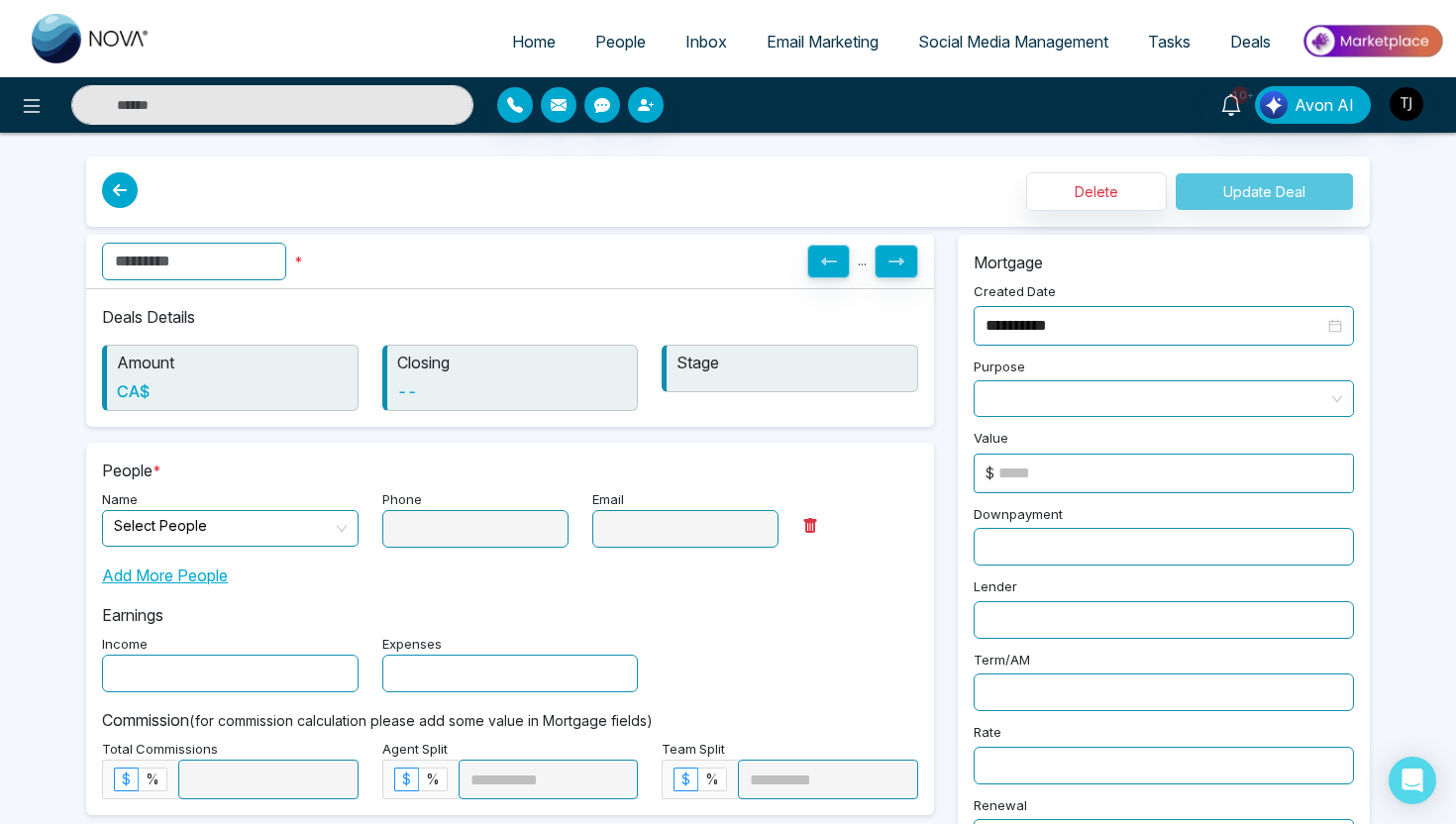 type on "**********" 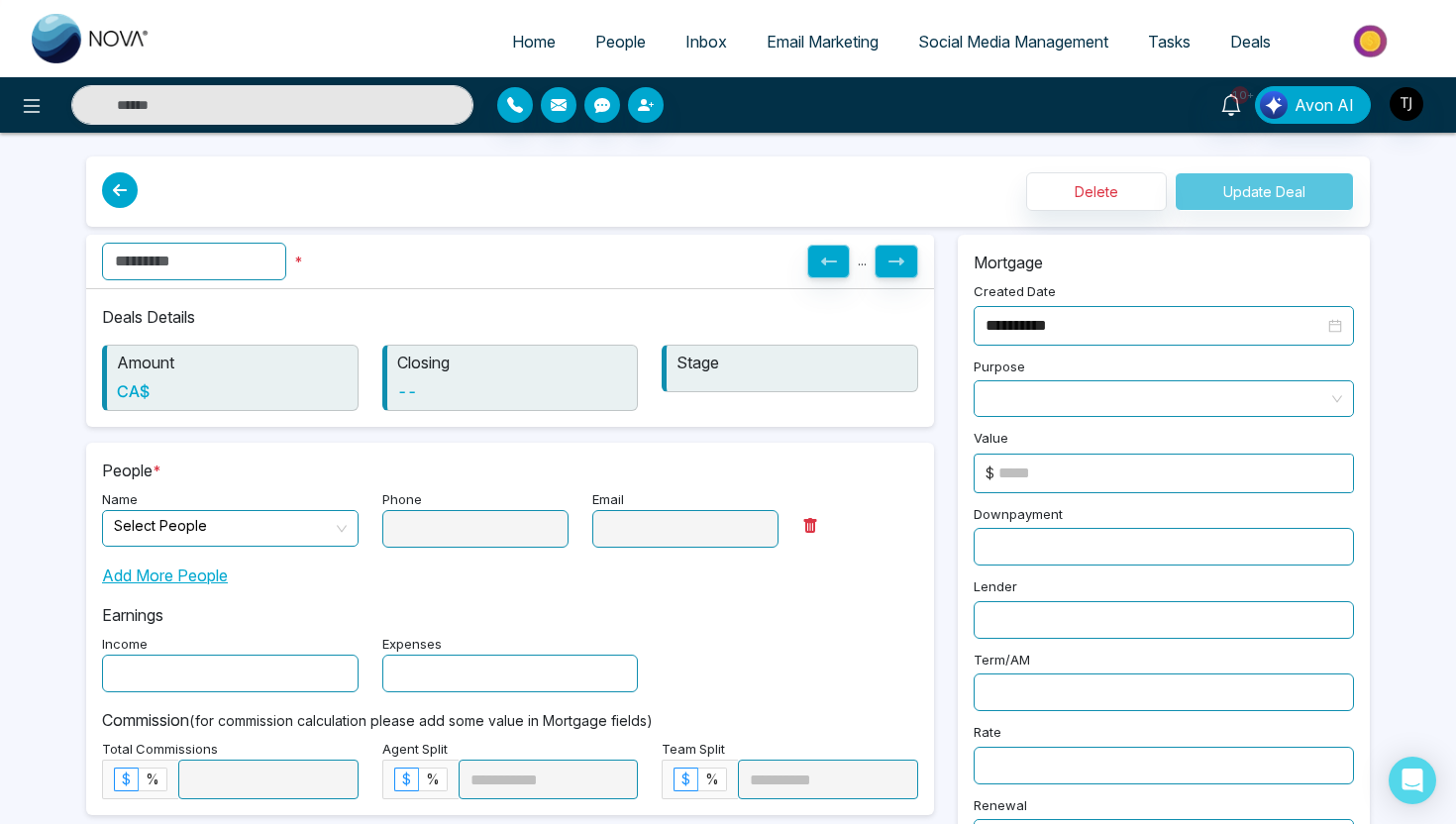 type on "**********" 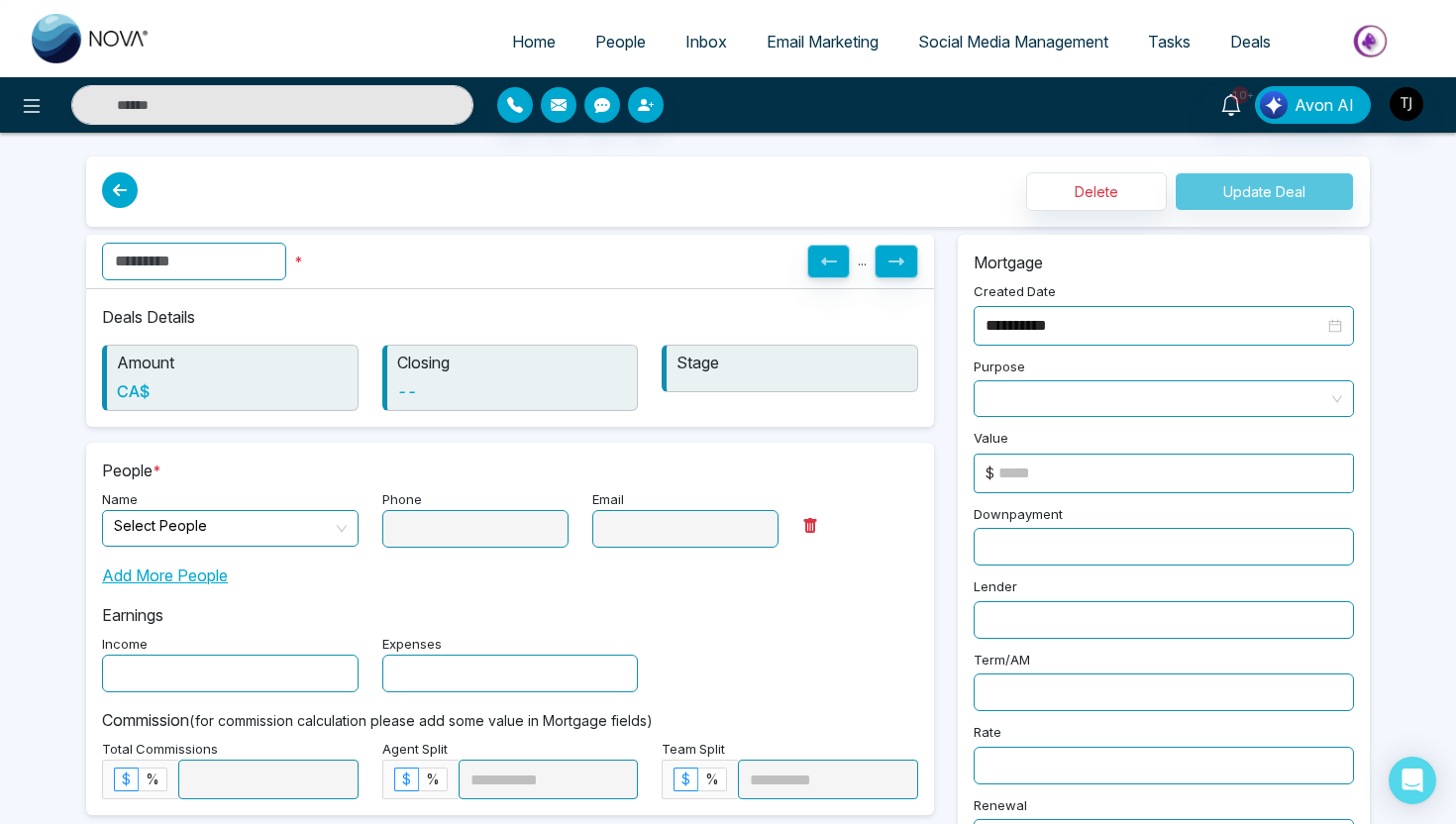 type on "**********" 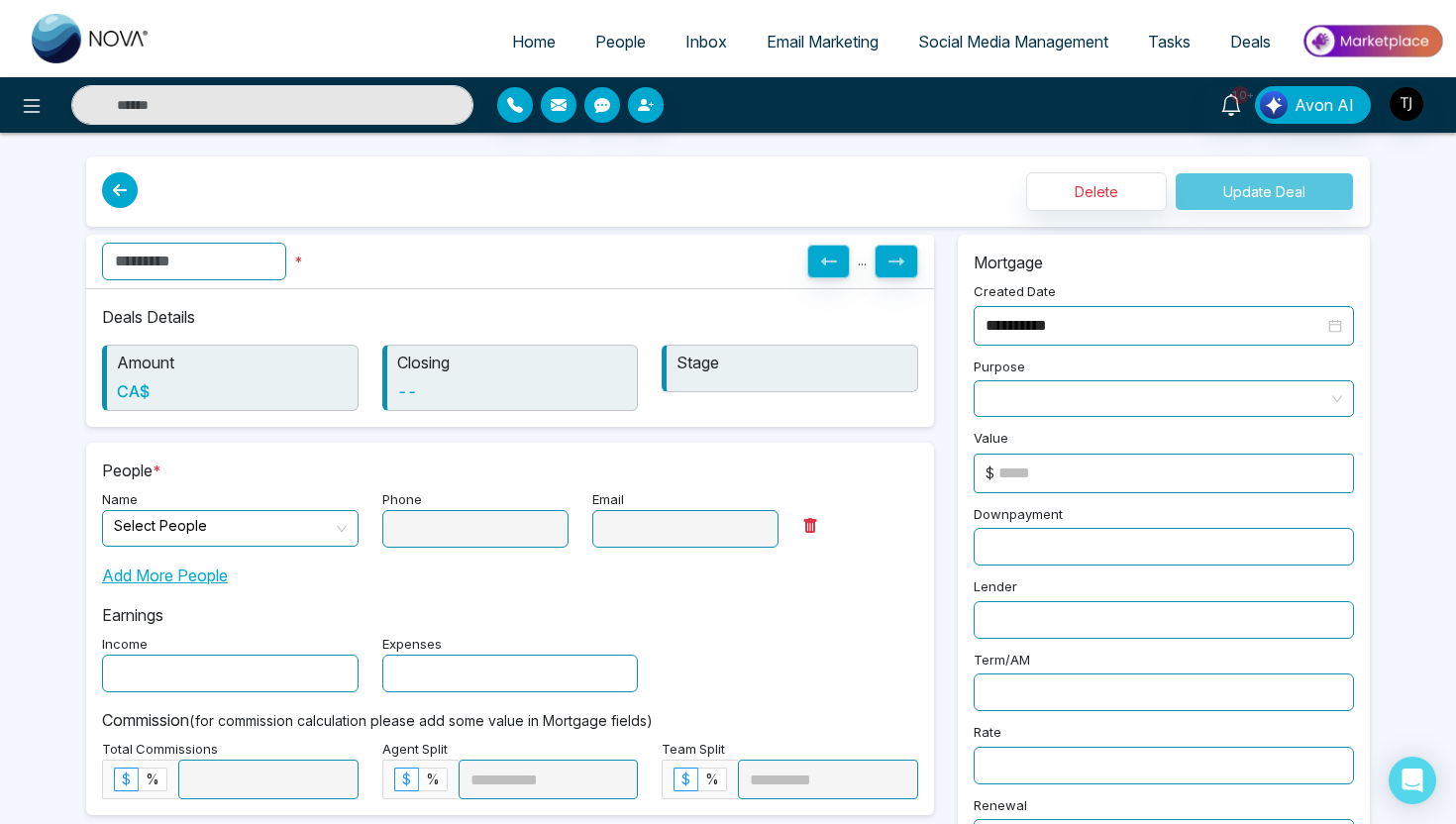 type on "*****" 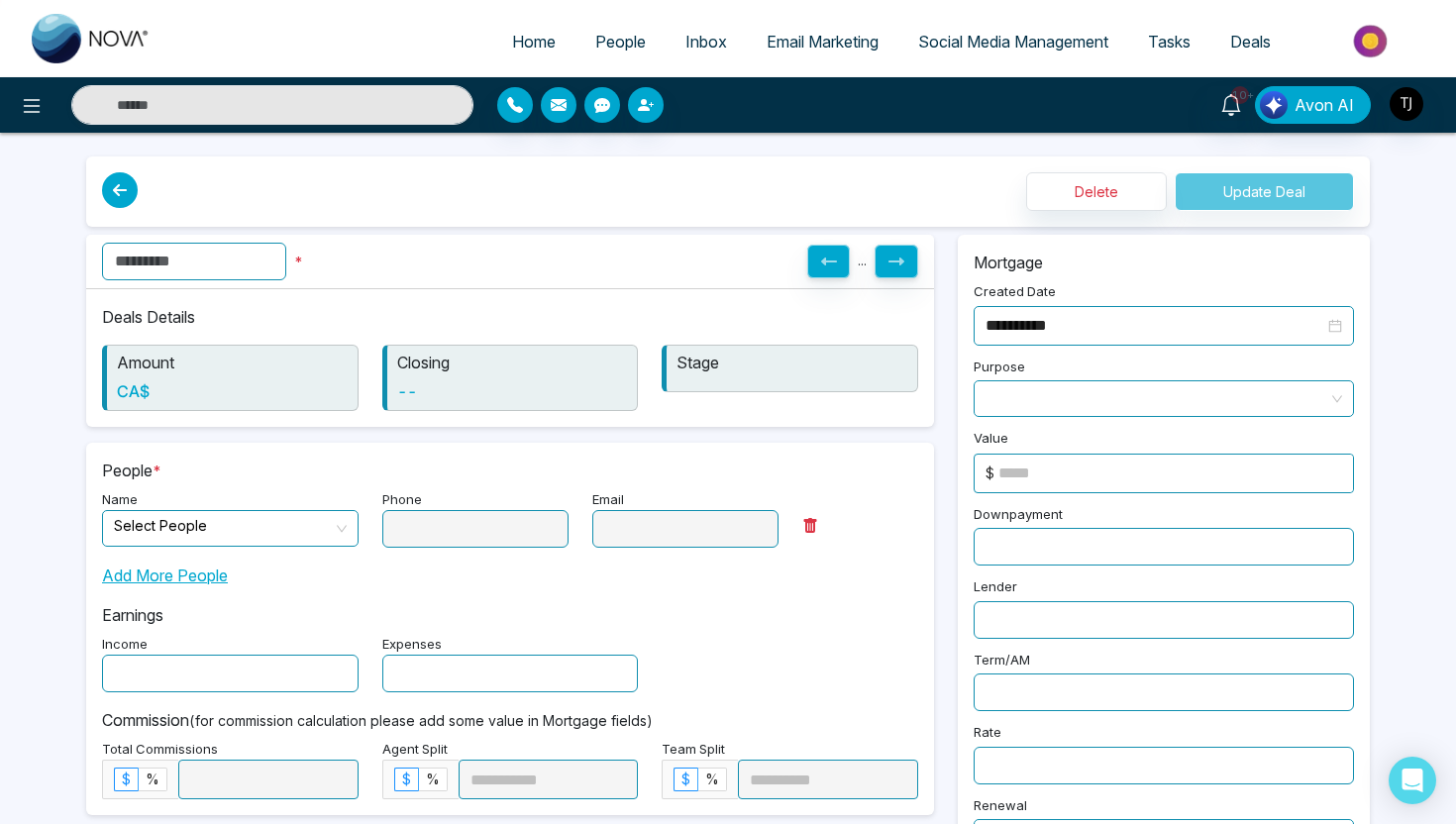 type on "*" 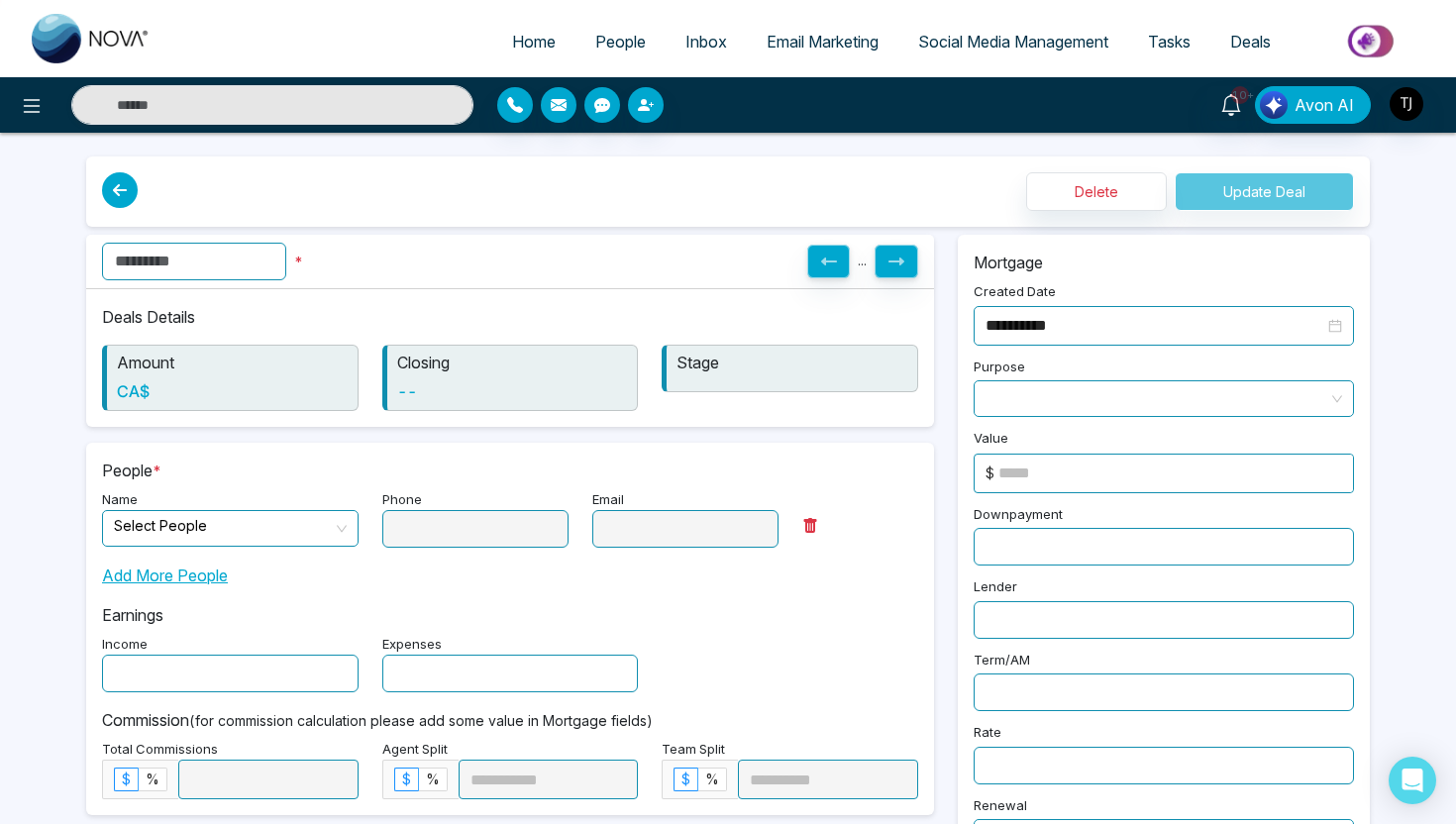 type on "*" 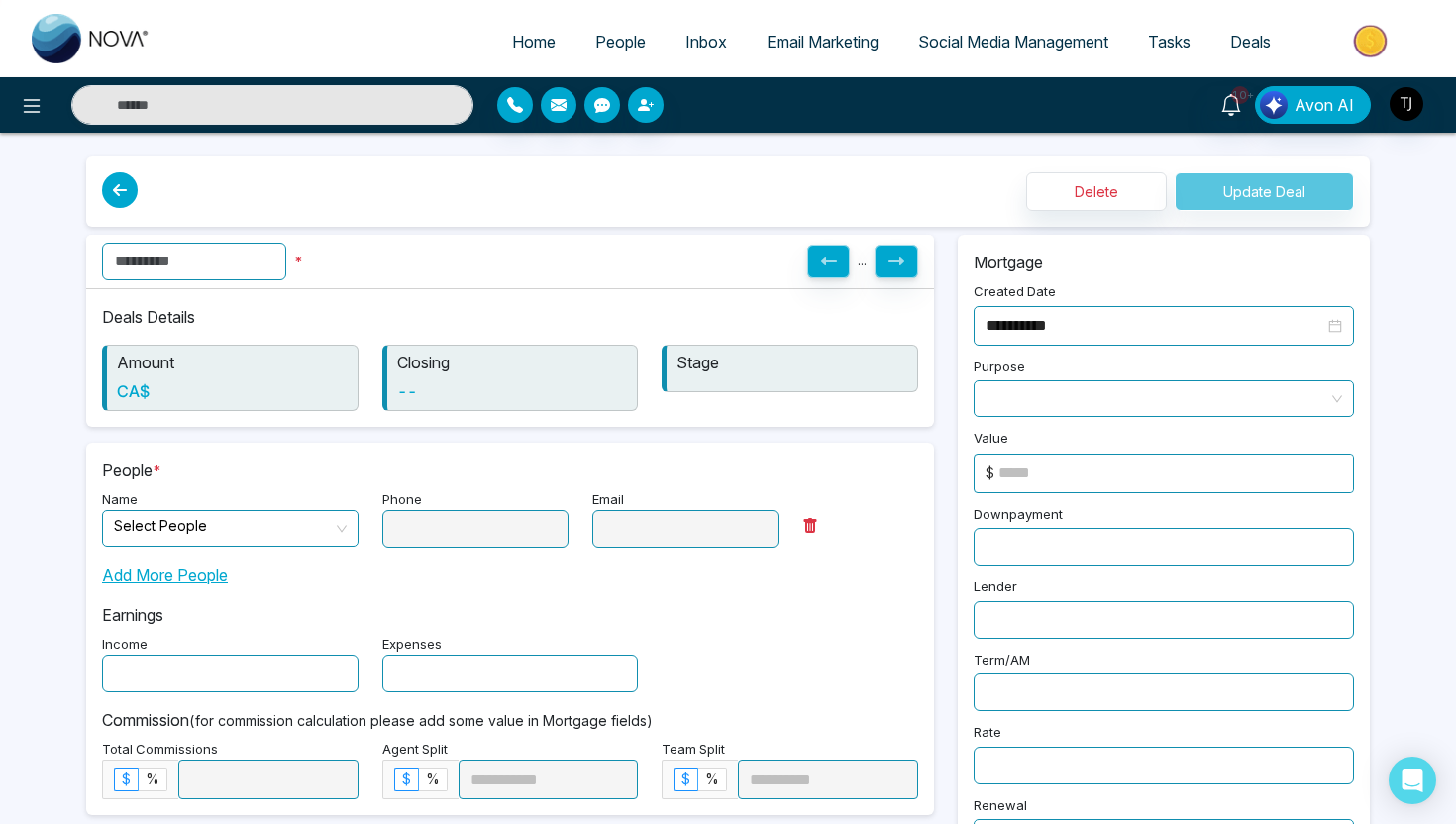 type on "******" 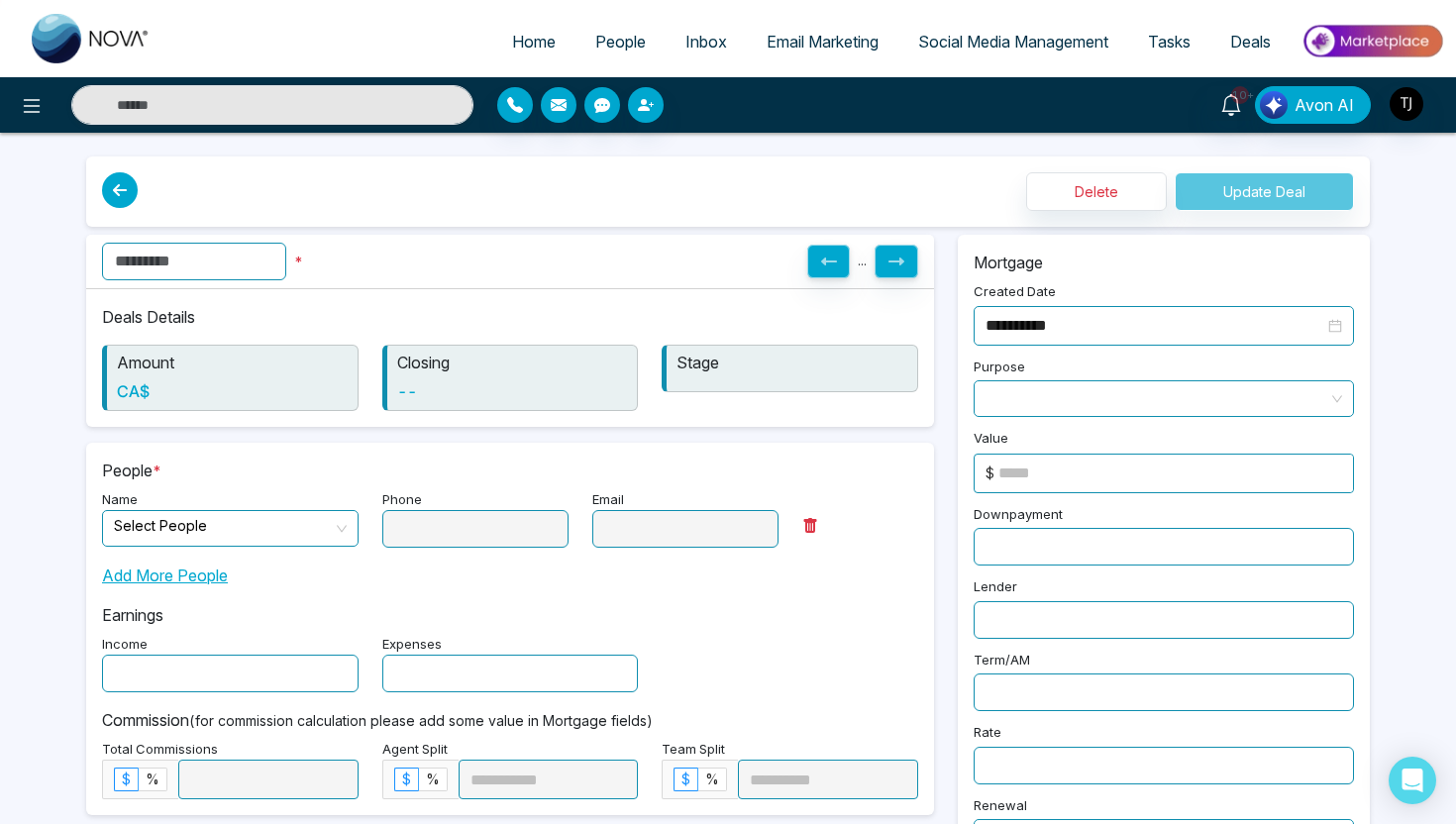 type on "**********" 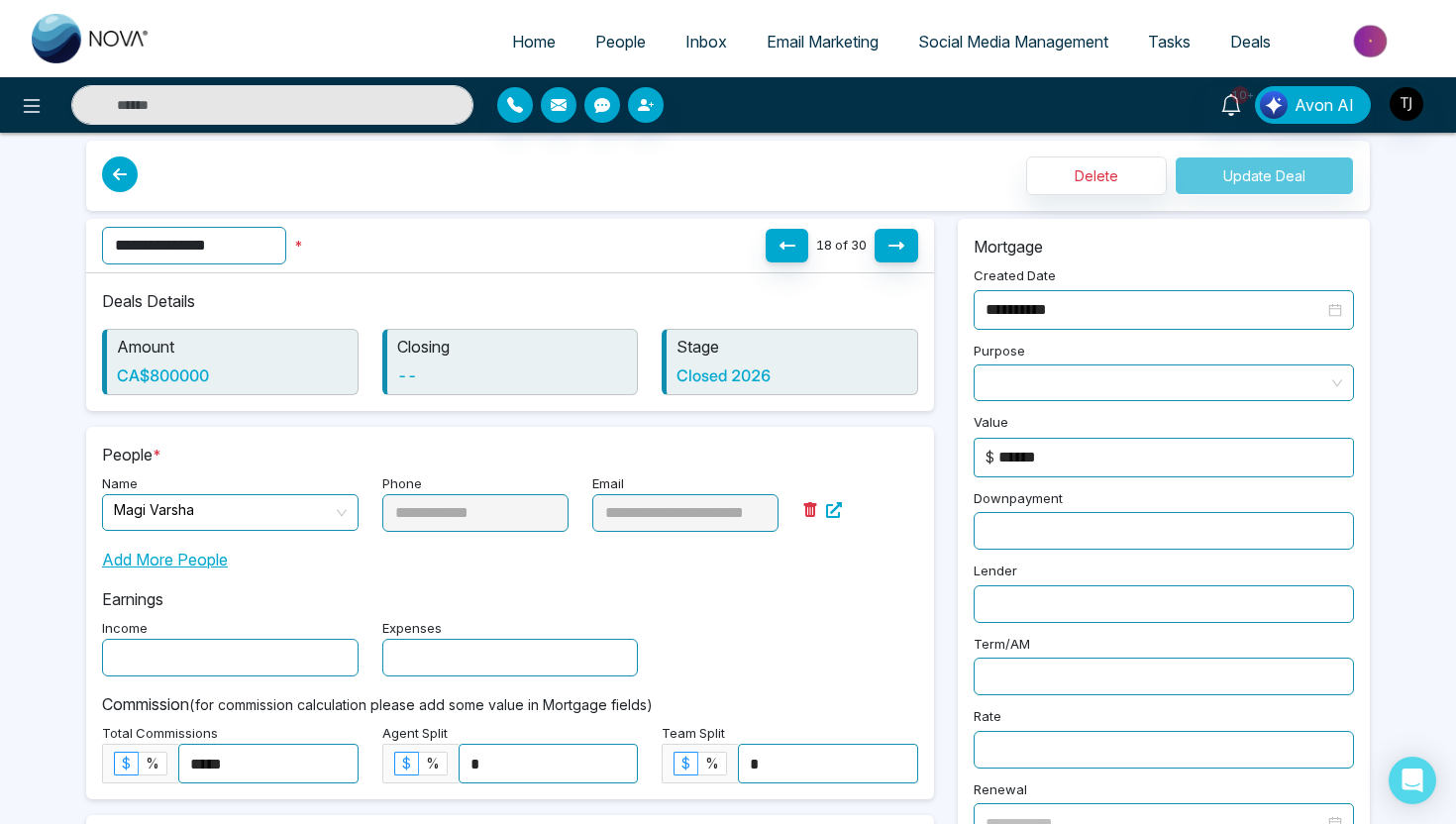 scroll, scrollTop: 0, scrollLeft: 0, axis: both 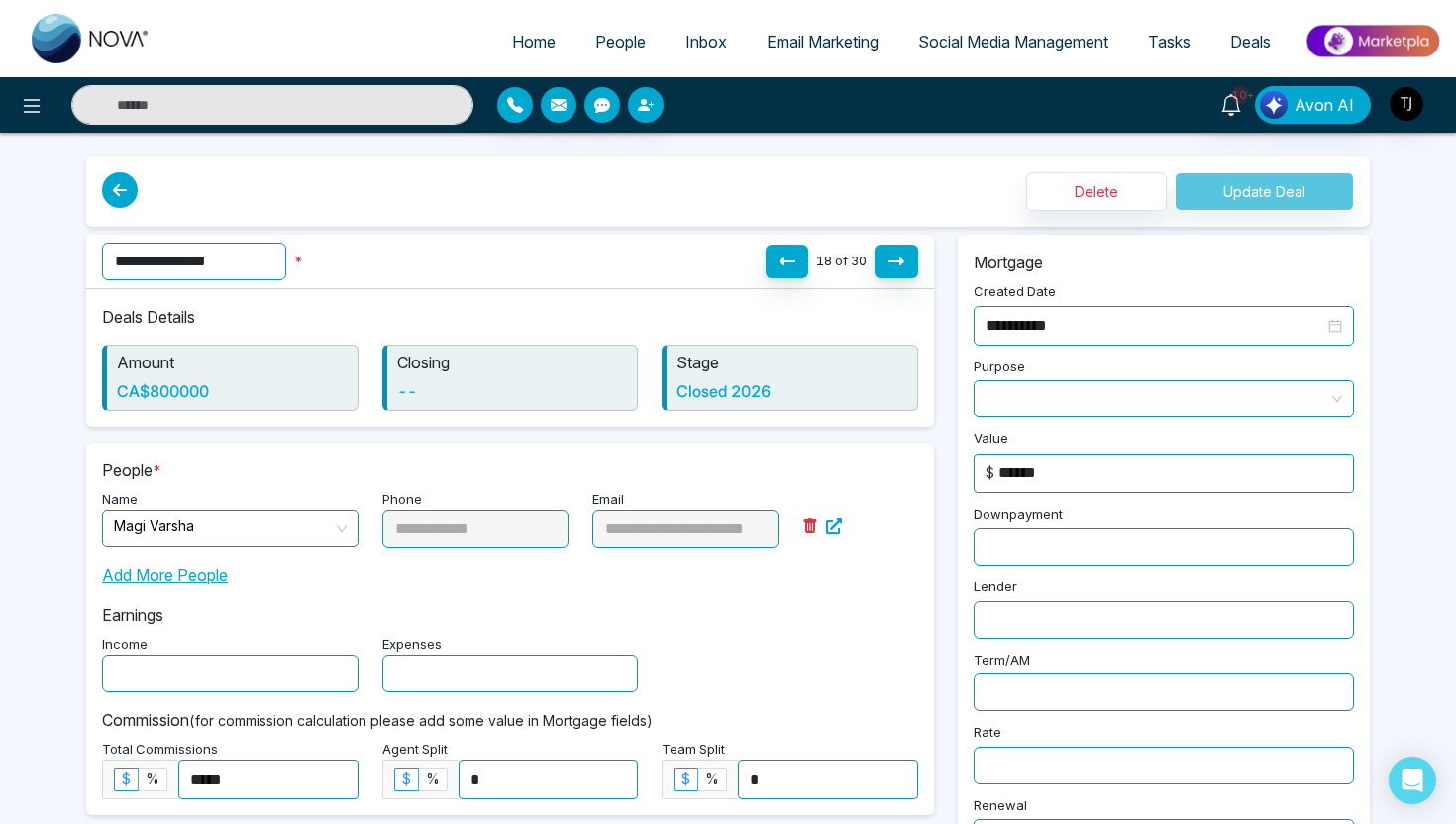 click on "Deals" at bounding box center (1250, 42) 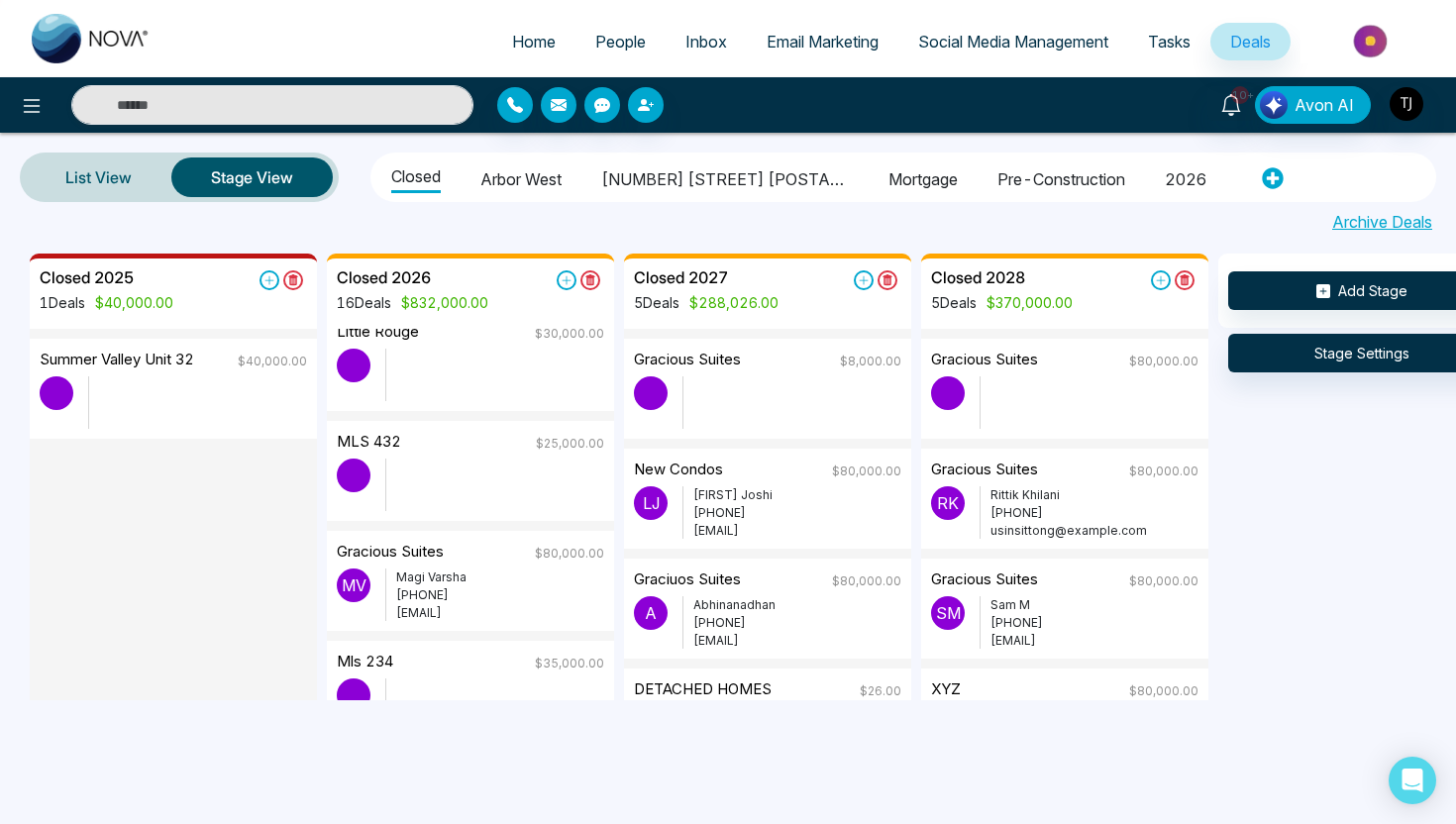 scroll, scrollTop: 0, scrollLeft: 0, axis: both 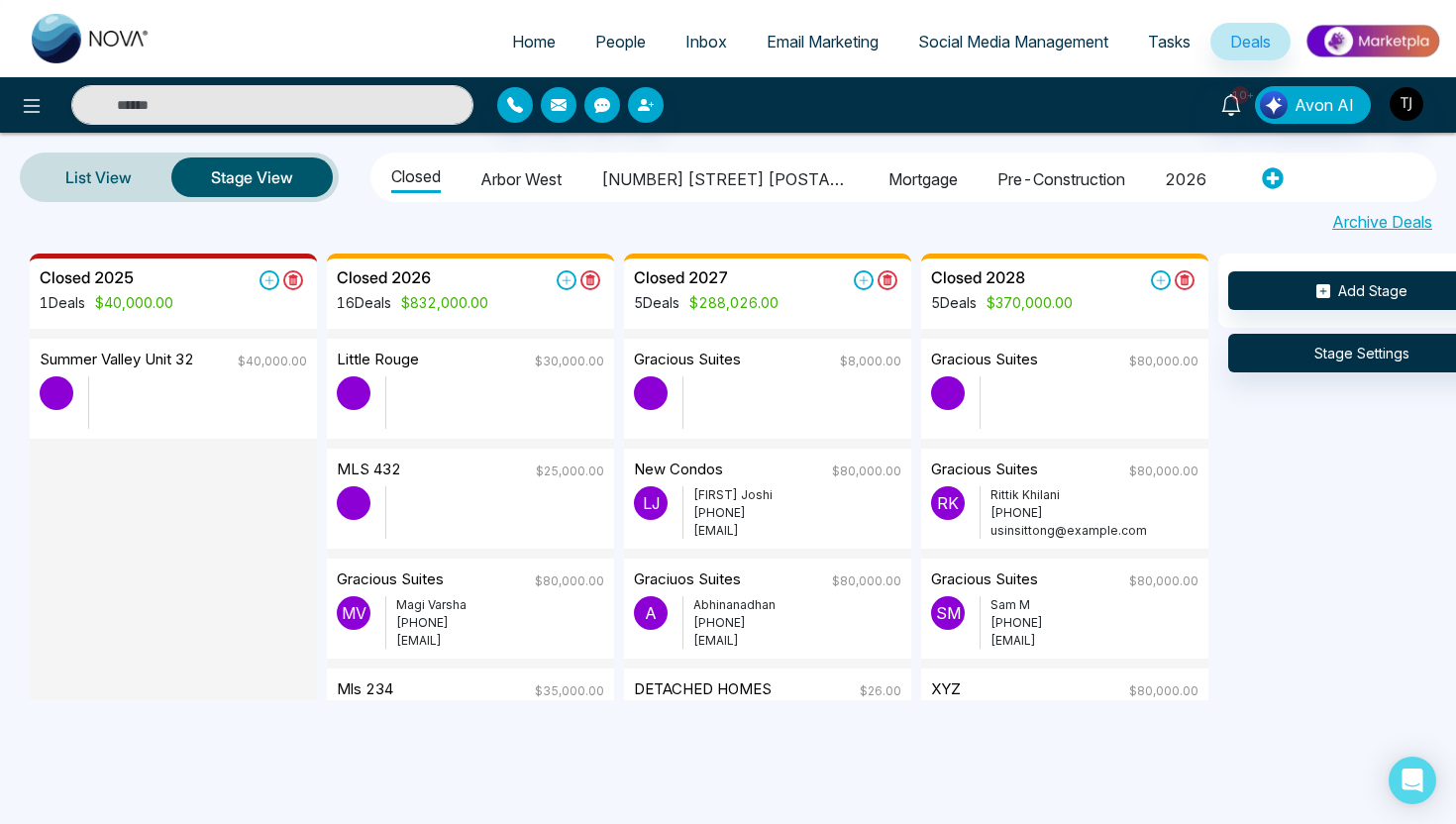 click on "People" at bounding box center (620, 42) 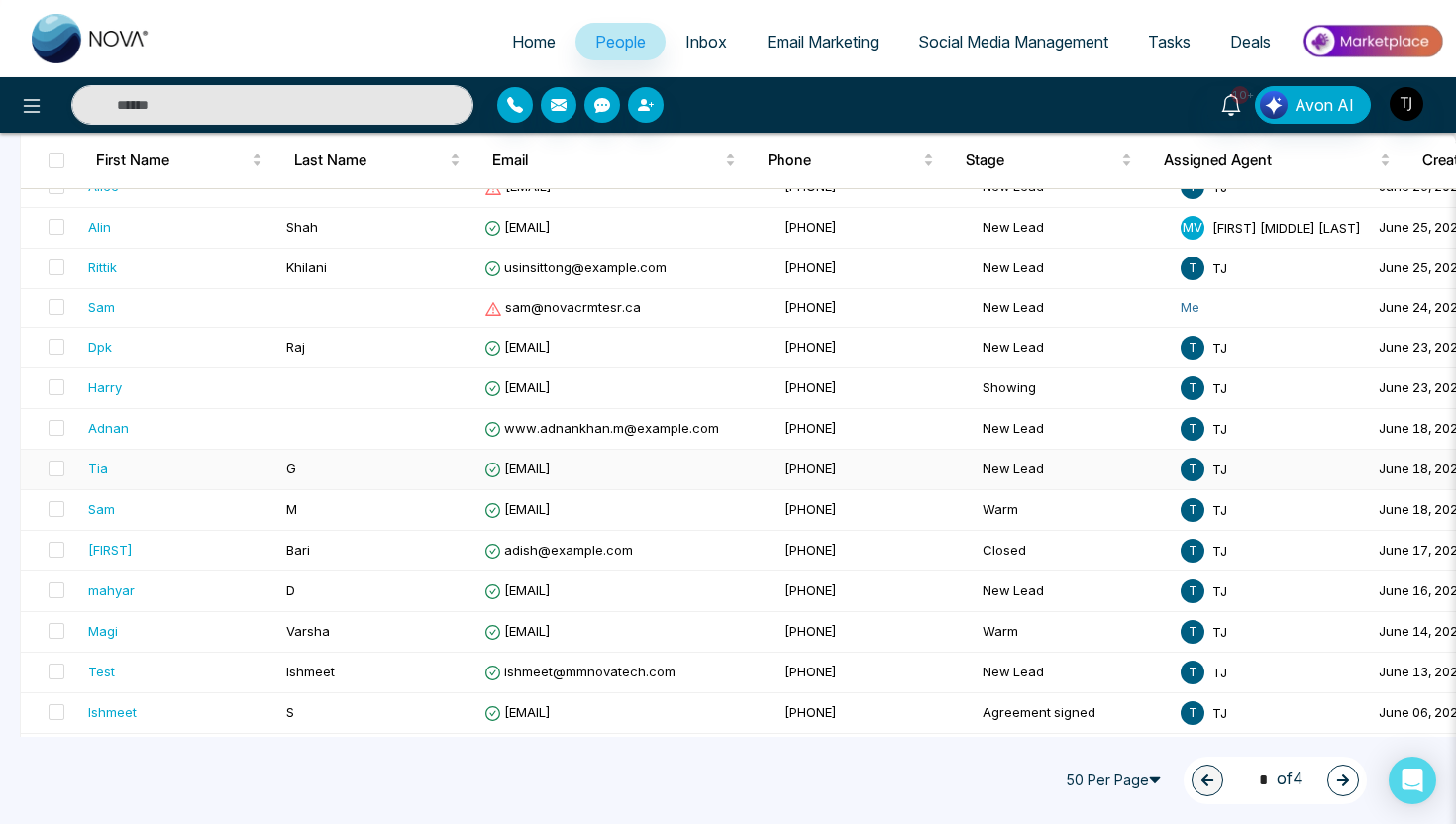 scroll, scrollTop: 589, scrollLeft: 0, axis: vertical 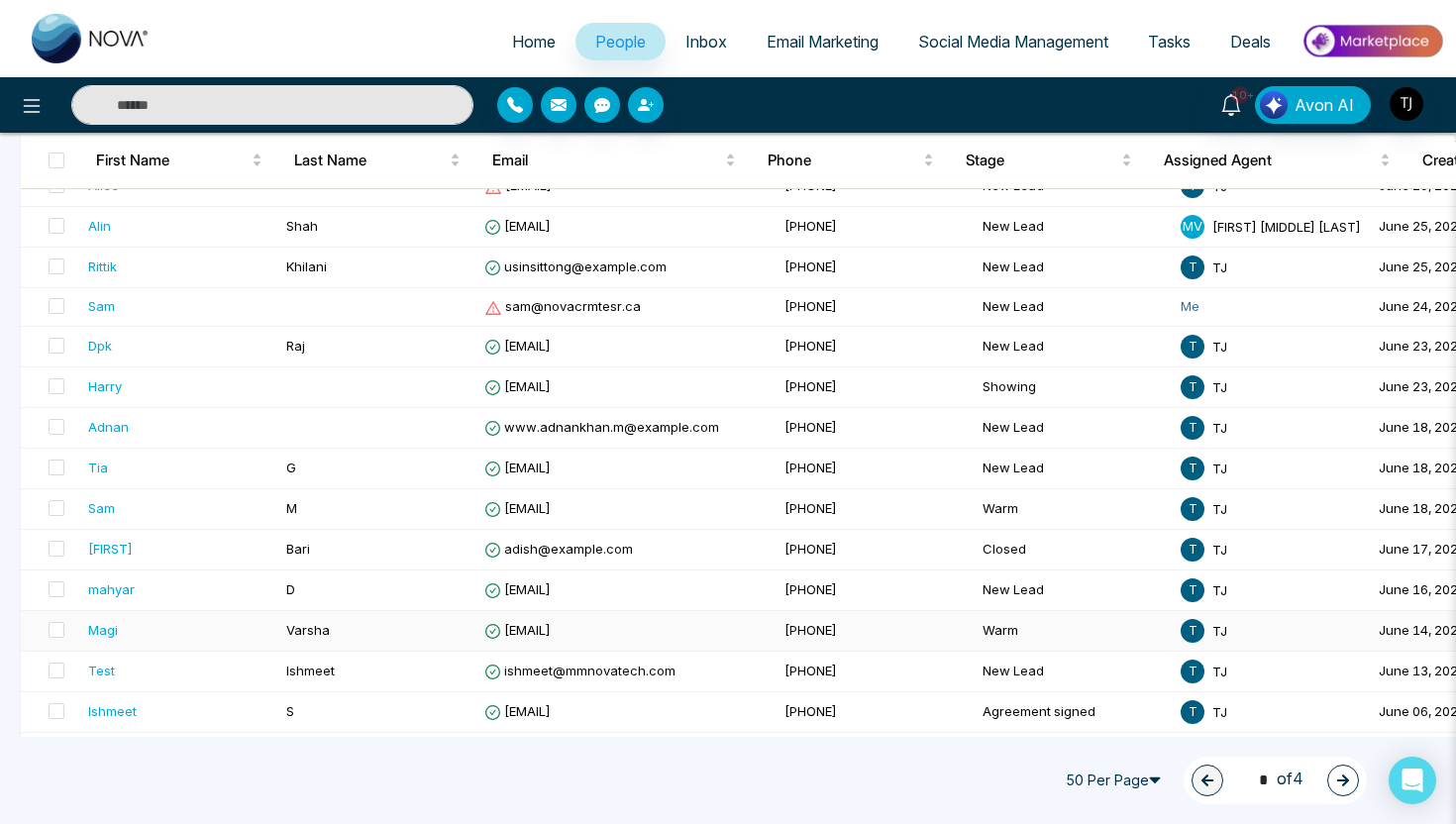 click on "Magi" at bounding box center [179, 630] 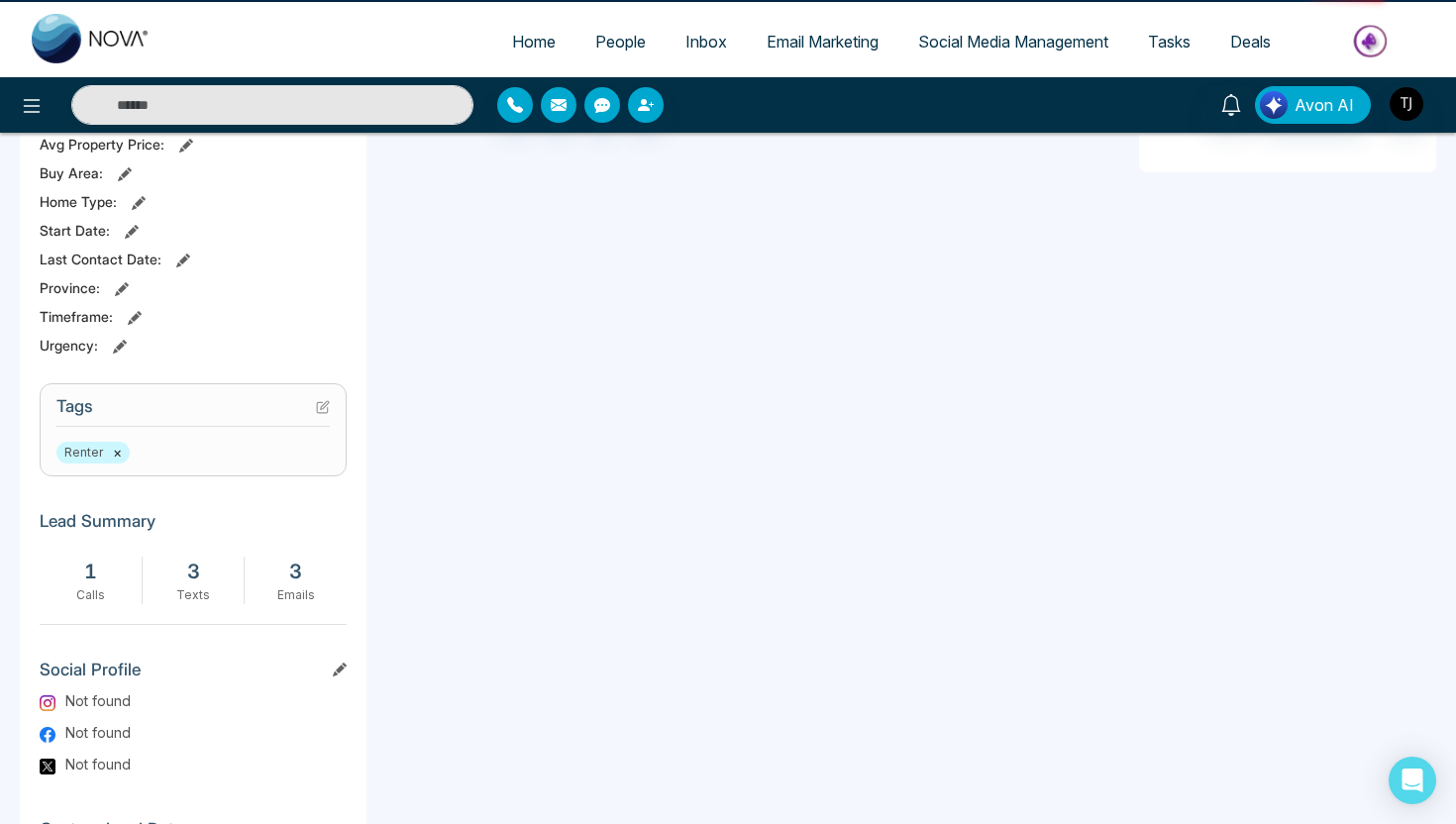 scroll, scrollTop: 0, scrollLeft: 0, axis: both 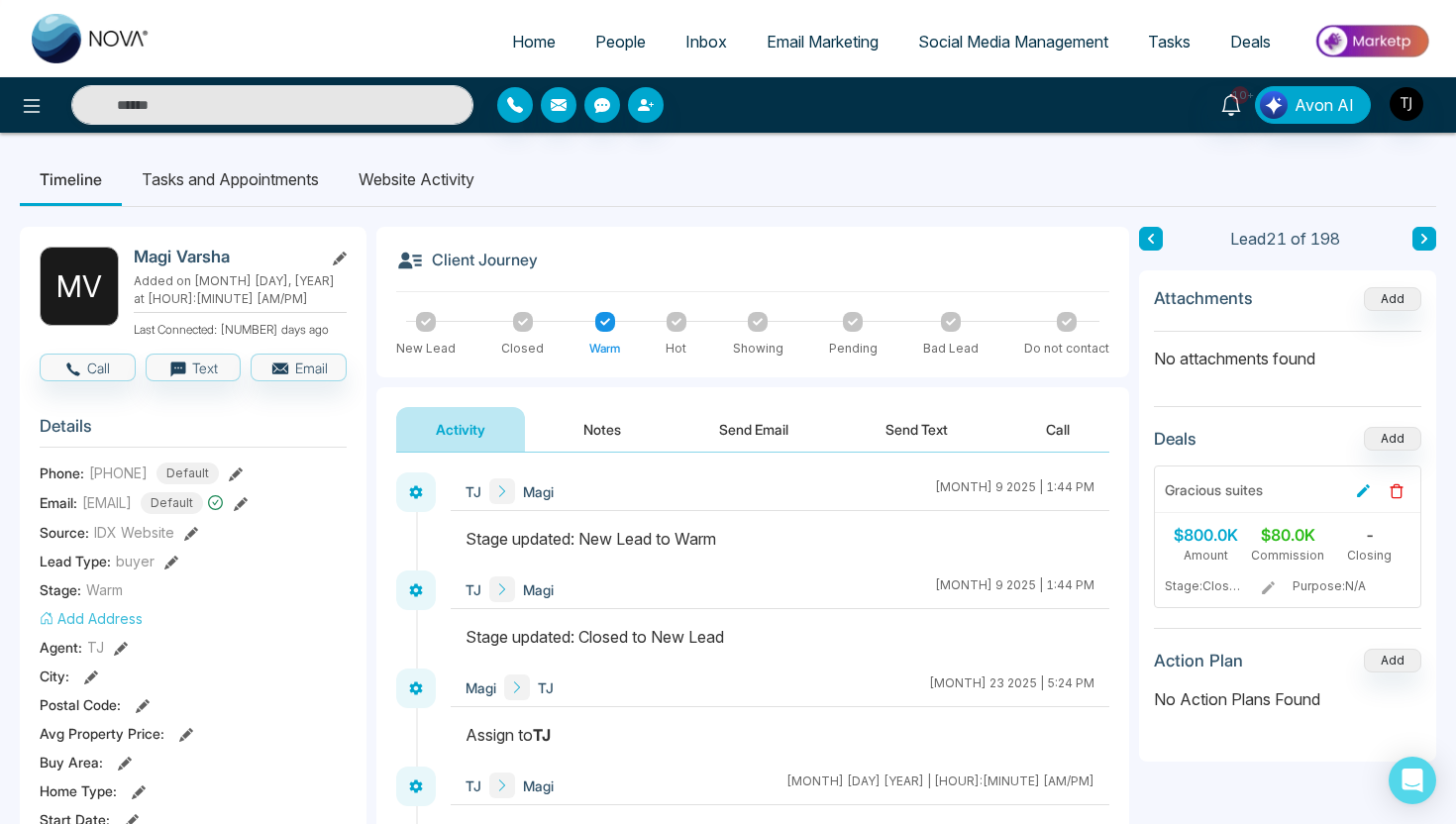 click on "Website Activity" at bounding box center [416, 179] 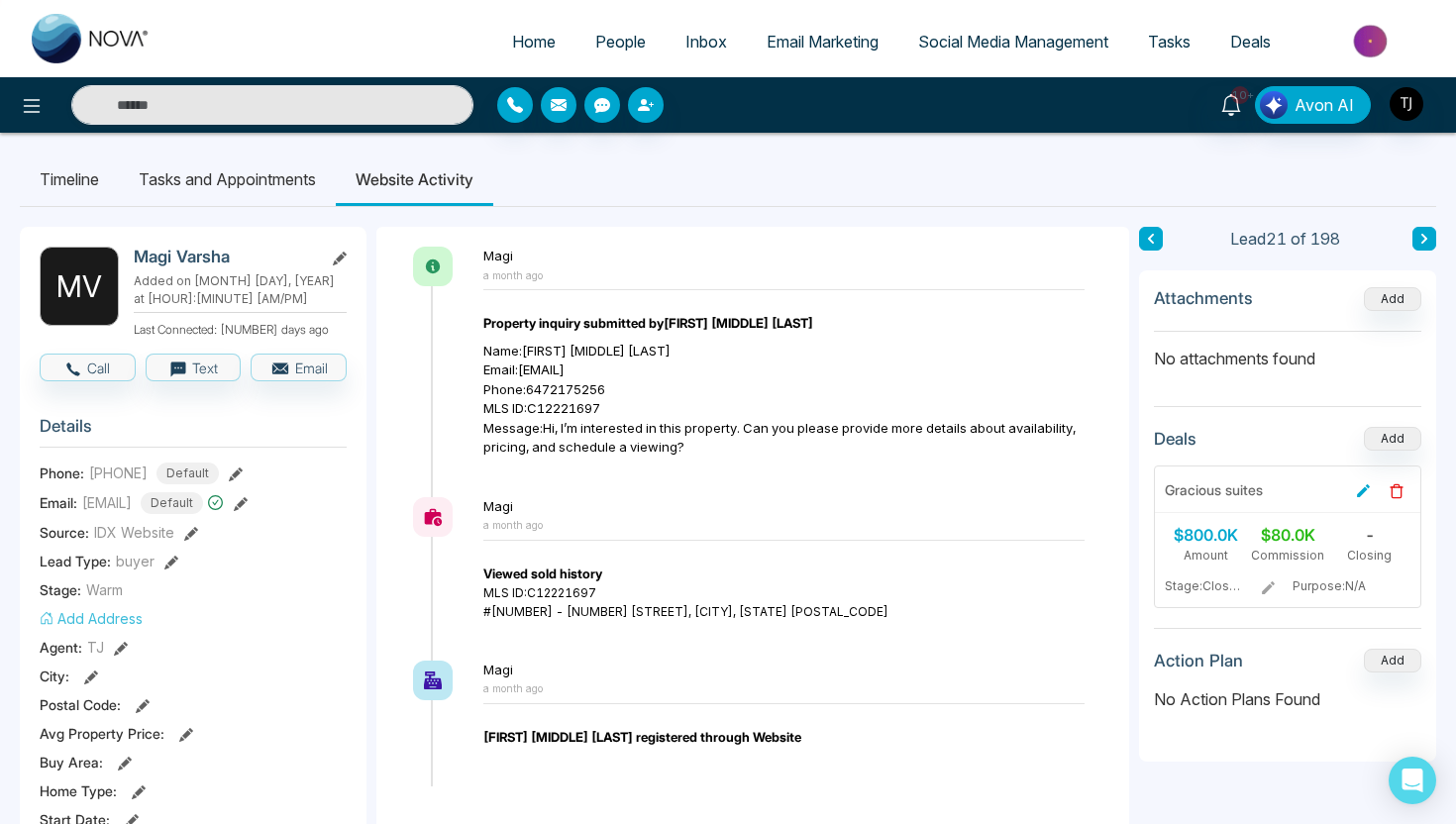 click on "Timeline" at bounding box center (69, 179) 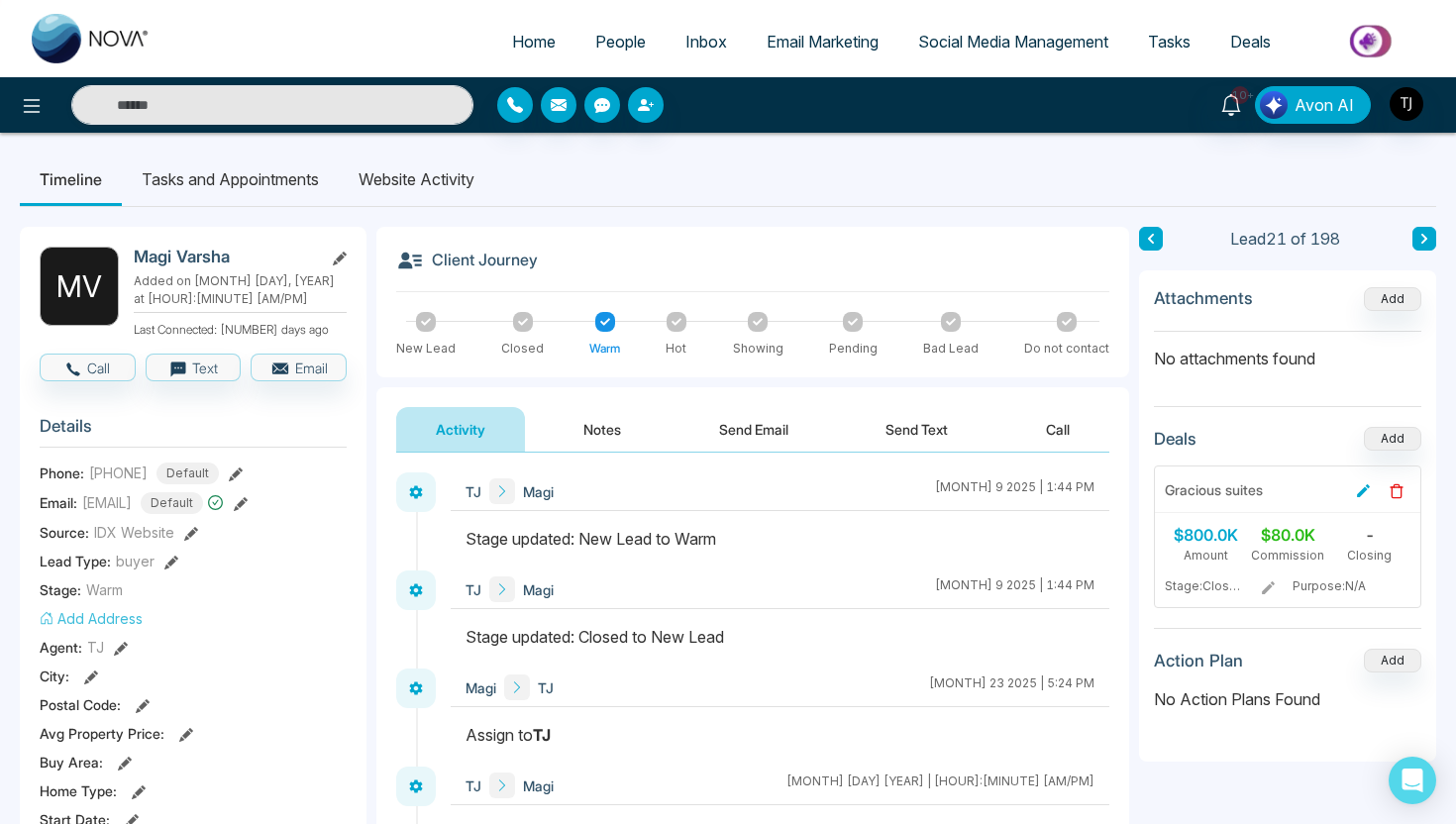 click on "Send Email" at bounding box center (754, 429) 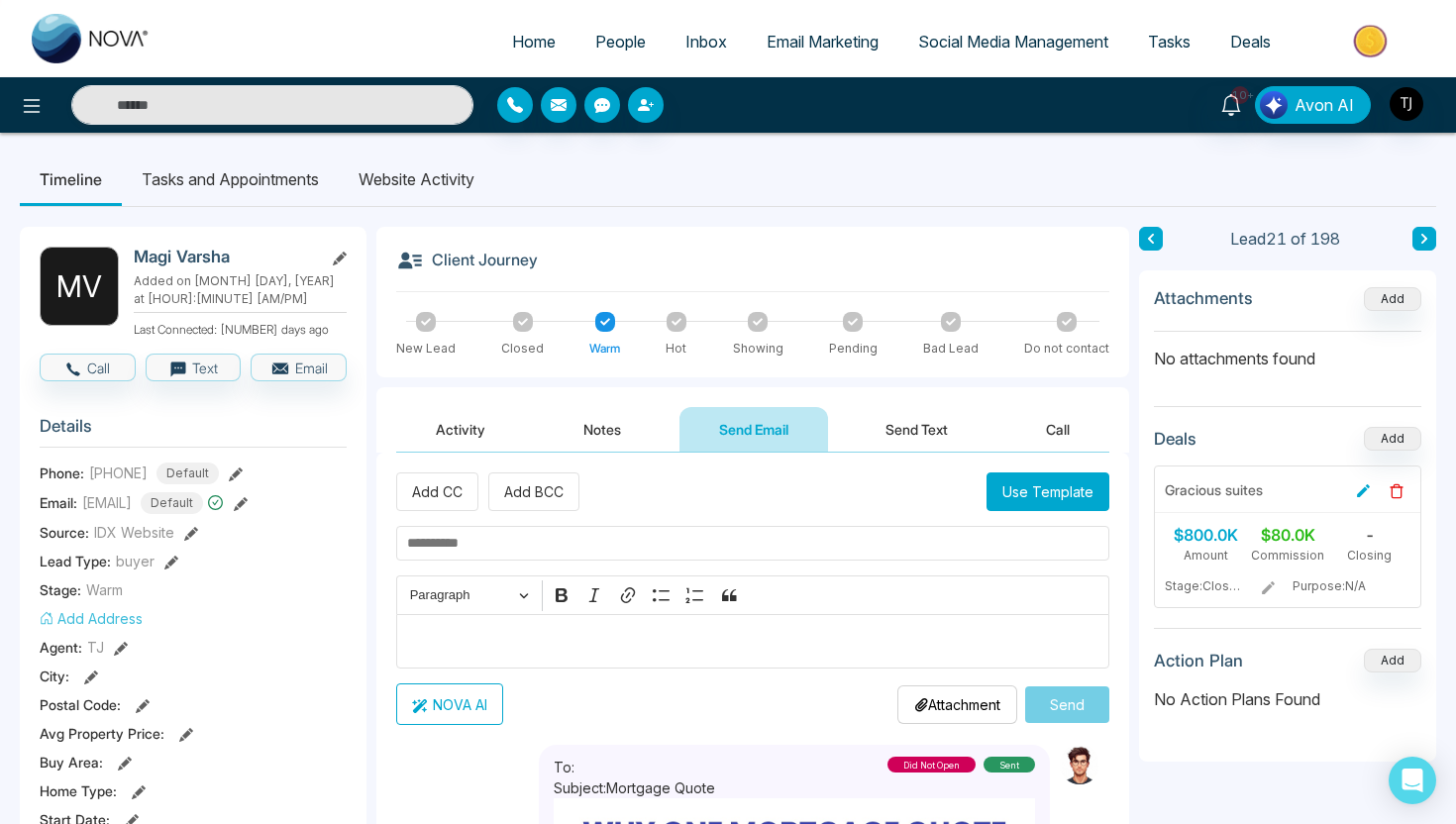 click on "NOVA AI" at bounding box center [450, 704] 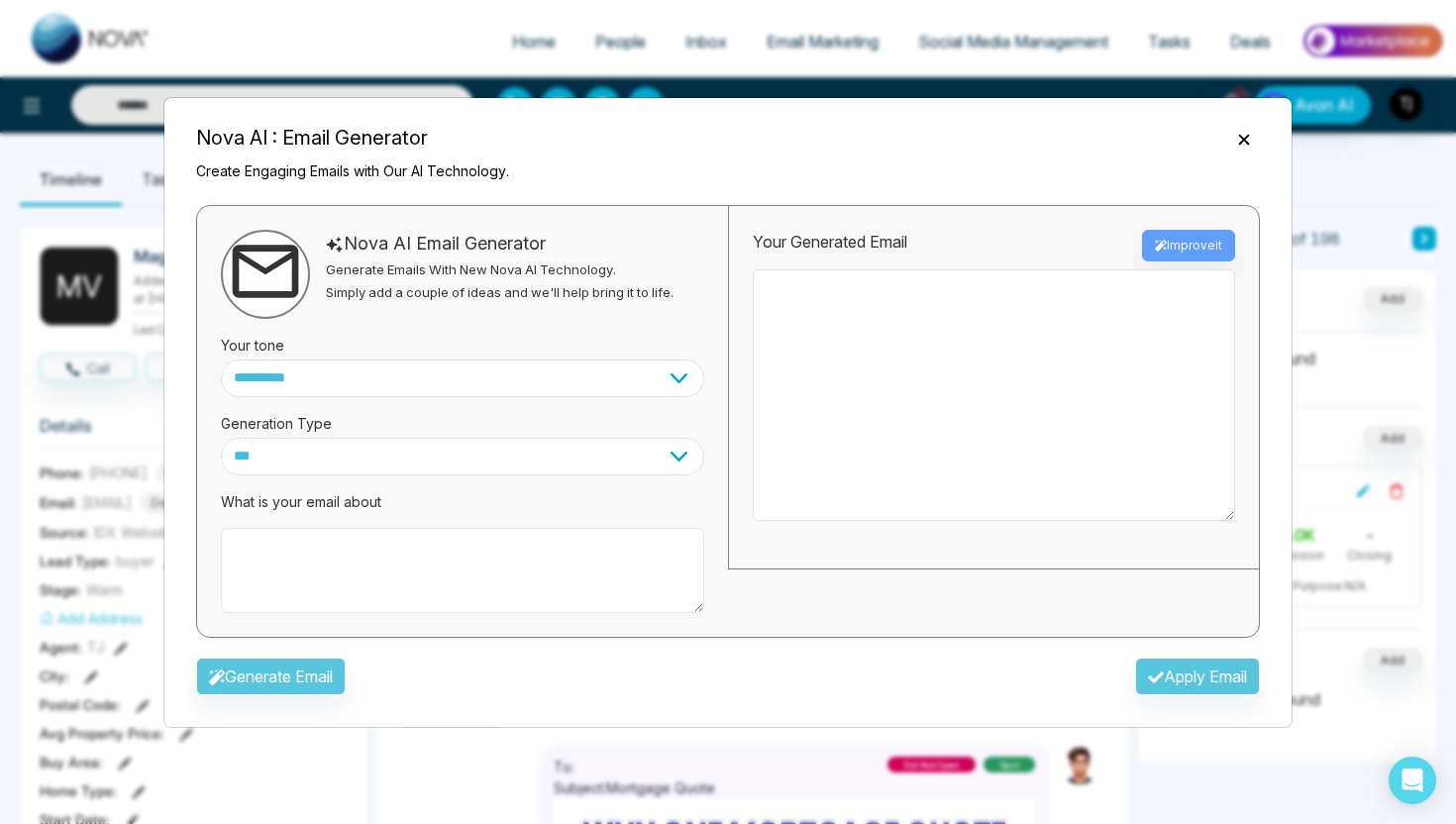 click at bounding box center (463, 570) 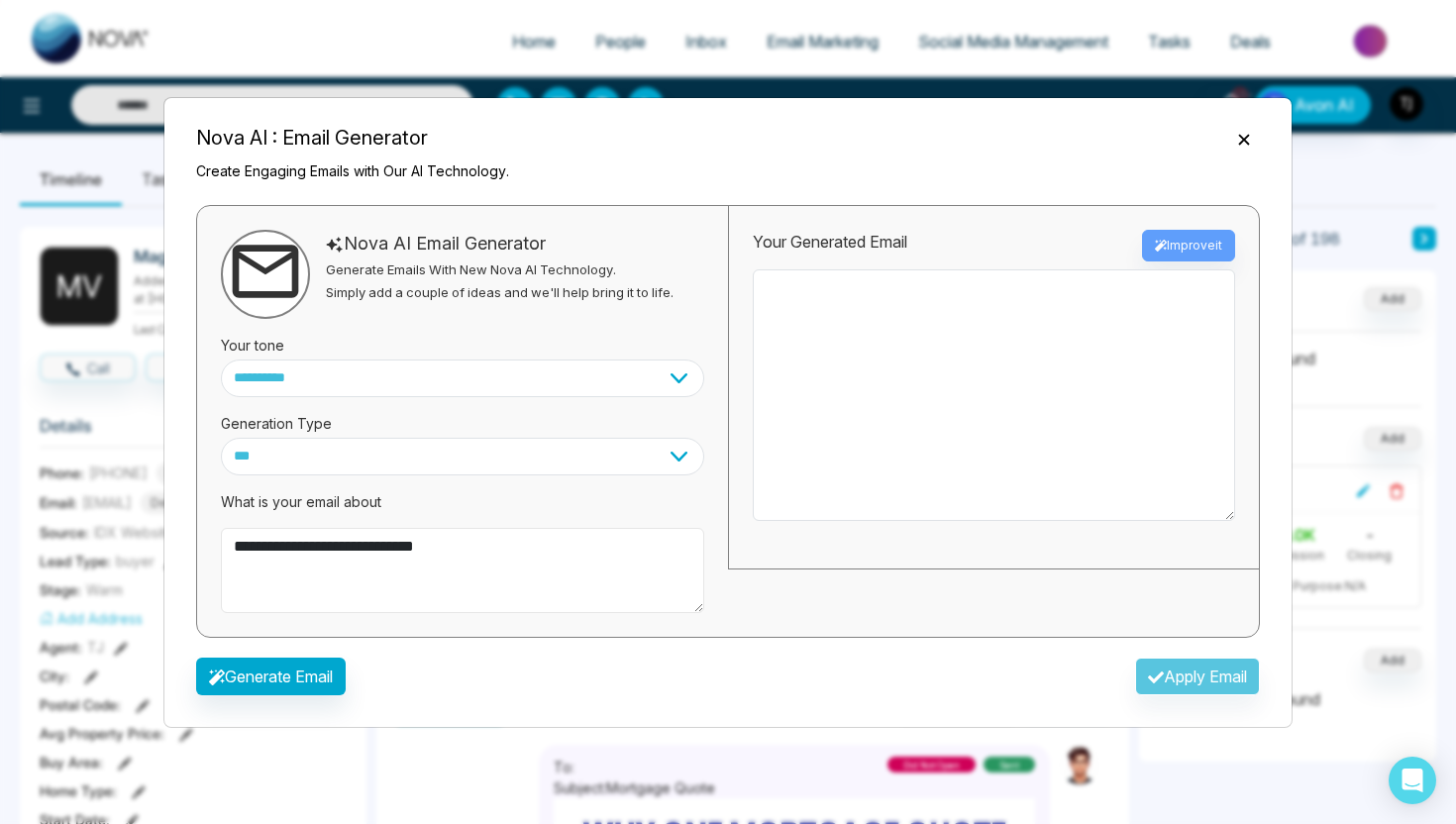 type on "**********" 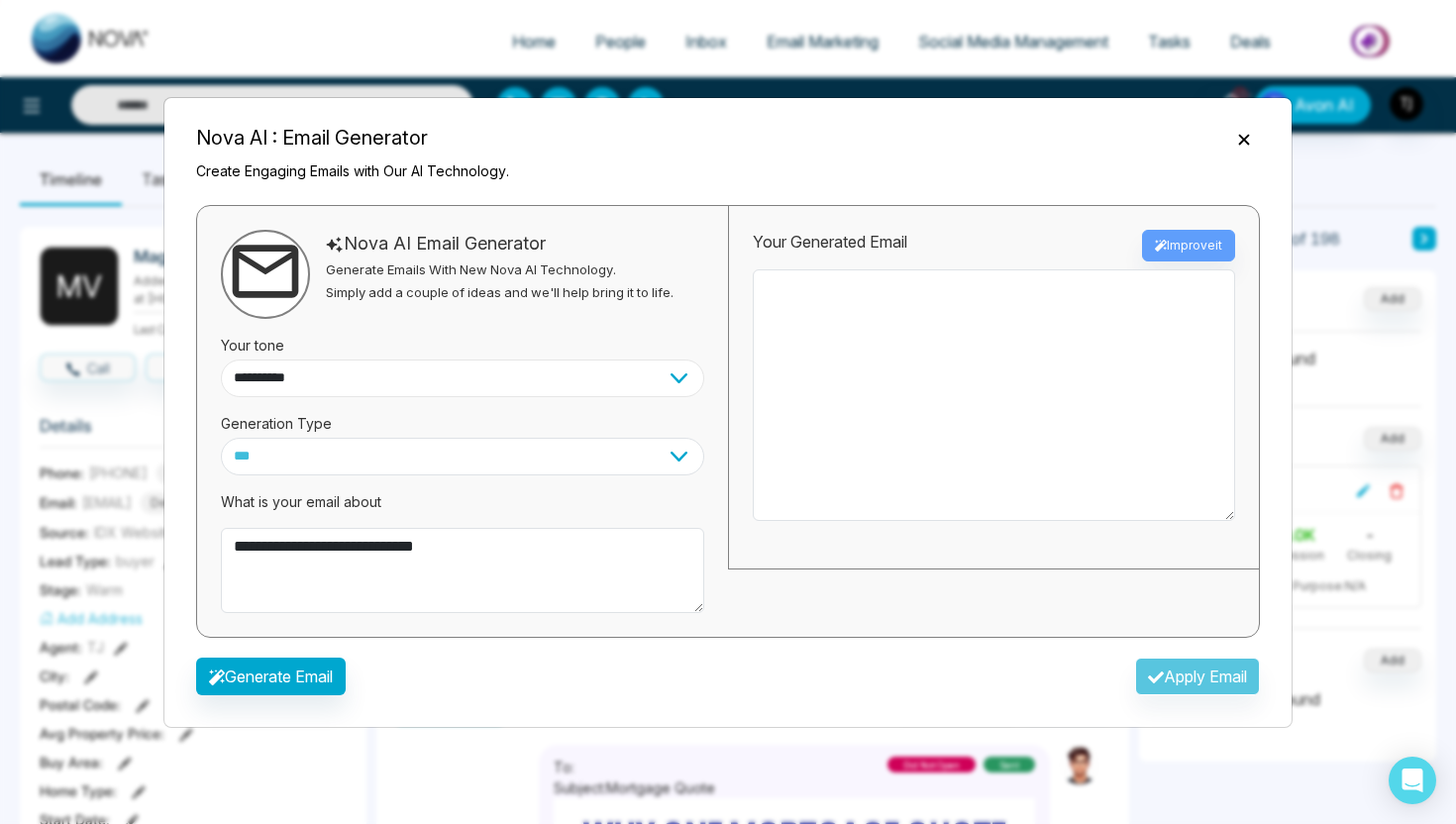 click on "**********" at bounding box center [463, 378] 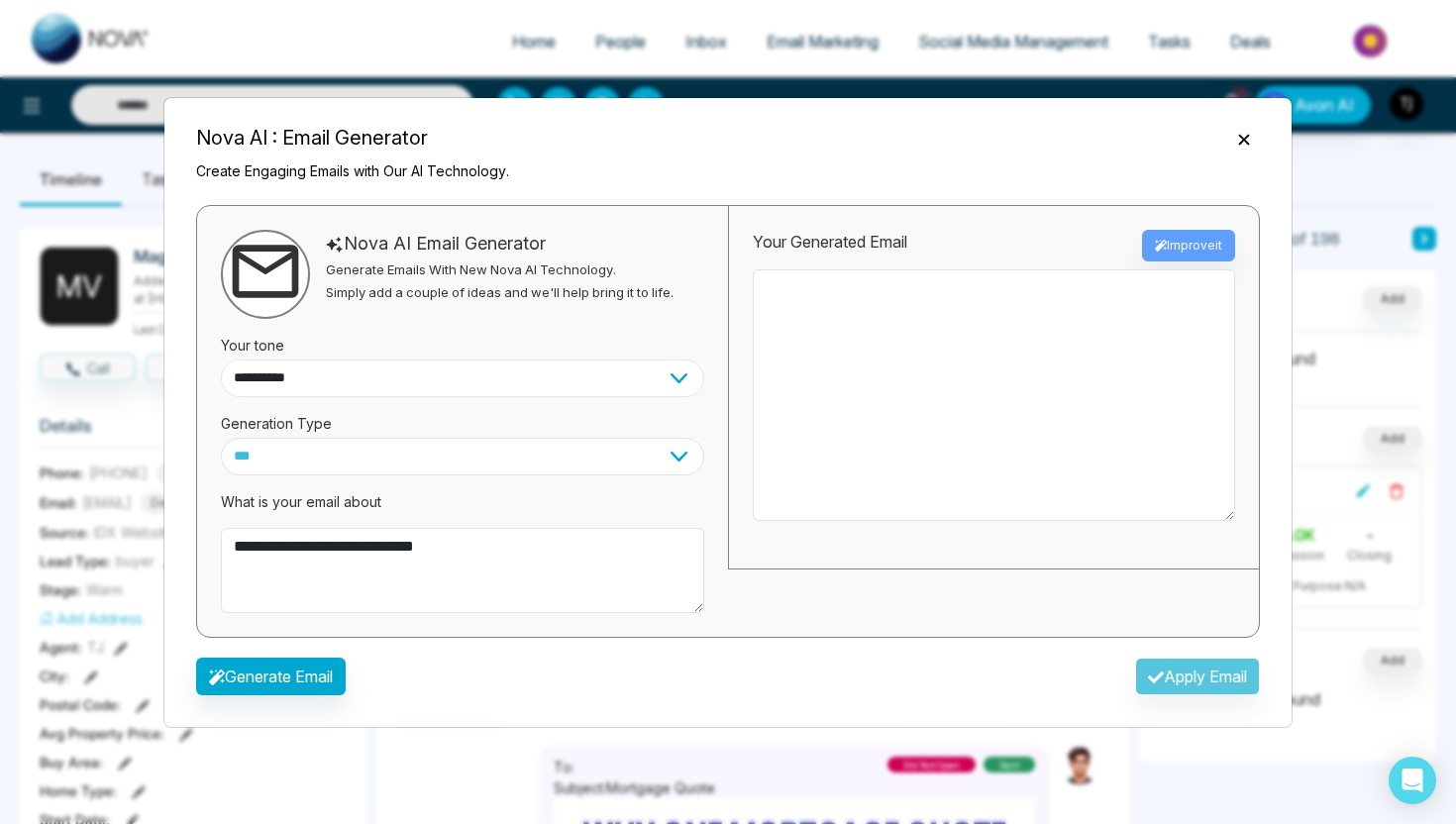 select on "**********" 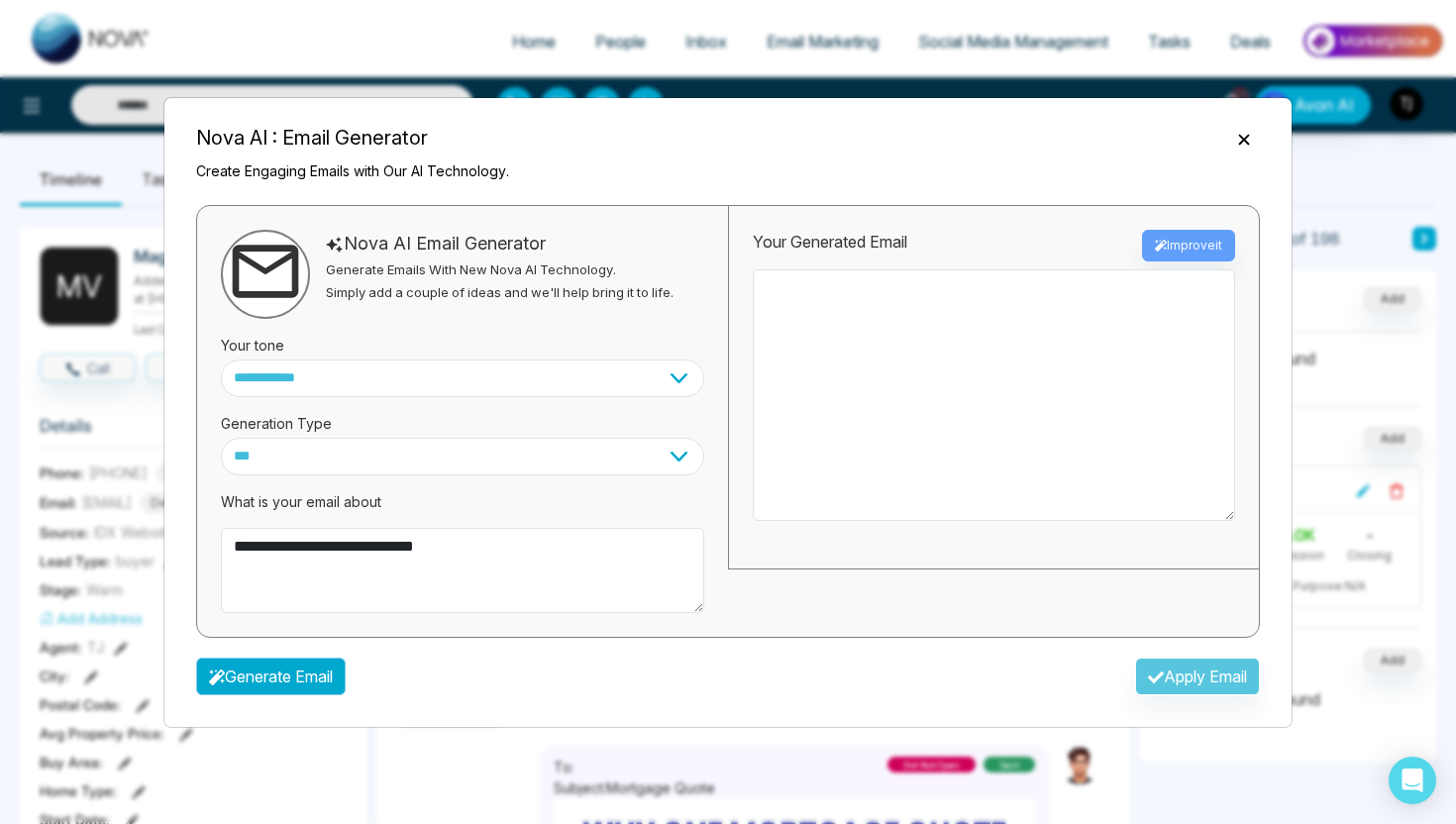click on "Generate Email" at bounding box center [270, 676] 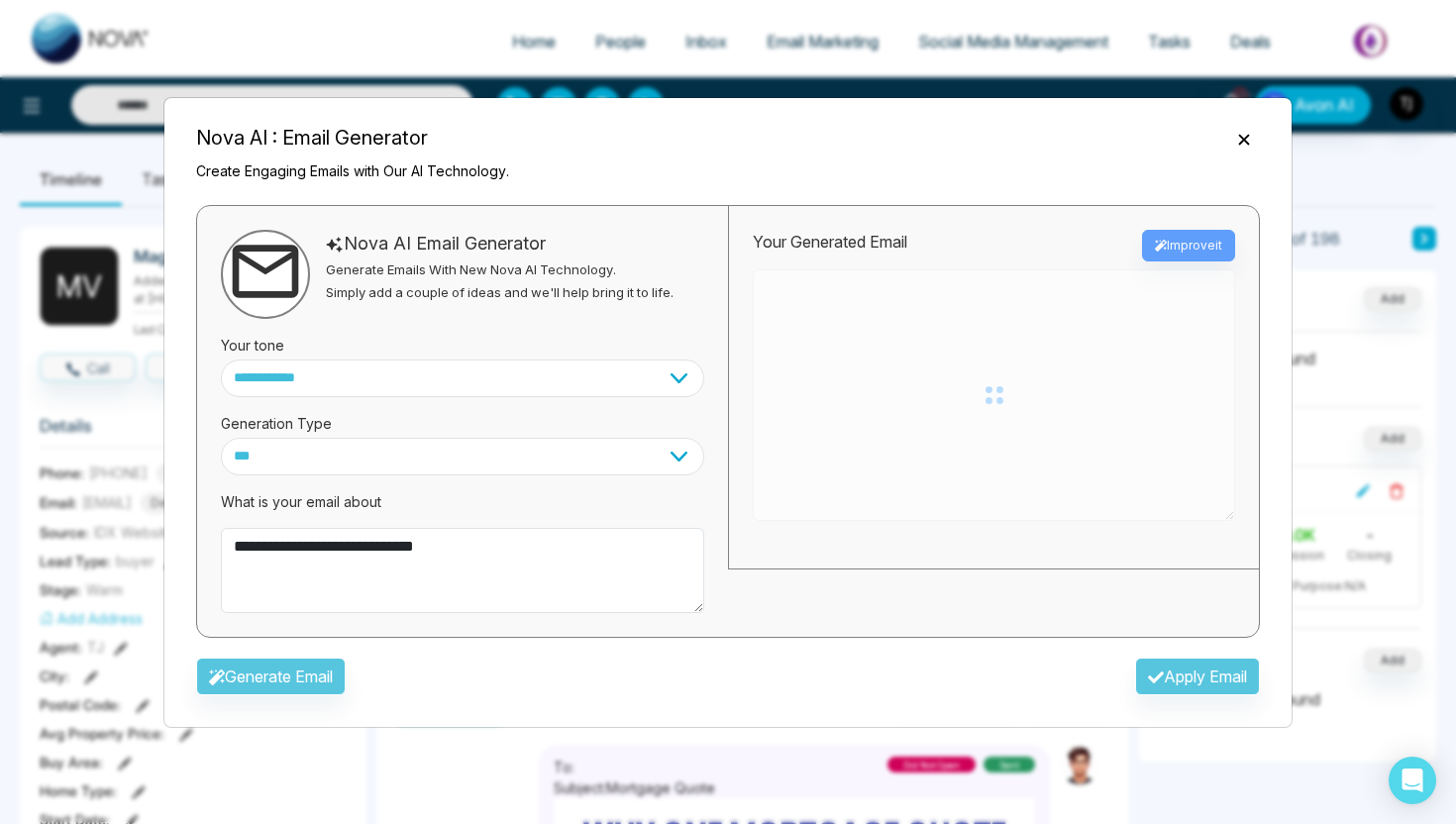 type on "**********" 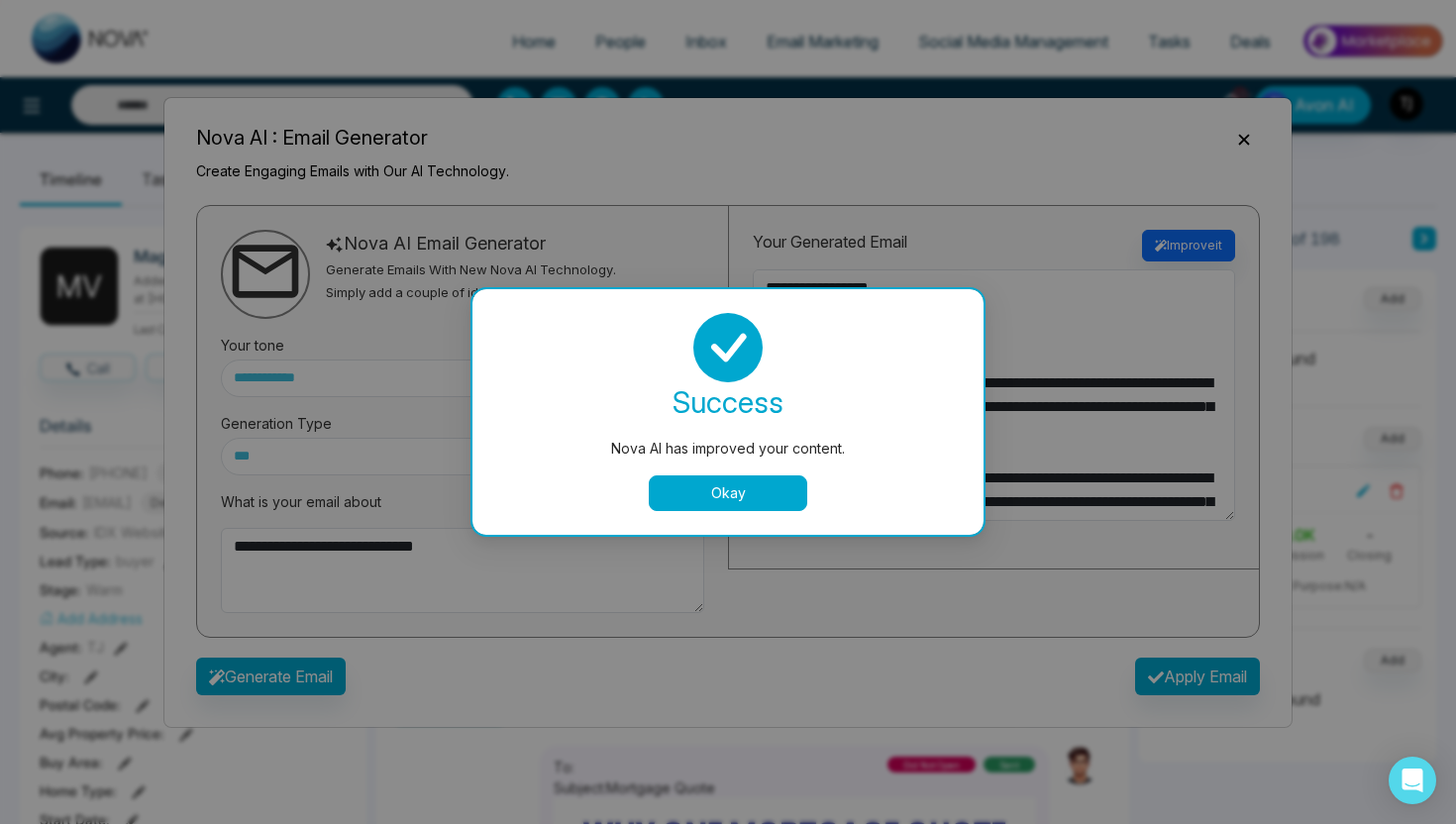 click on "Okay" at bounding box center [728, 493] 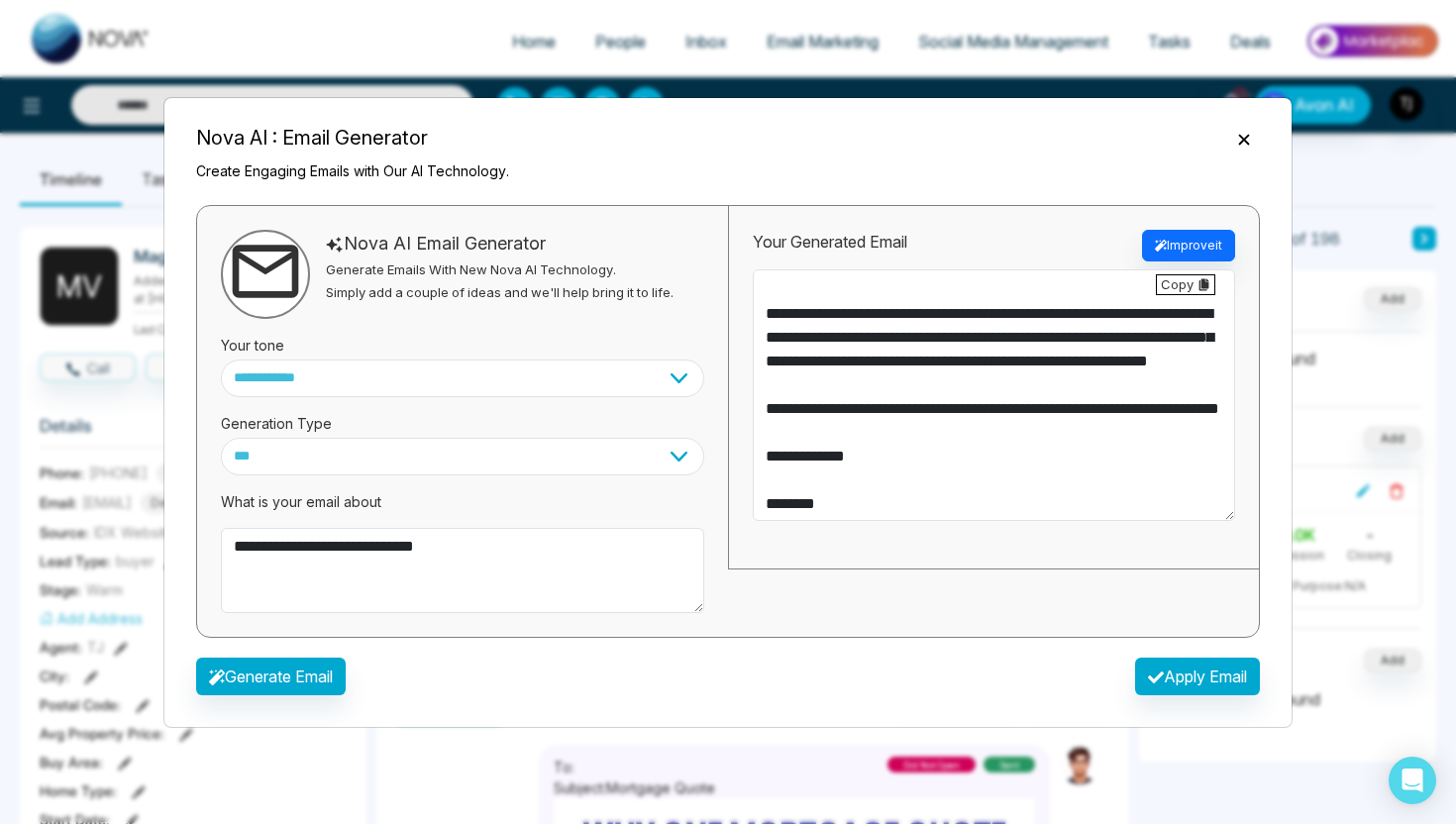 scroll, scrollTop: 380, scrollLeft: 0, axis: vertical 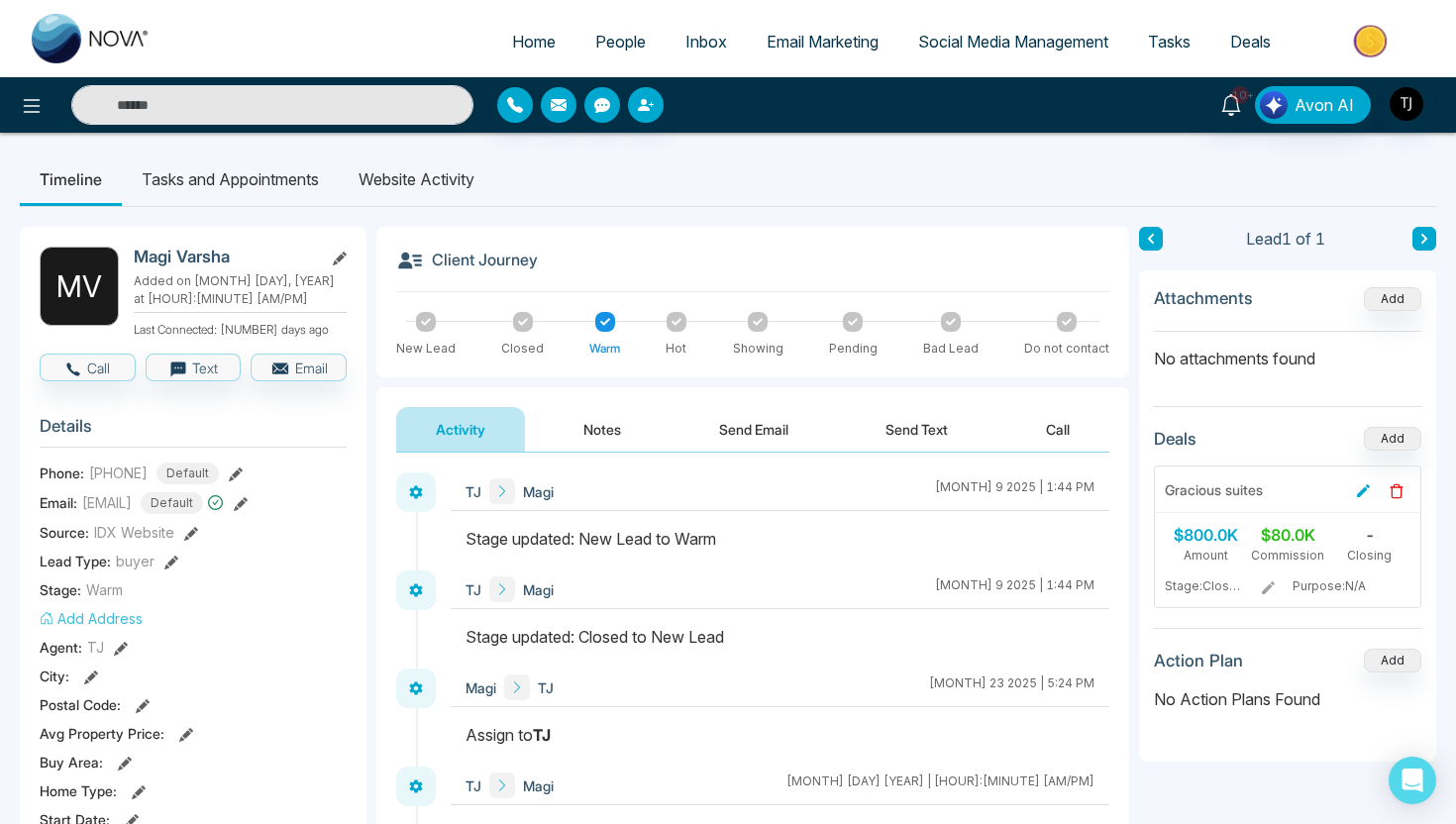 click on "Send Email" at bounding box center [754, 429] 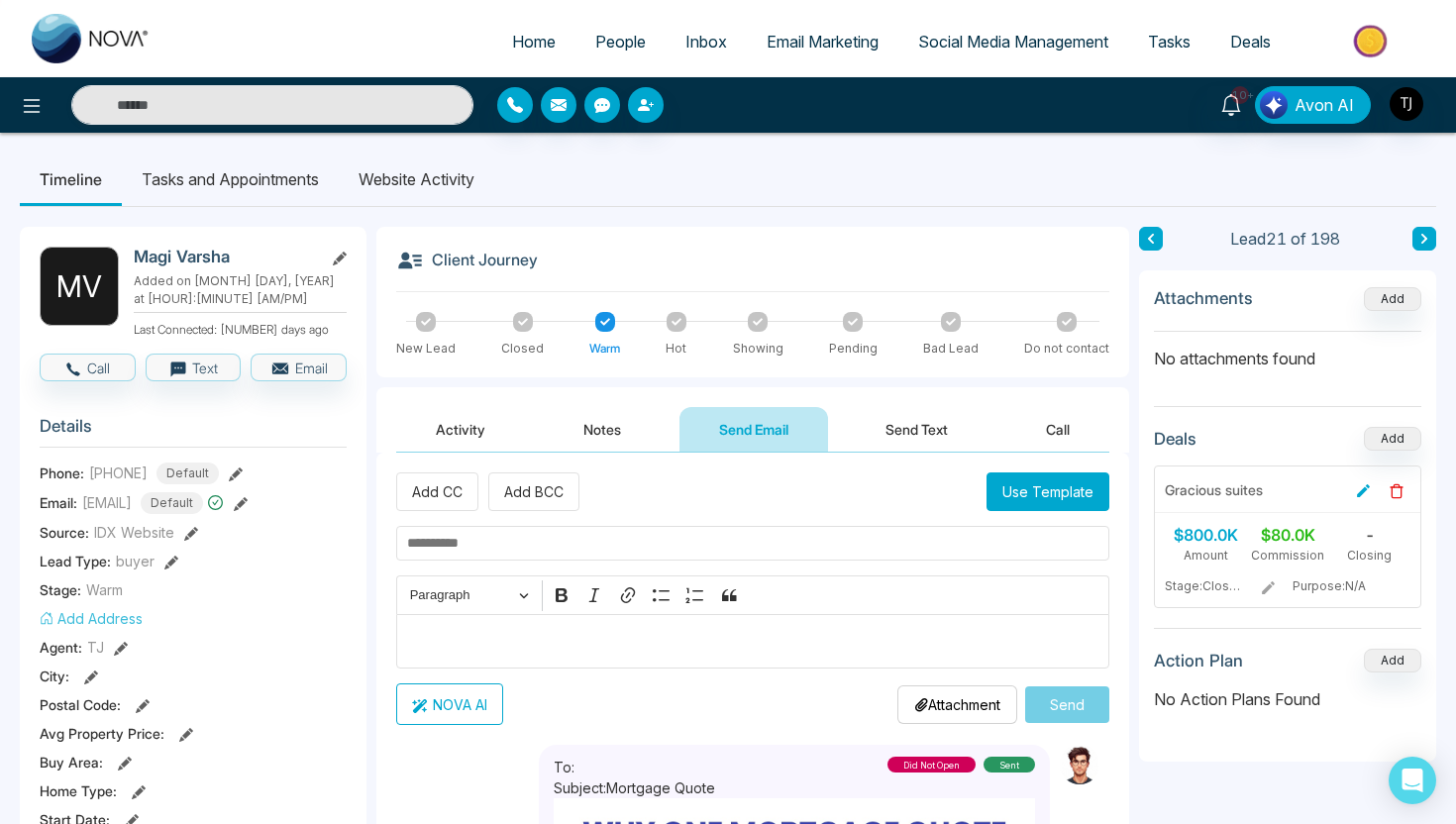 click on "NOVA AI" at bounding box center [450, 704] 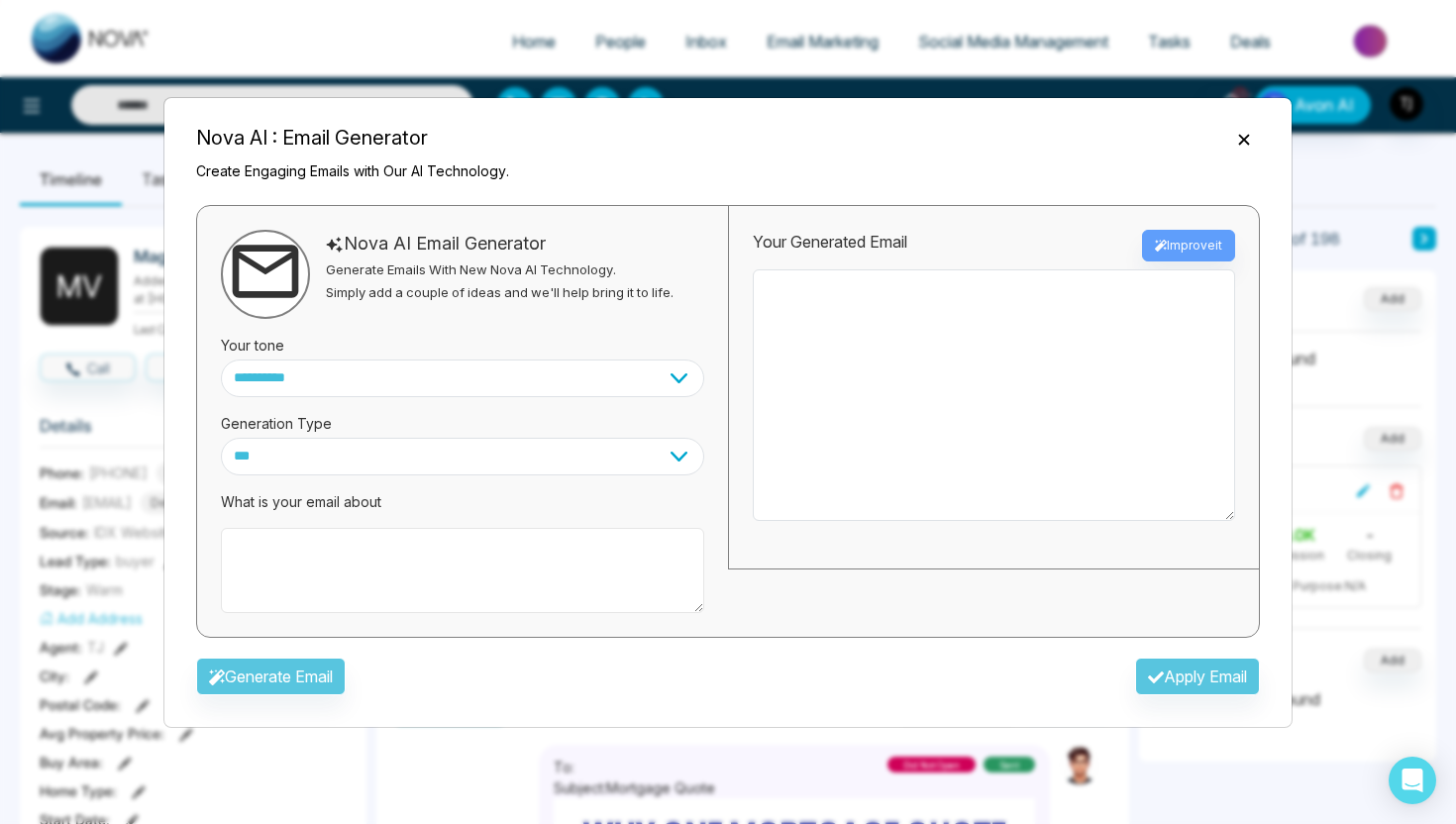 click at bounding box center [463, 570] 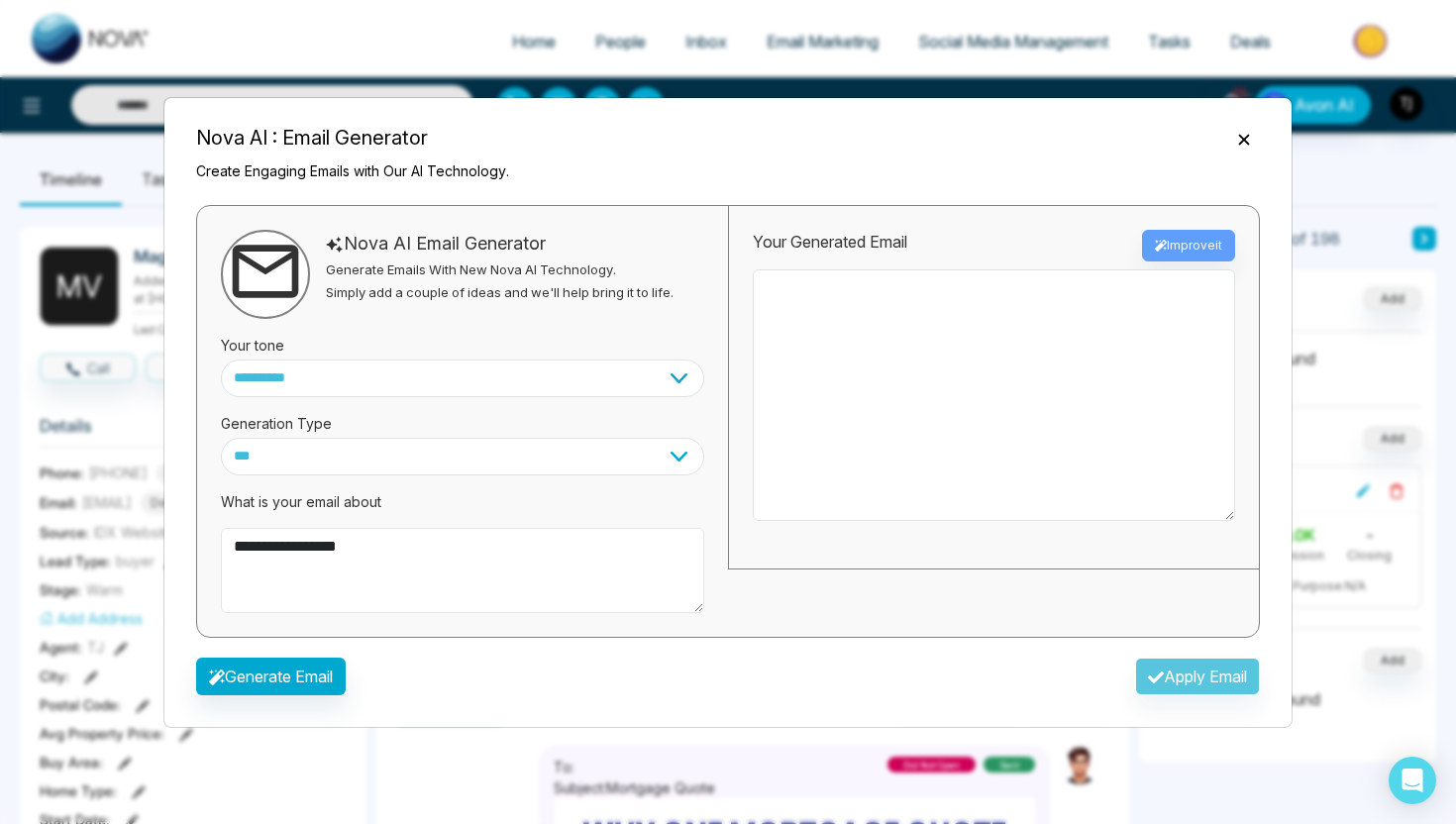 type on "**********" 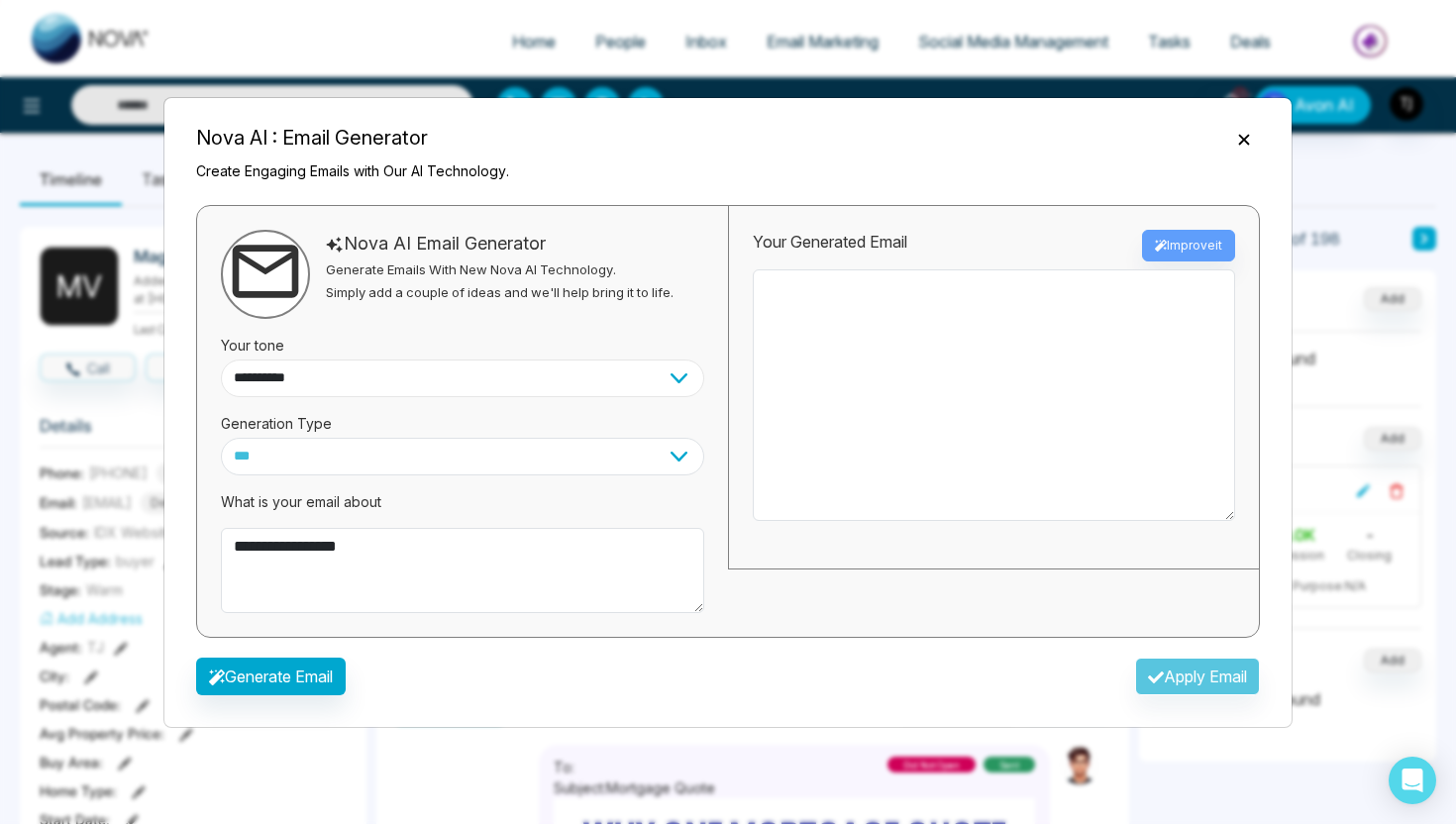 click on "**********" at bounding box center (463, 378) 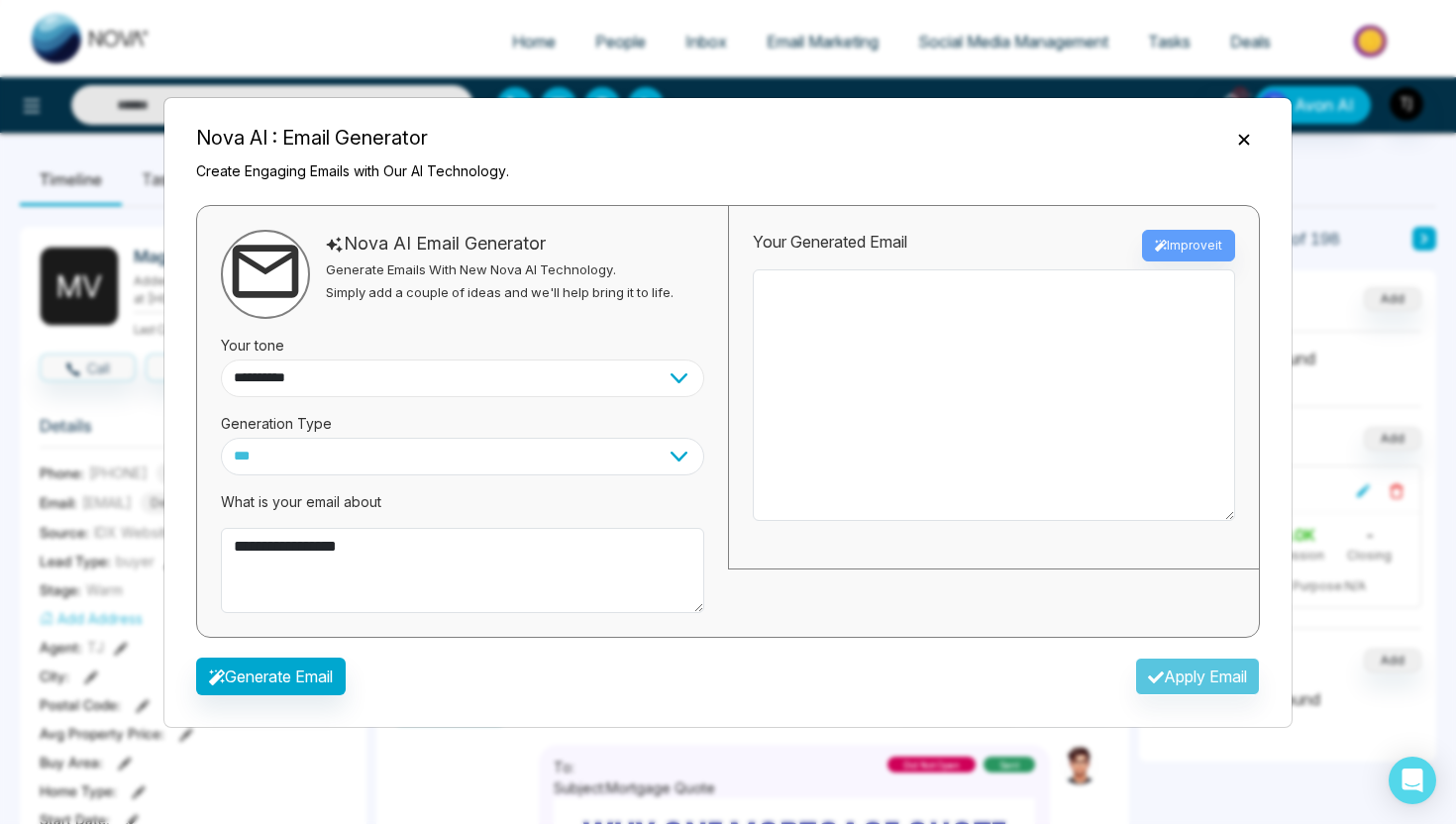 select on "******" 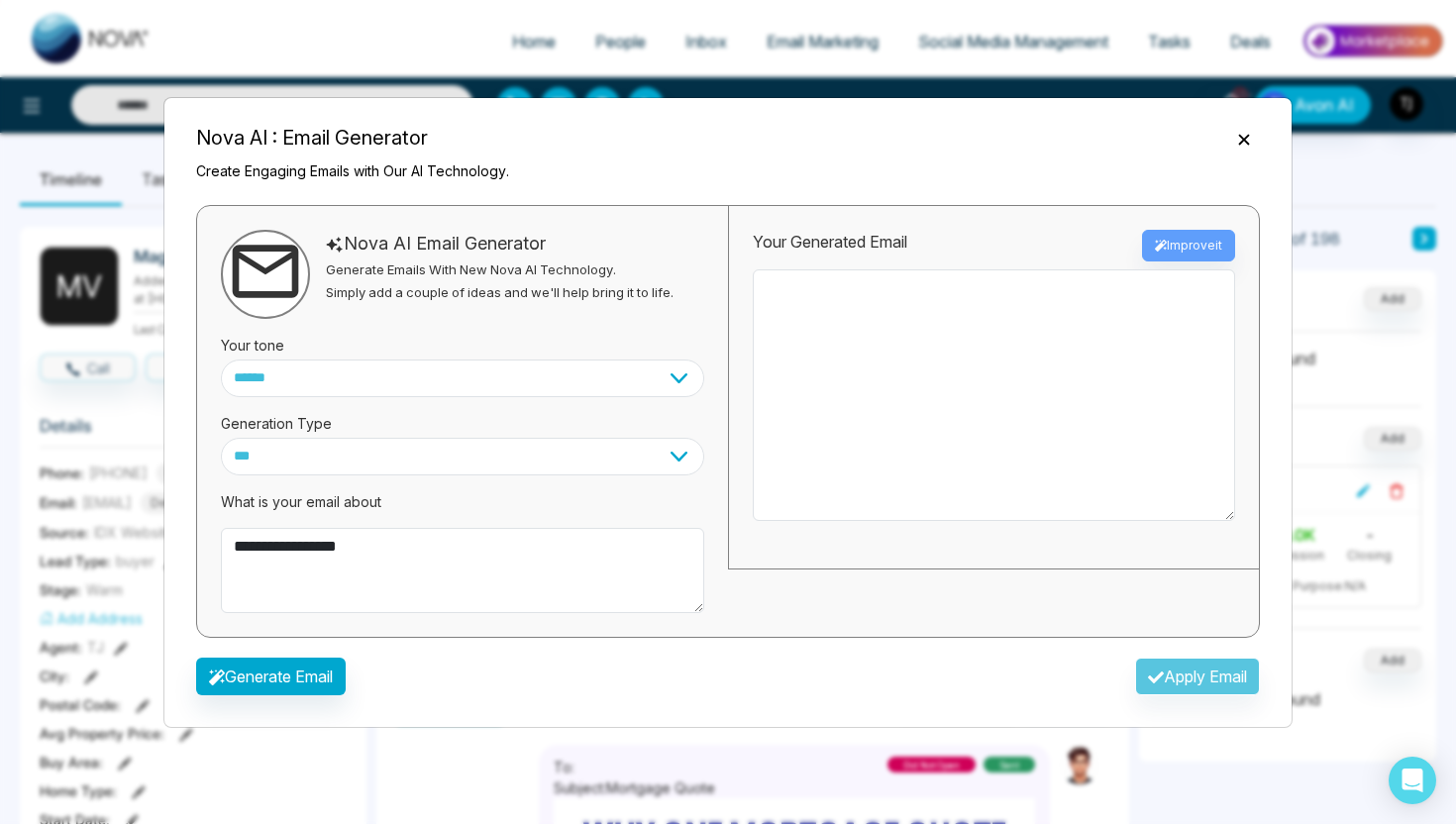 click on "Generate Email  Apply Email" at bounding box center [728, 682] 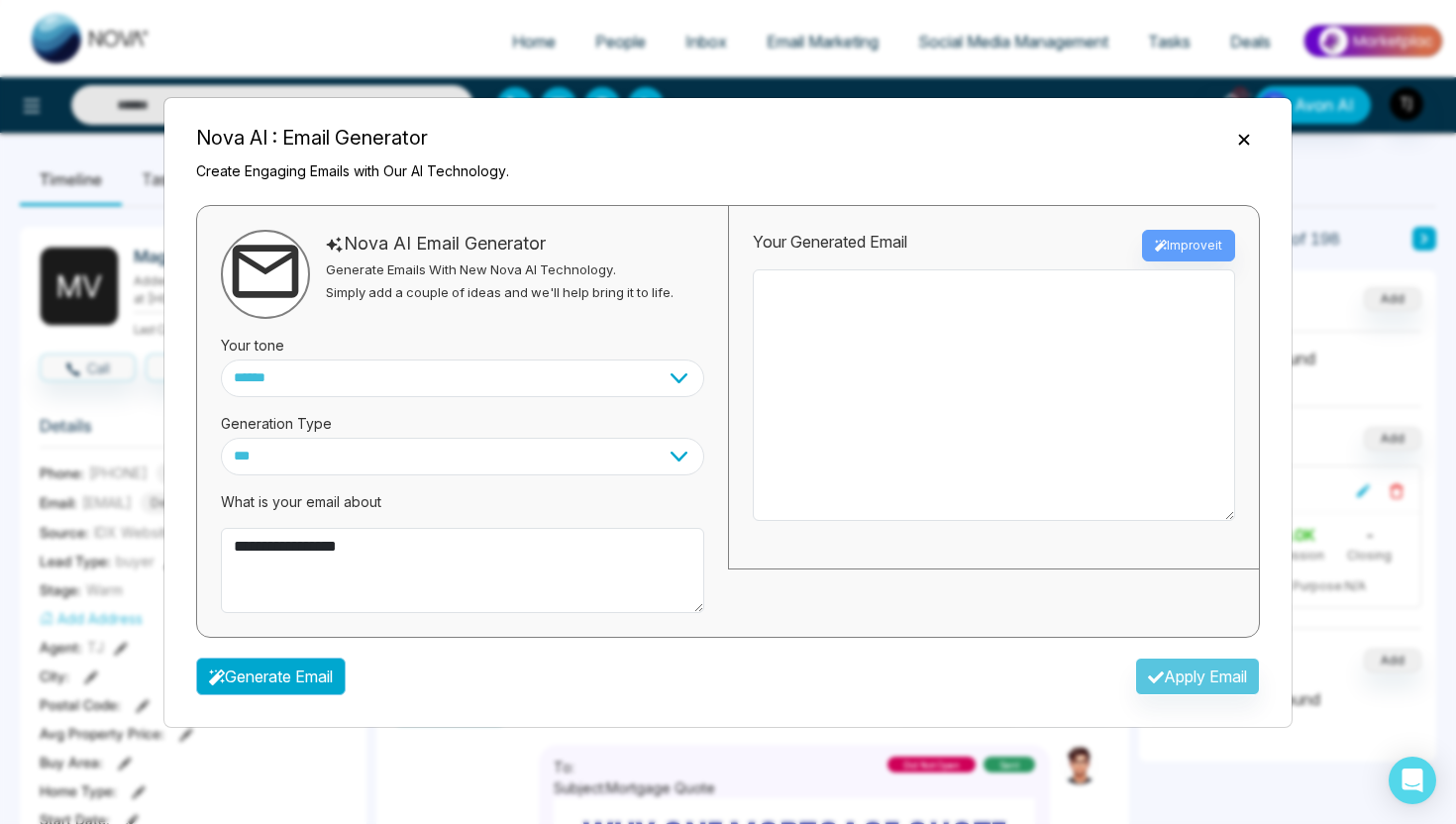 click on "Generate Email" at bounding box center (270, 676) 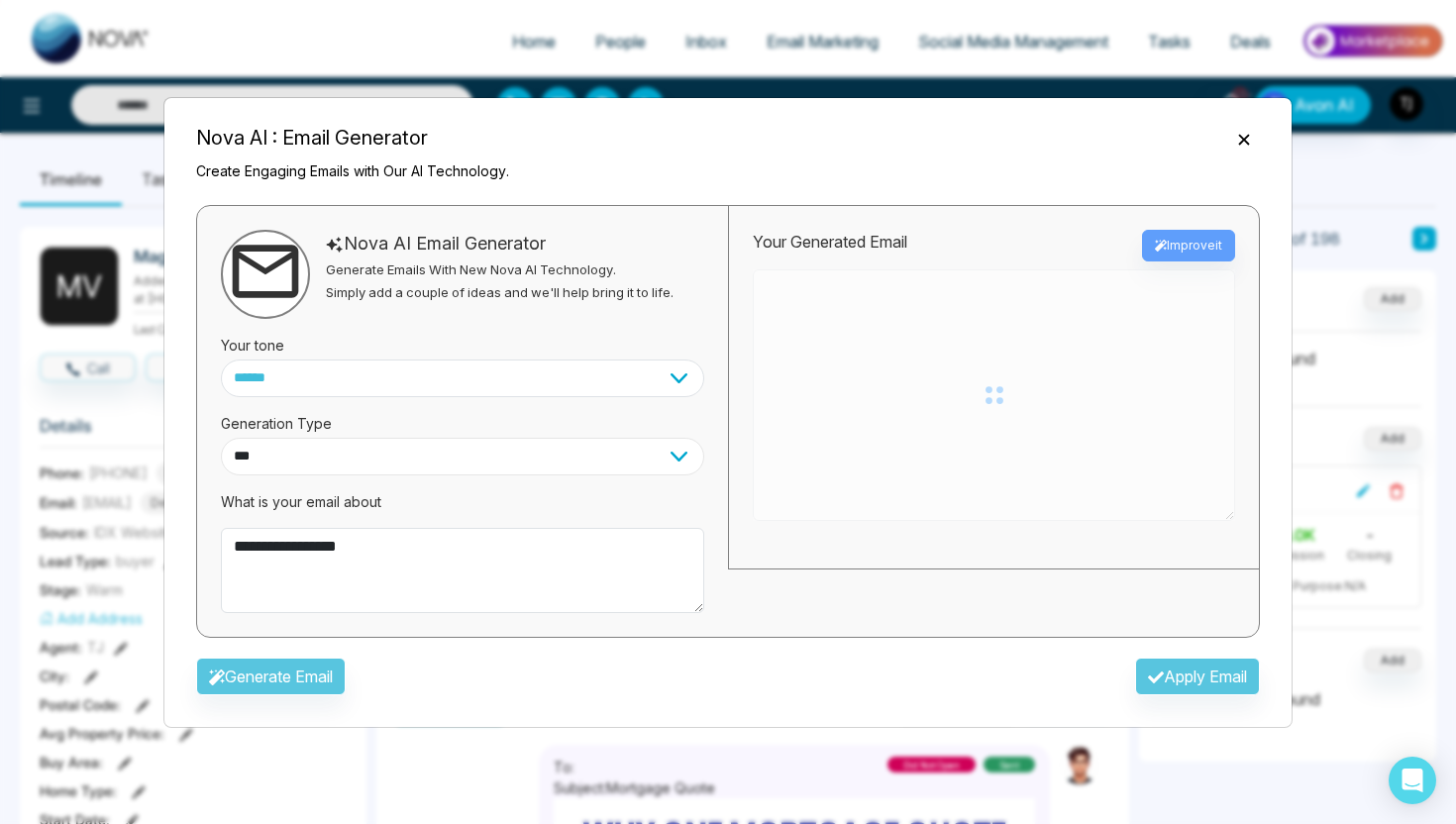 click on "*** ***** ******* ******* ********" at bounding box center [463, 457] 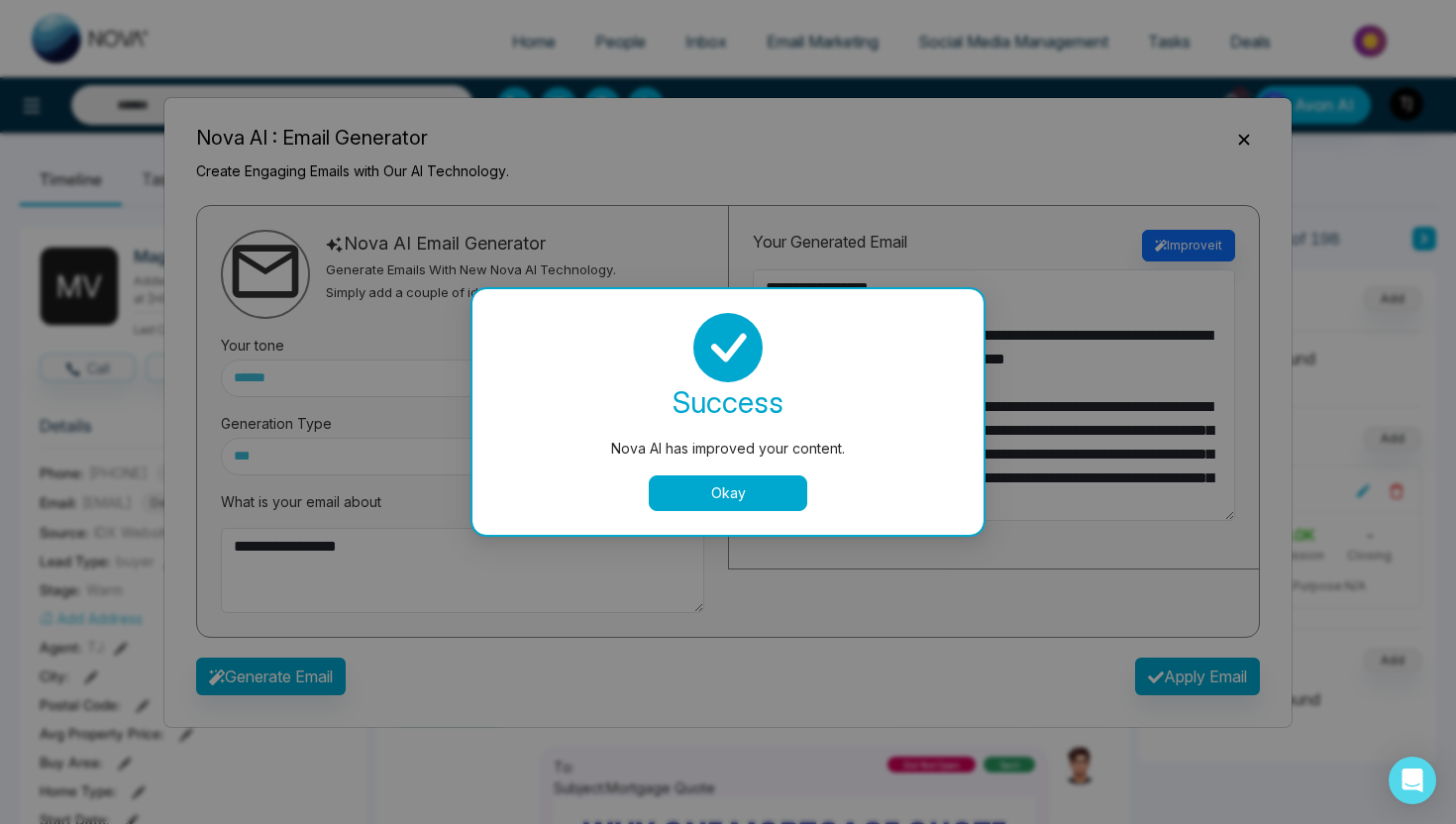 click on "Okay" at bounding box center (728, 493) 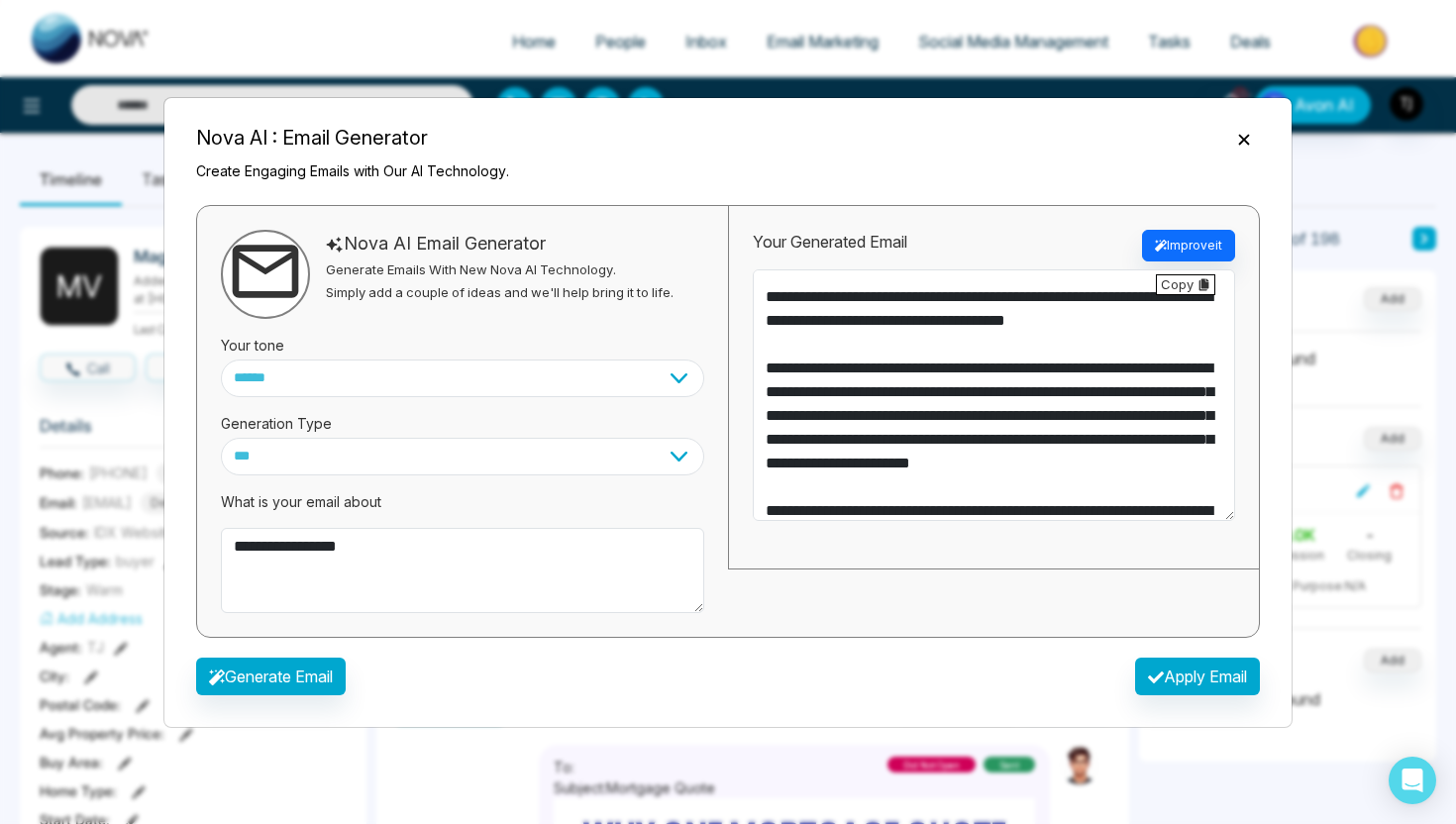 scroll, scrollTop: 48, scrollLeft: 0, axis: vertical 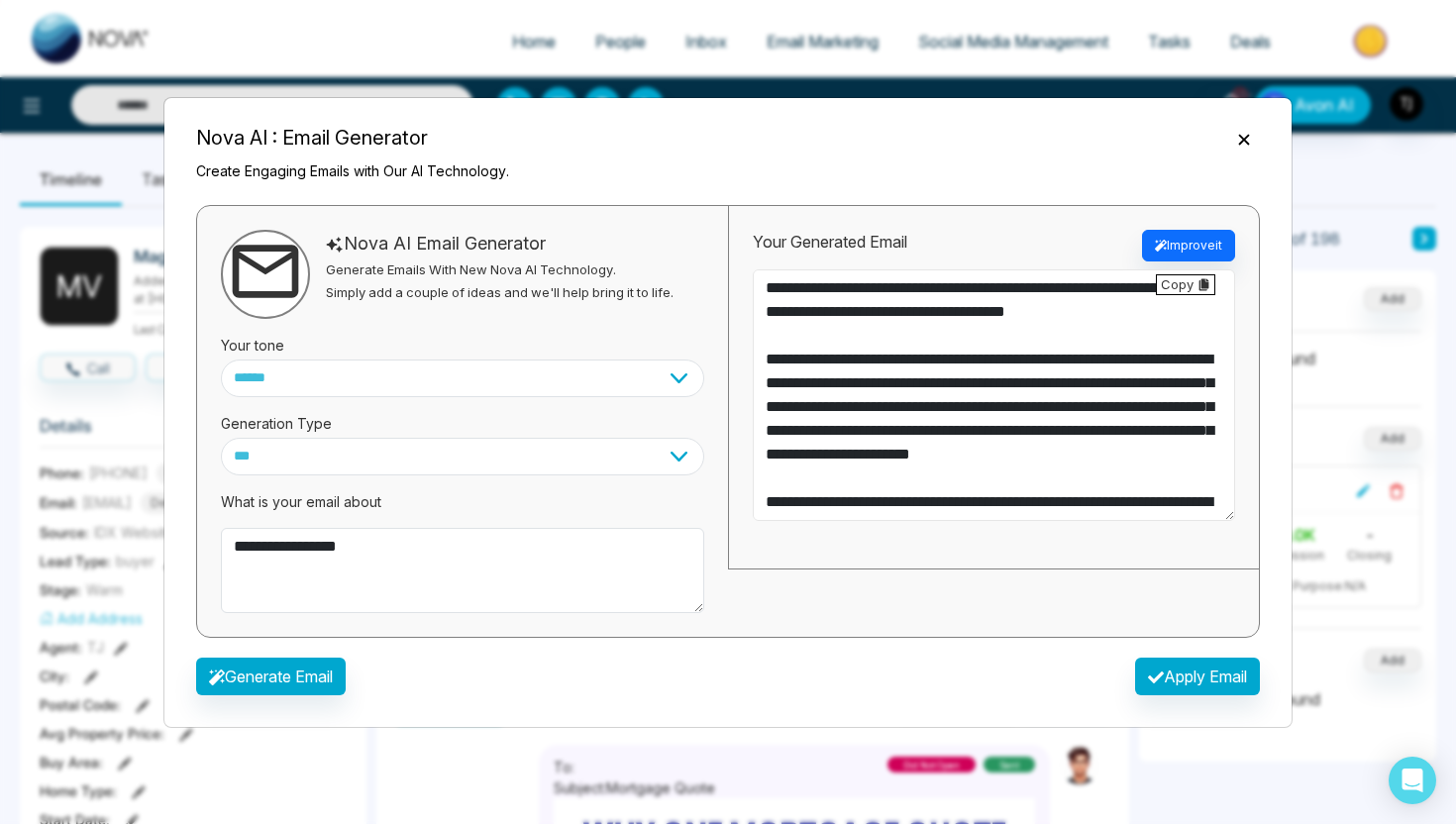 drag, startPoint x: 942, startPoint y: 439, endPoint x: 864, endPoint y: 362, distance: 109.603832 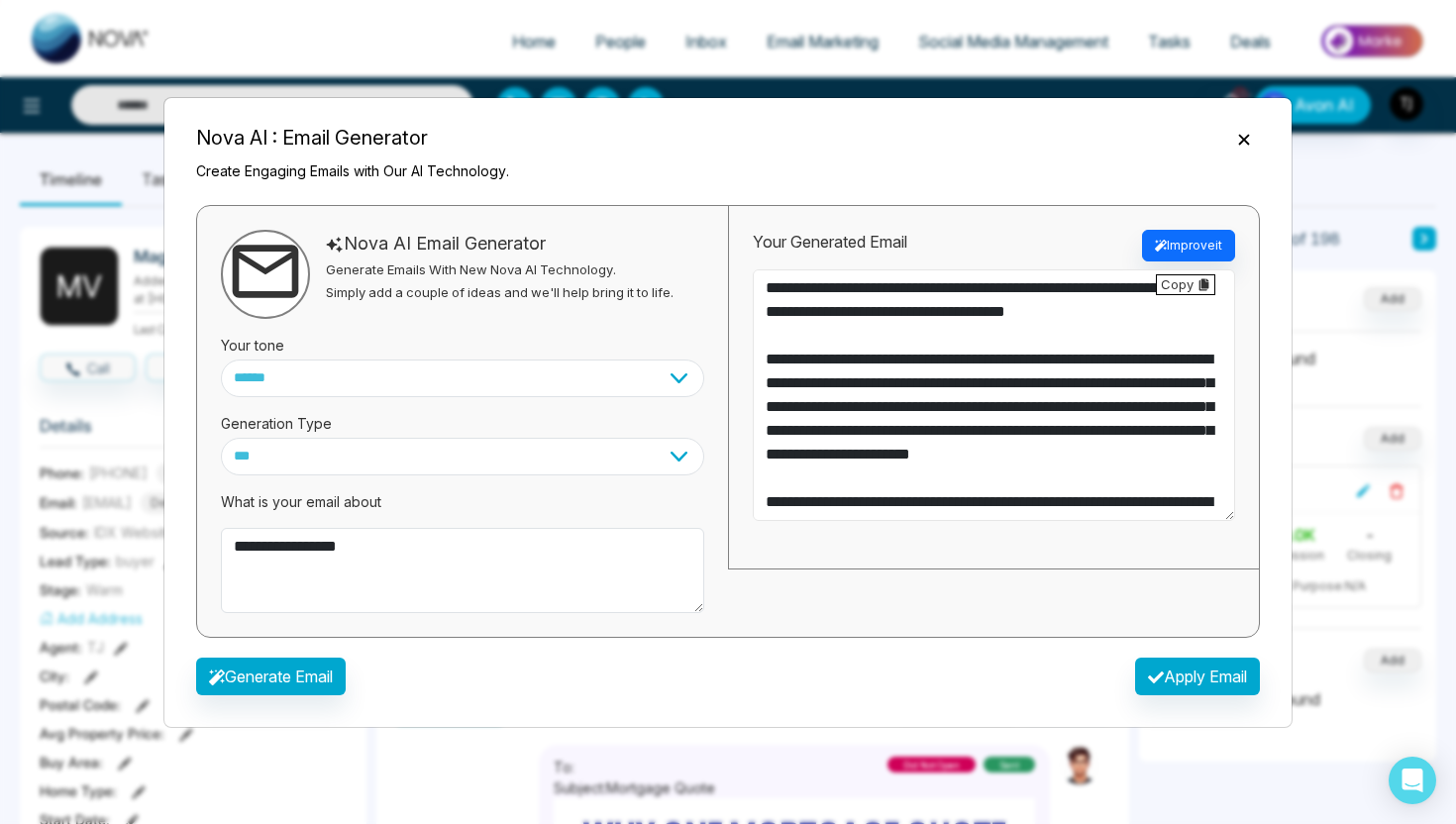 click on "**********" at bounding box center [993, 395] 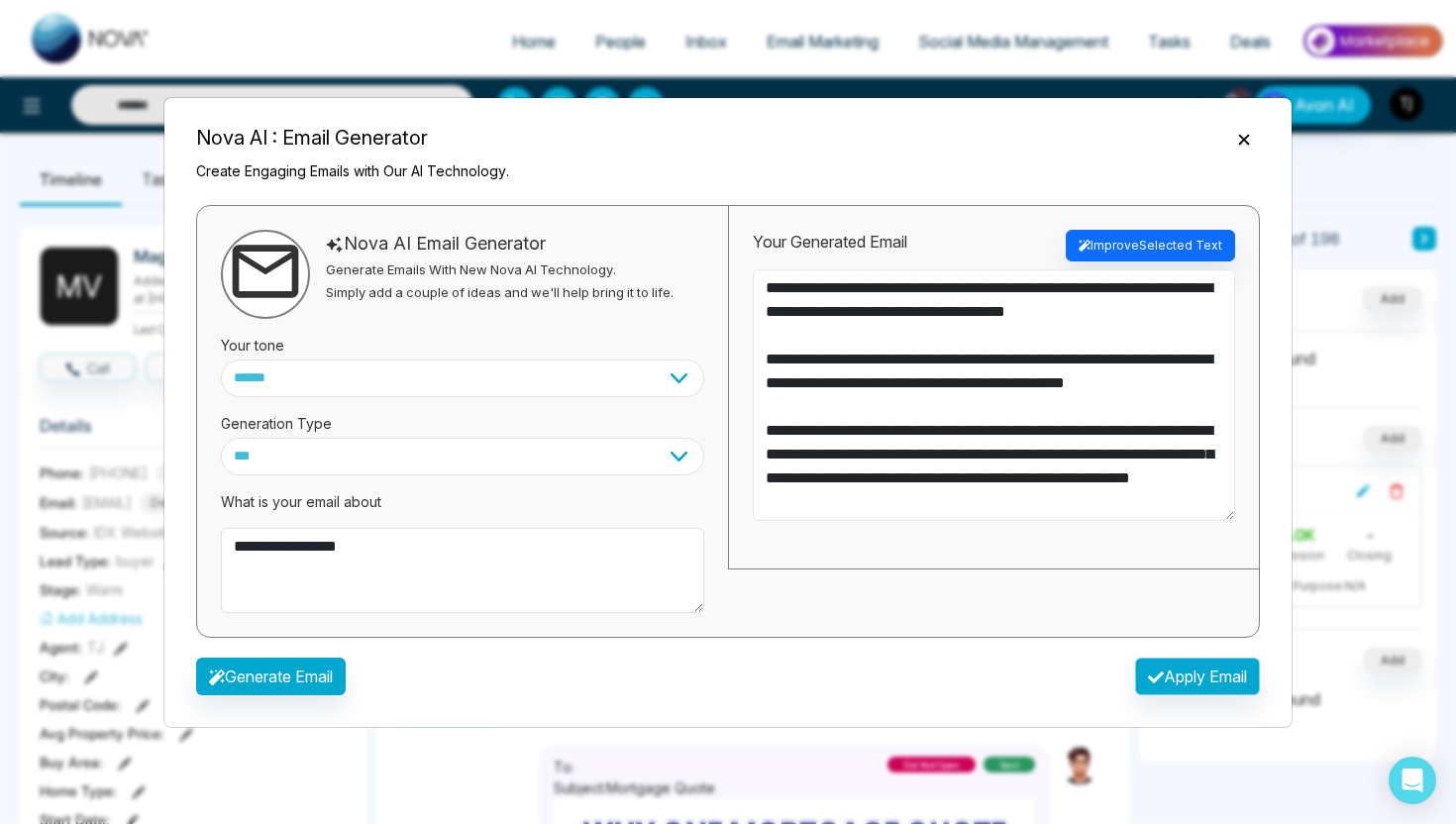 type on "**********" 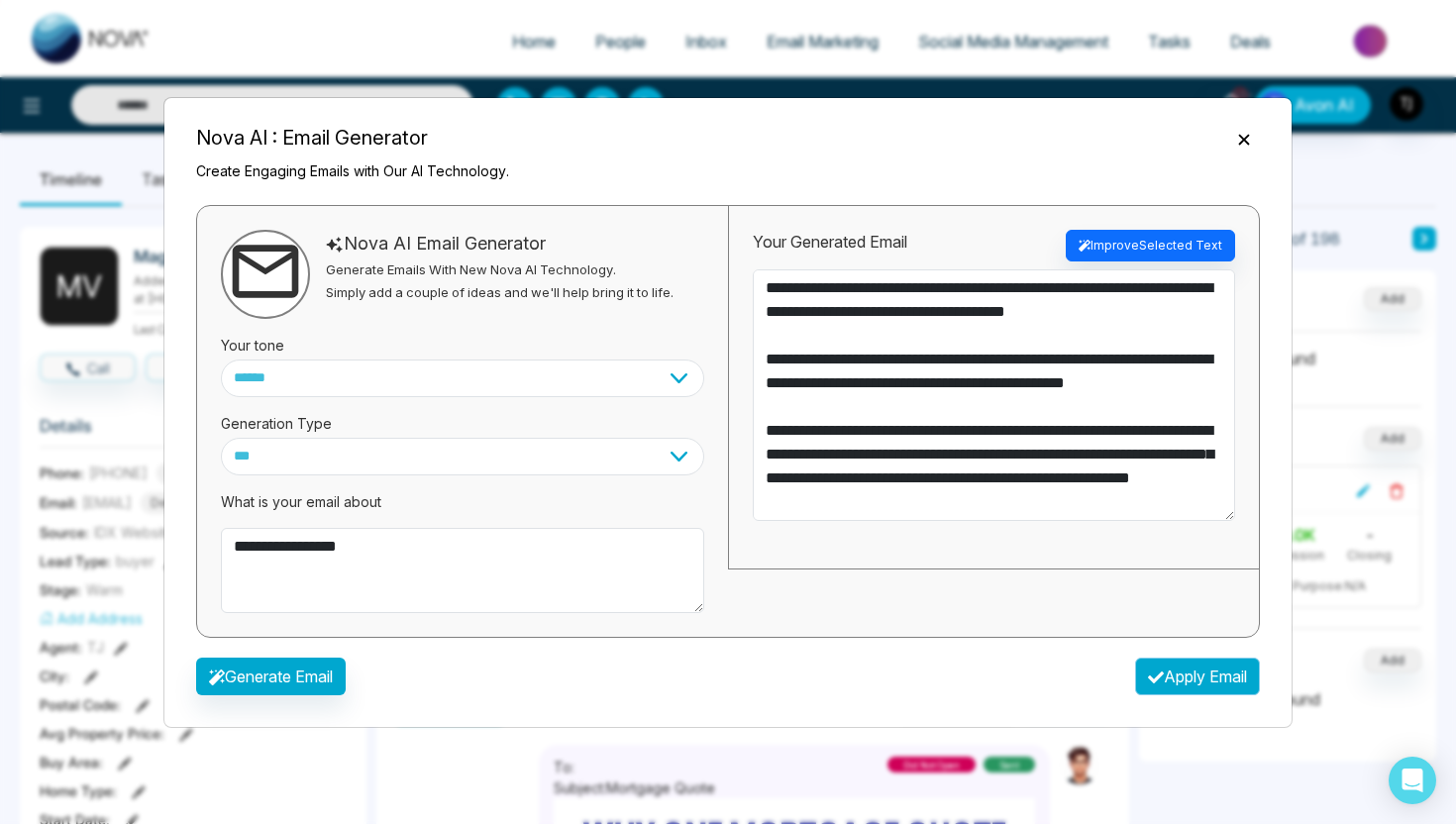 click on "Apply Email" at bounding box center (1197, 676) 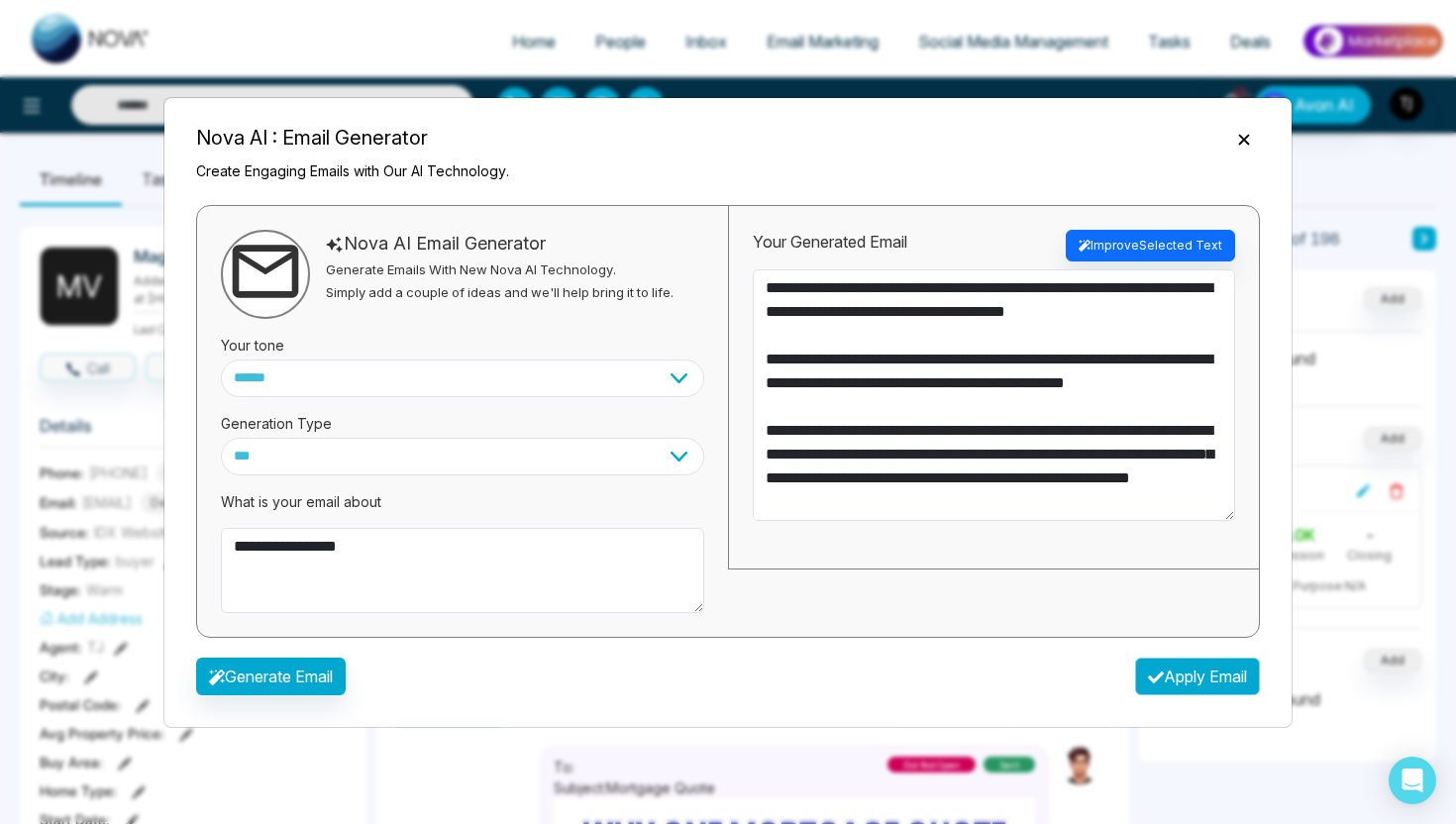type on "**********" 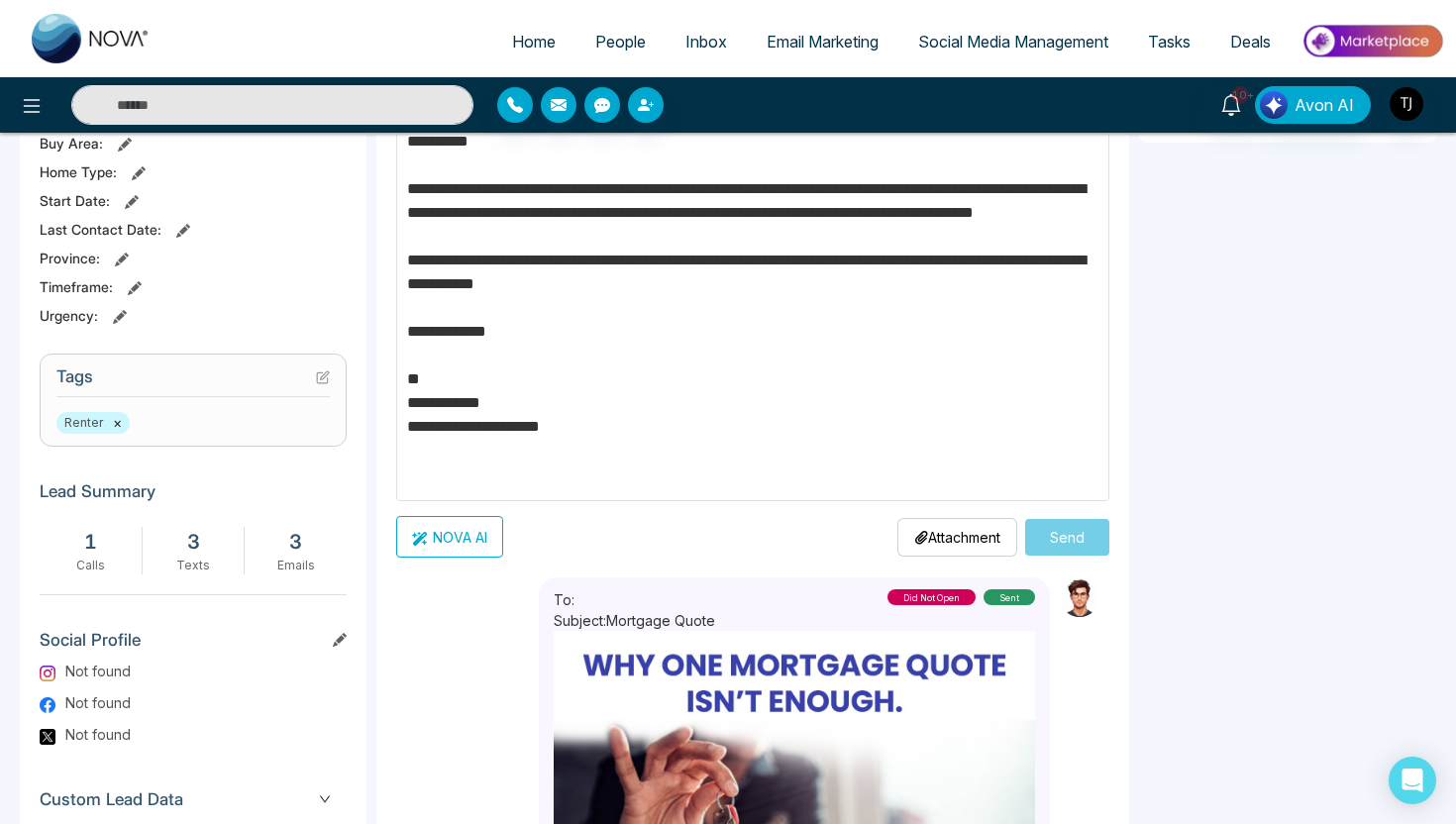 scroll, scrollTop: 730, scrollLeft: 0, axis: vertical 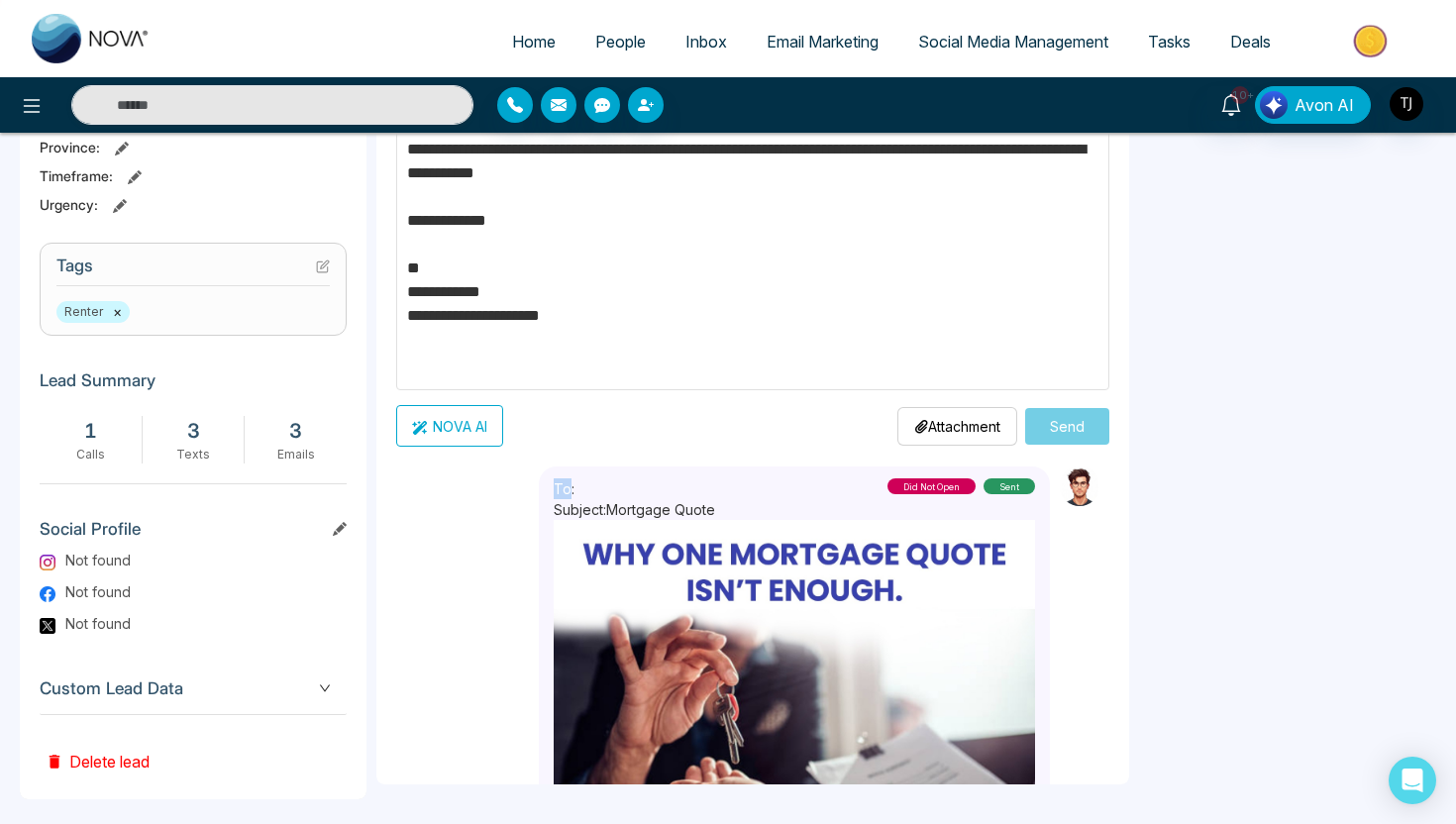click on "To:" at bounding box center (634, 488) 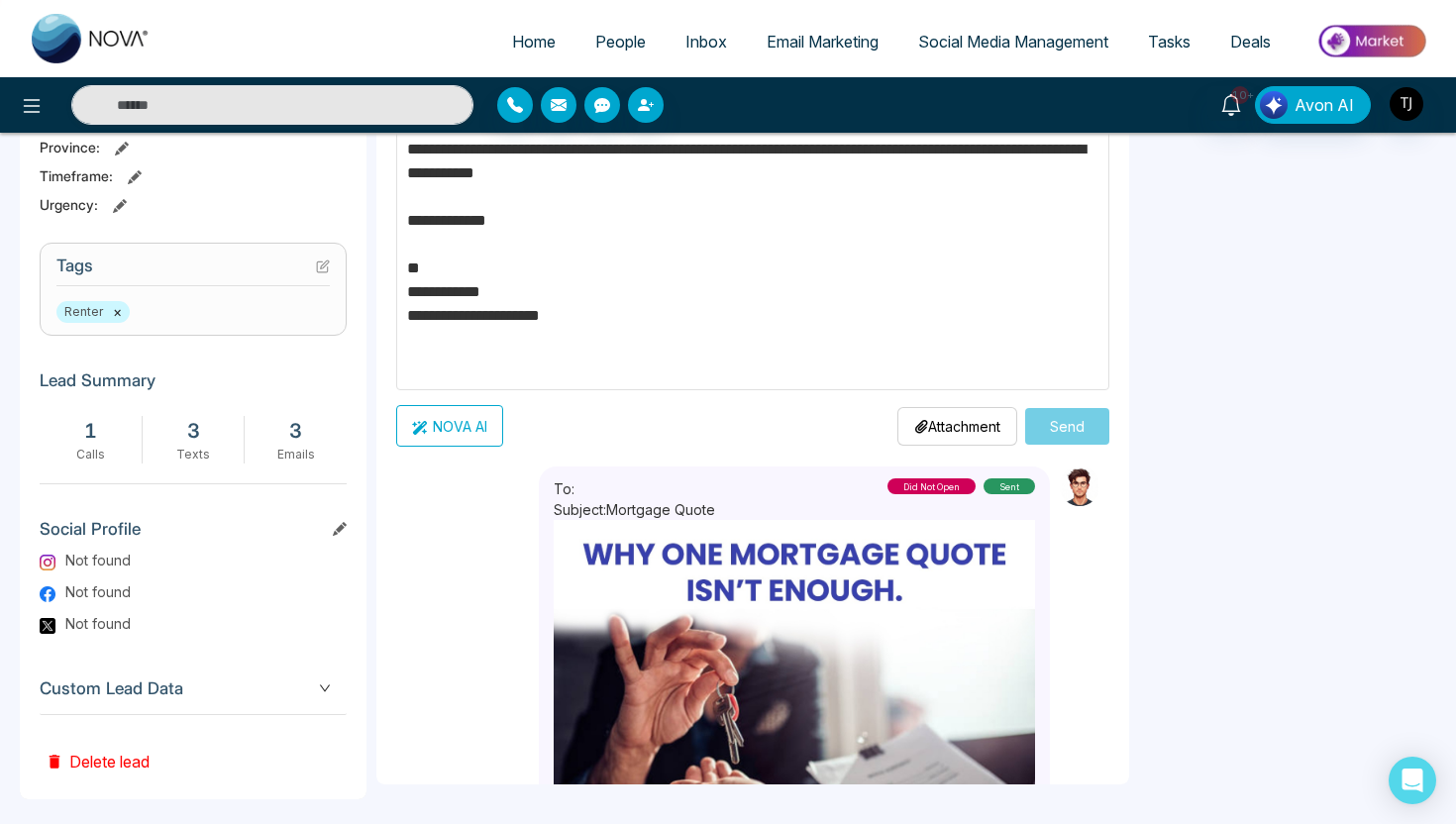 click on "To:  Subject:  Mortgage Quote did not open sent [MONTH] 23 2025 | 10:24 AM" at bounding box center (753, 659) 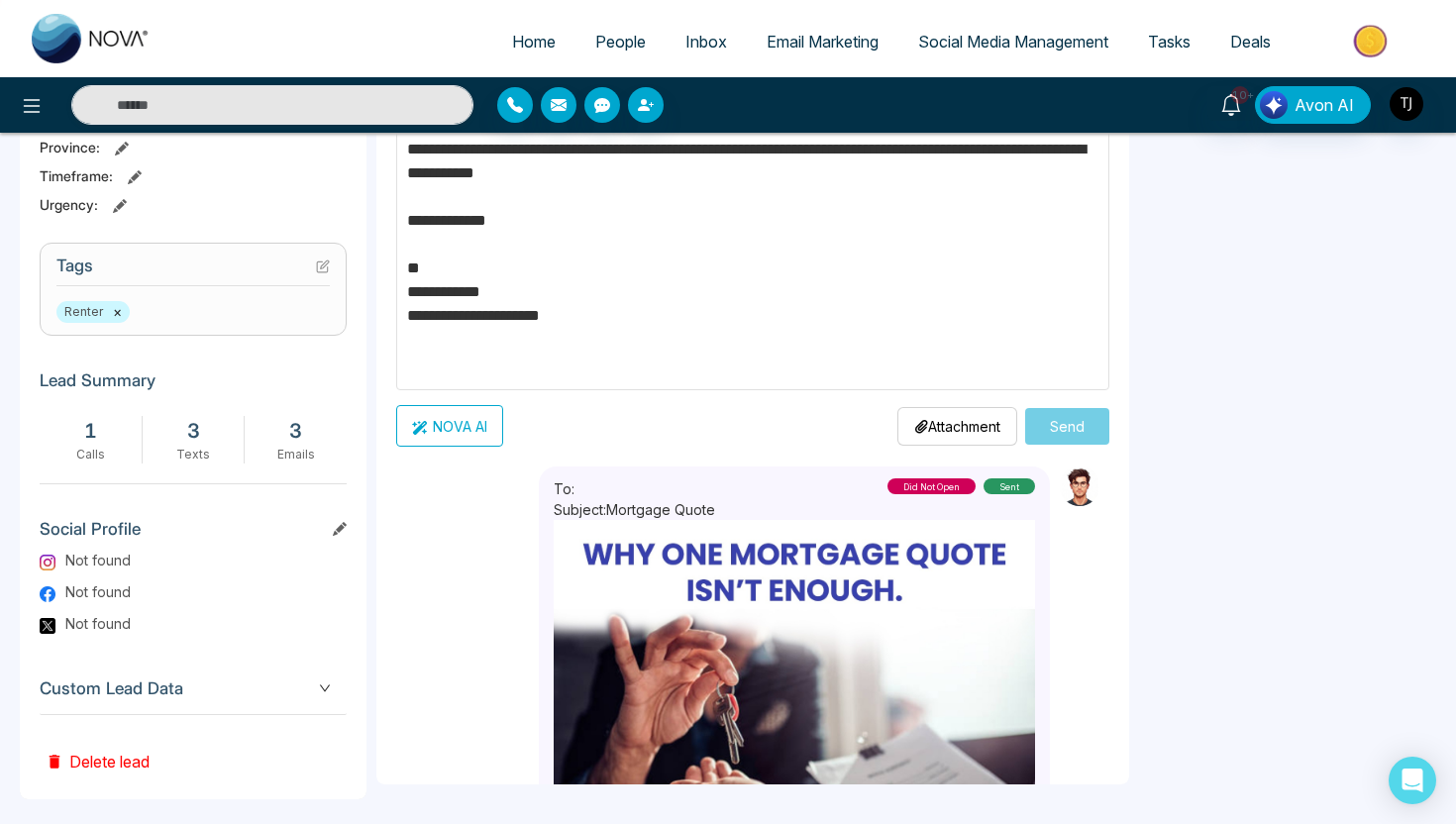 click on "Tags Renter   ×" at bounding box center [193, 289] 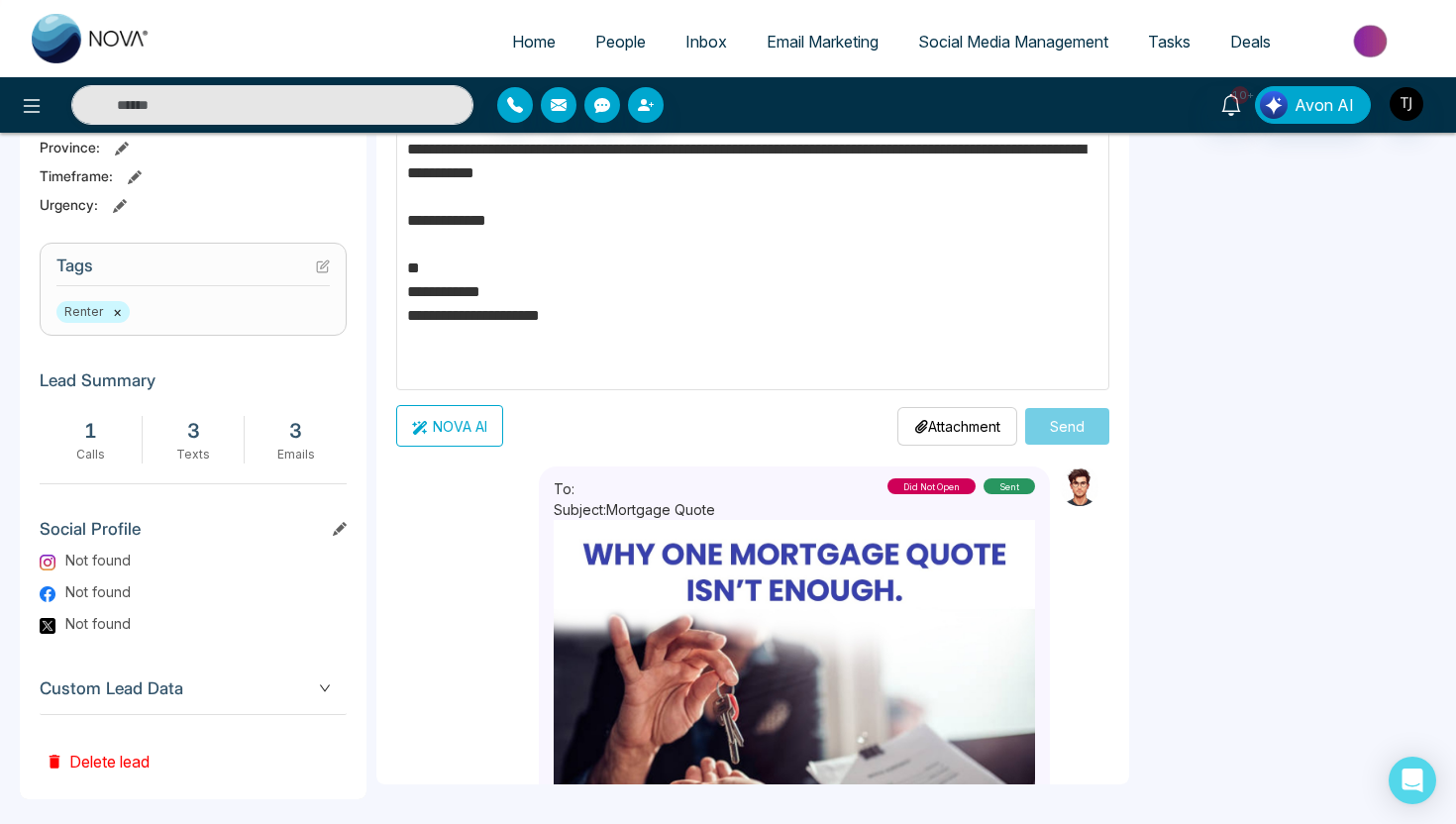 click on "People" at bounding box center (620, 42) 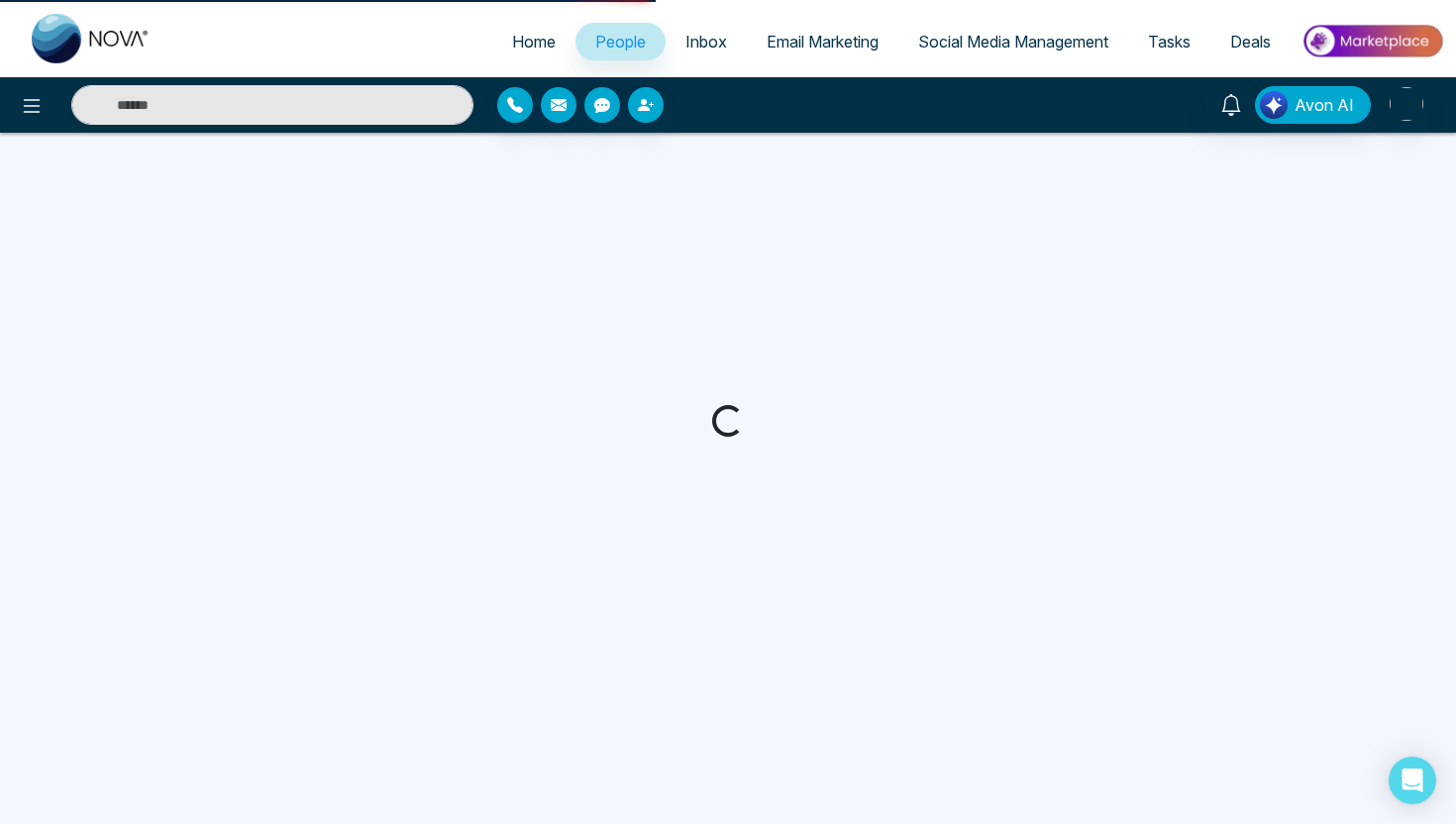 scroll, scrollTop: 0, scrollLeft: 0, axis: both 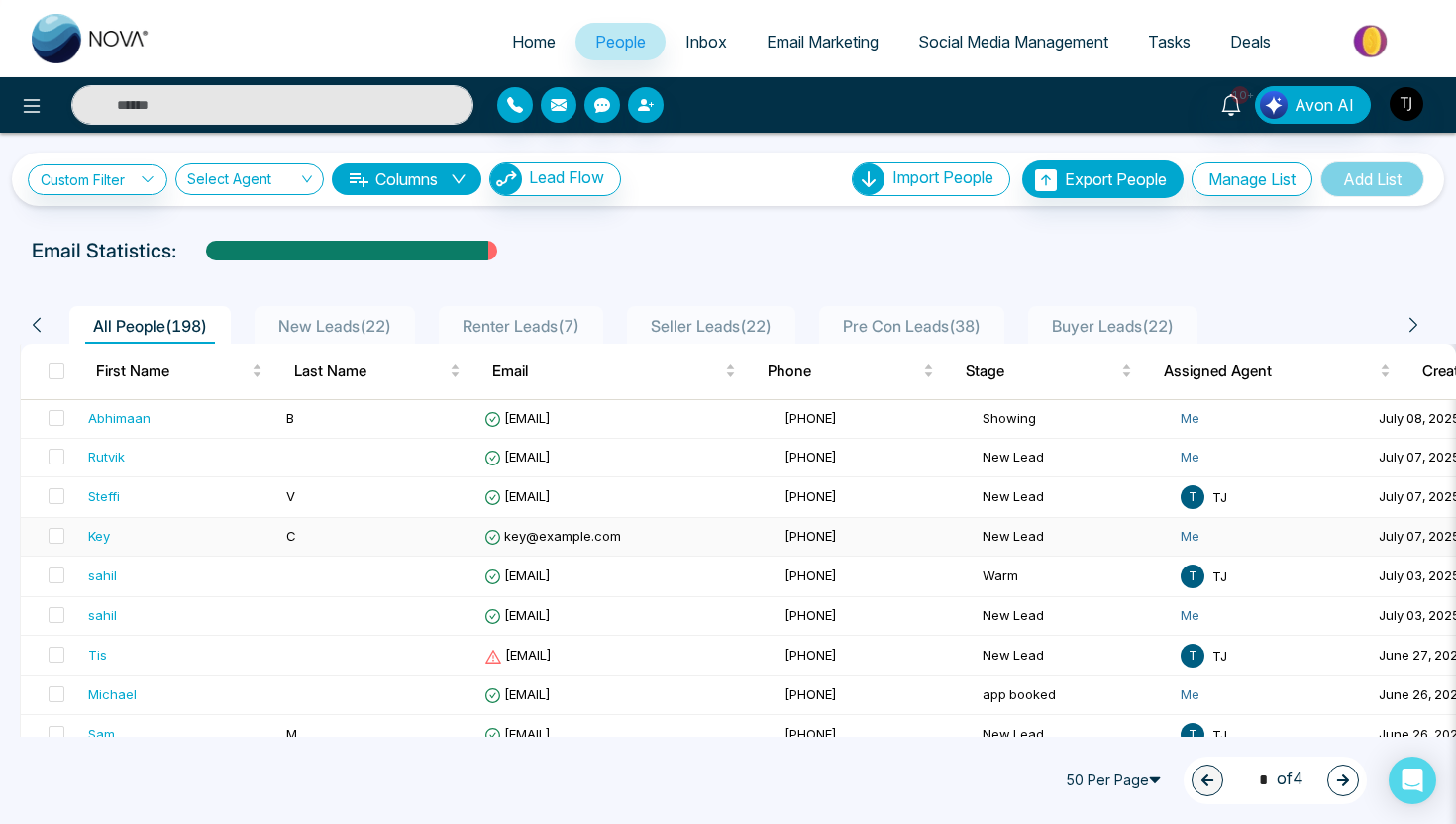 click on "Key" at bounding box center (179, 536) 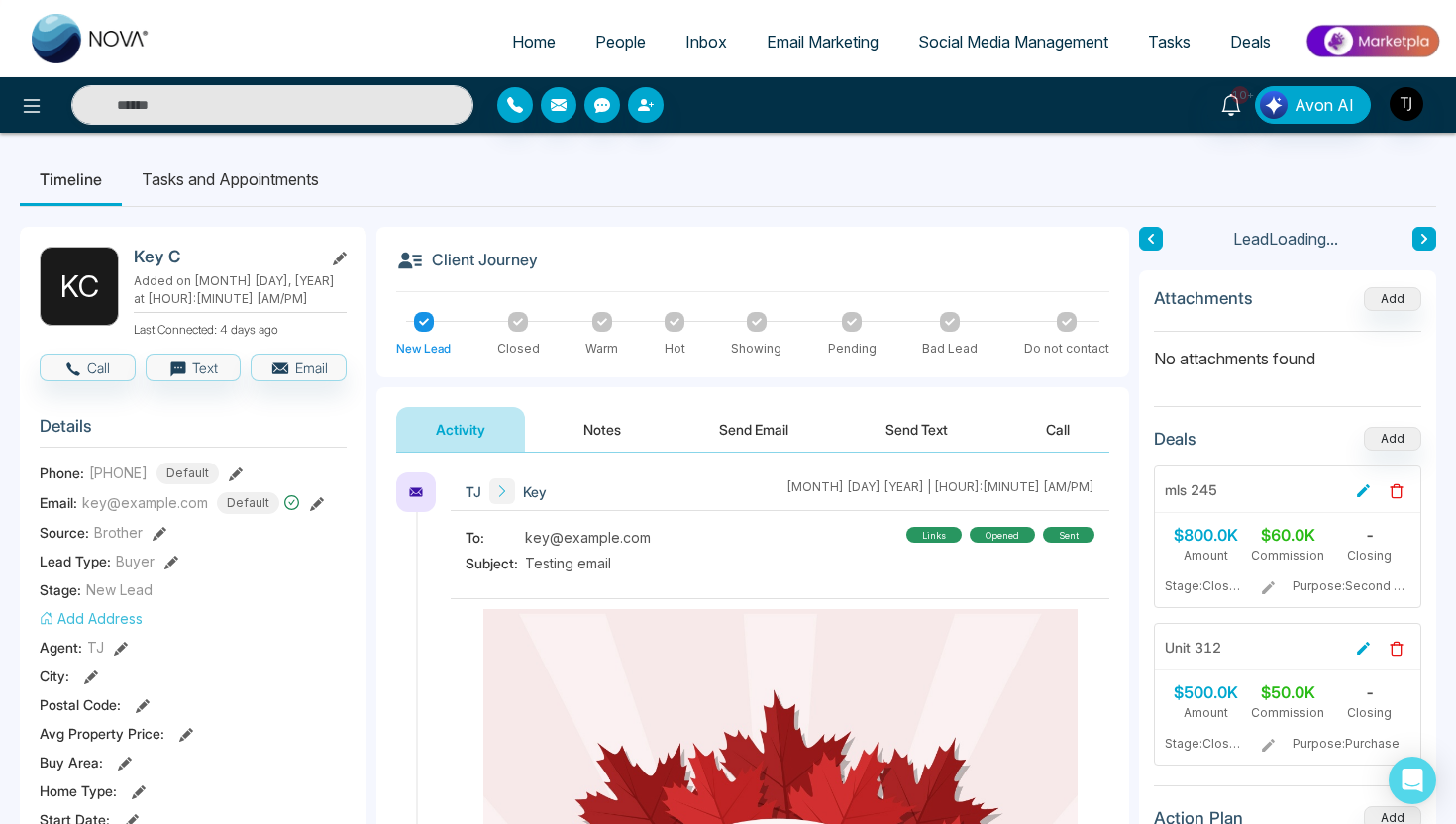 click on "Send Text" at bounding box center [916, 429] 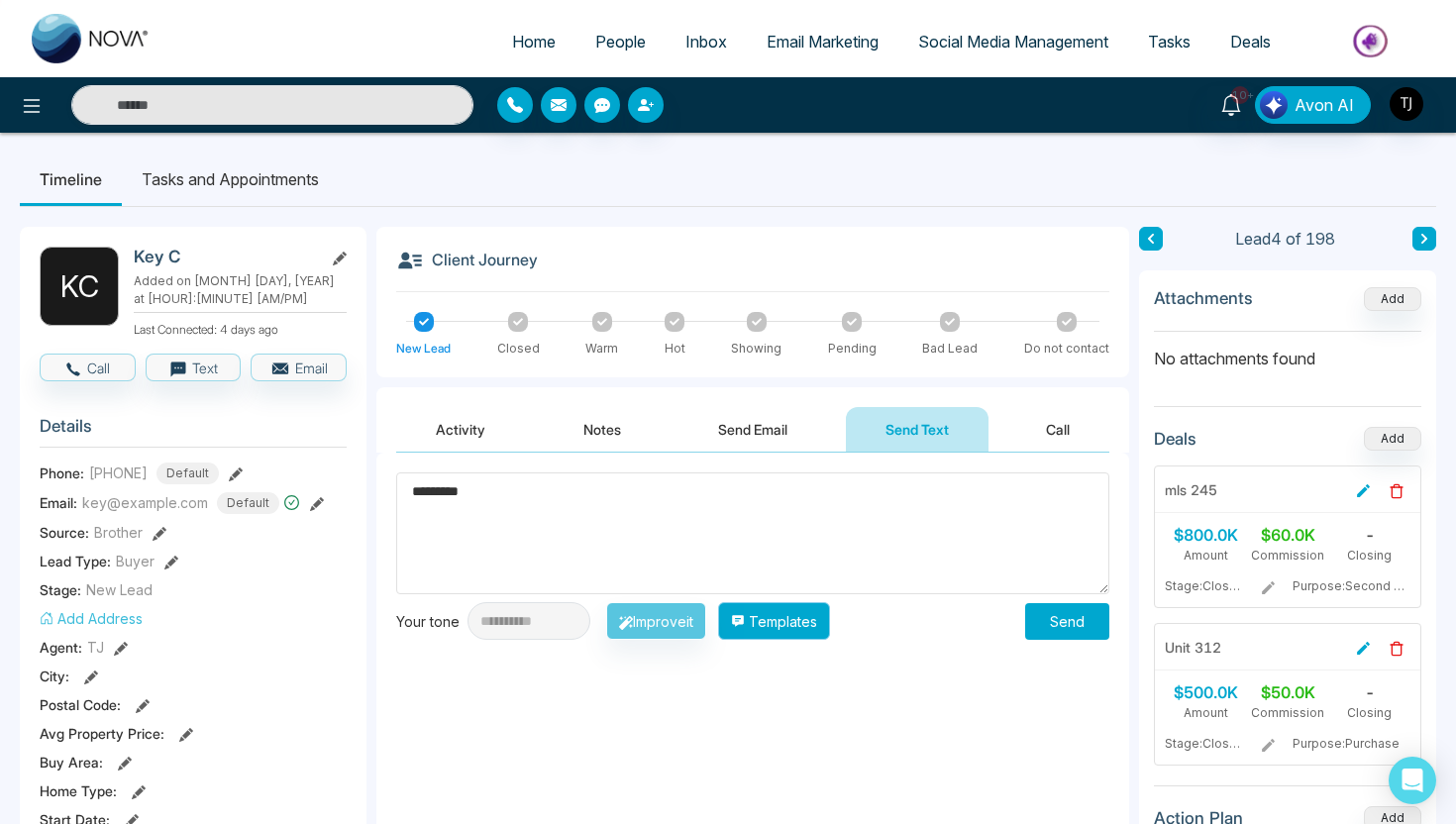 click on "Templates" at bounding box center (774, 621) 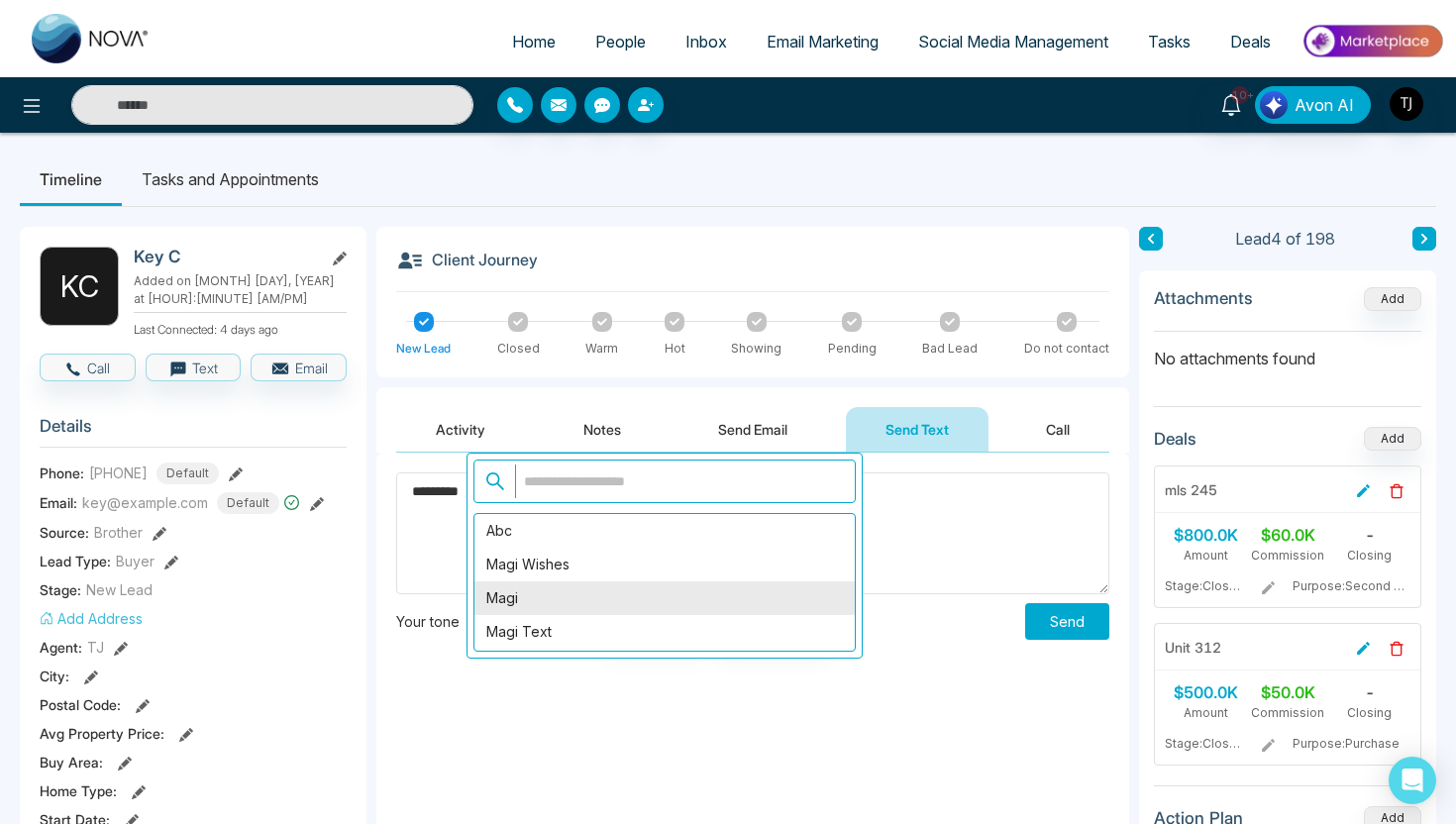 click on "magi" at bounding box center (665, 598) 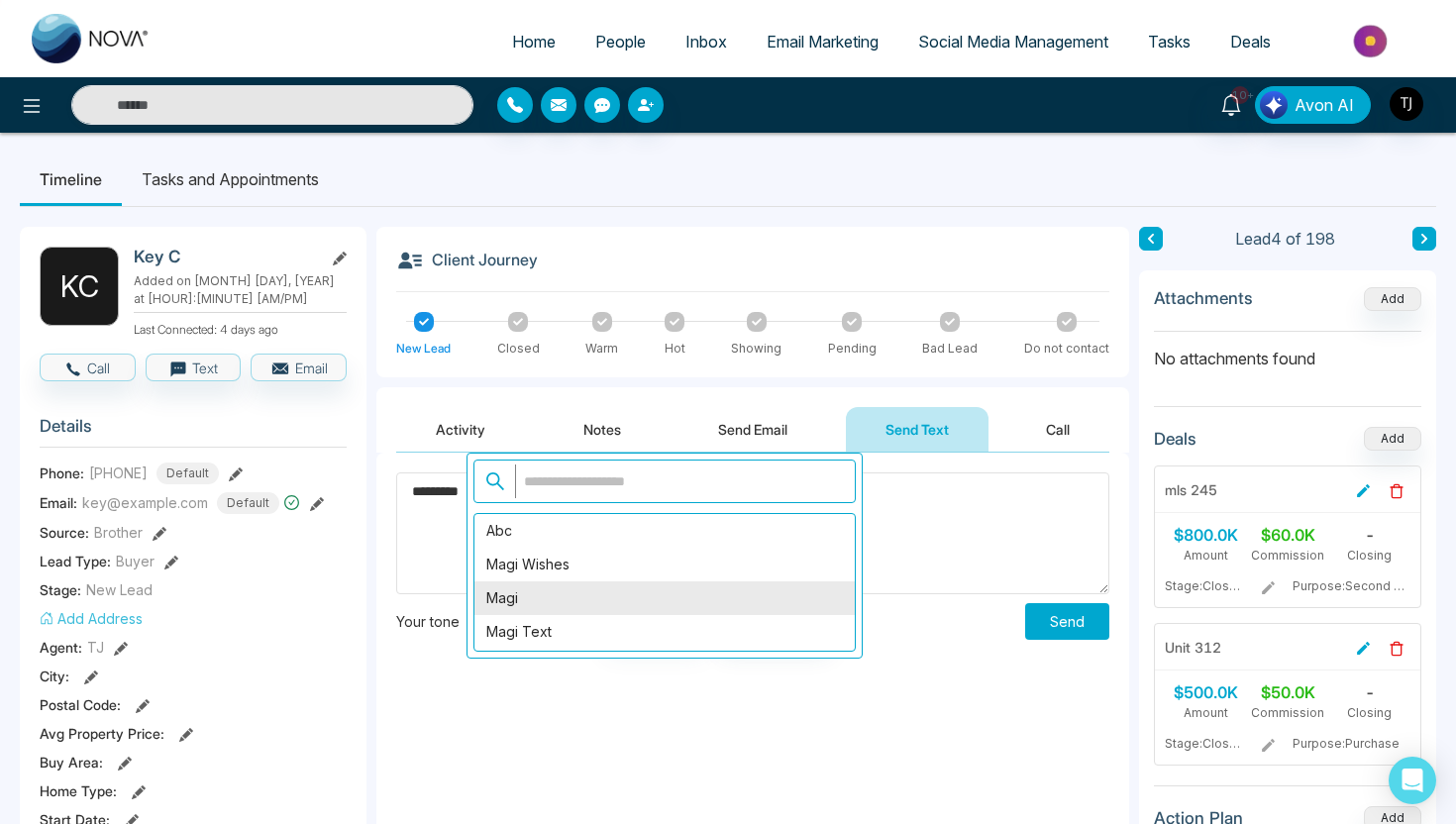 type on "**********" 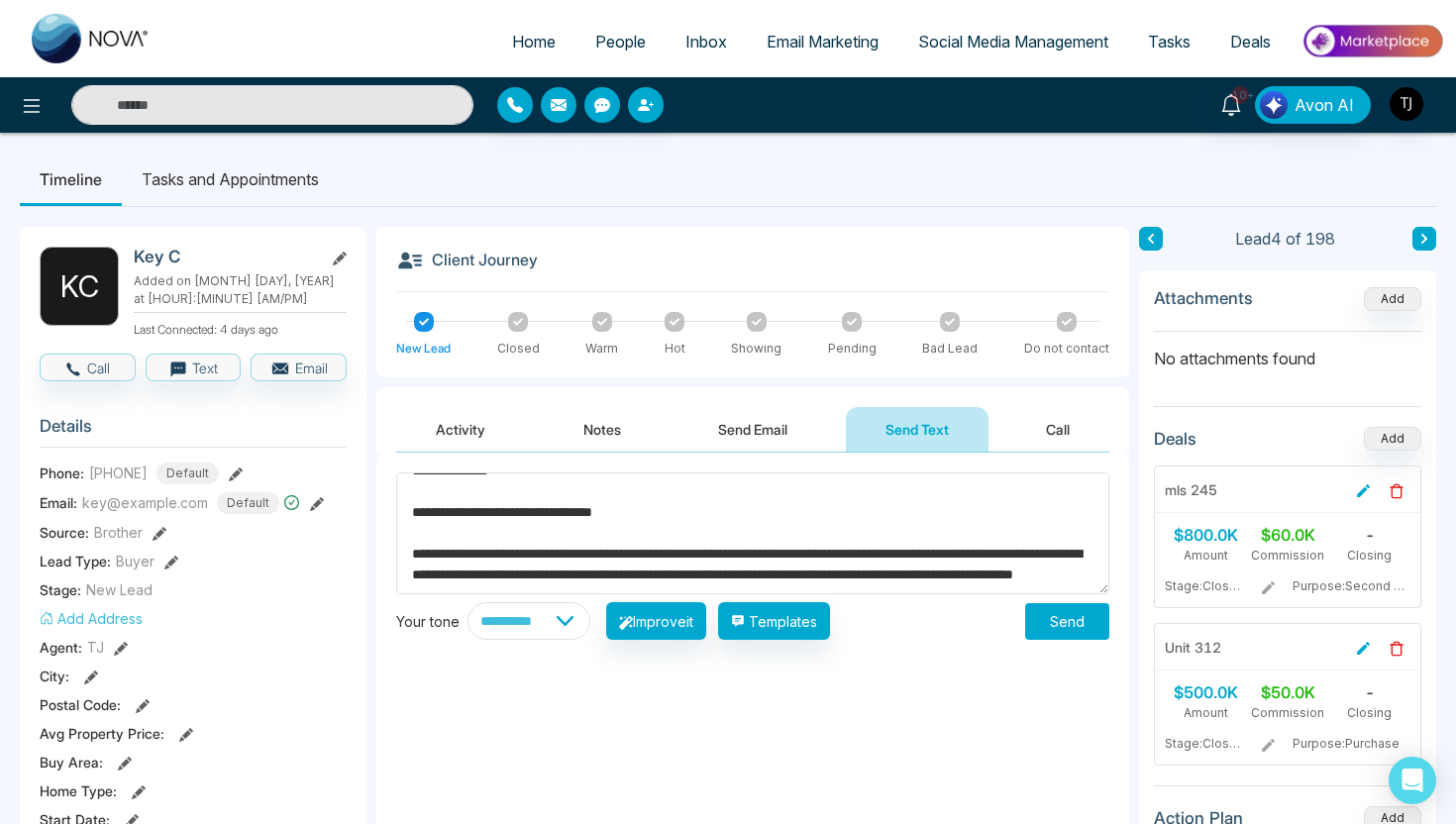 scroll, scrollTop: 0, scrollLeft: 0, axis: both 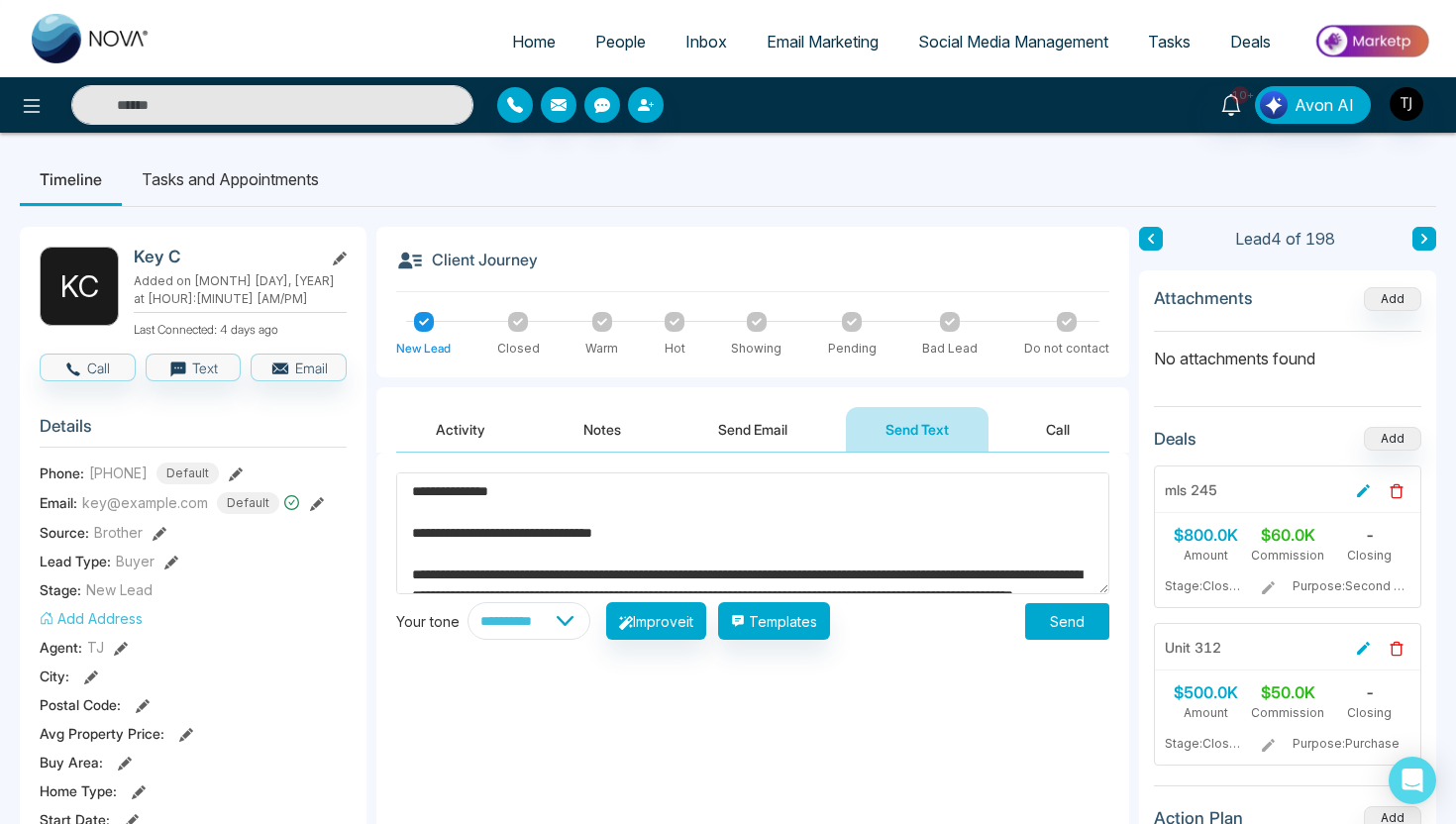 click on "Call" at bounding box center [1058, 429] 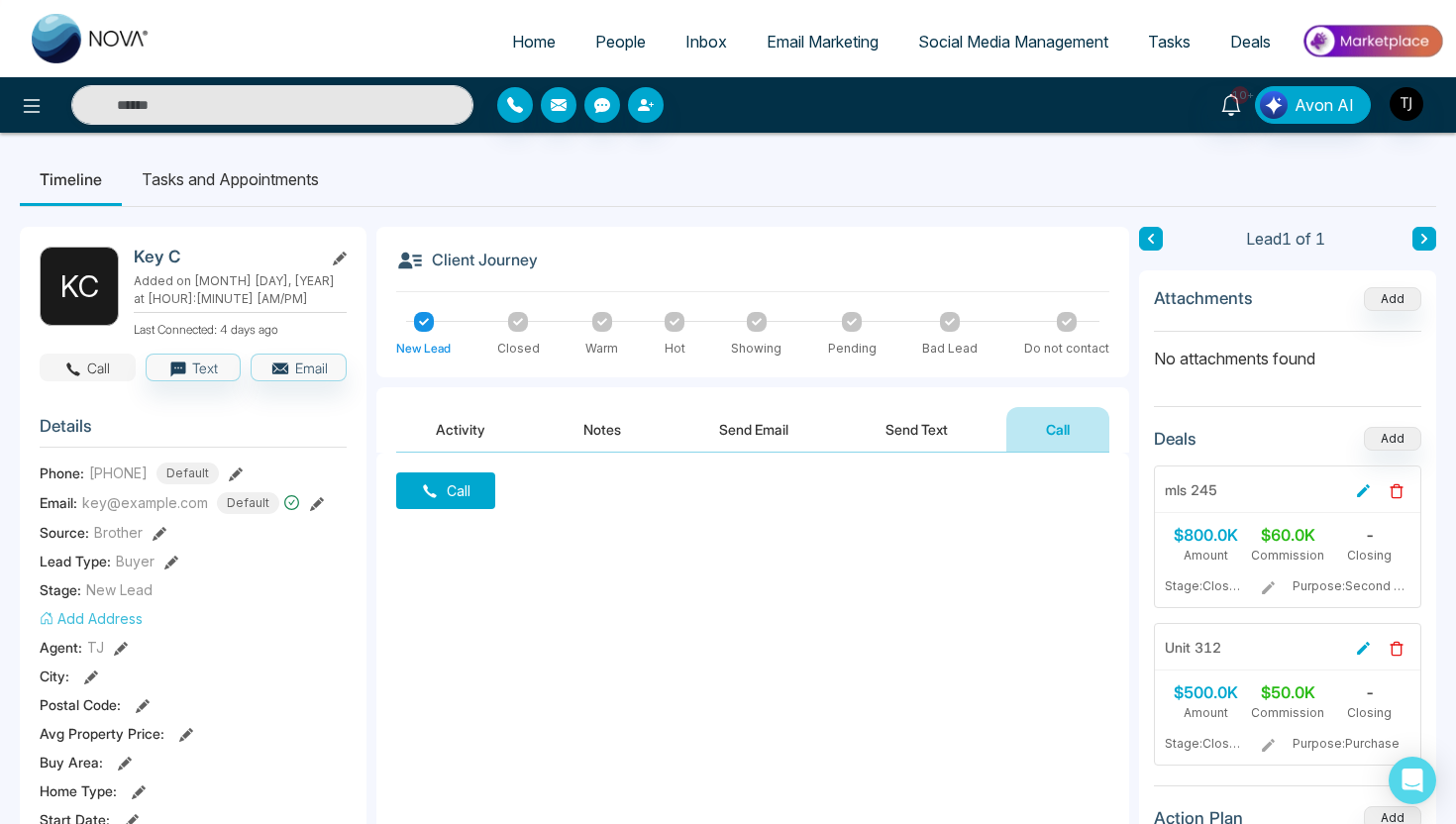 click on "Call" at bounding box center [87, 367] 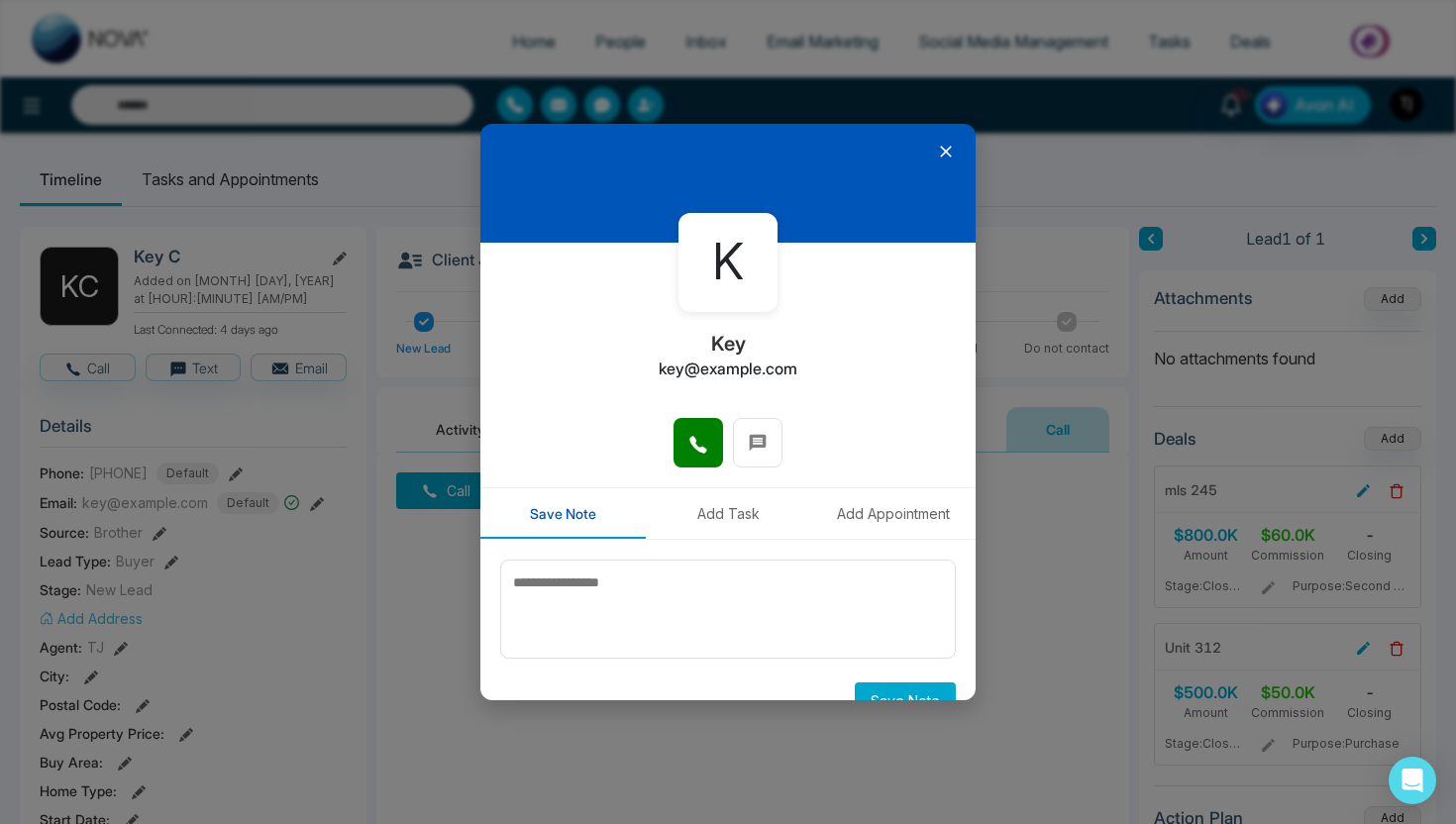 click on "Add Task" at bounding box center (728, 513) 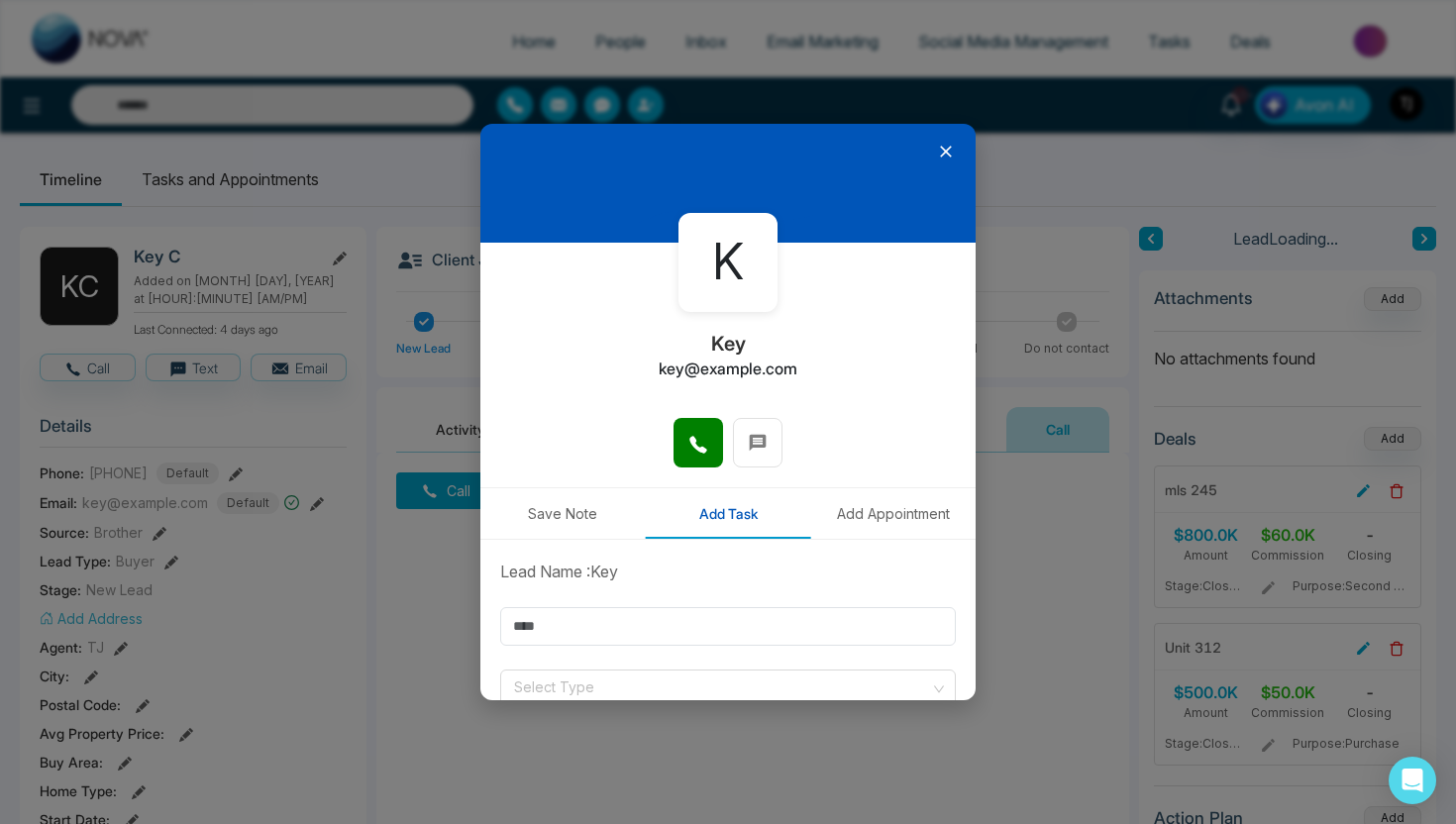 click on "Add Appointment" at bounding box center [892, 513] 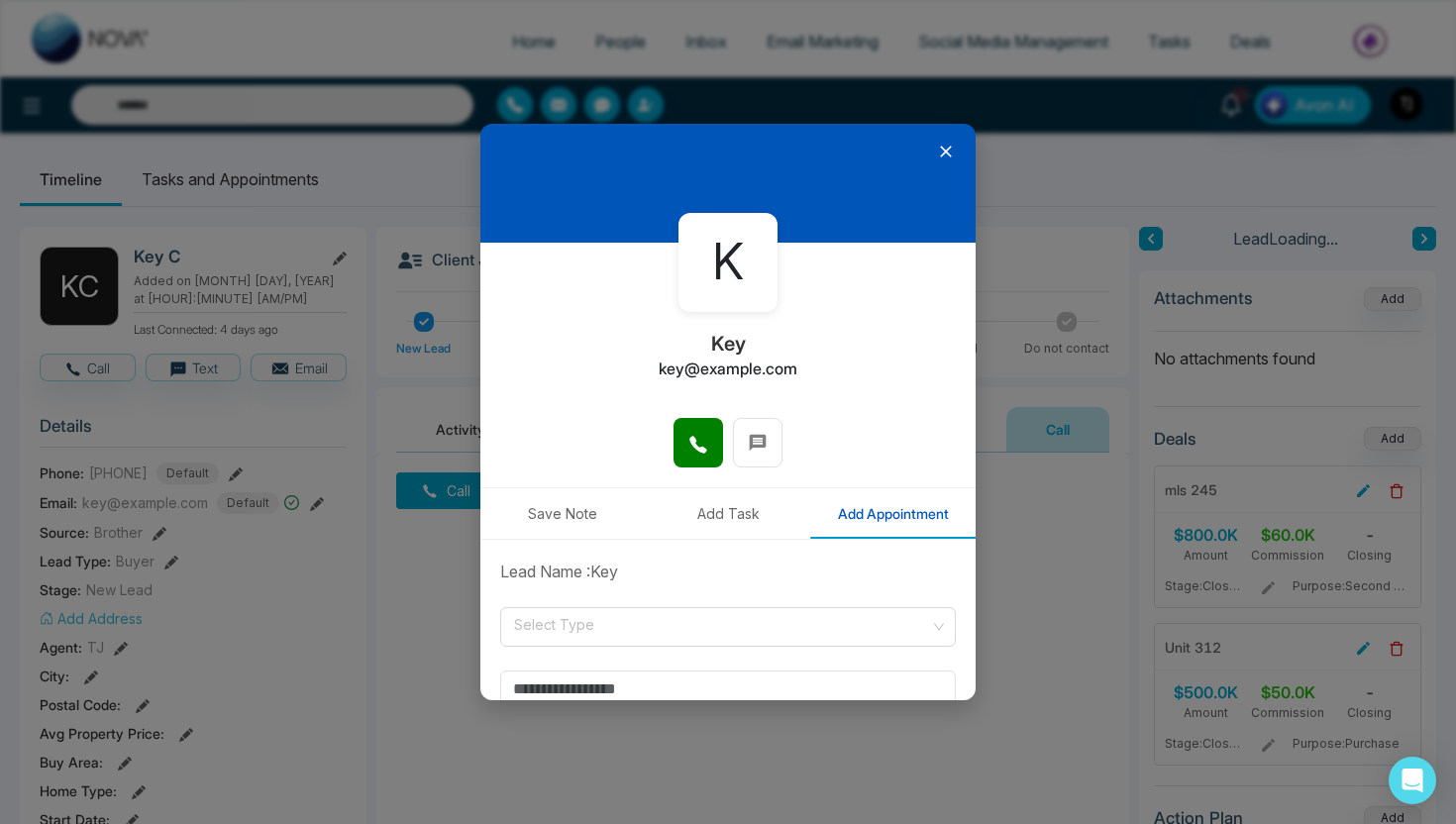 click 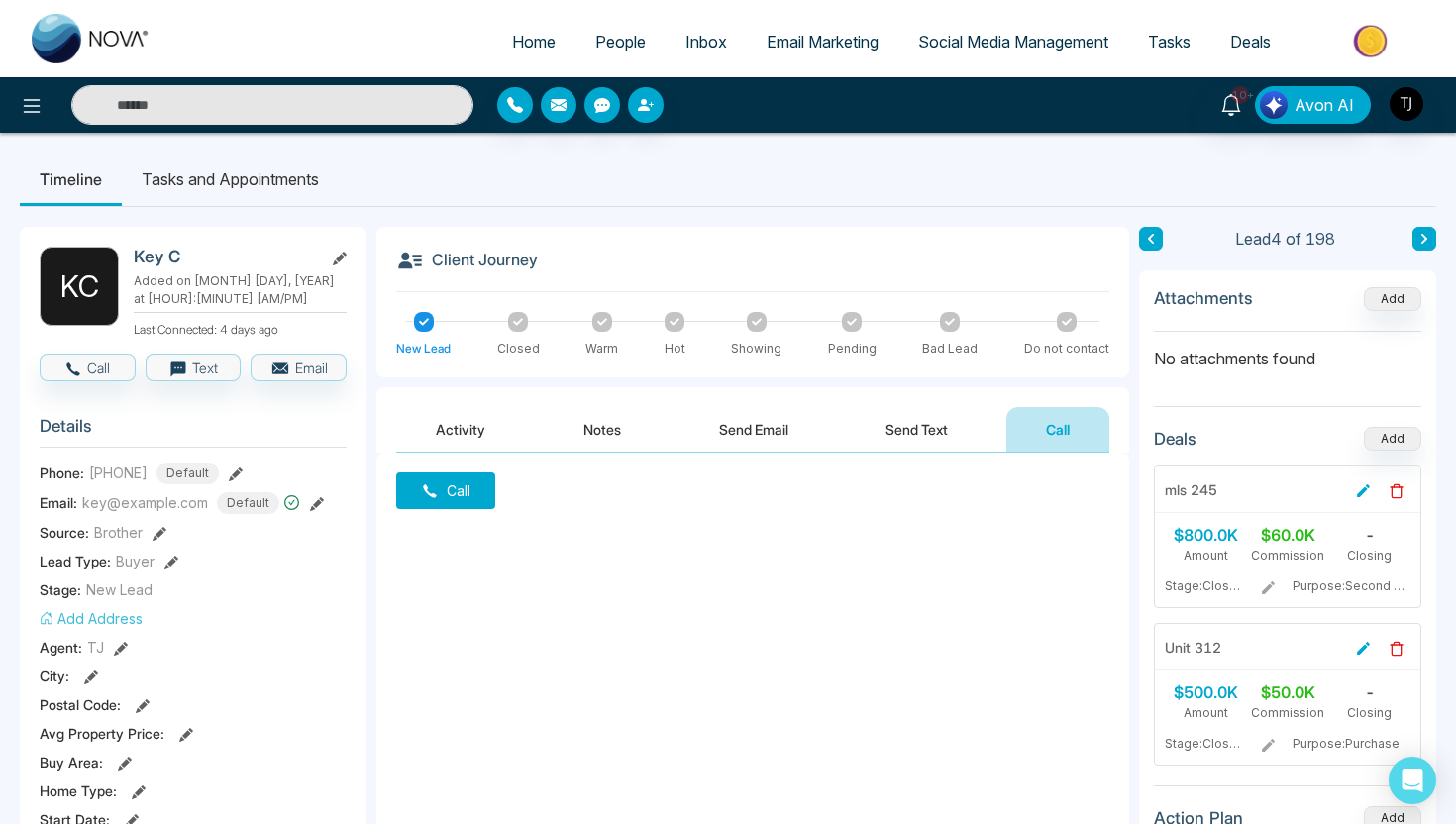 click on "People" at bounding box center (620, 42) 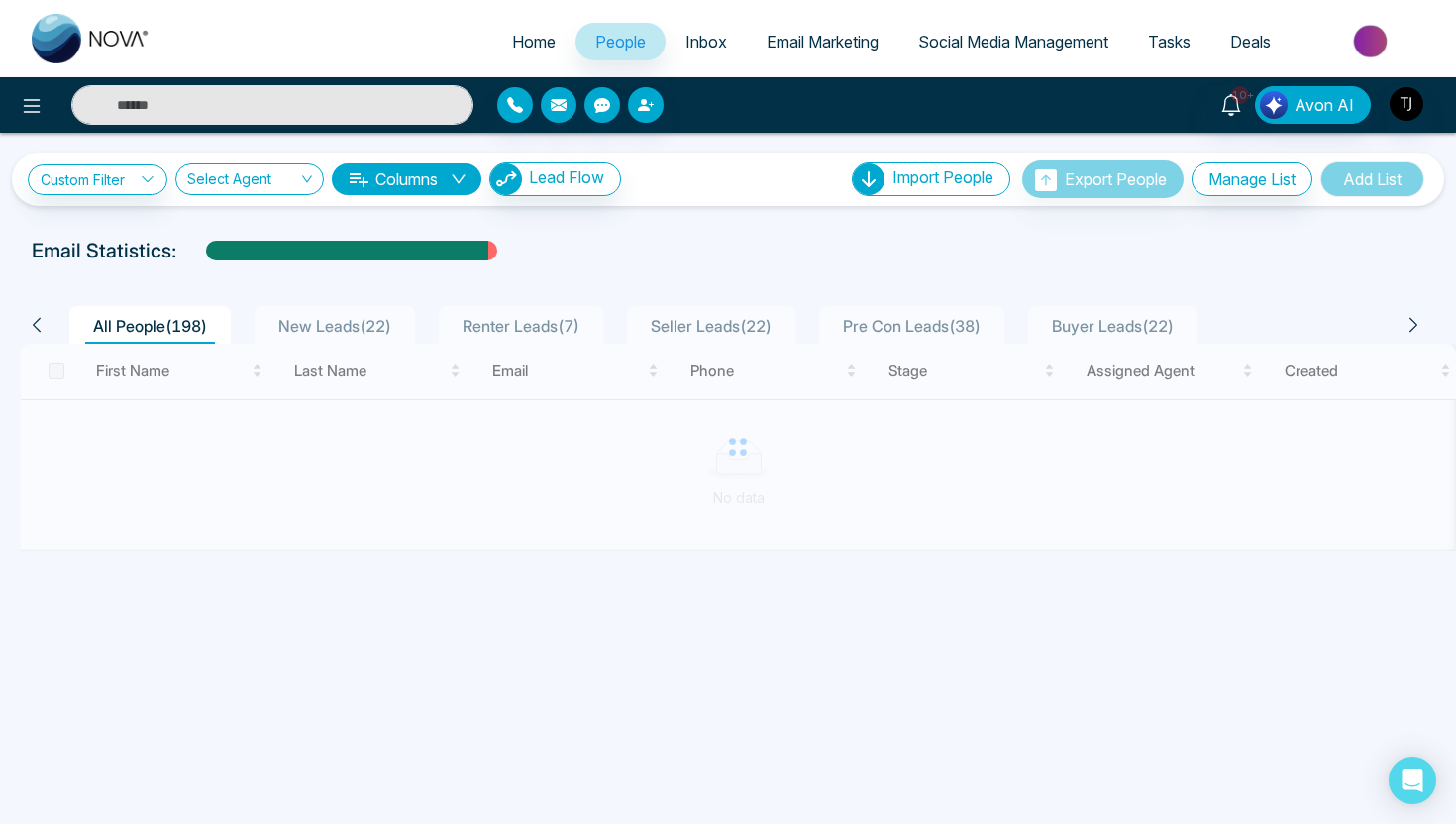 click on "Email Marketing" at bounding box center (822, 42) 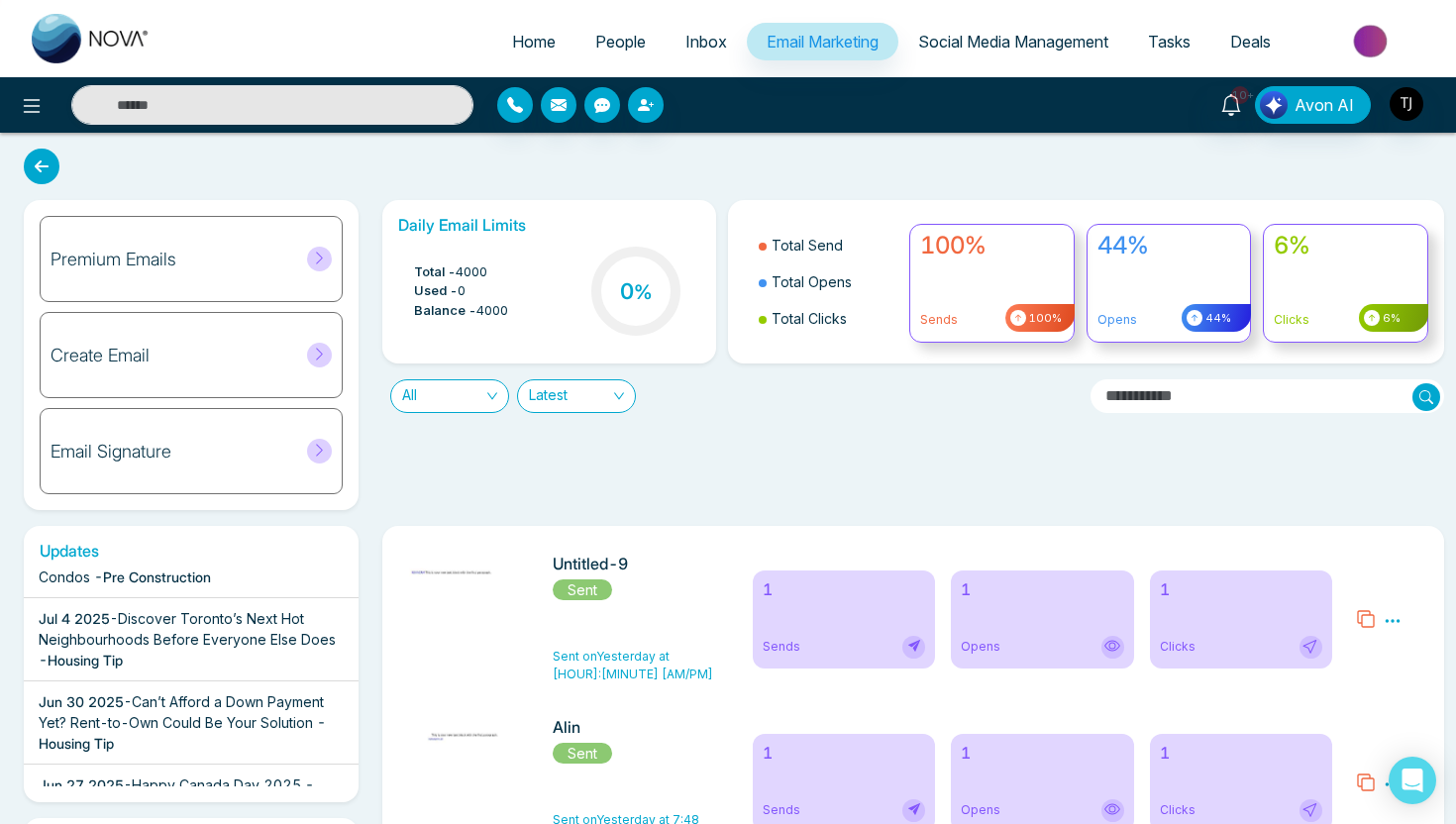 scroll, scrollTop: 400, scrollLeft: 0, axis: vertical 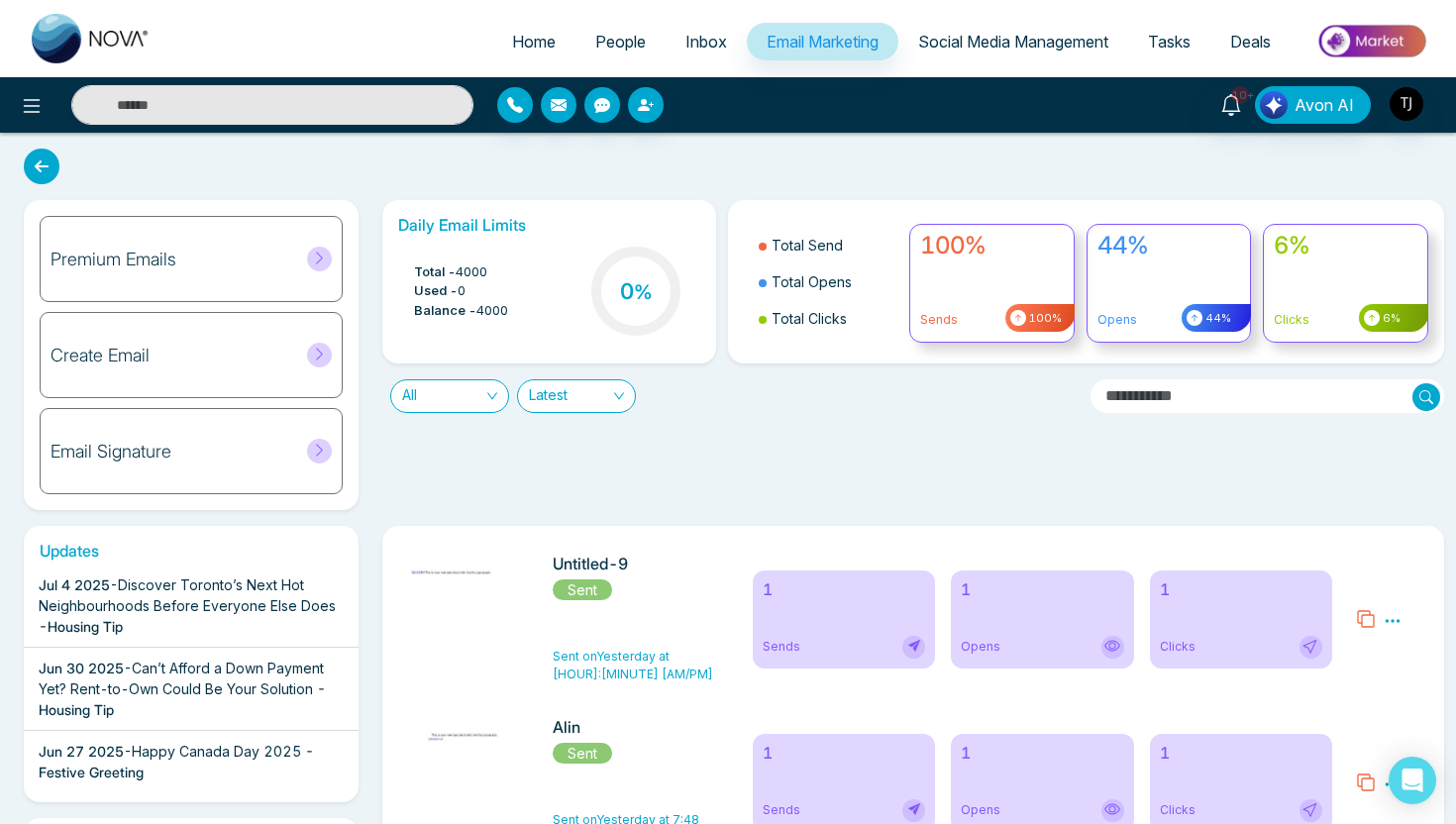 click on "Premium Emails" at bounding box center (191, 258) 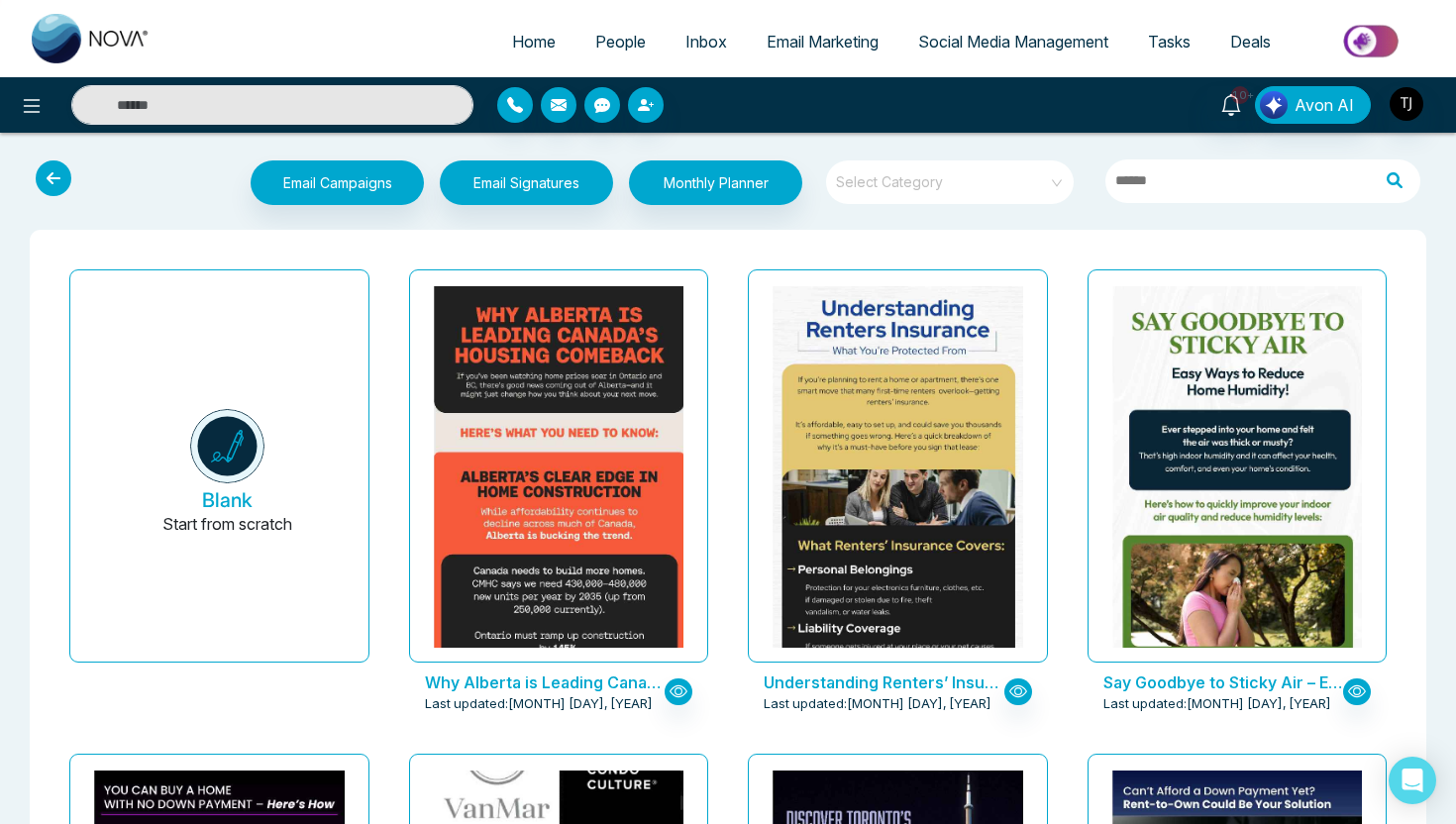 click at bounding box center [558, 194] 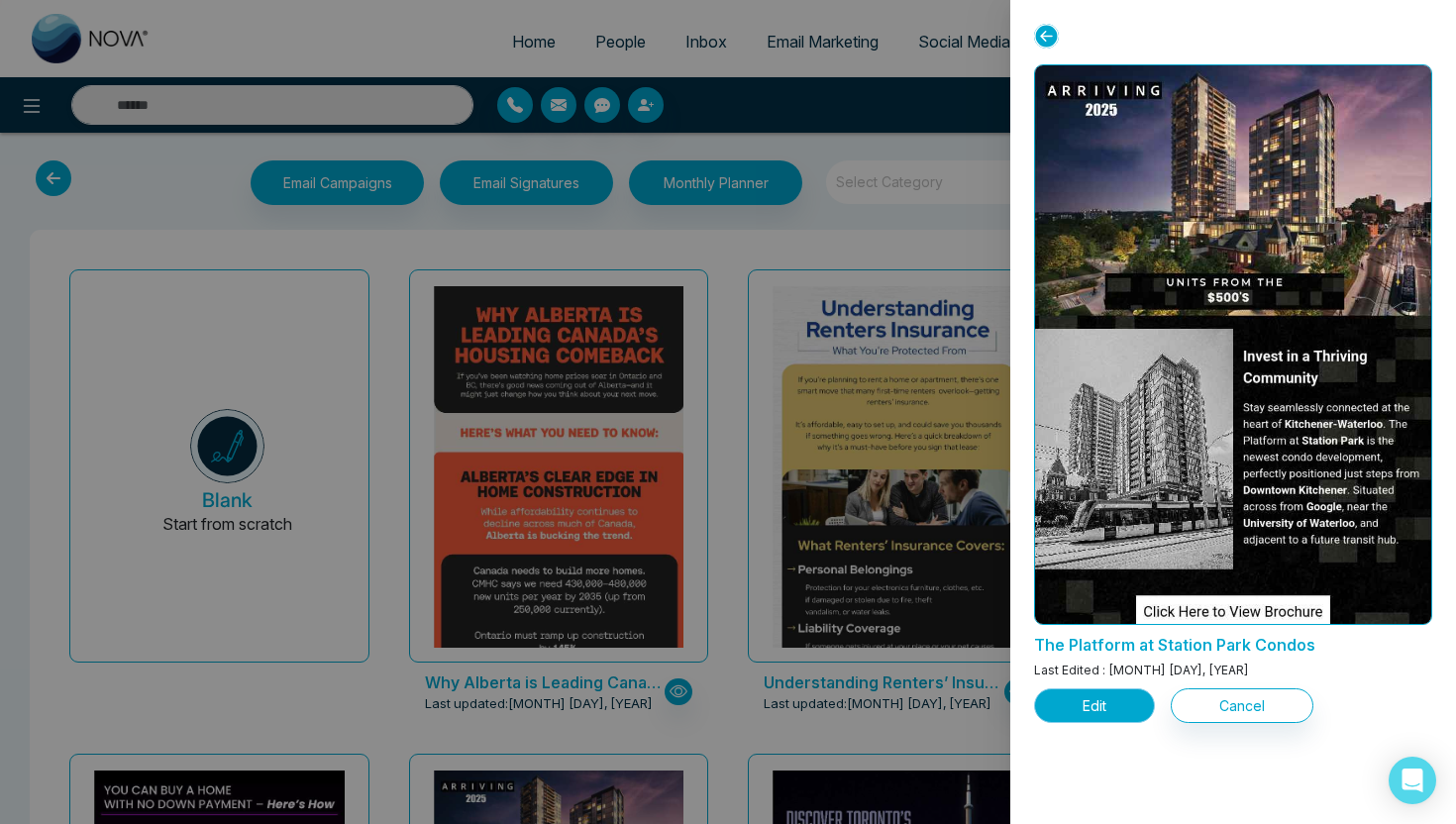 click on "Edit" at bounding box center (1094, 705) 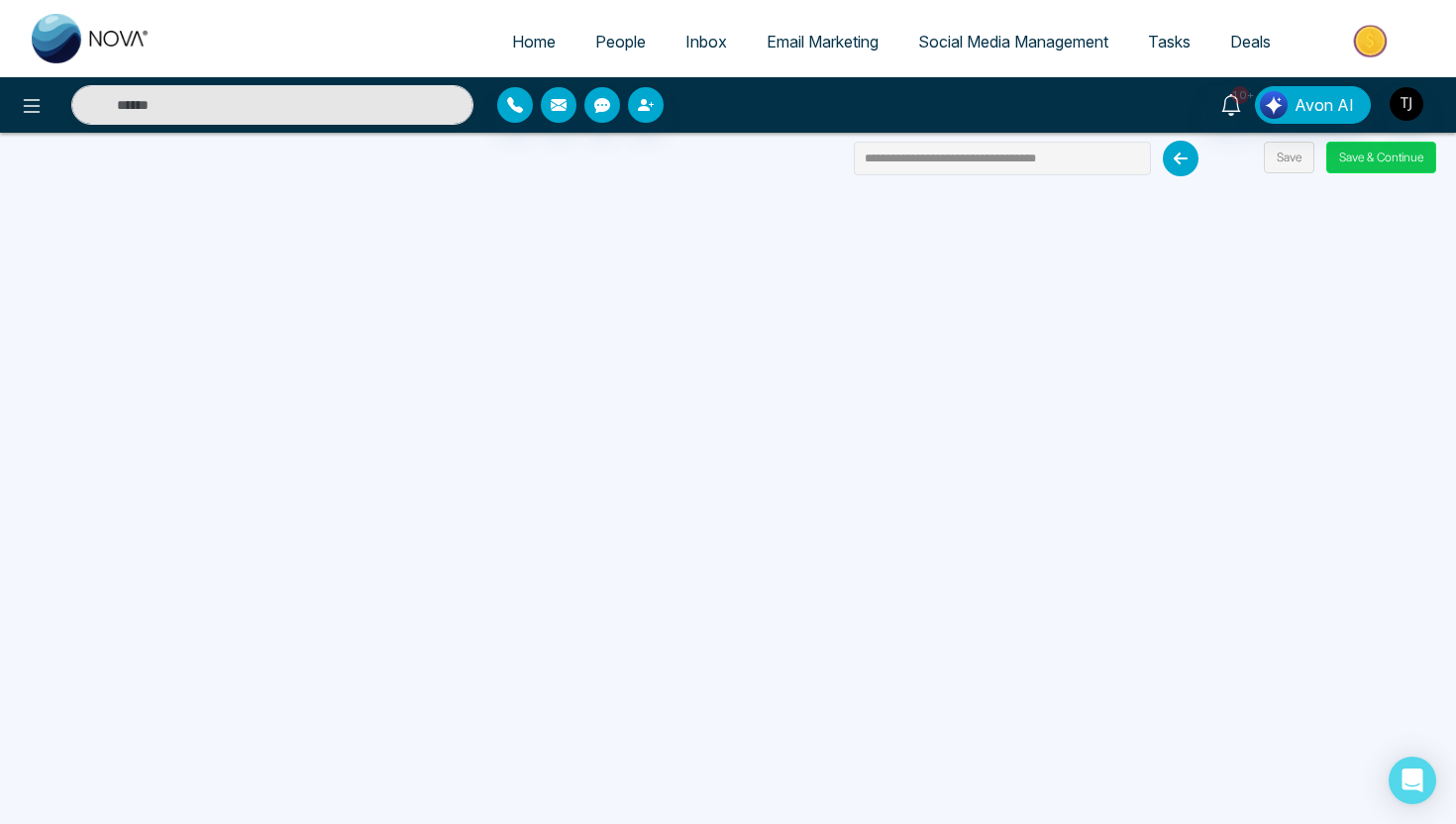 click on "Save & Continue" at bounding box center (1381, 157) 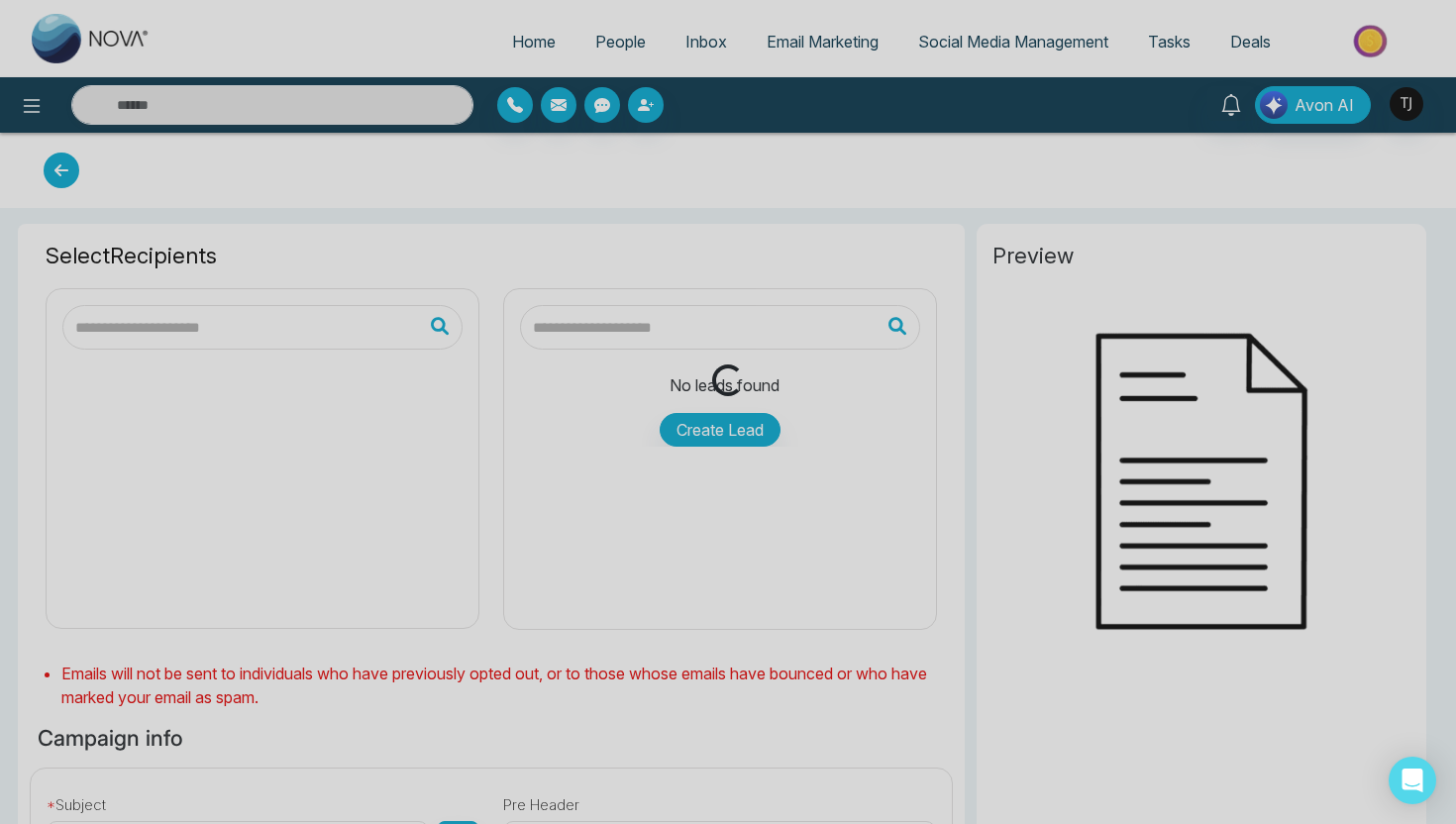 type on "**********" 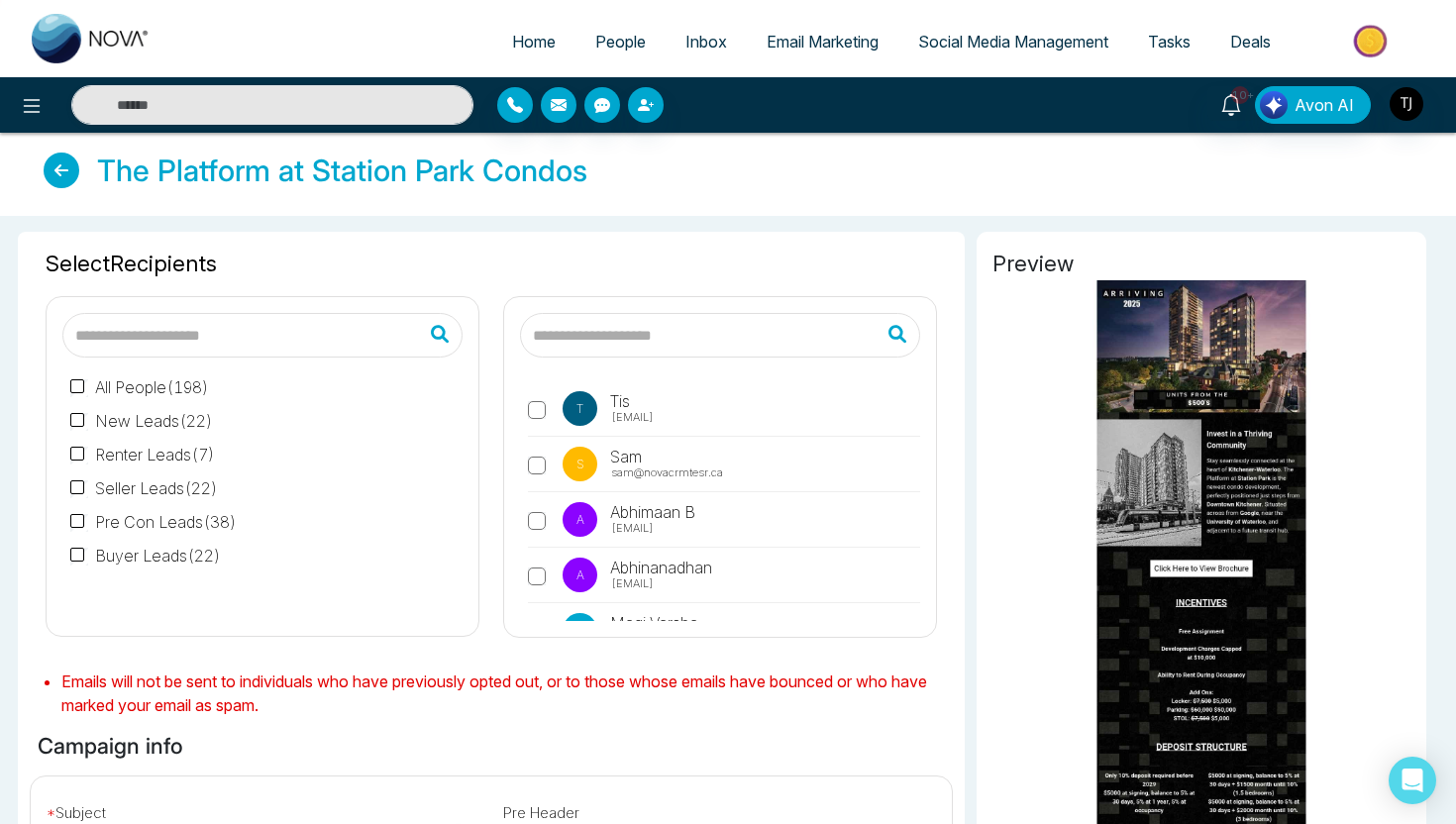 click on "Buyer Leads  ( 22 )" at bounding box center [146, 556] 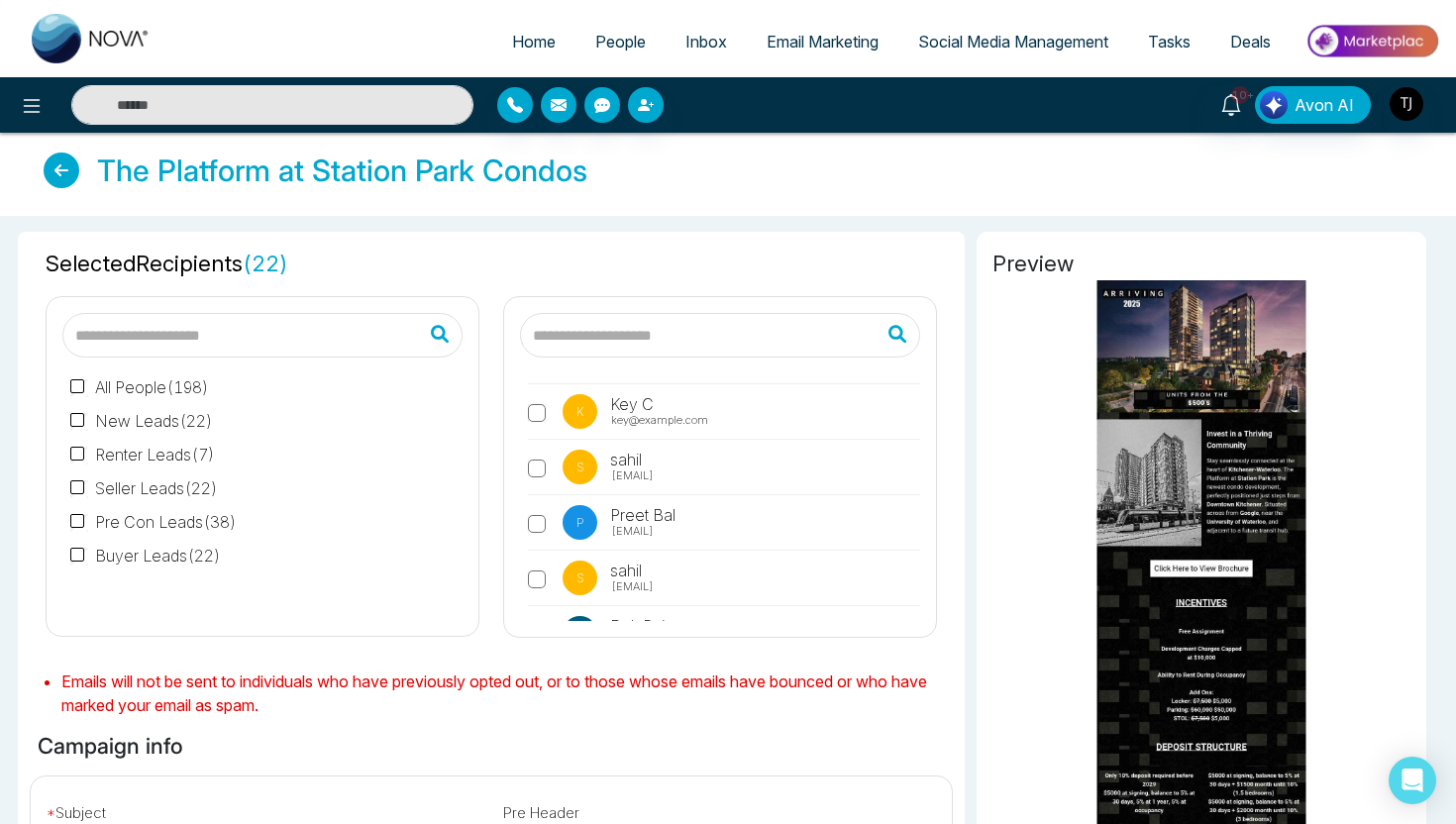 scroll, scrollTop: 462, scrollLeft: 0, axis: vertical 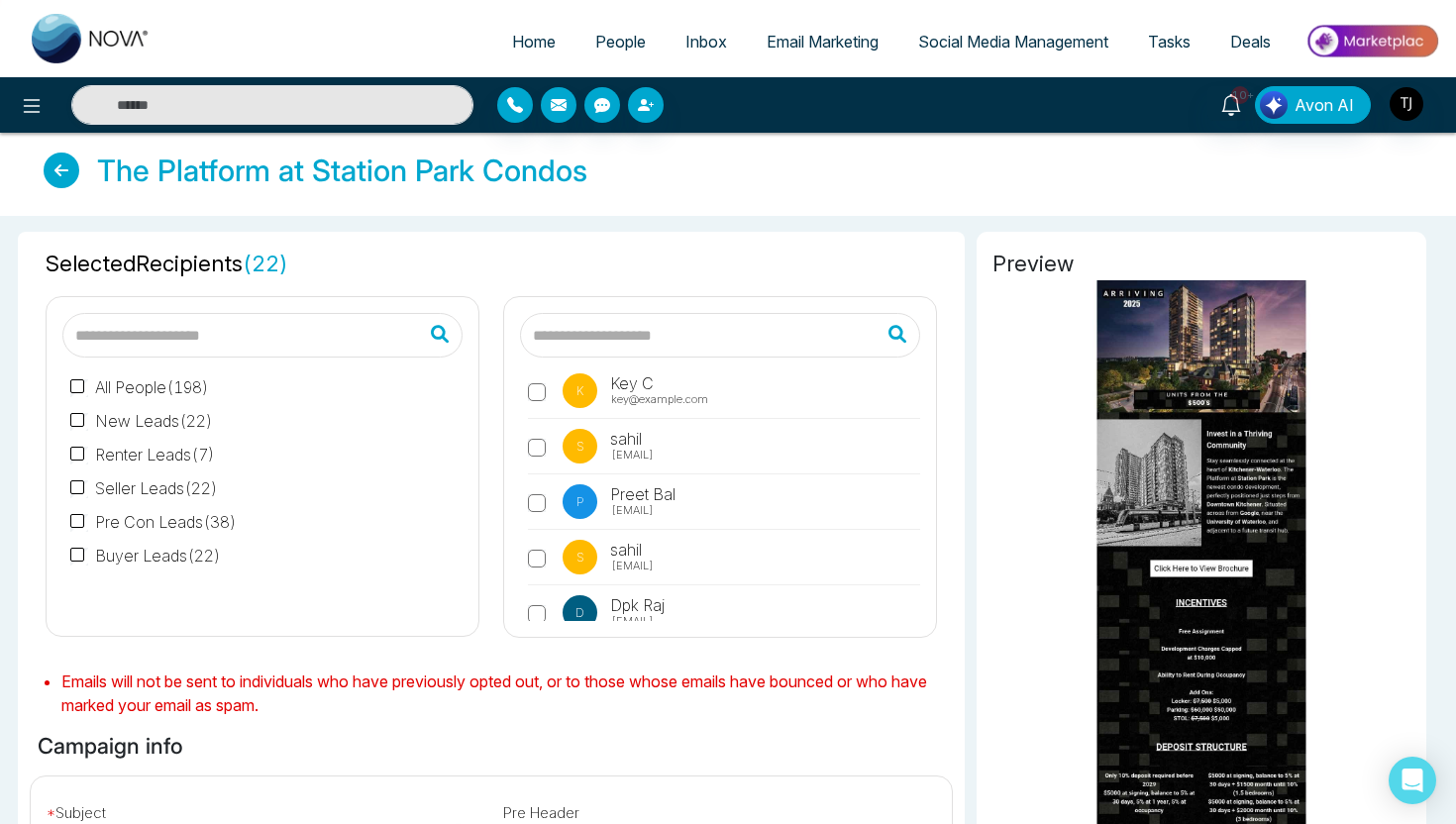 click on "[EMAIL]" at bounding box center (632, 510) 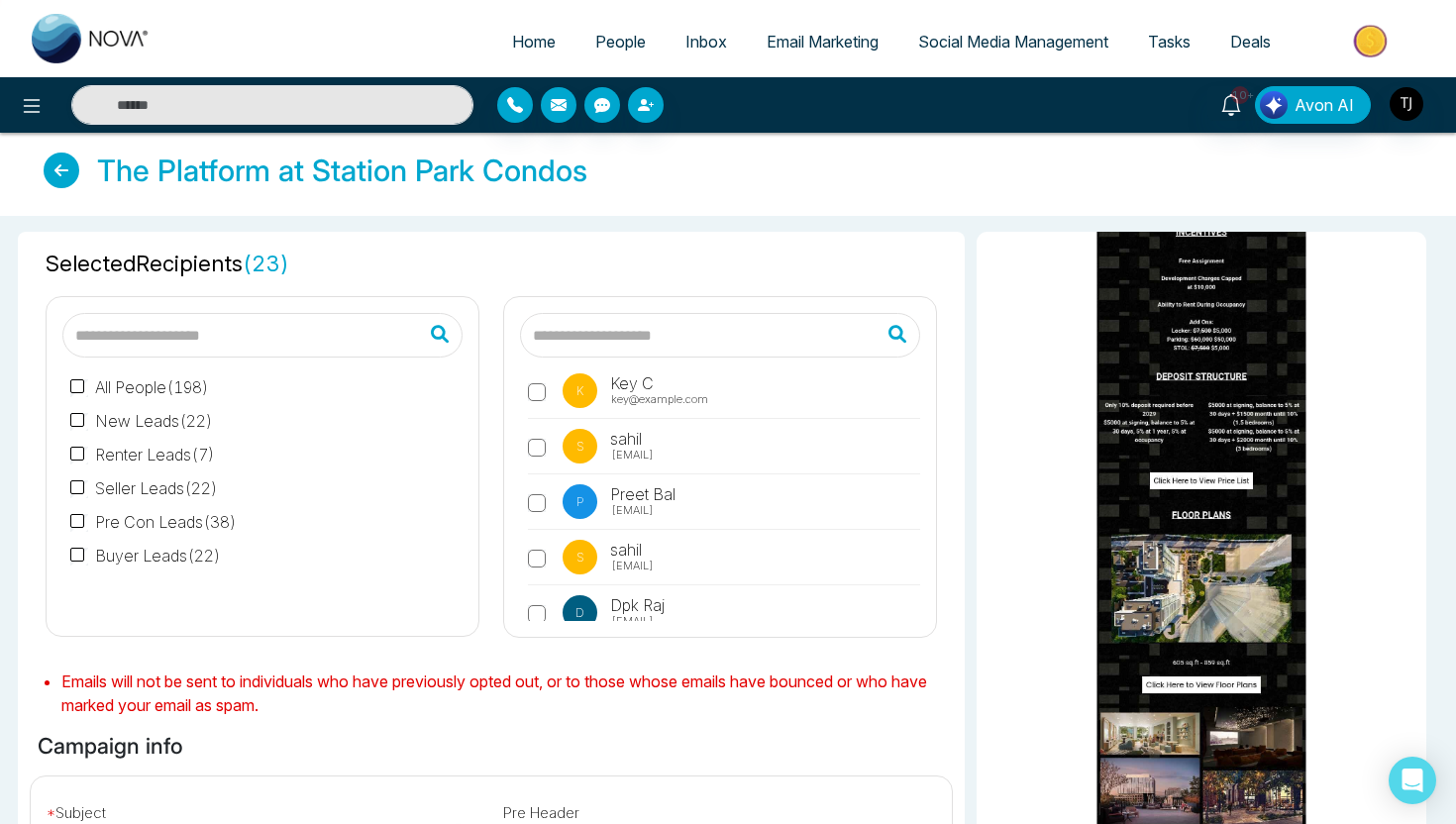 scroll, scrollTop: 570, scrollLeft: 0, axis: vertical 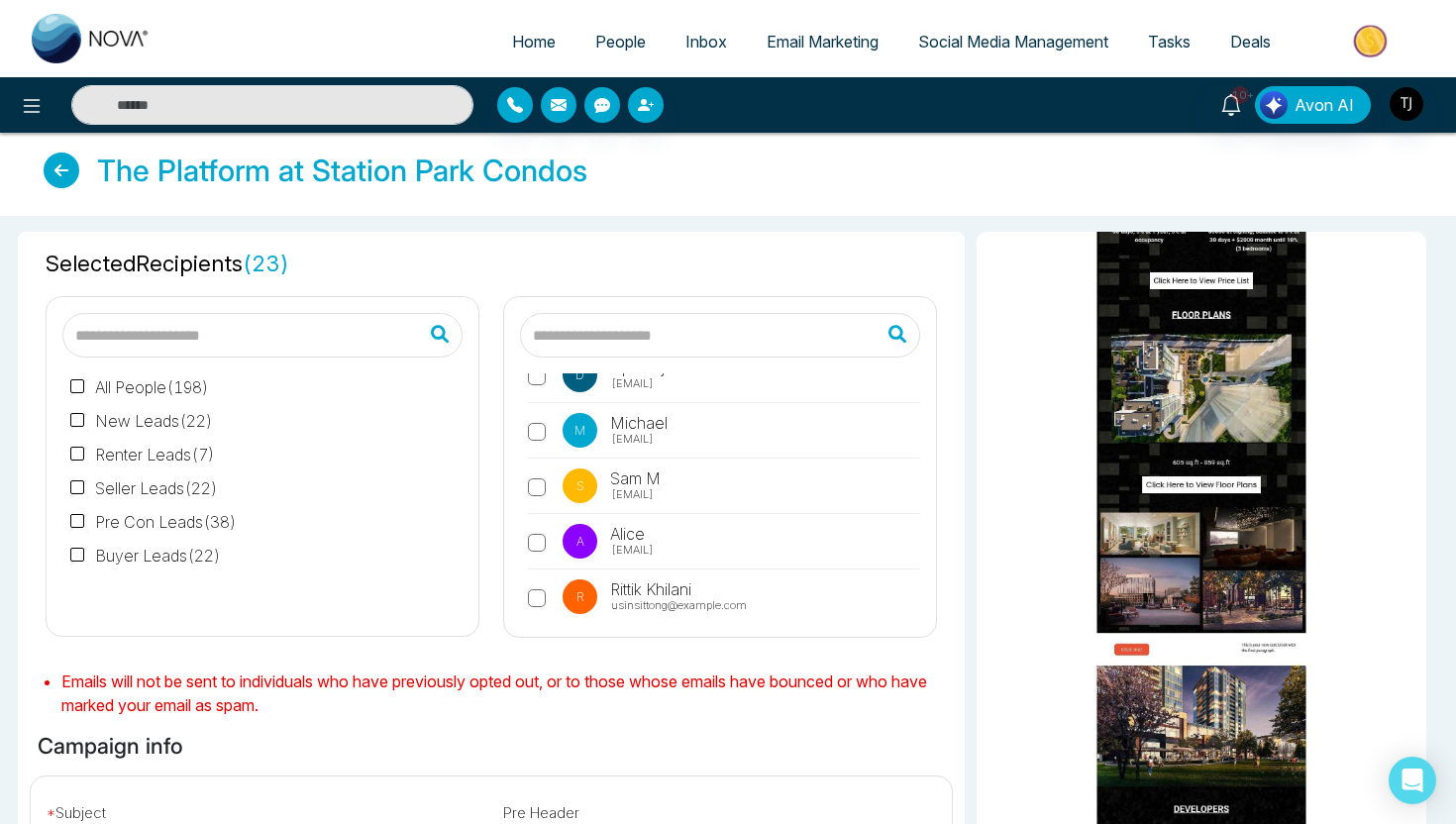 click at bounding box center [1201, 377] 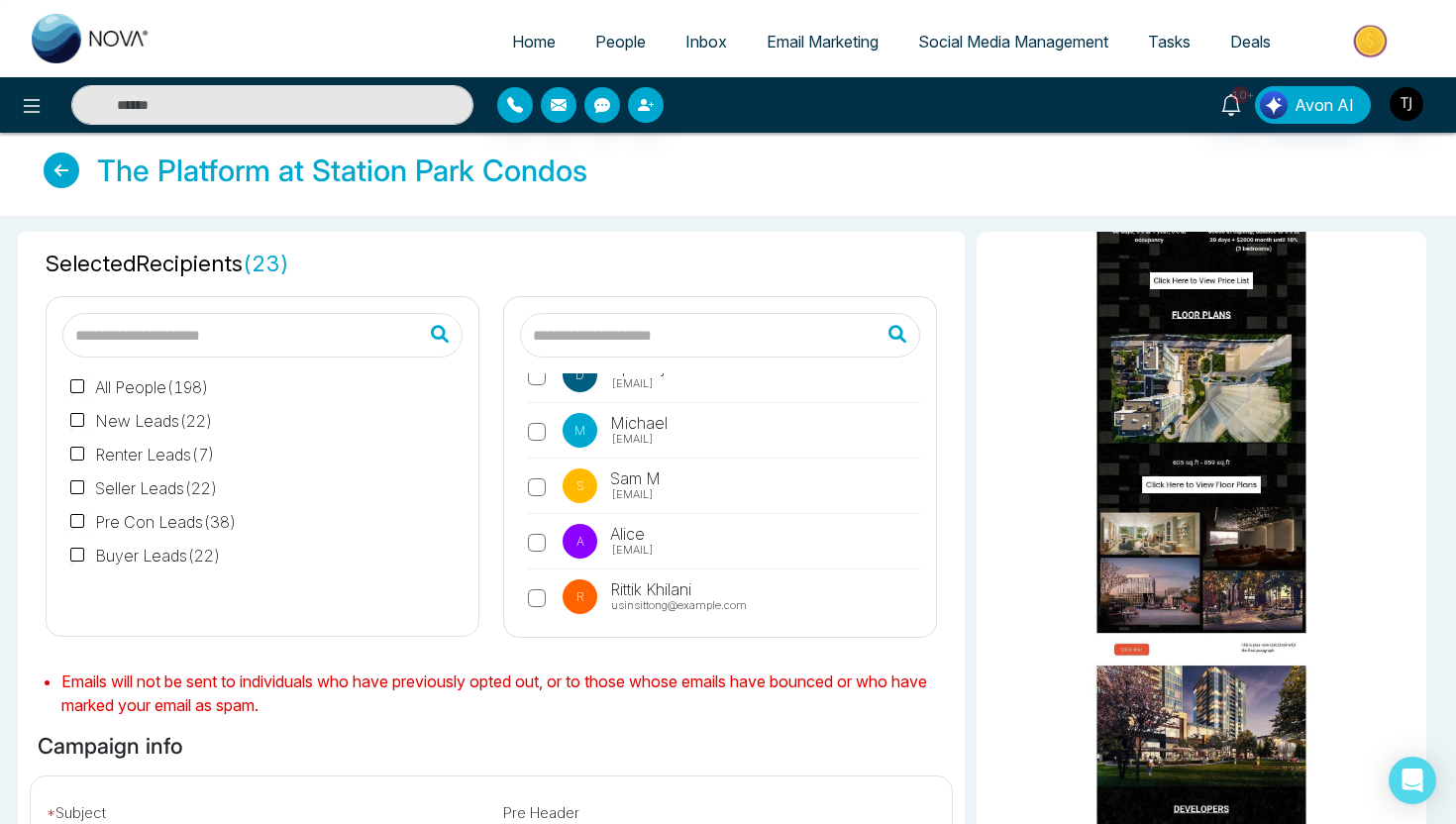 click at bounding box center (1201, 377) 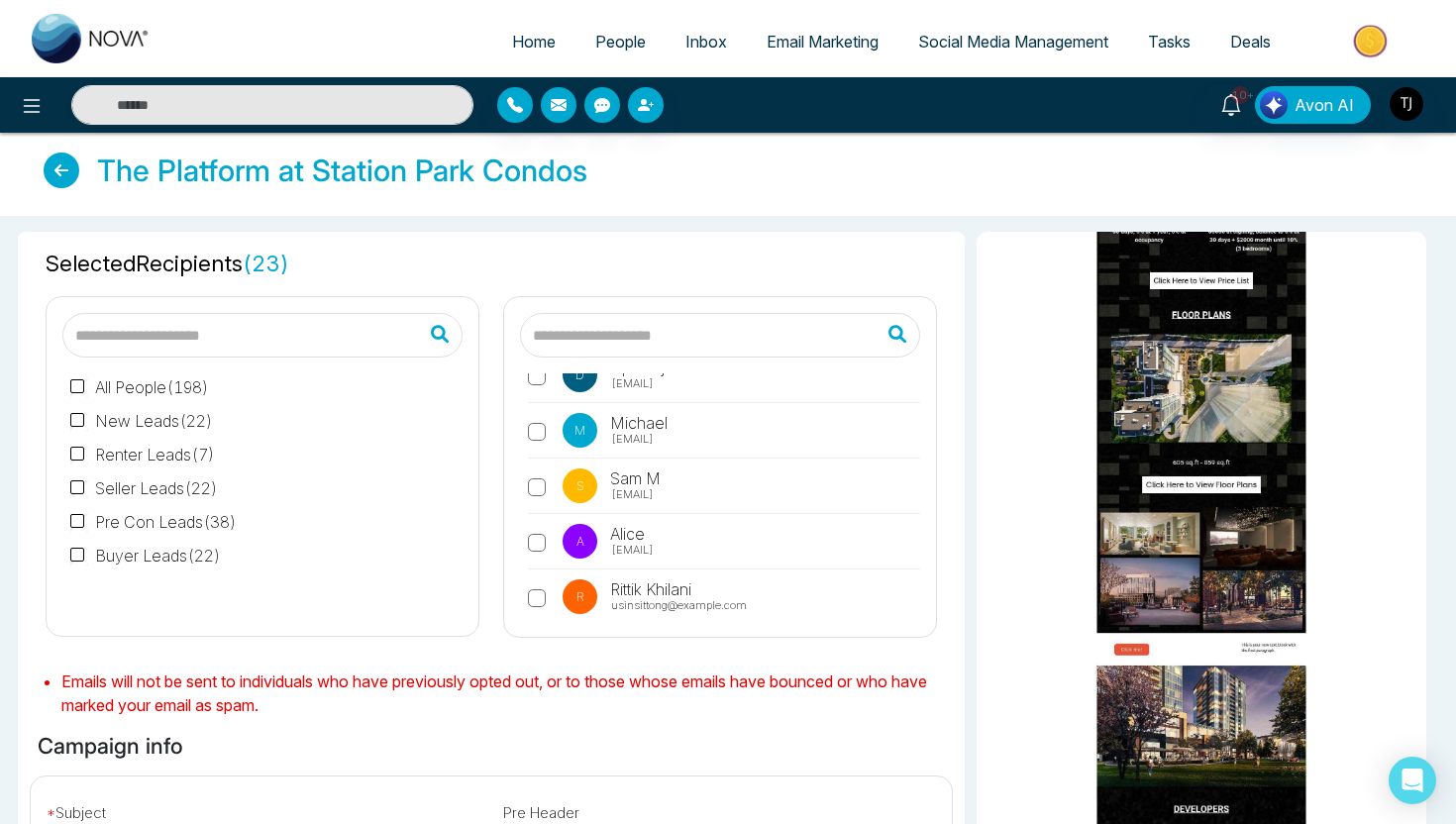 click at bounding box center (1201, 377) 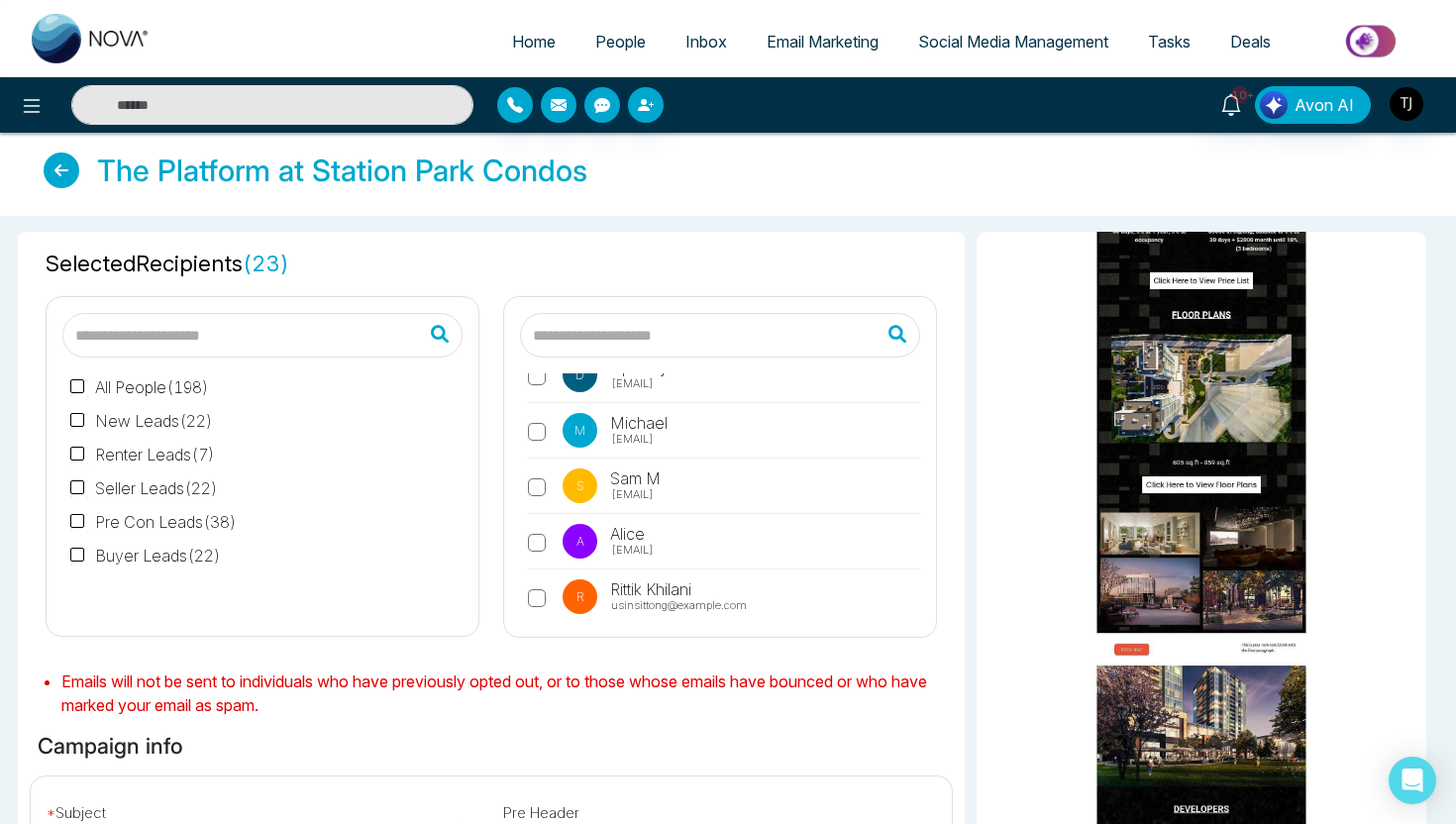 click on "Pre Header" at bounding box center (719, 833) 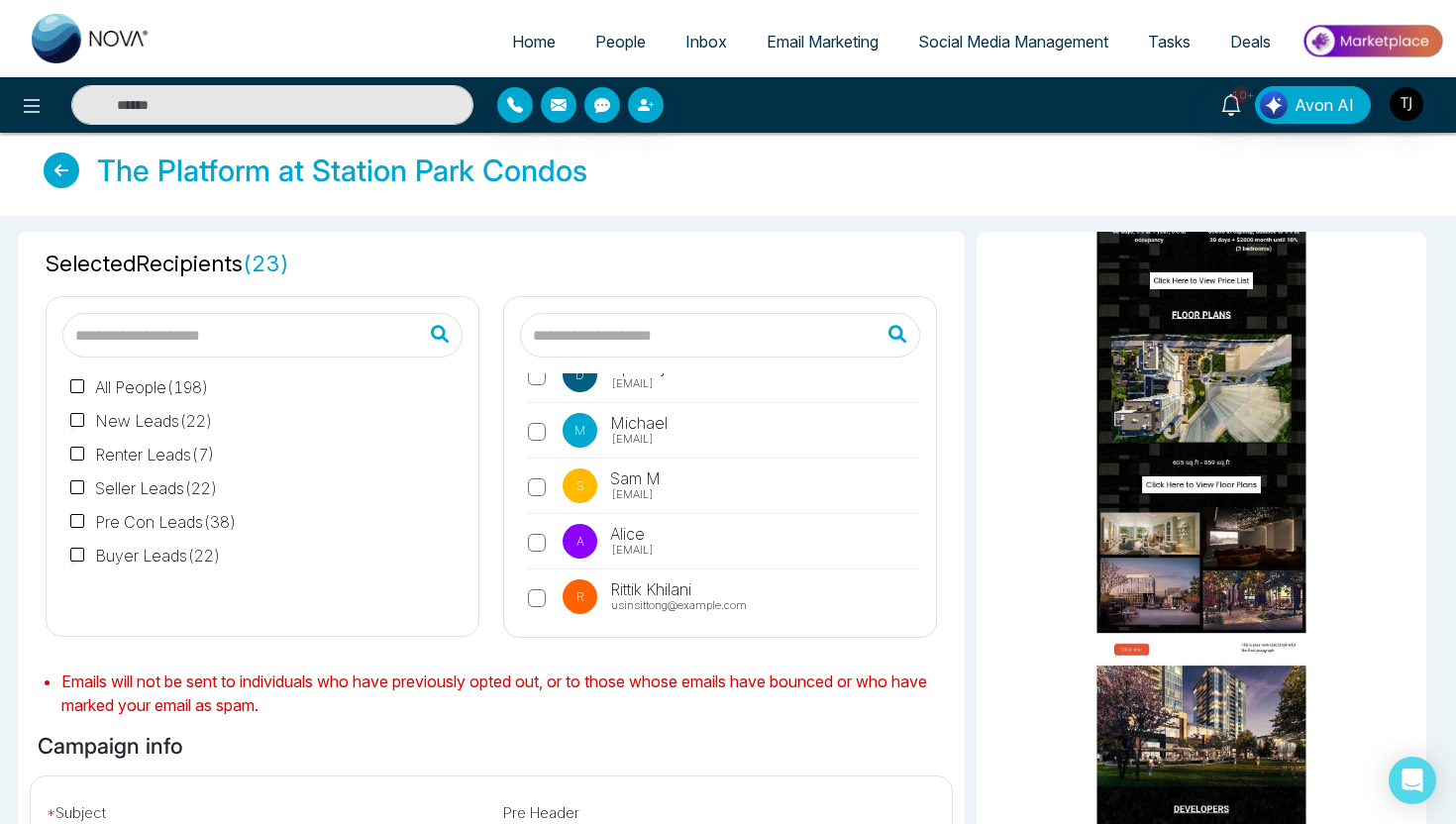 click on "Pre Header" at bounding box center [719, 833] 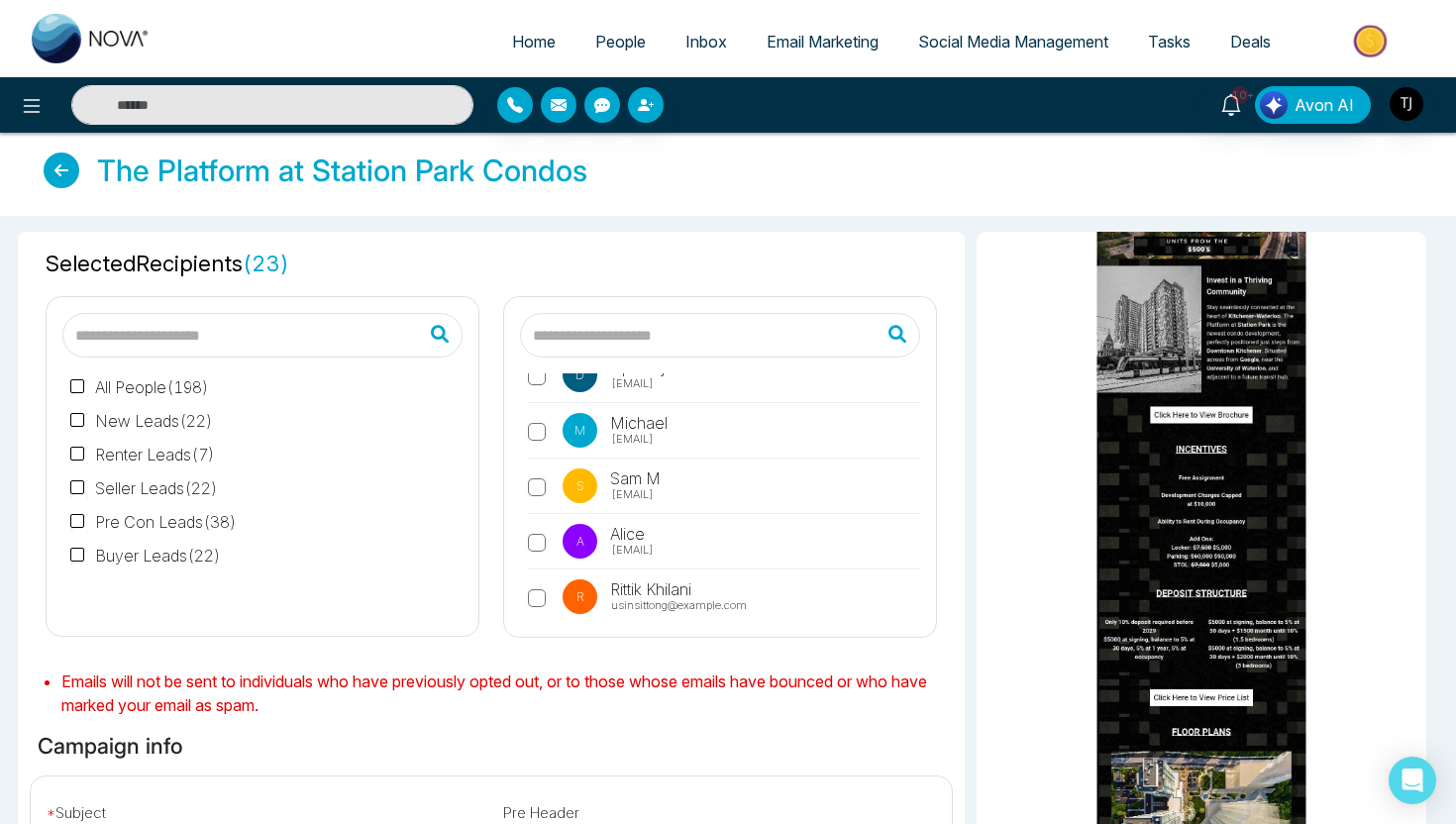 scroll, scrollTop: 0, scrollLeft: 0, axis: both 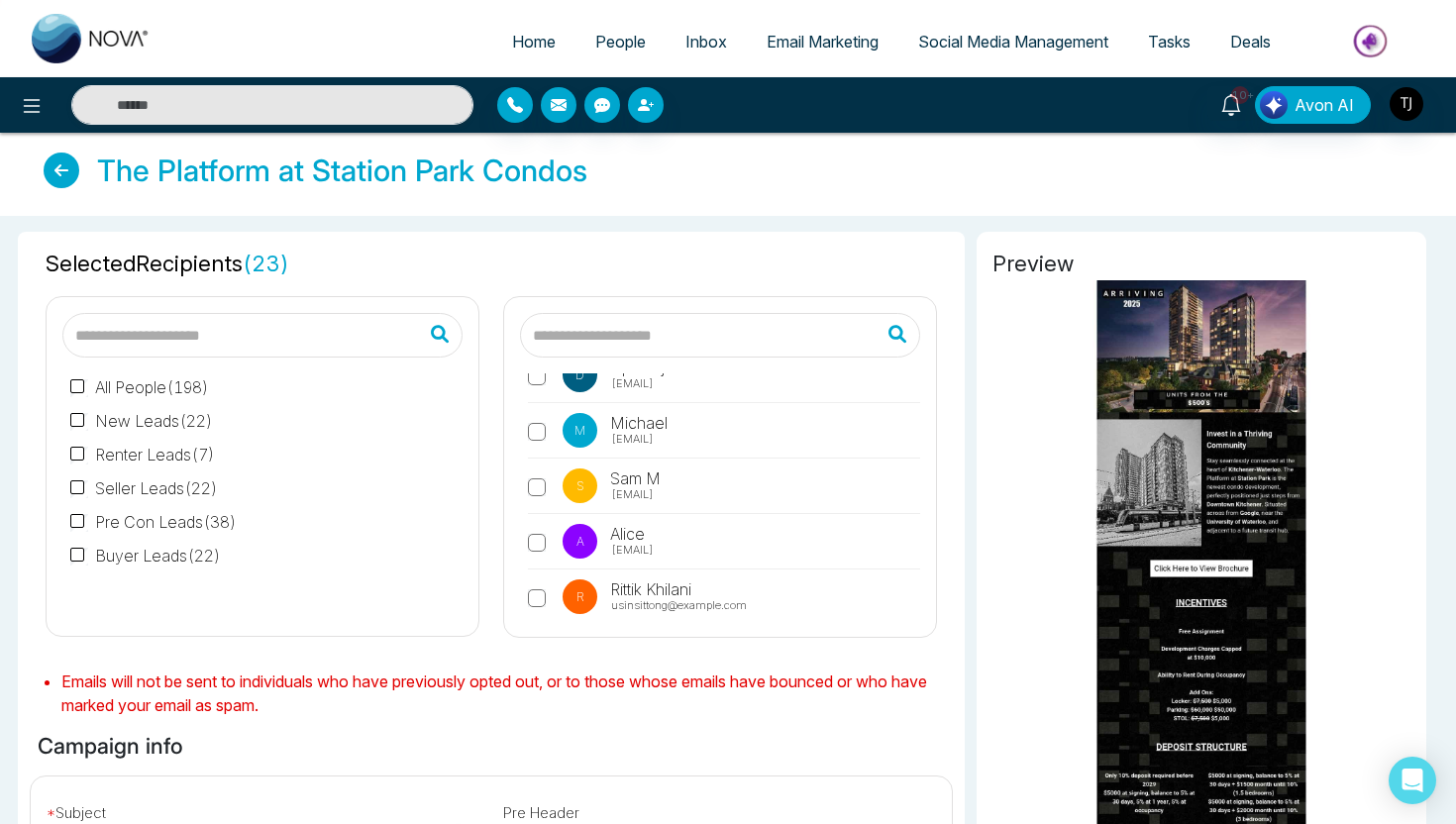 click at bounding box center (61, 170) 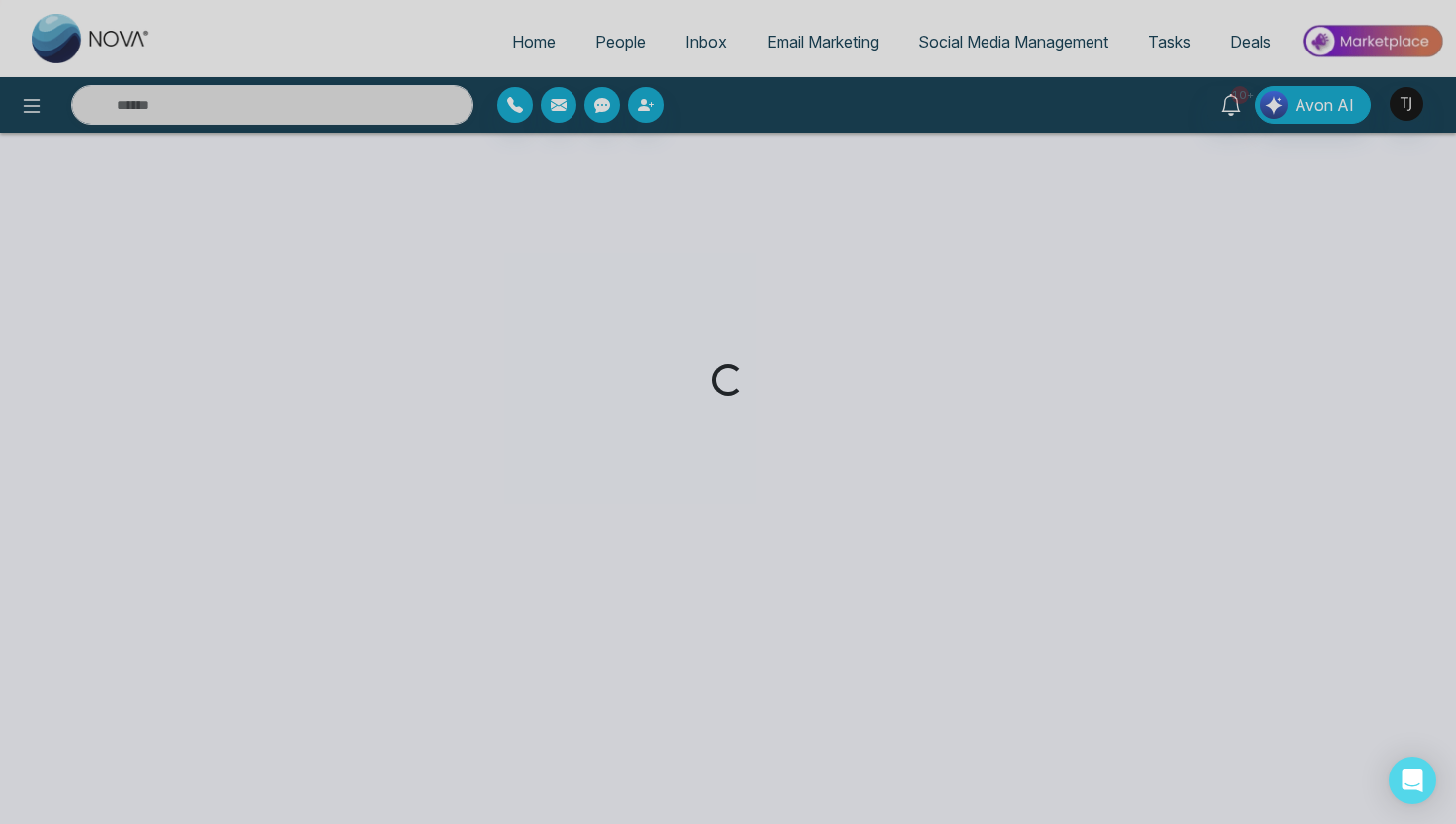 click on "Loading..." at bounding box center [728, 412] 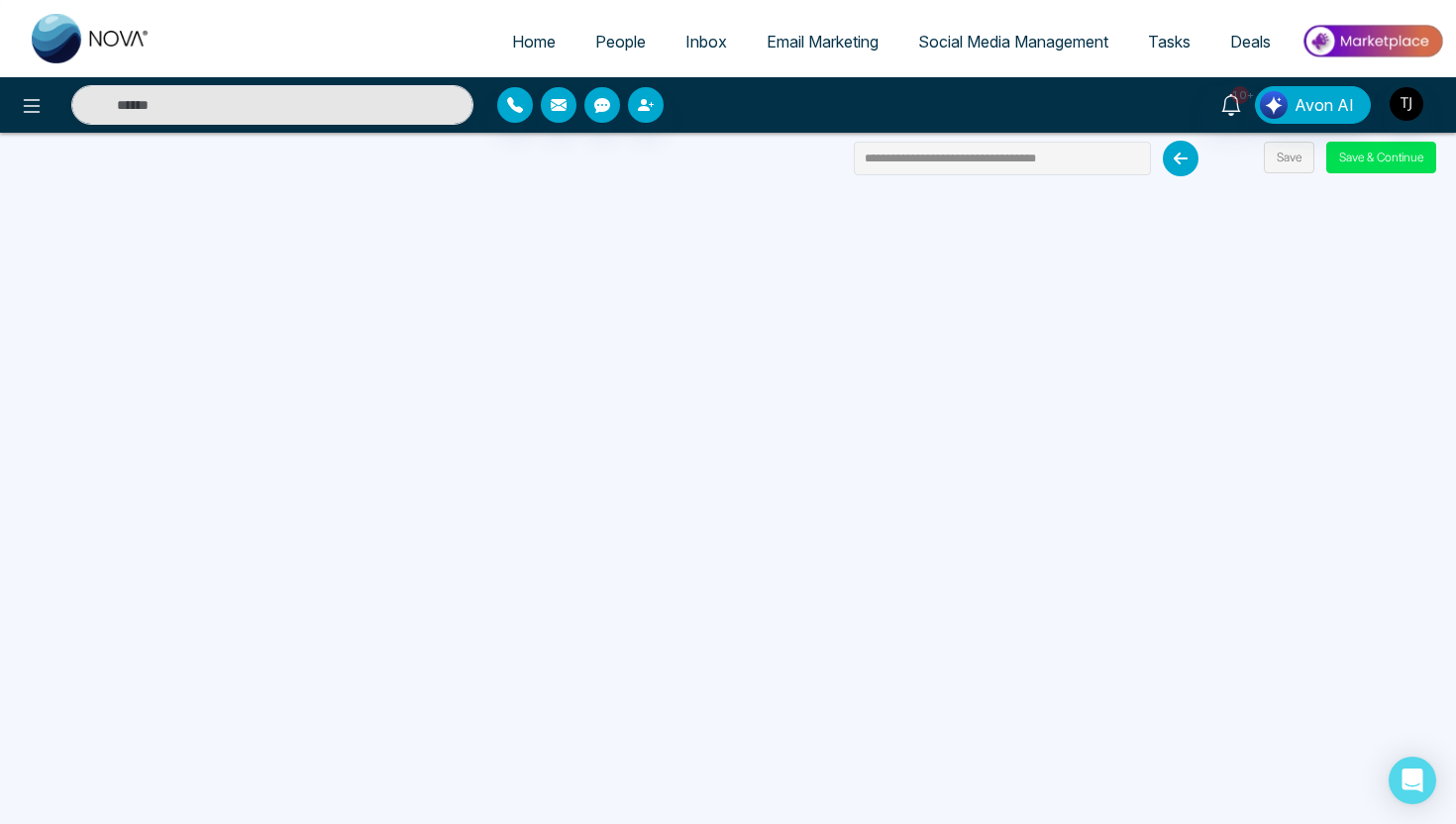 click on "Email Marketing" at bounding box center [822, 42] 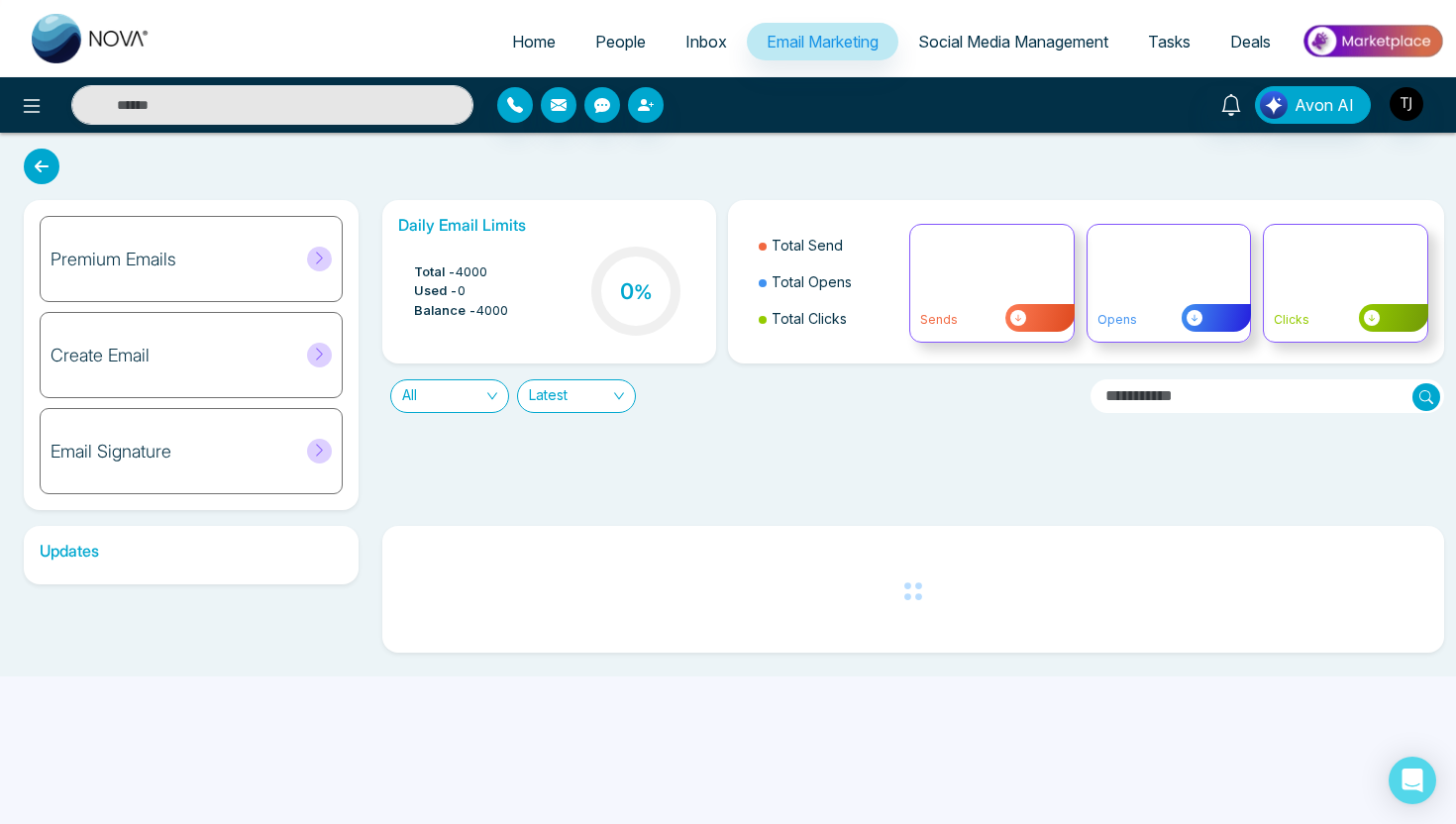 click on "Email Signature" at bounding box center (111, 452) 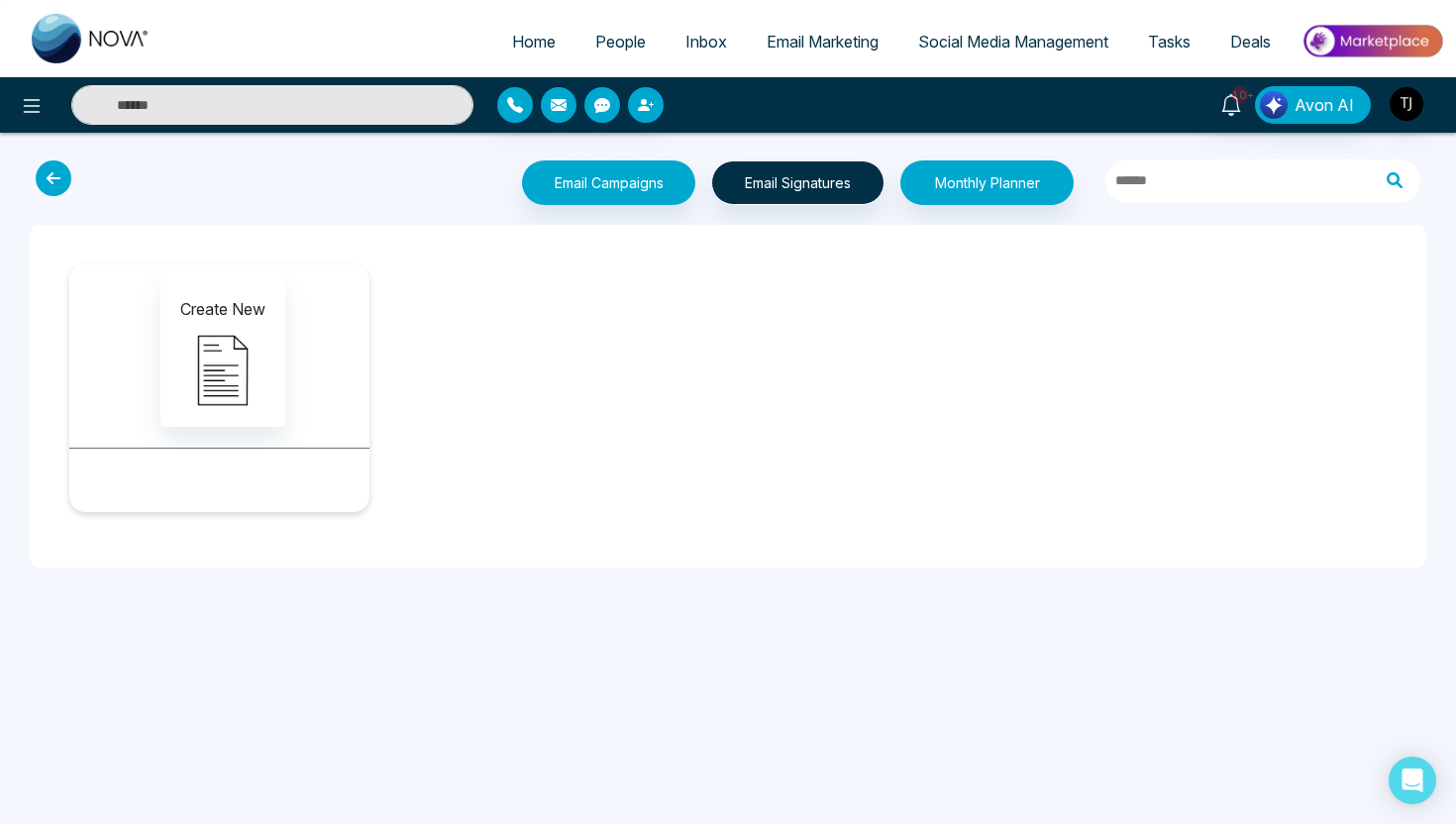 click on "Create New" at bounding box center (219, 350) 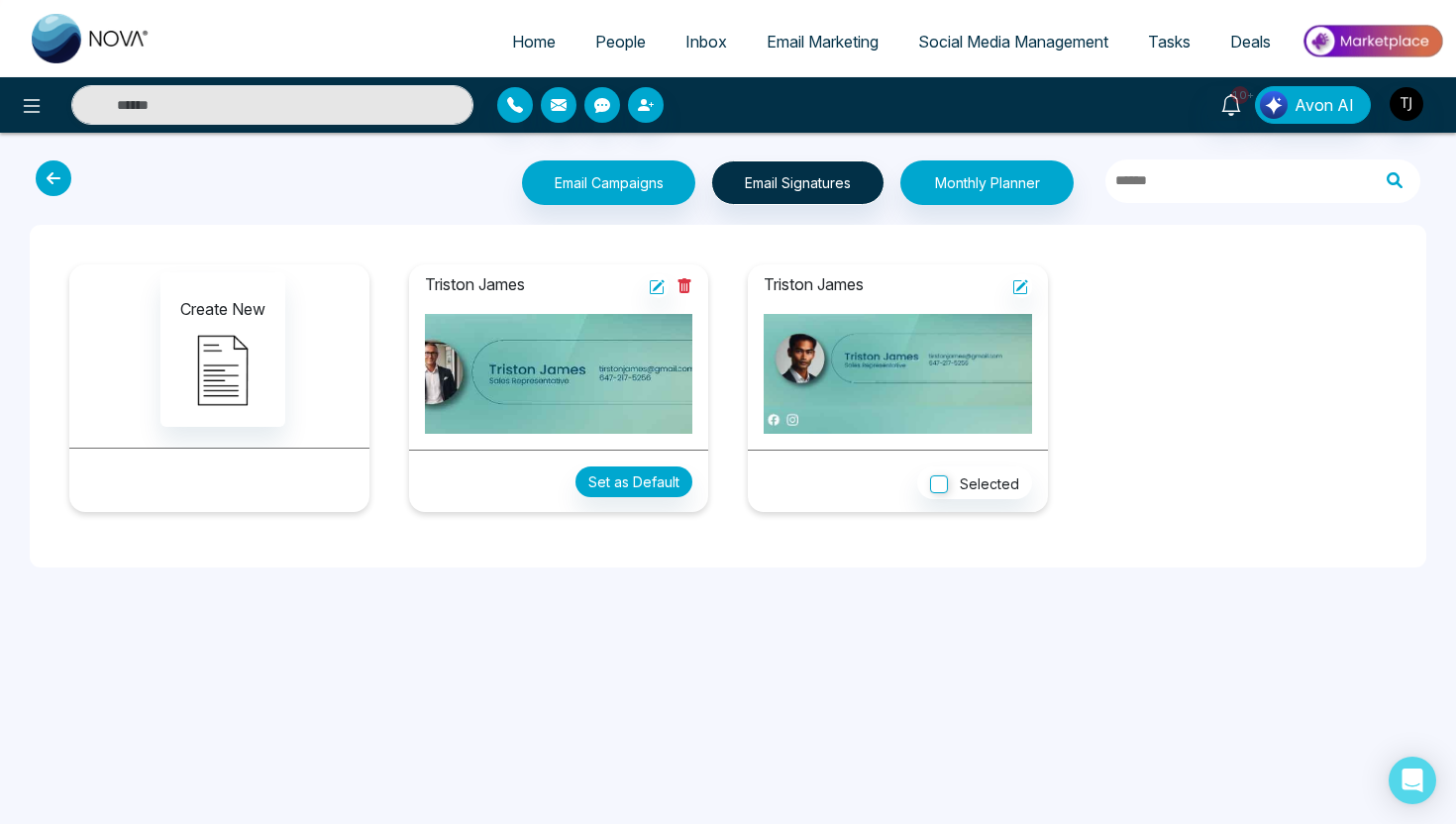 click at bounding box center (559, 373) 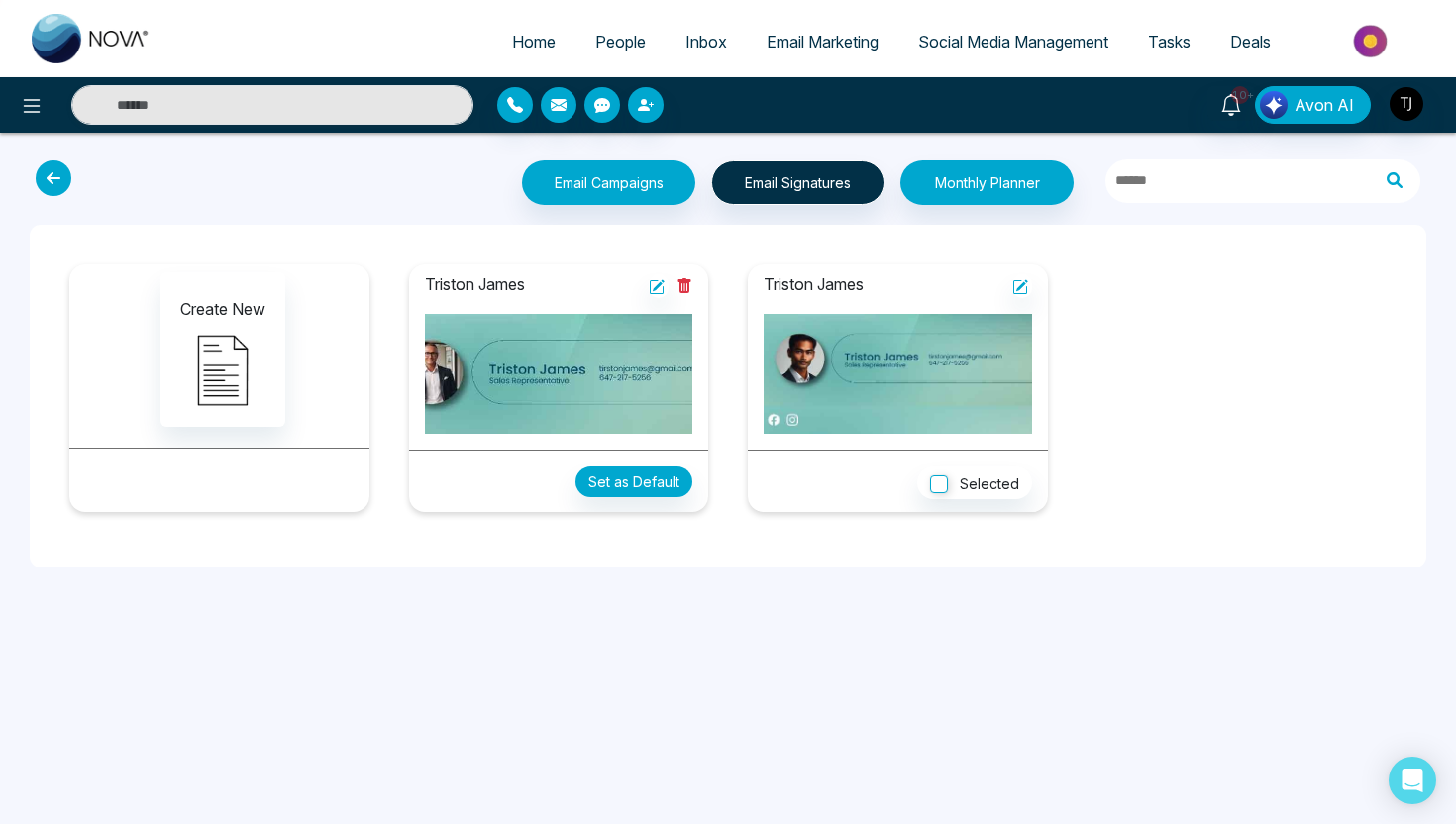 click on "Email Marketing" at bounding box center (822, 42) 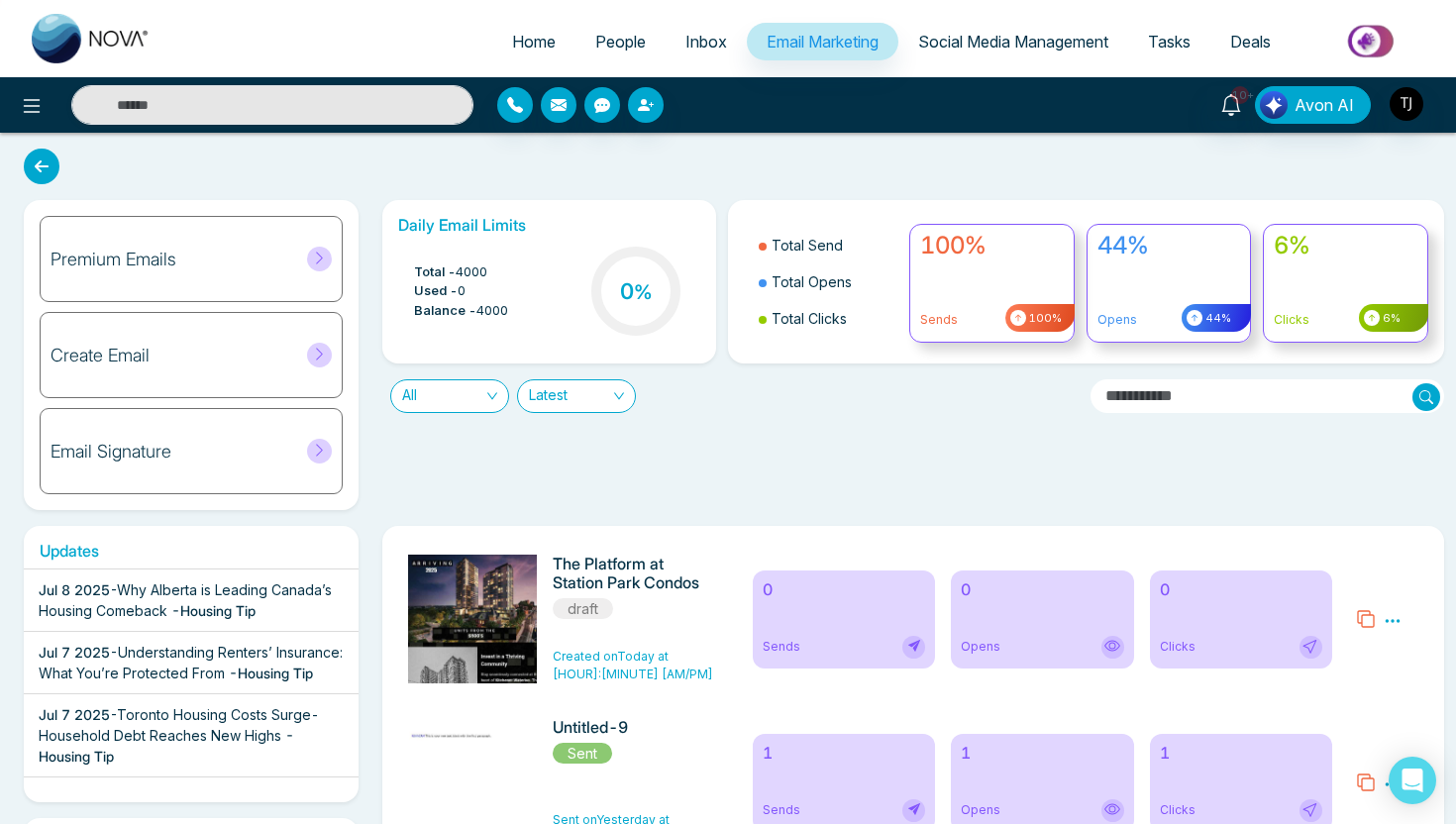 click on "Social Media Management" at bounding box center [1013, 42] 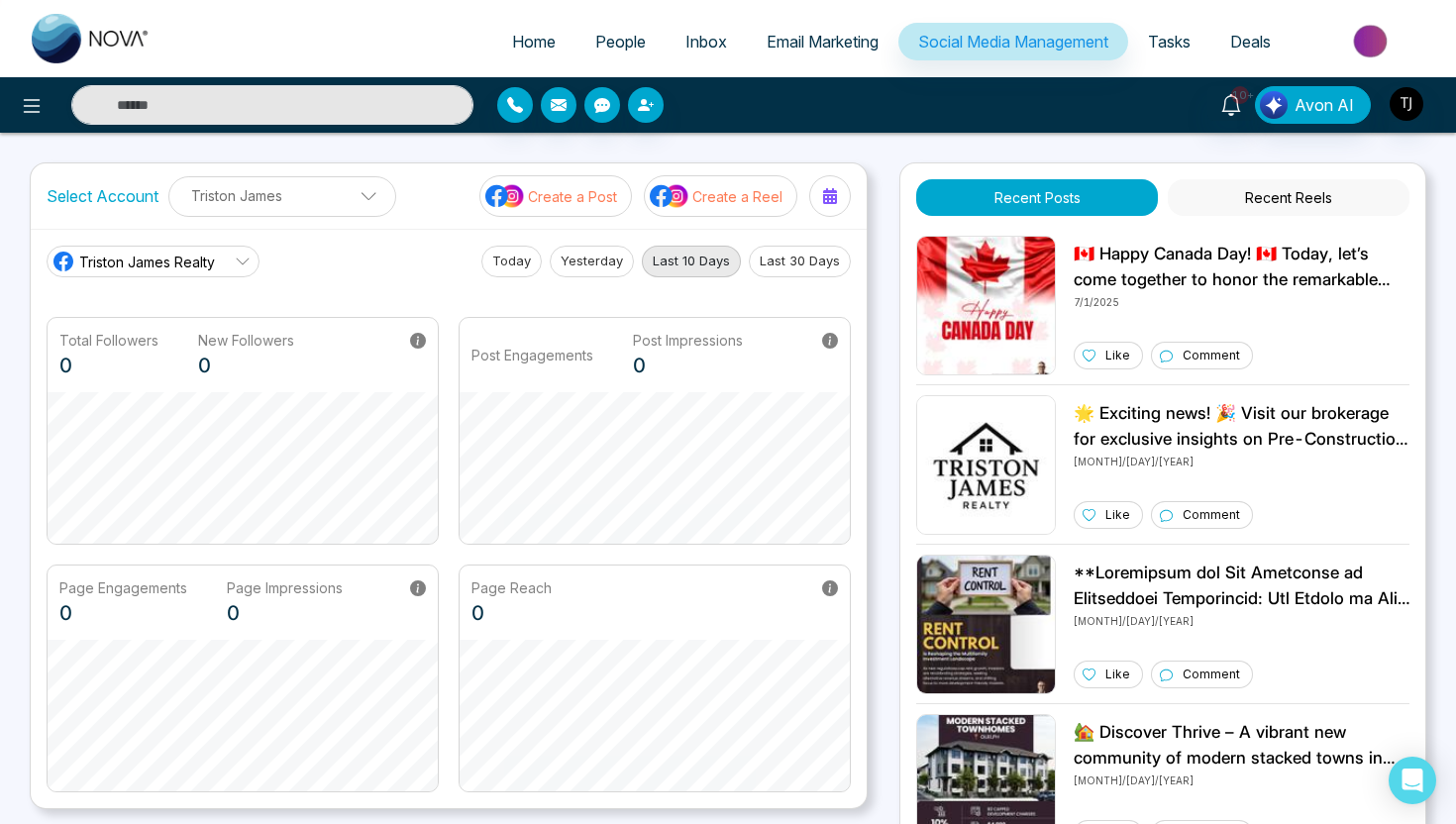 click on "Create a Post" at bounding box center (572, 196) 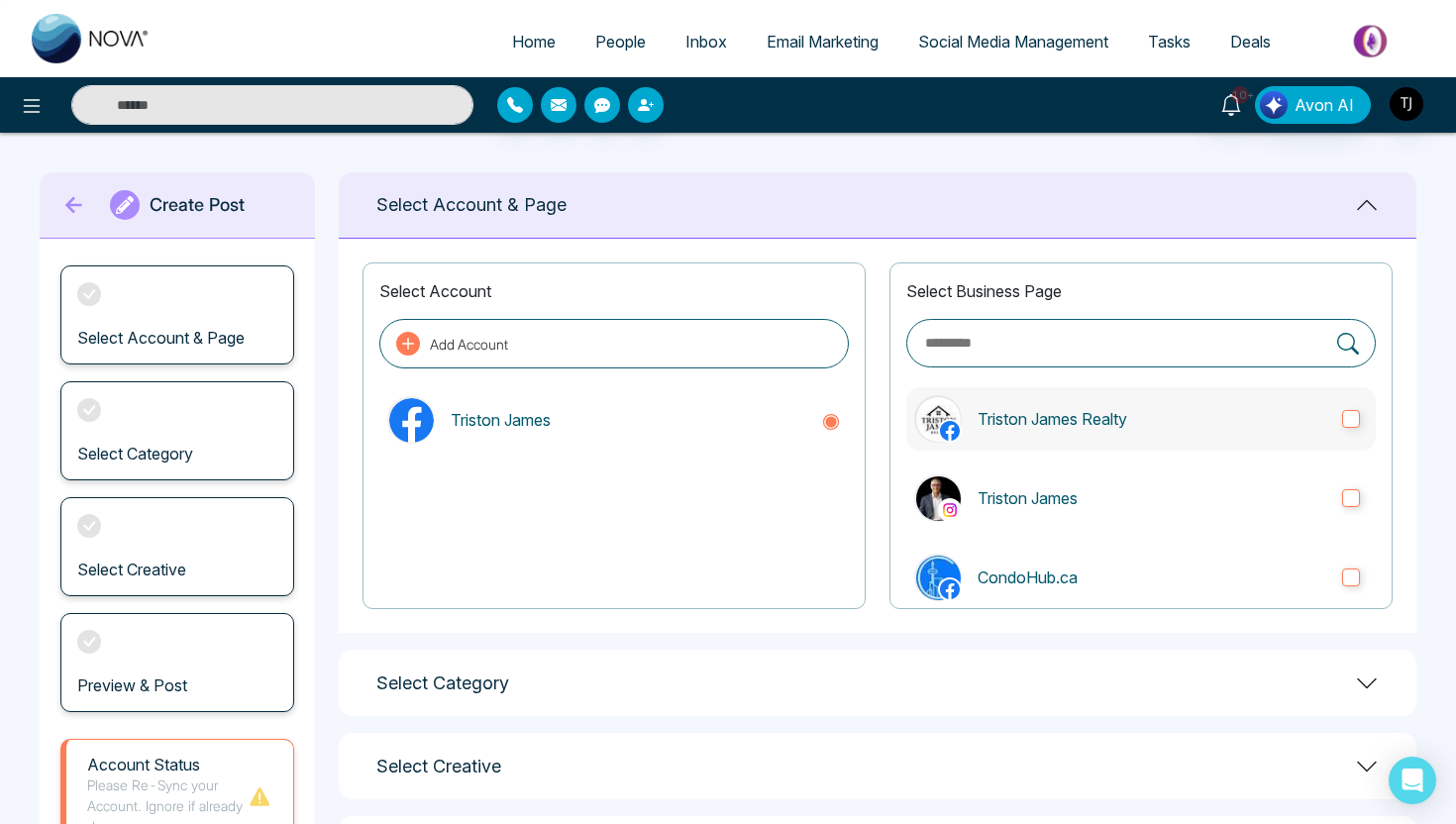 click on "Triston James Realty" at bounding box center [1141, 419] 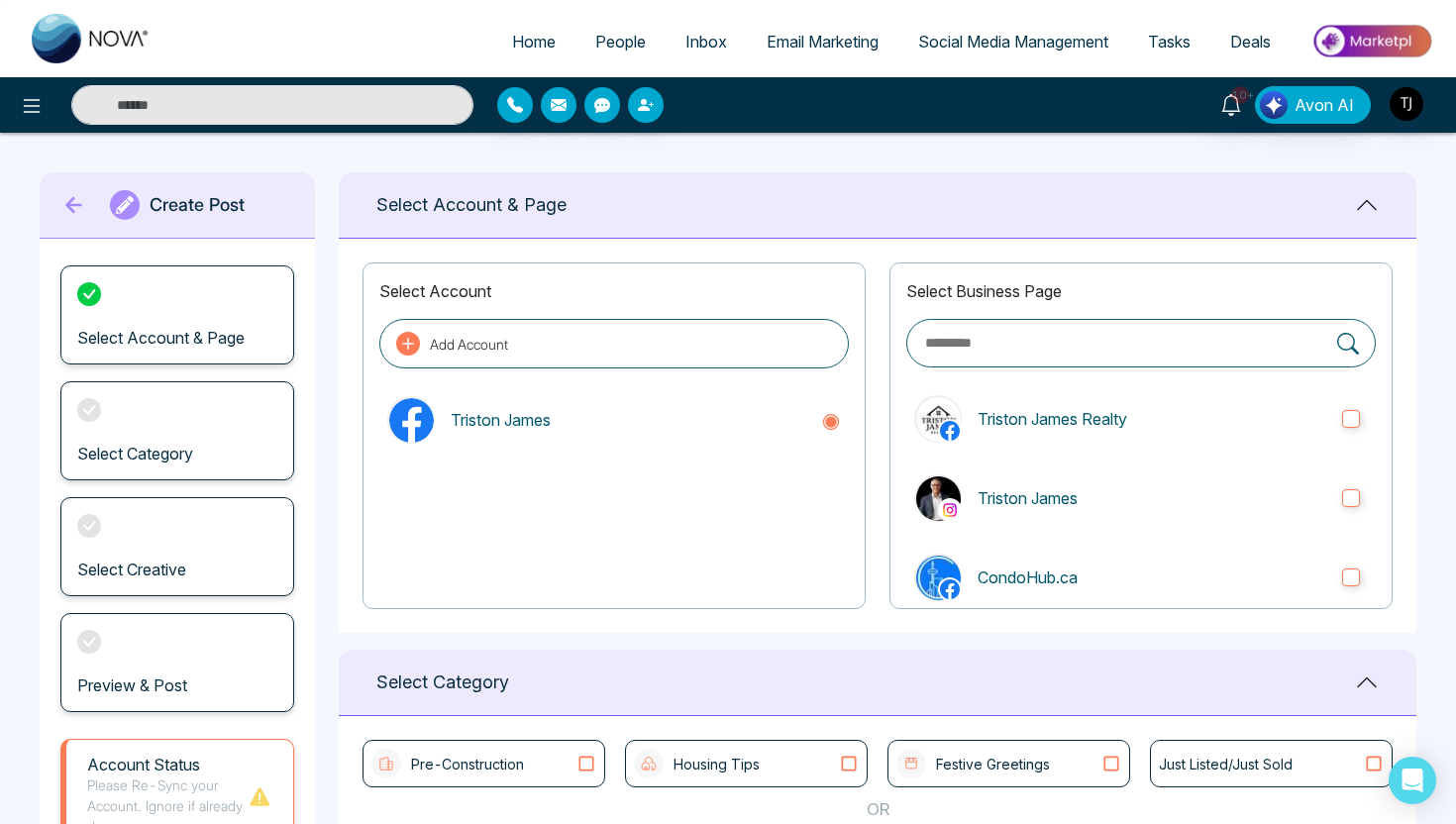click on "Pre-Construction" at bounding box center (448, 764) 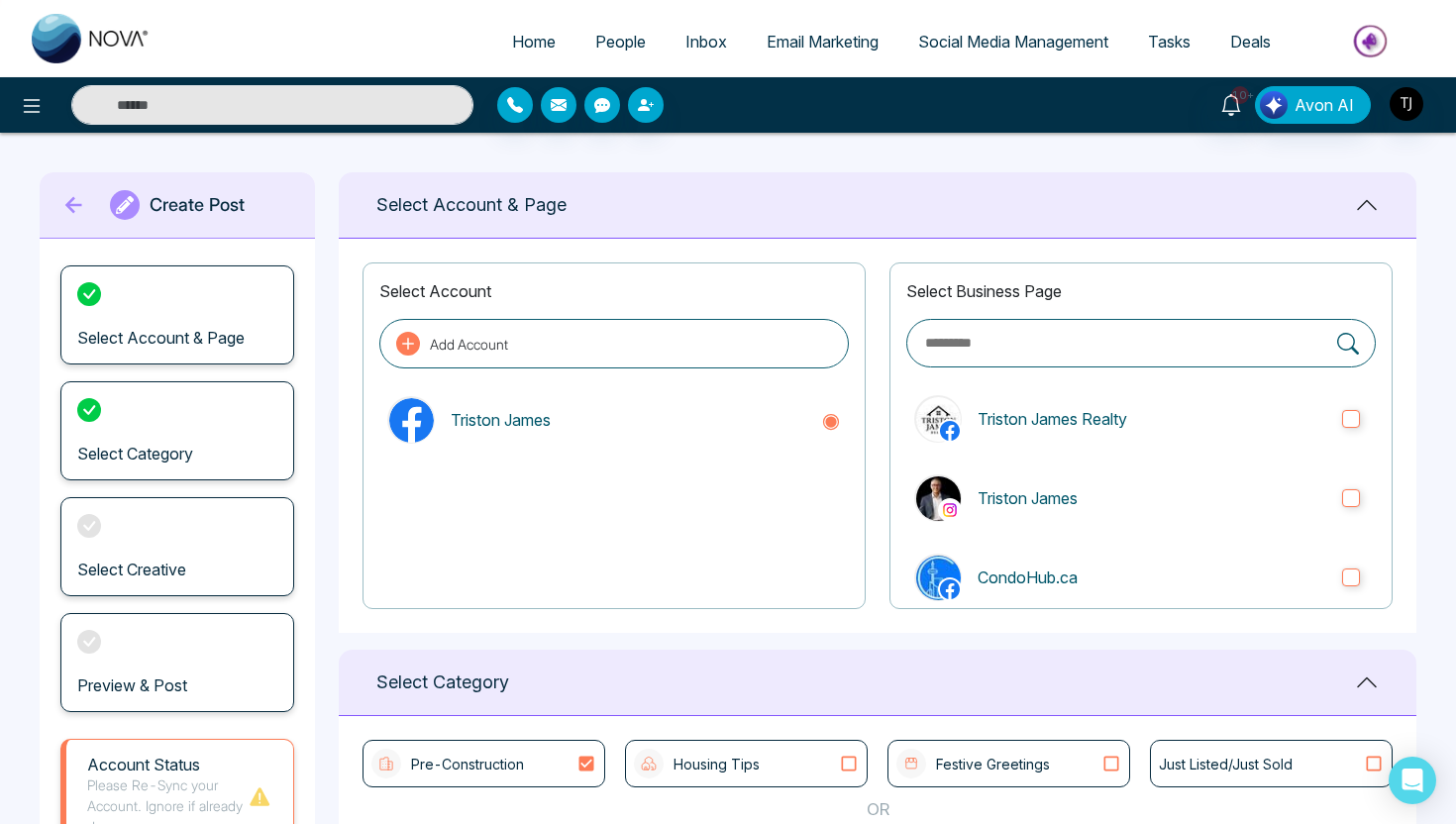 click on "Select Creative" at bounding box center (177, 547) 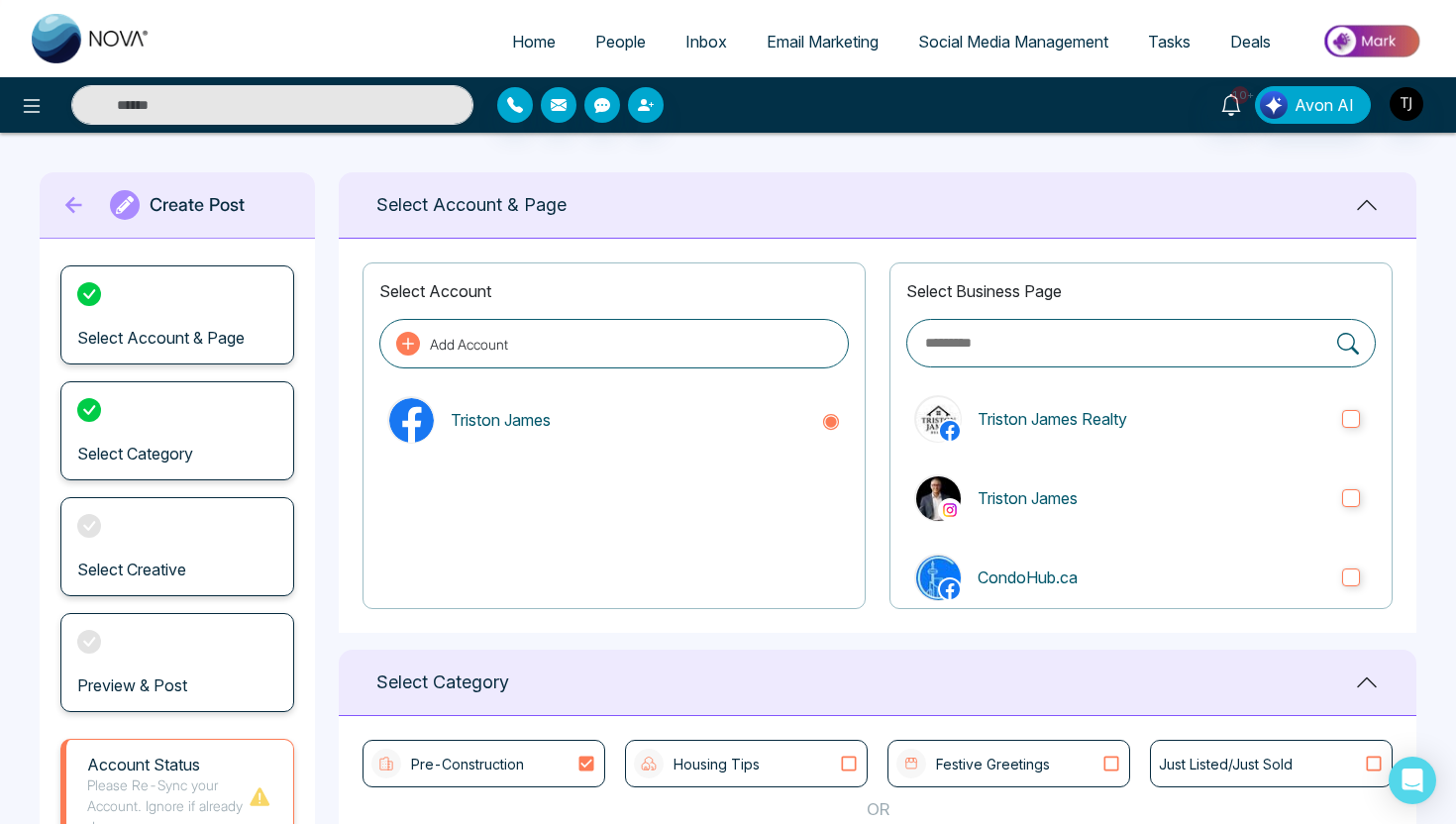 click 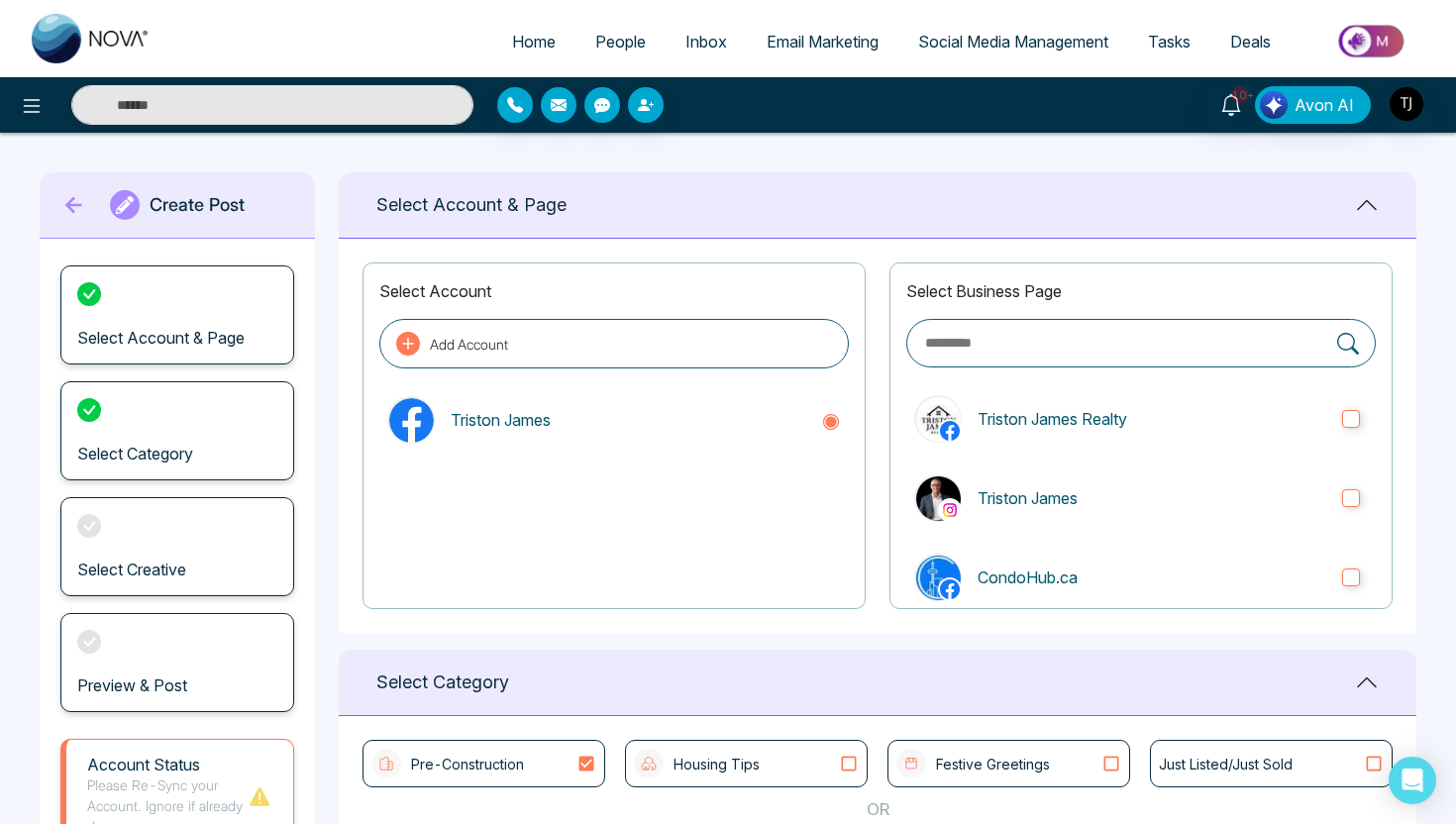 click on "Select Category" at bounding box center [177, 431] 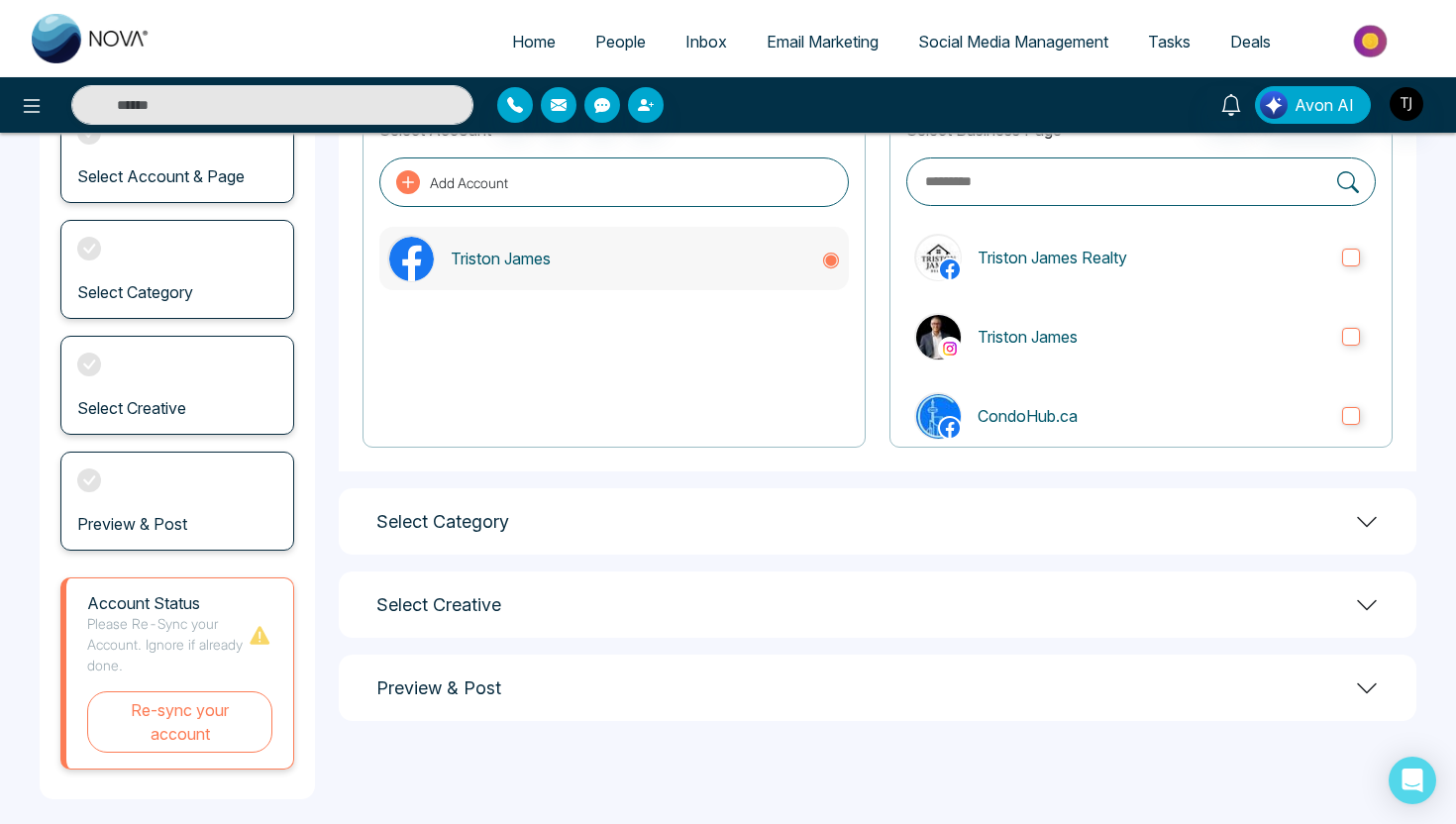 scroll, scrollTop: 175, scrollLeft: 0, axis: vertical 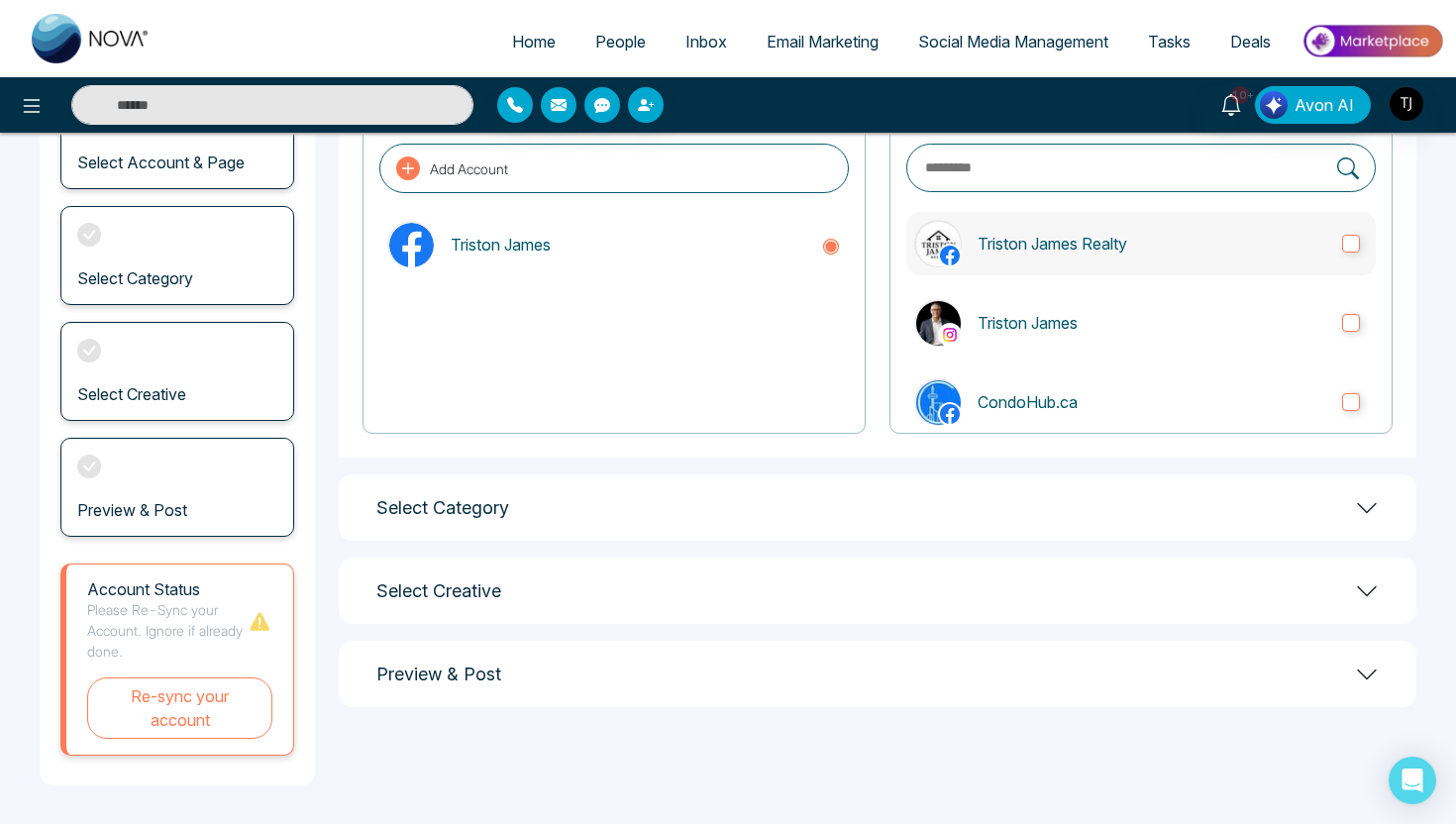 click on "Triston James Realty" at bounding box center [1141, 244] 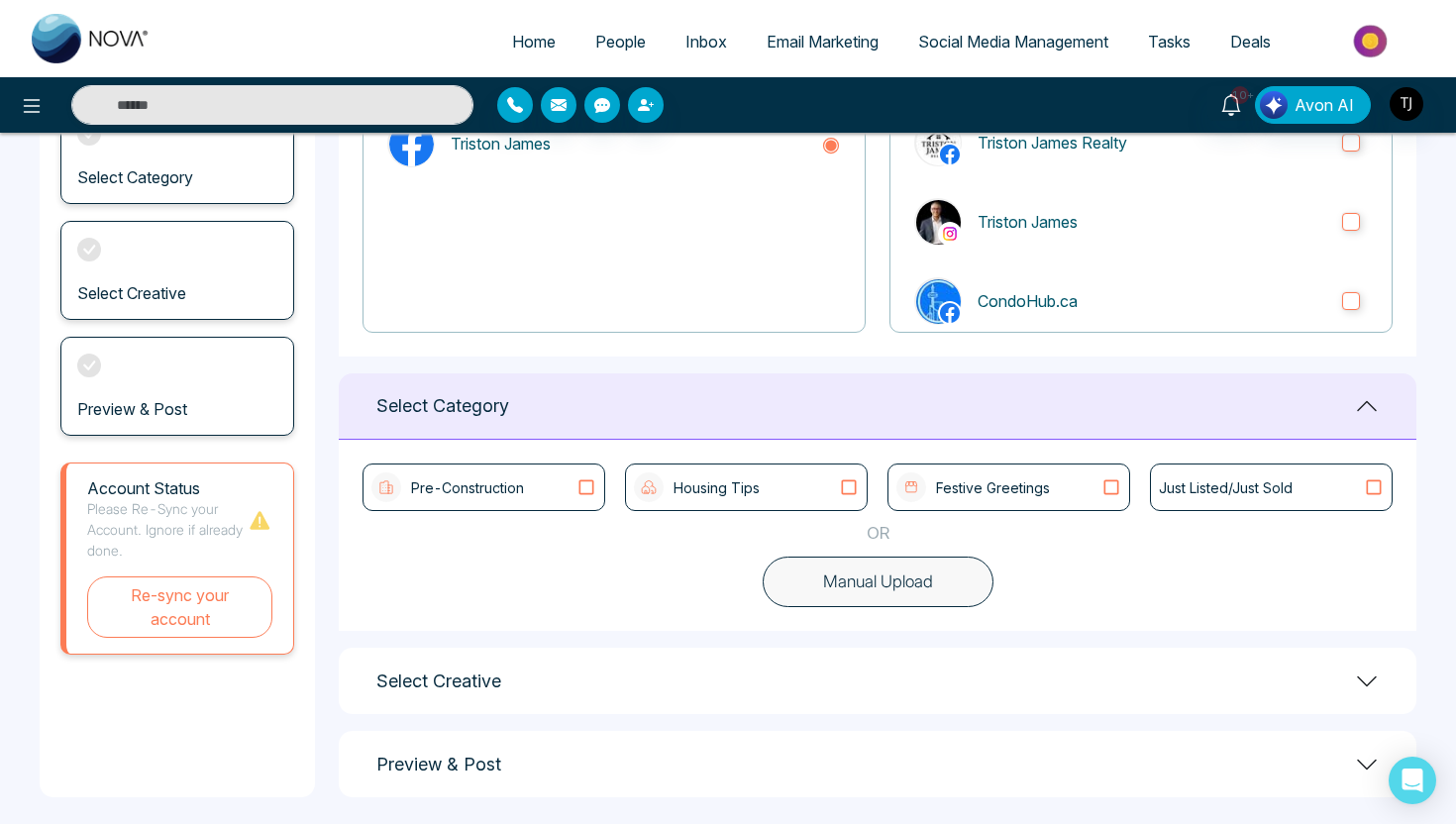 scroll, scrollTop: 287, scrollLeft: 0, axis: vertical 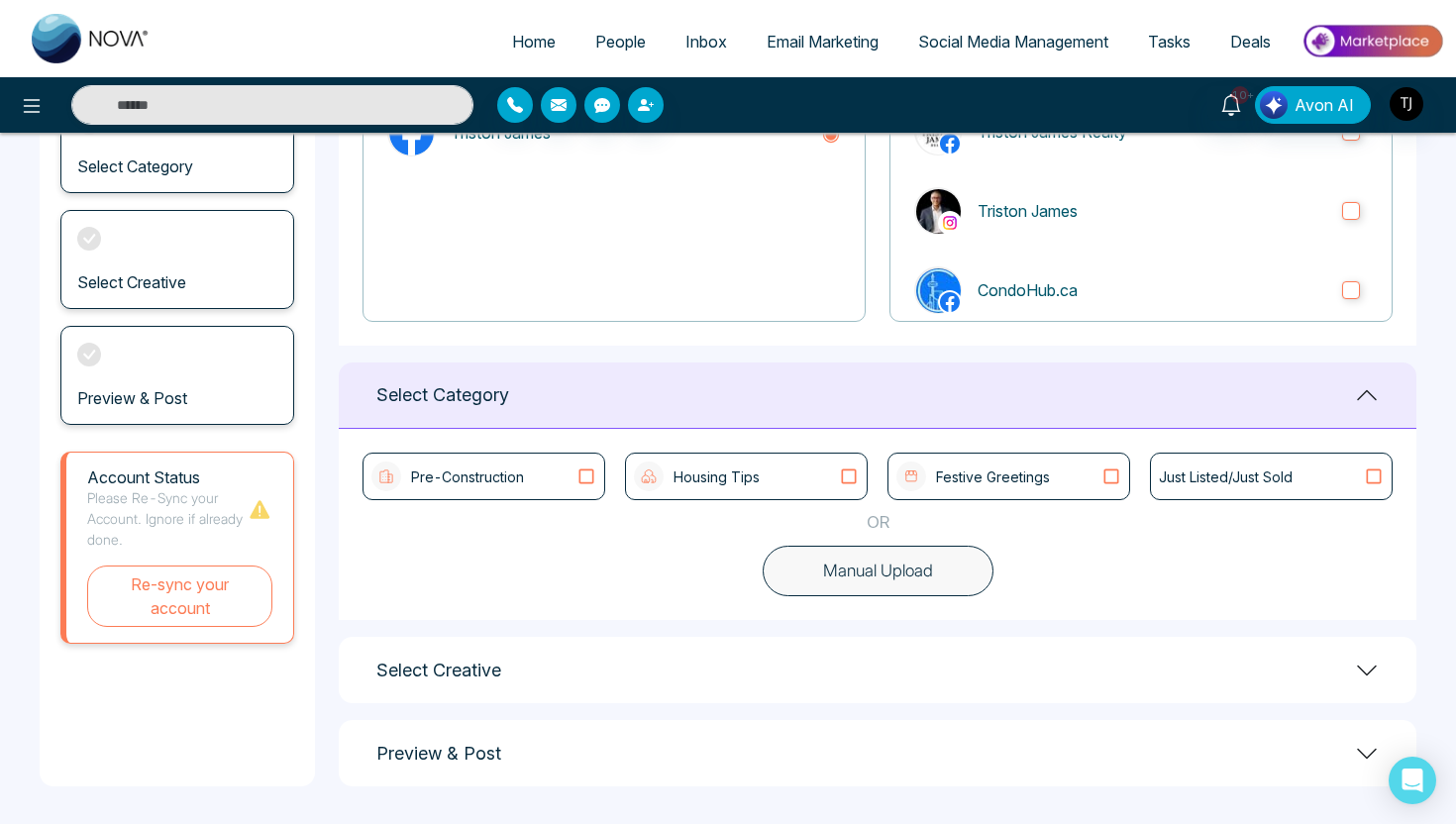 click on "Pre-Construction" at bounding box center [483, 476] 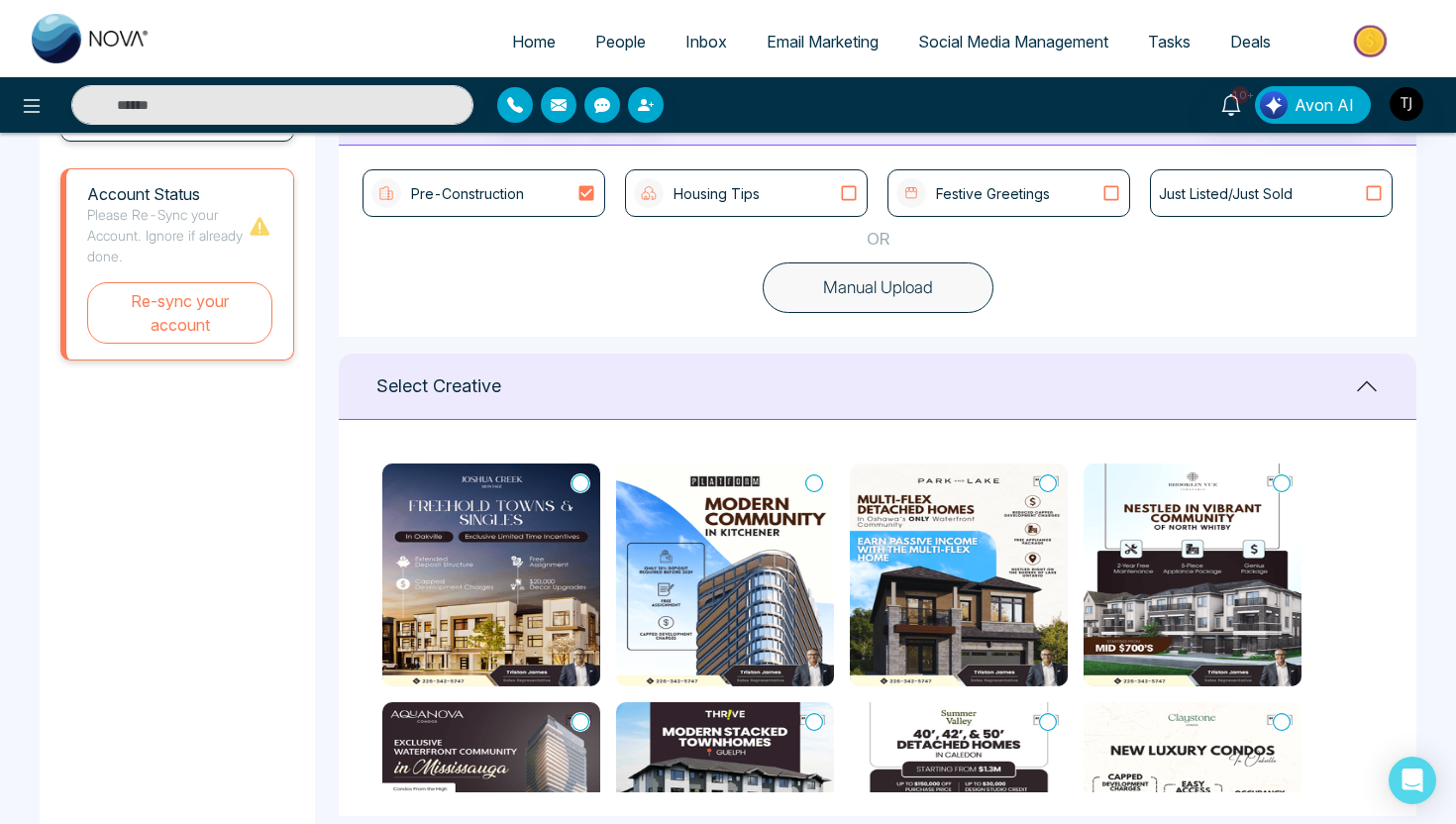 scroll, scrollTop: 579, scrollLeft: 0, axis: vertical 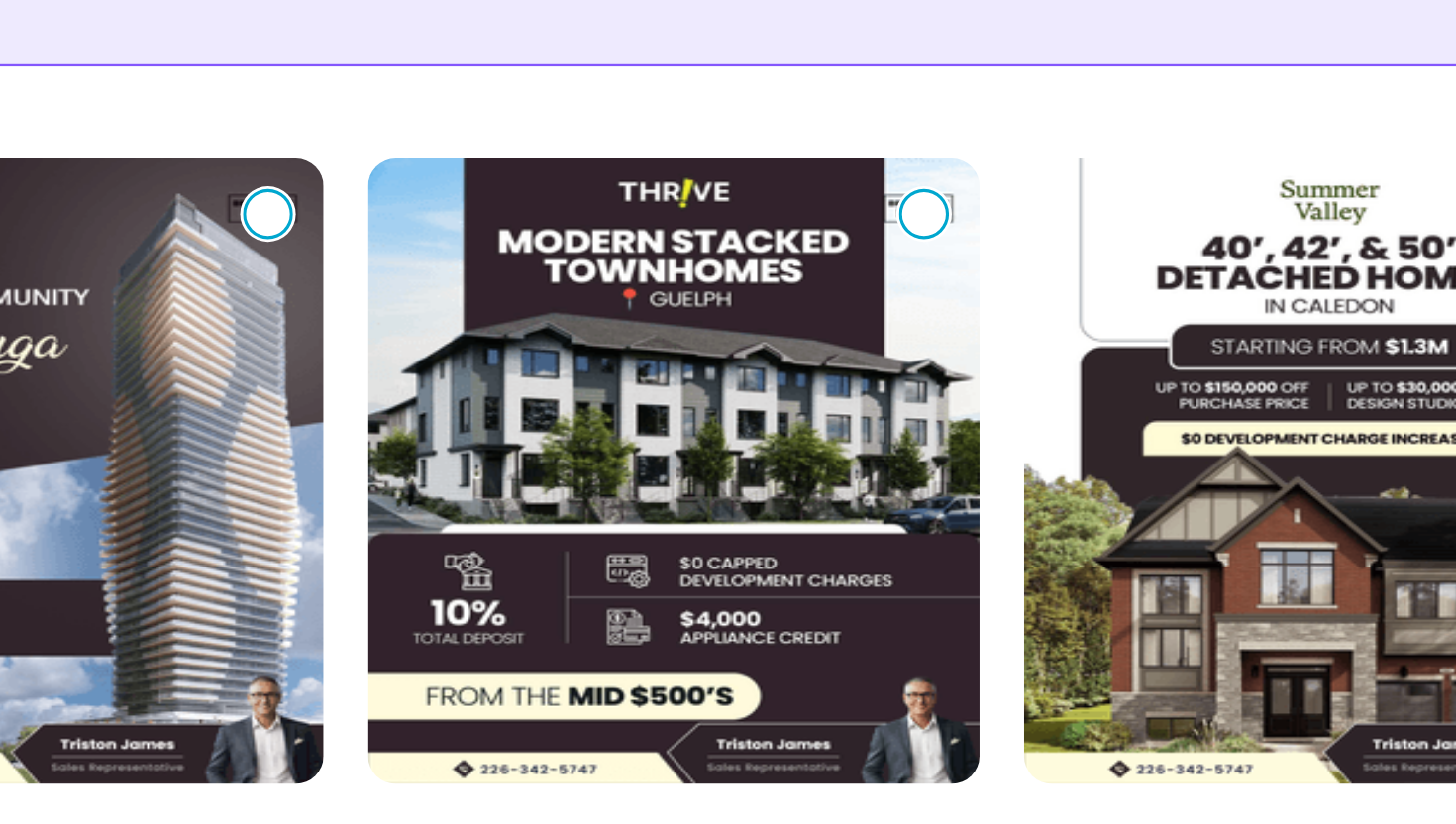 click 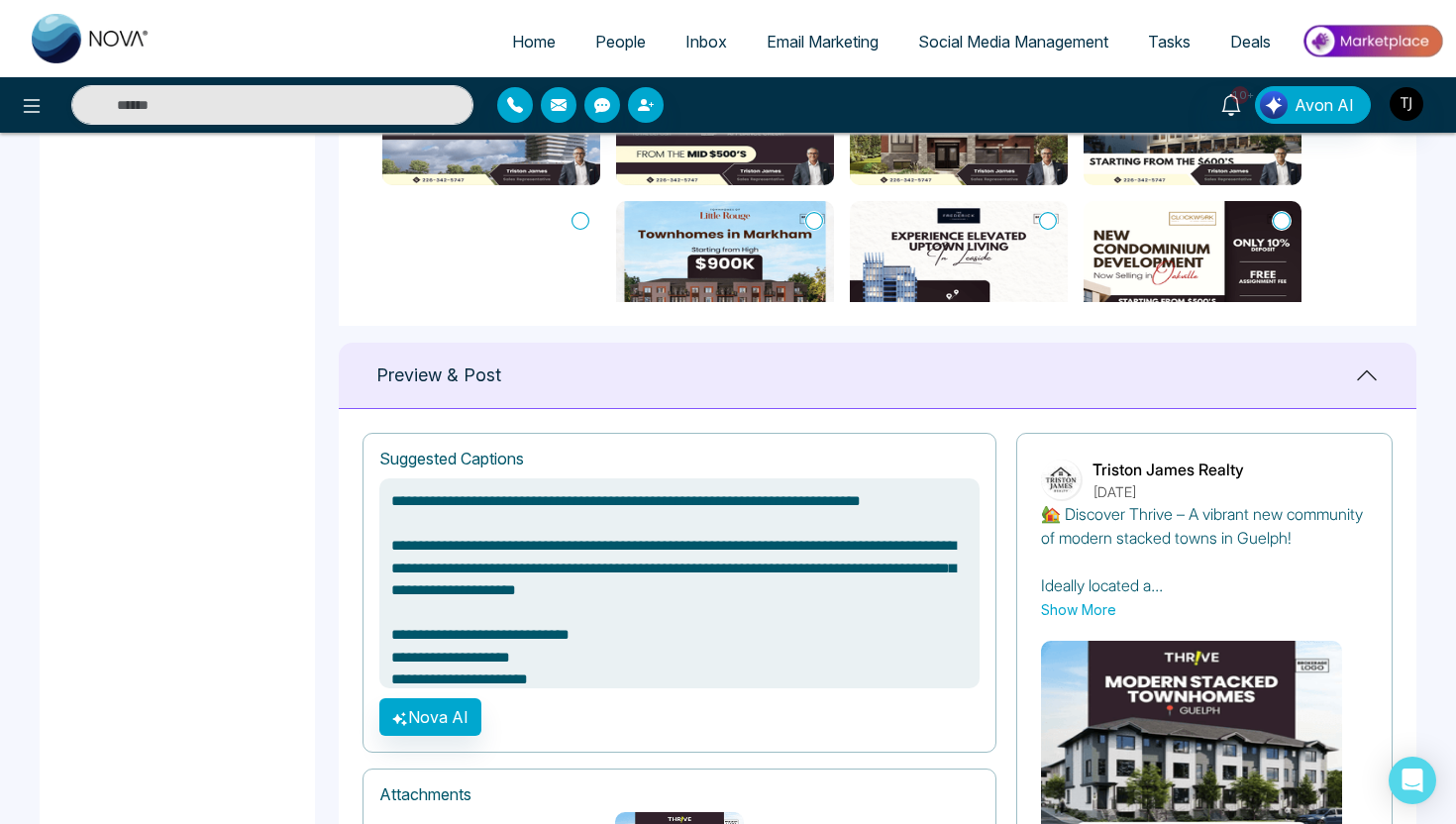scroll, scrollTop: 1112, scrollLeft: 0, axis: vertical 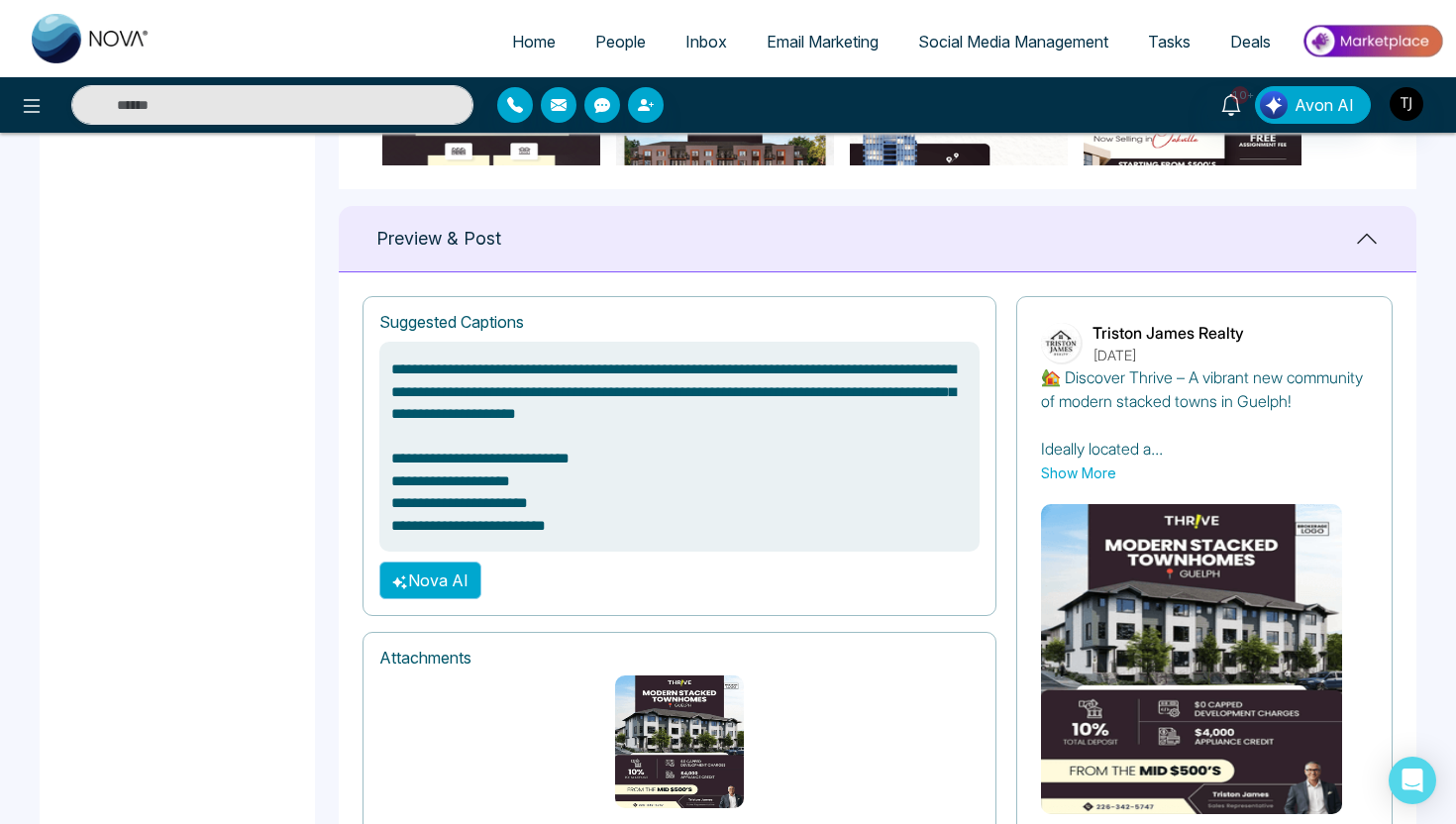 click on "Nova AI" at bounding box center [430, 580] 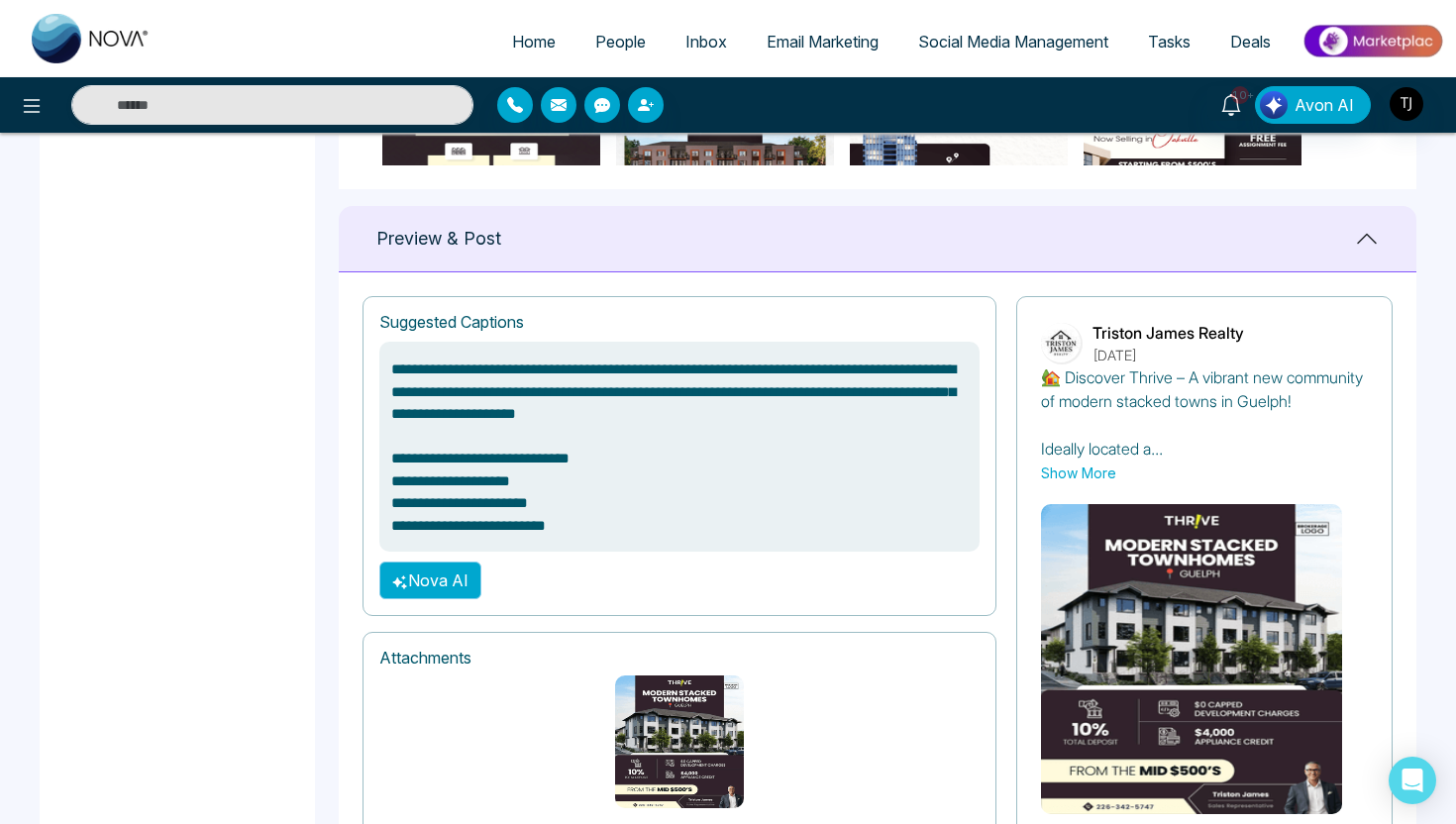 type on "**********" 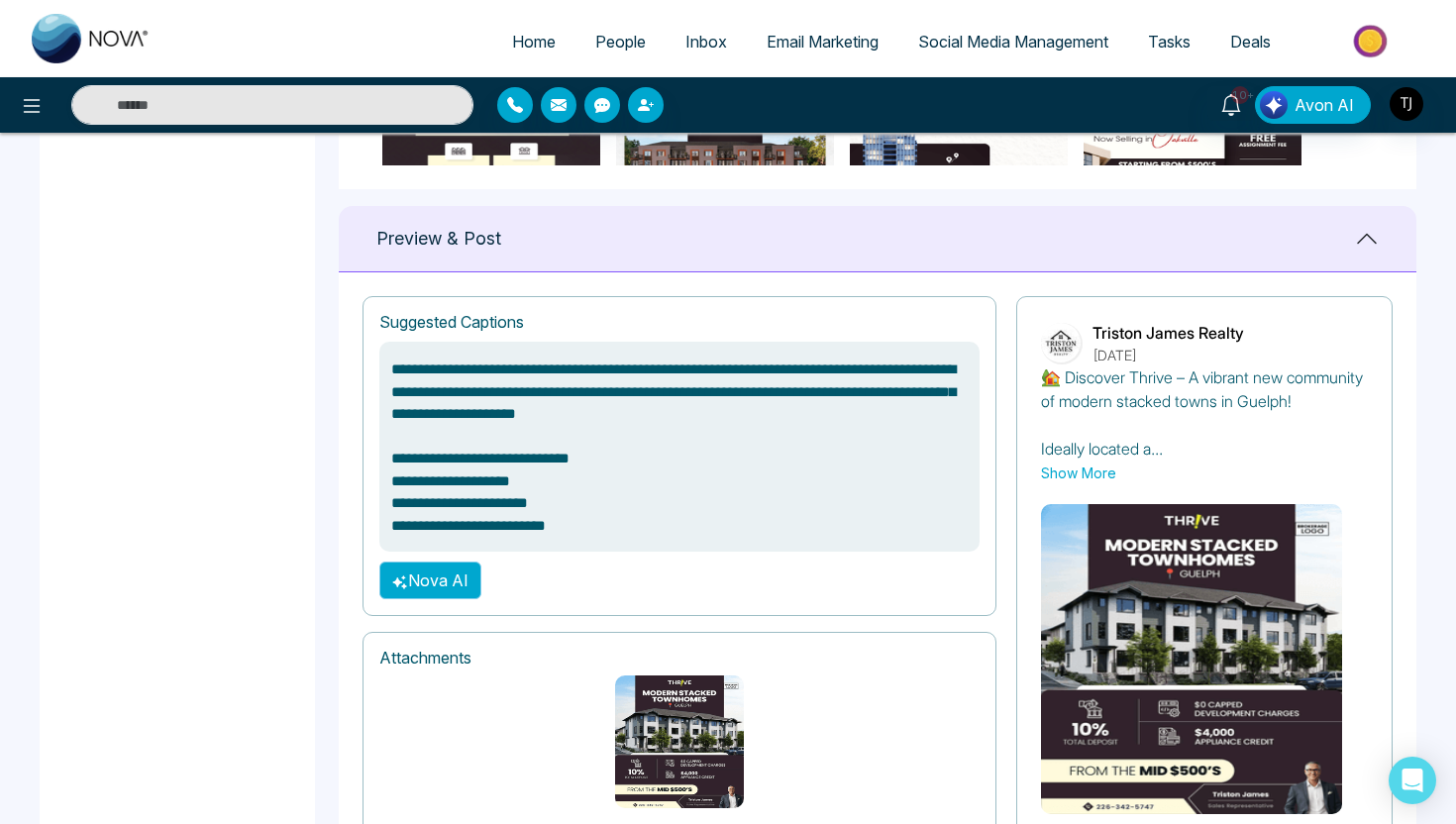 type on "**********" 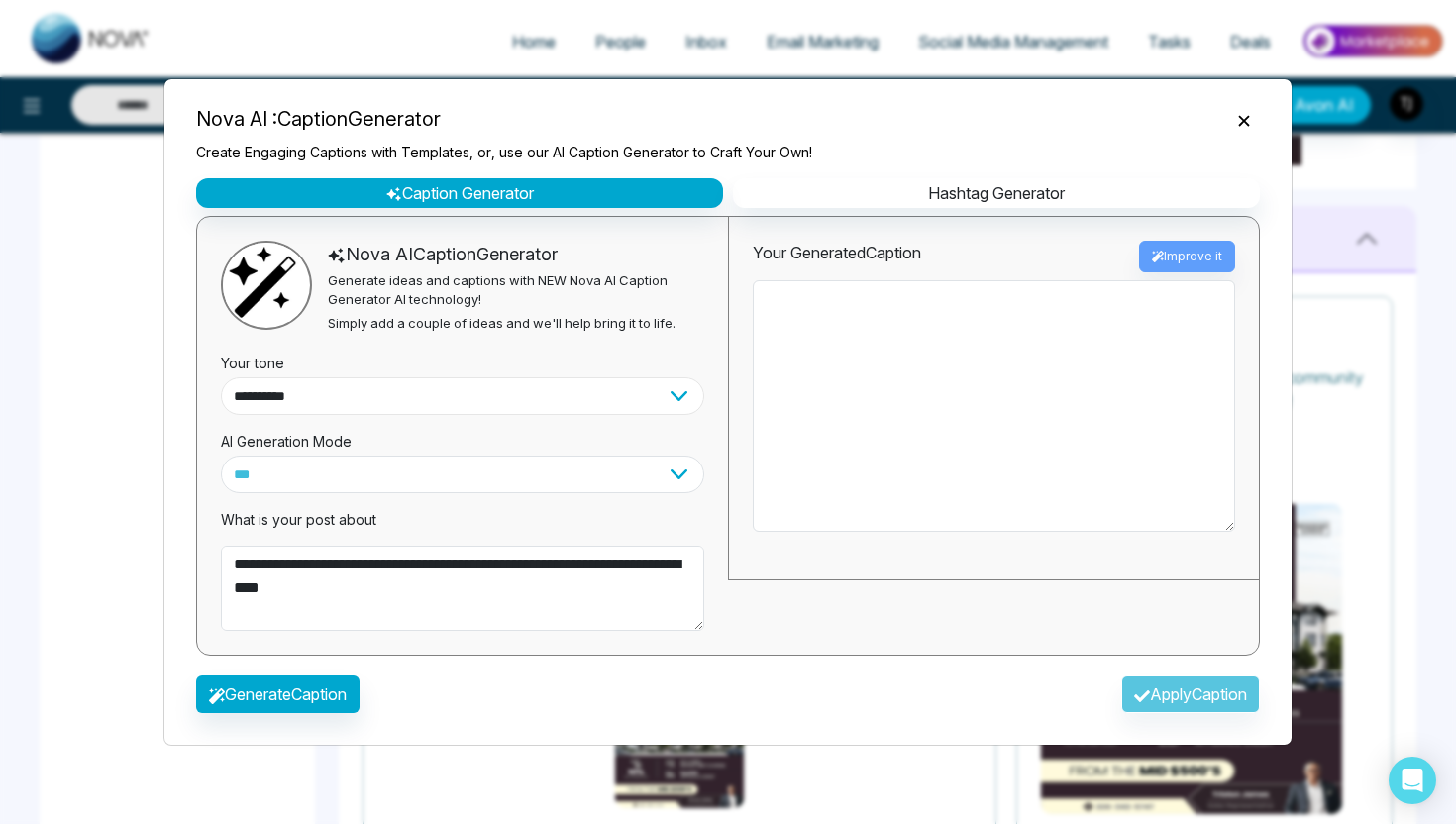click on "**********" at bounding box center (463, 396) 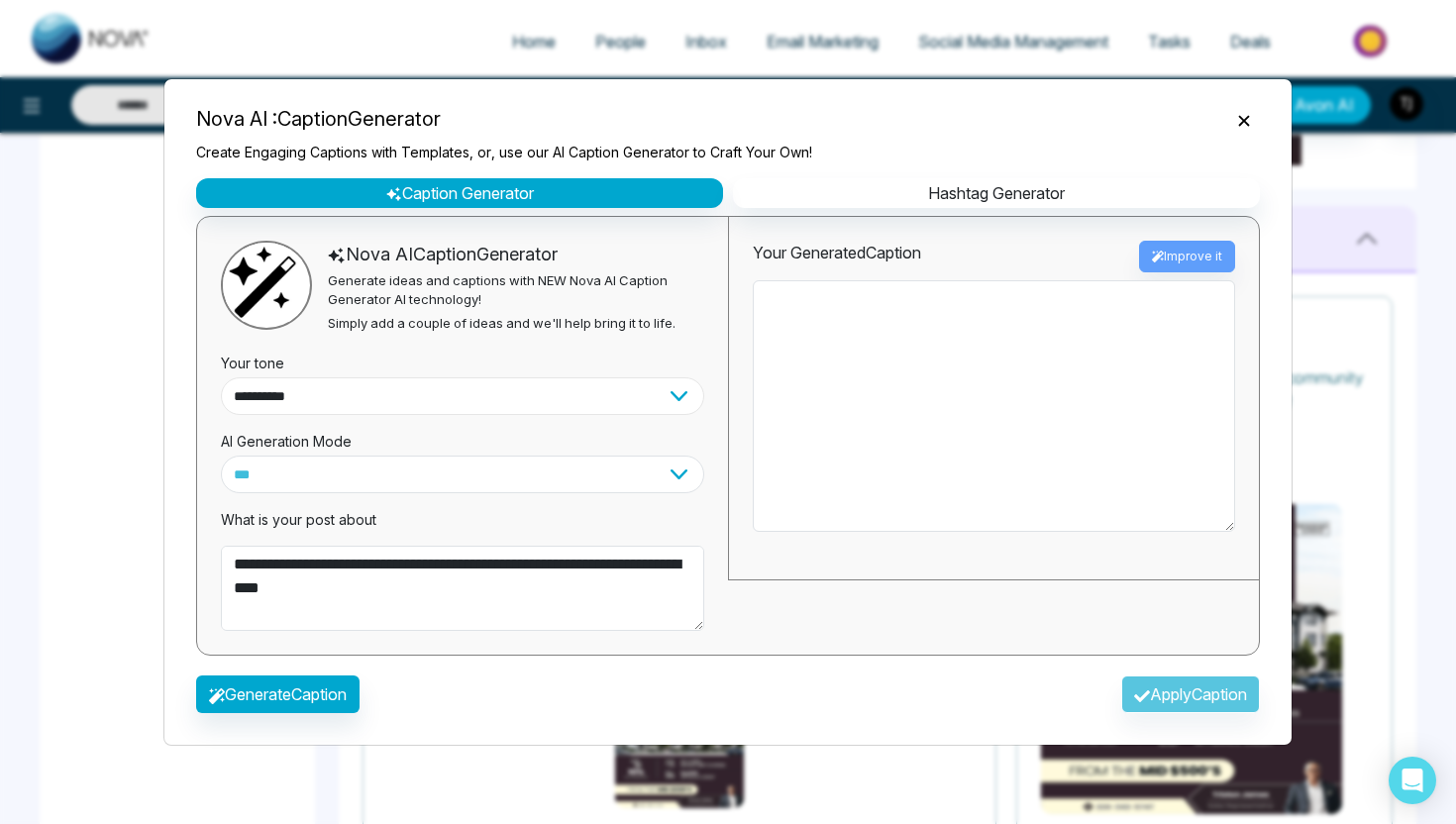 select on "**********" 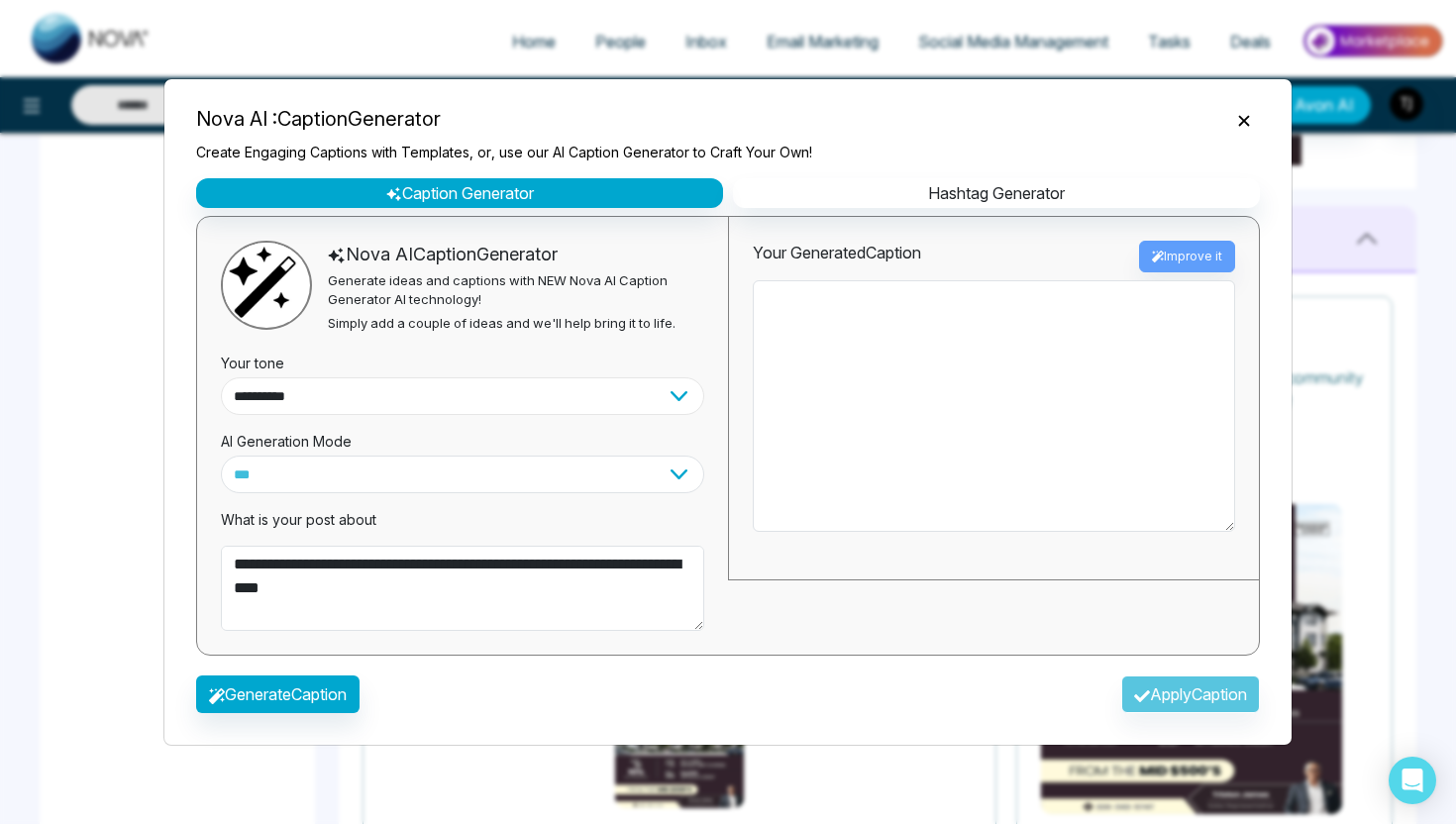 type on "**********" 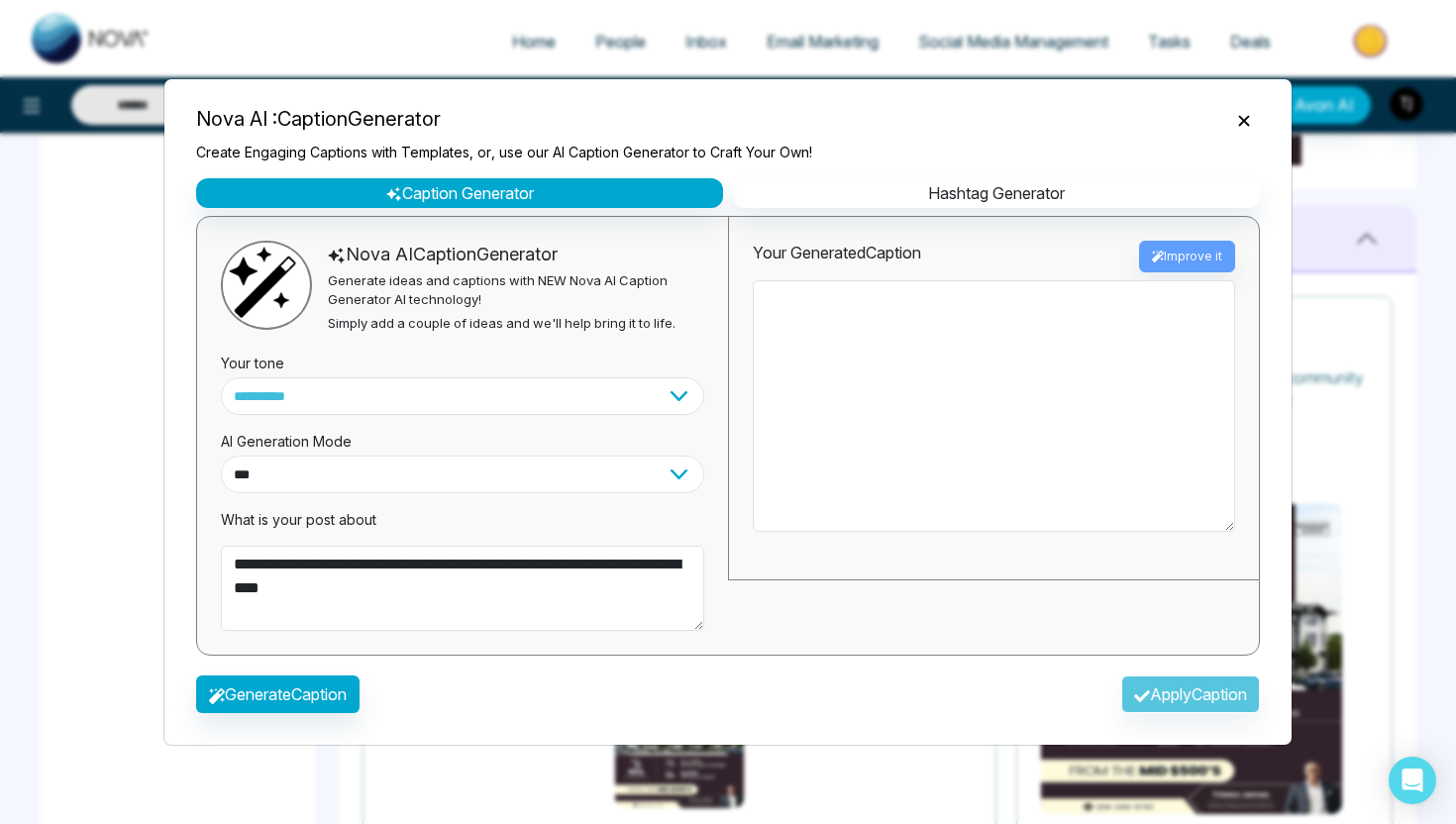 click on "**********" at bounding box center (463, 474) 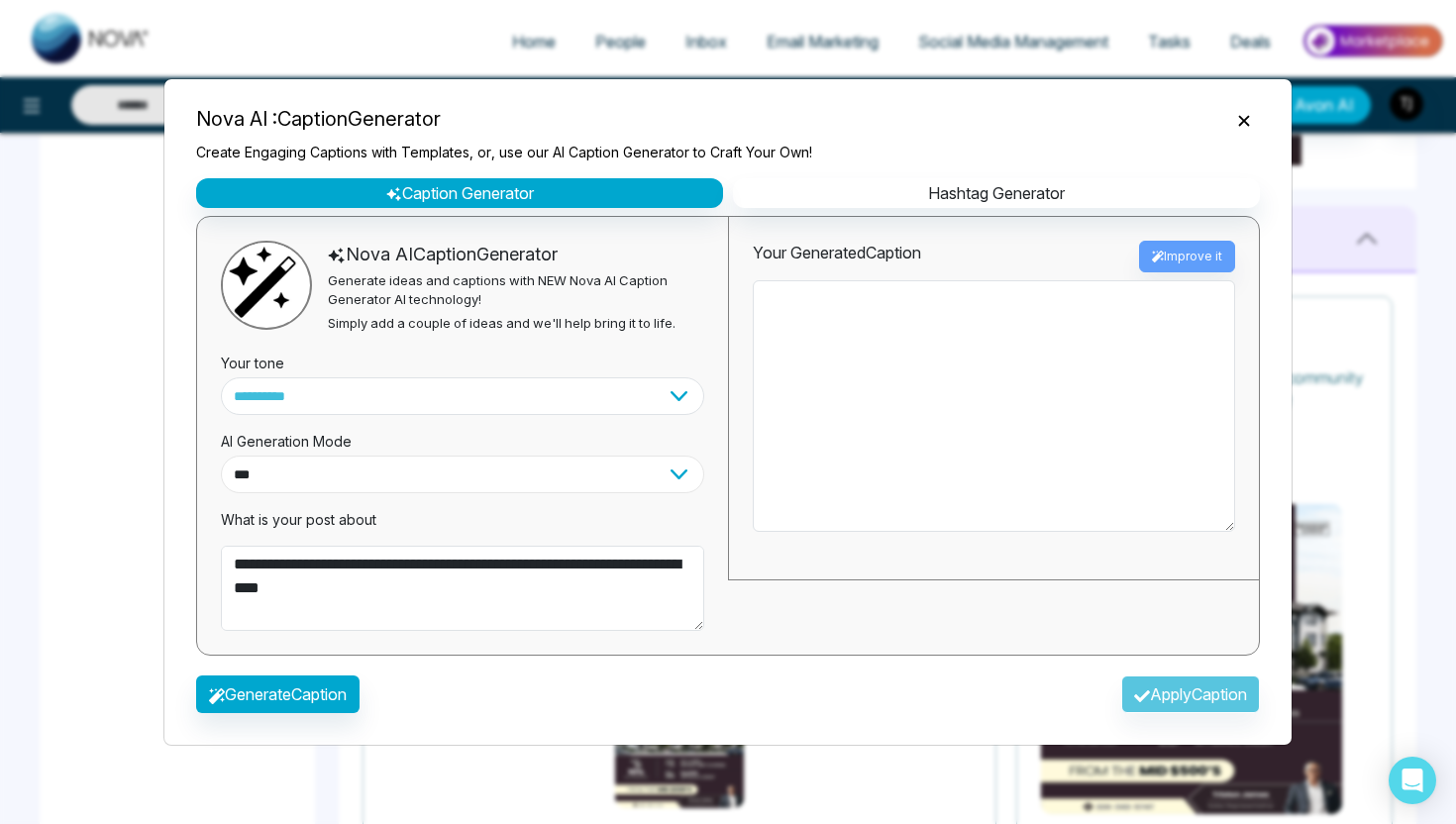 select on "*********" 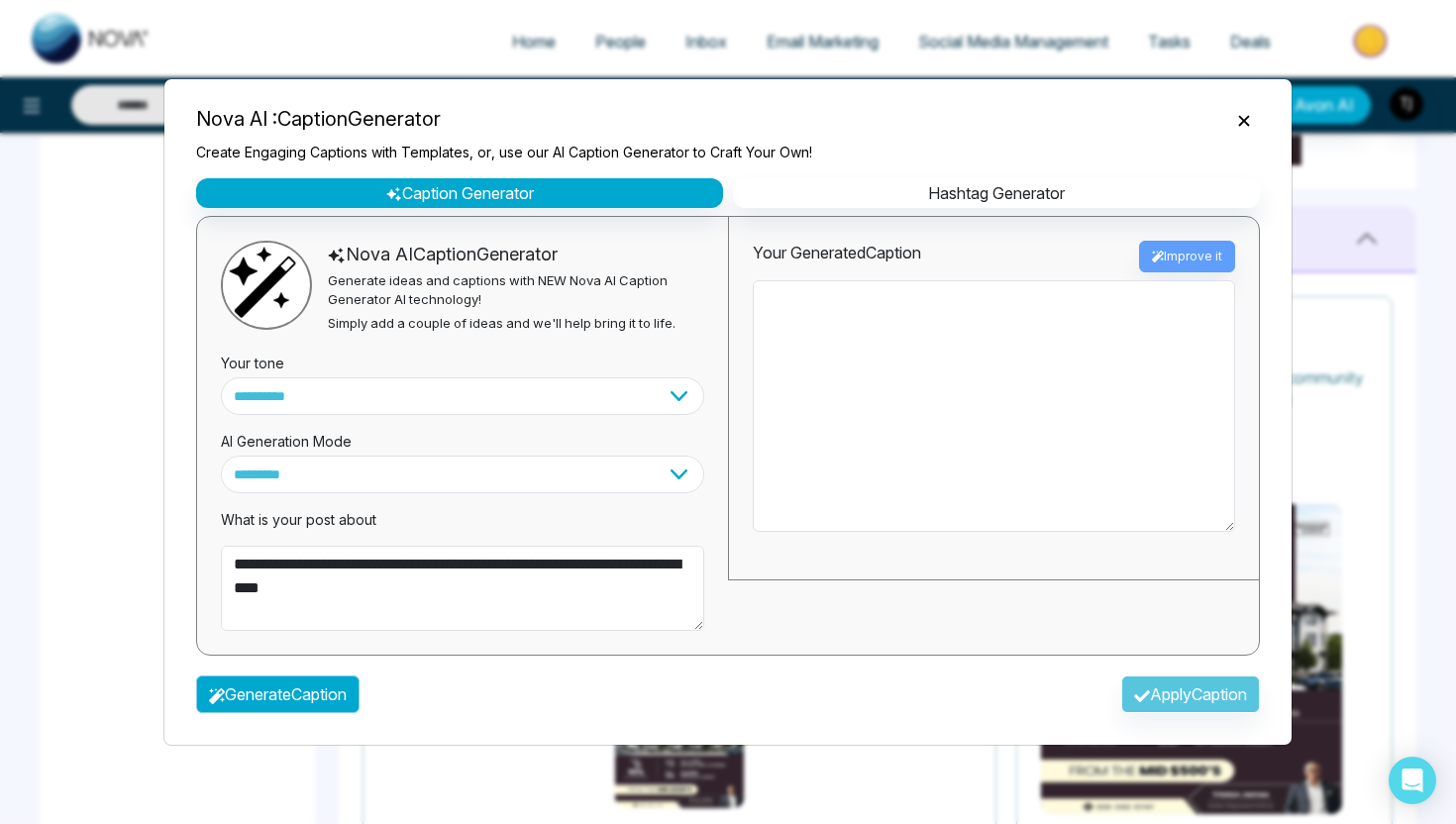 click on "Generate  Caption" at bounding box center (277, 694) 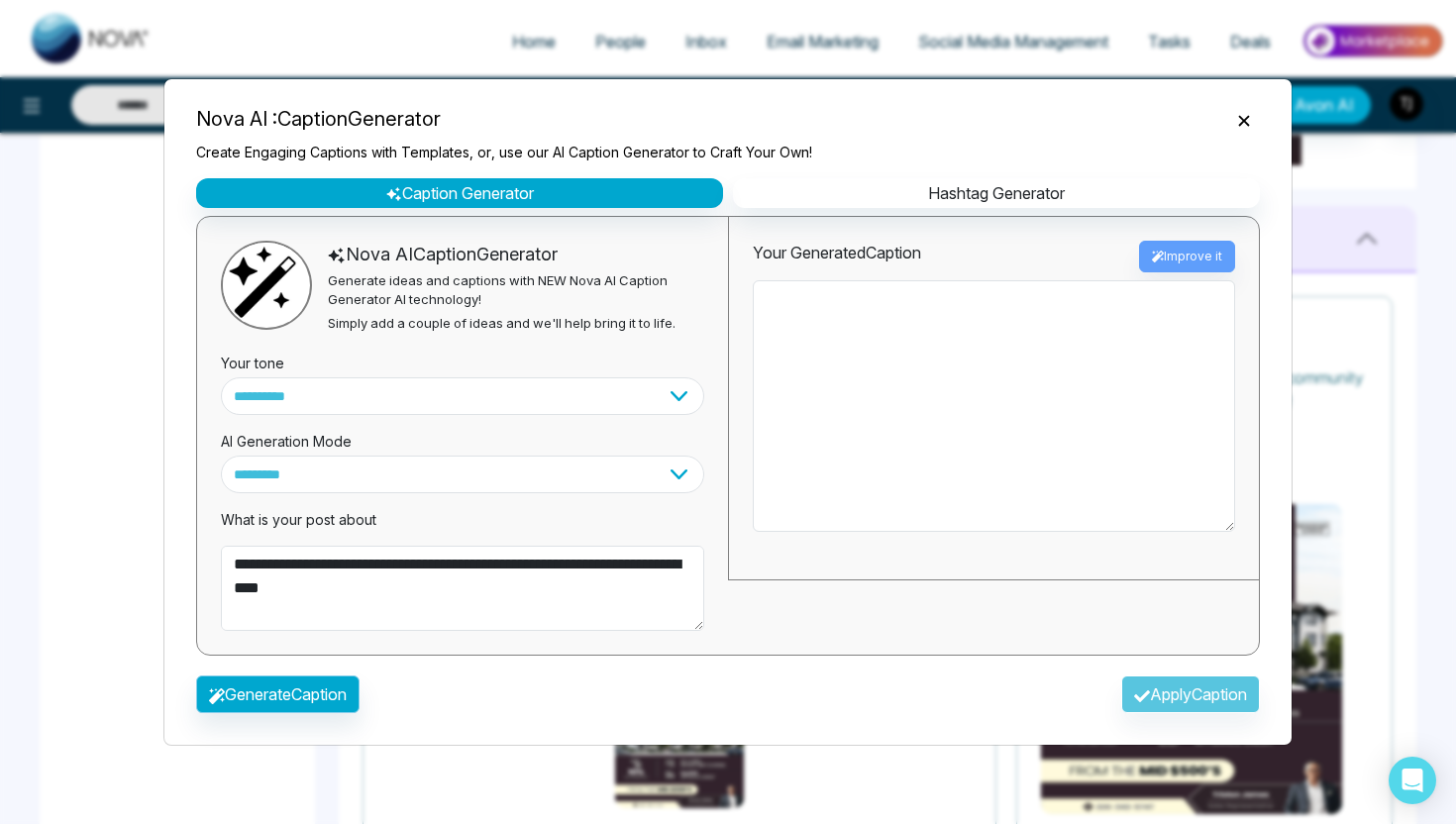 type on "**********" 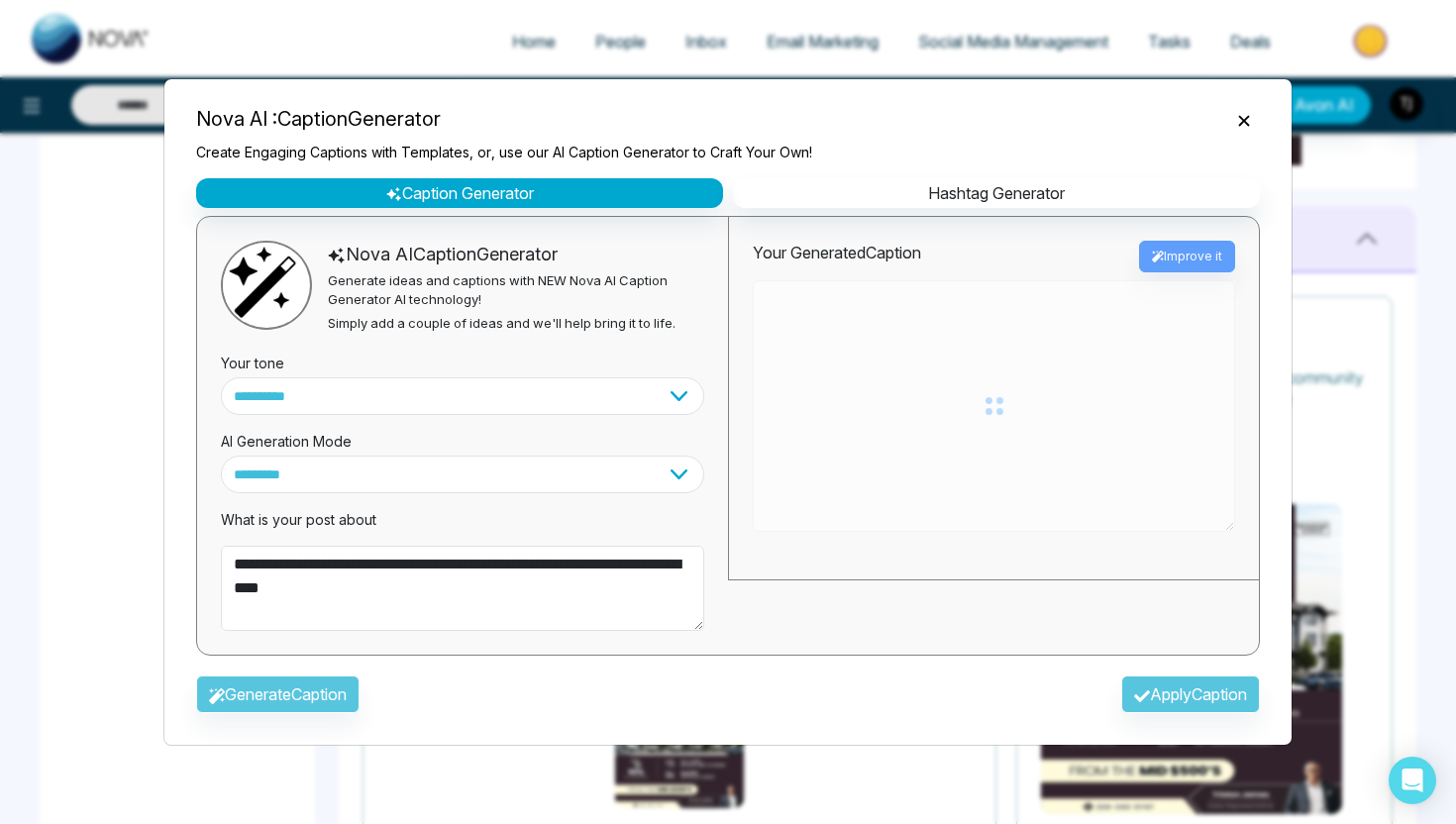 type on "**********" 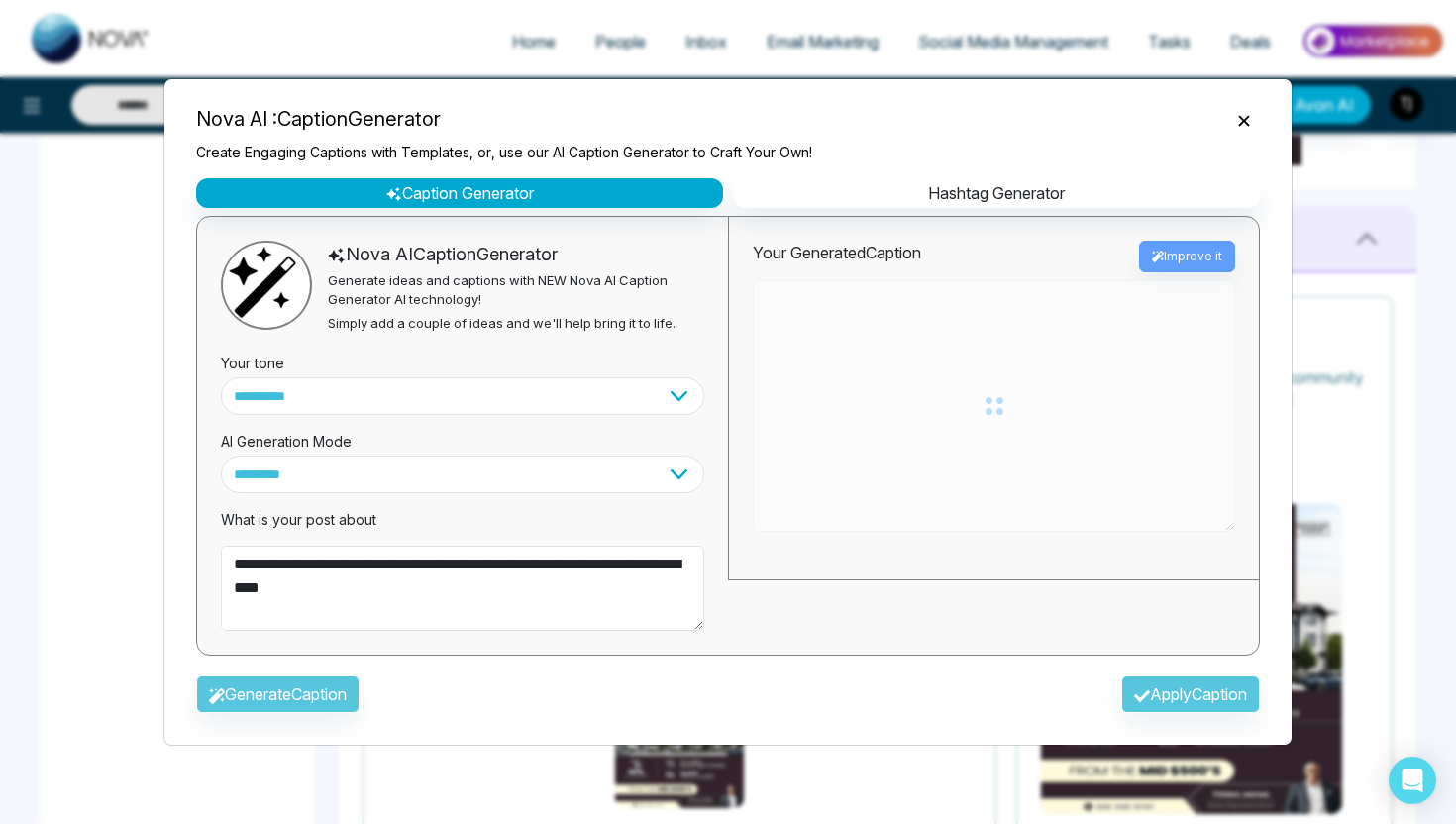 type on "**********" 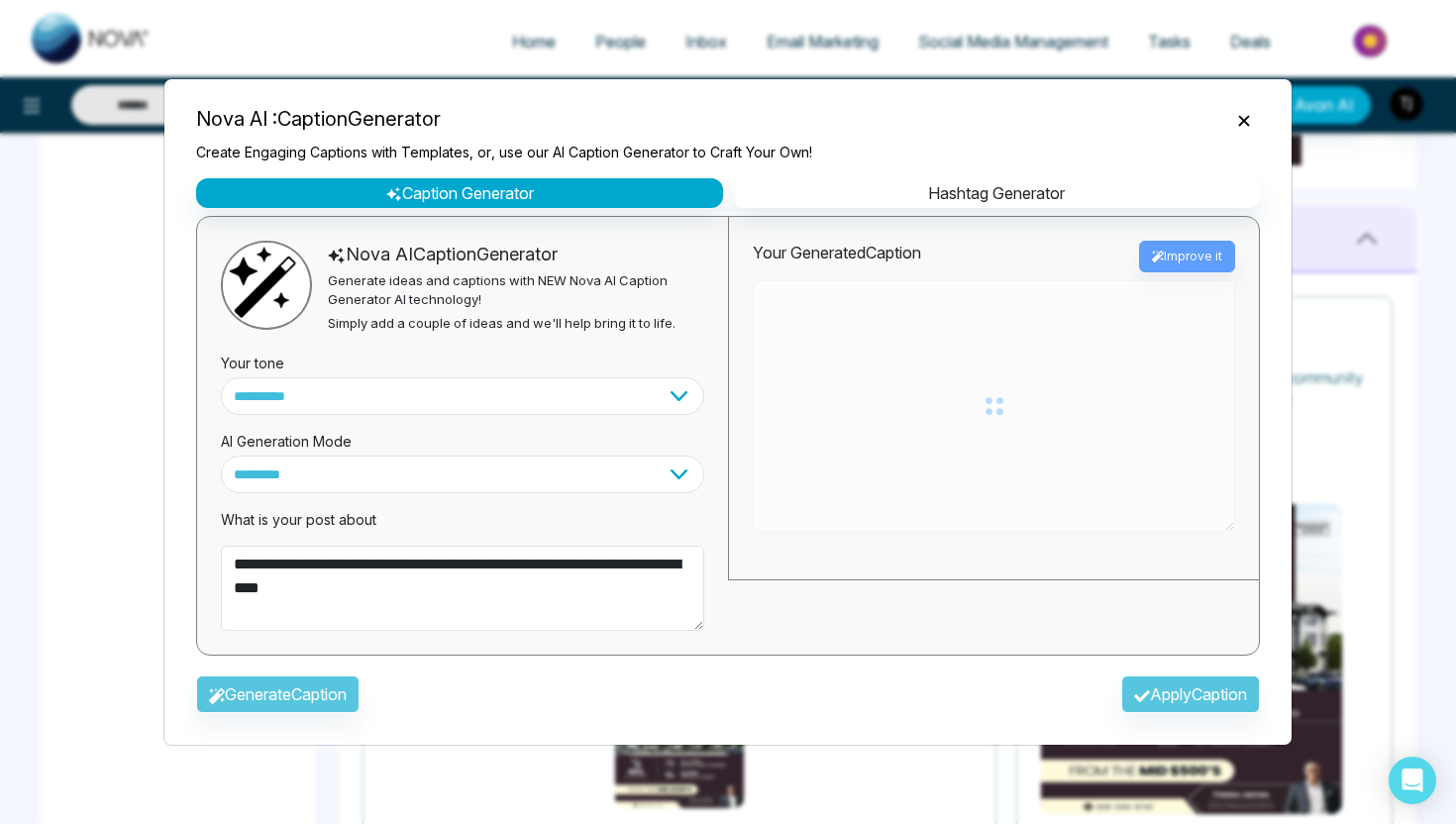 type on "**********" 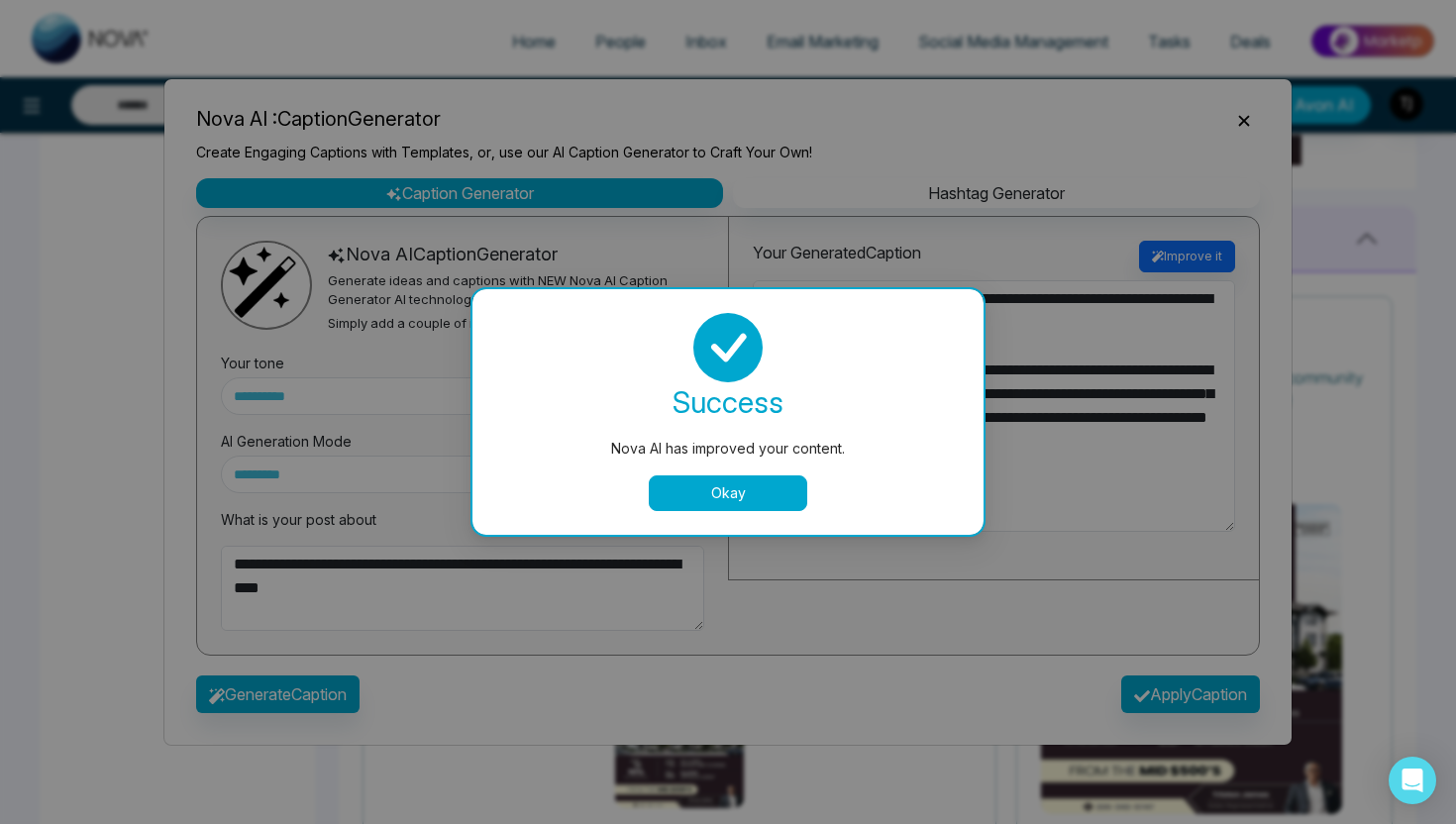 click on "Okay" at bounding box center (728, 493) 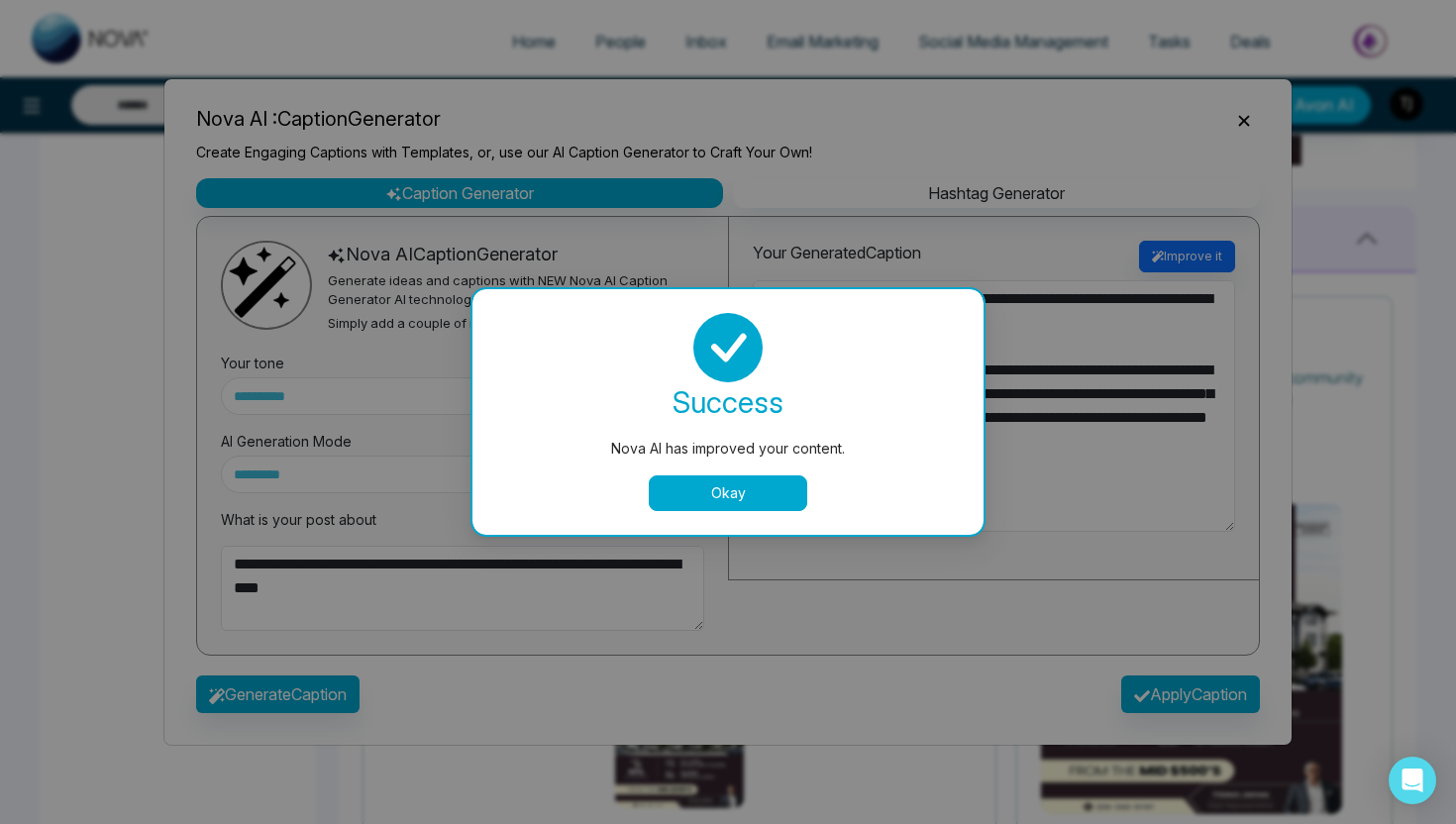 type on "**********" 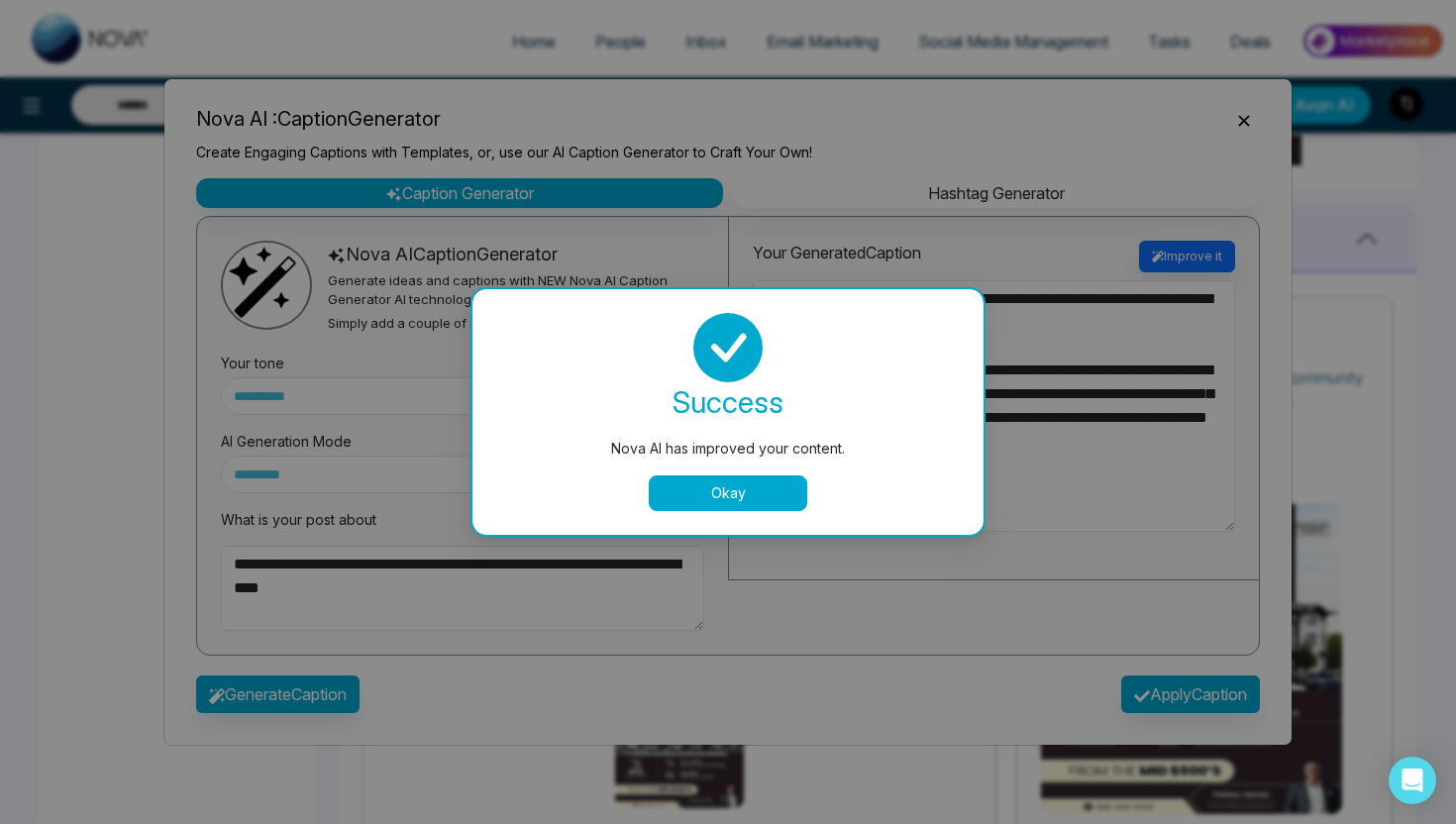 type on "**********" 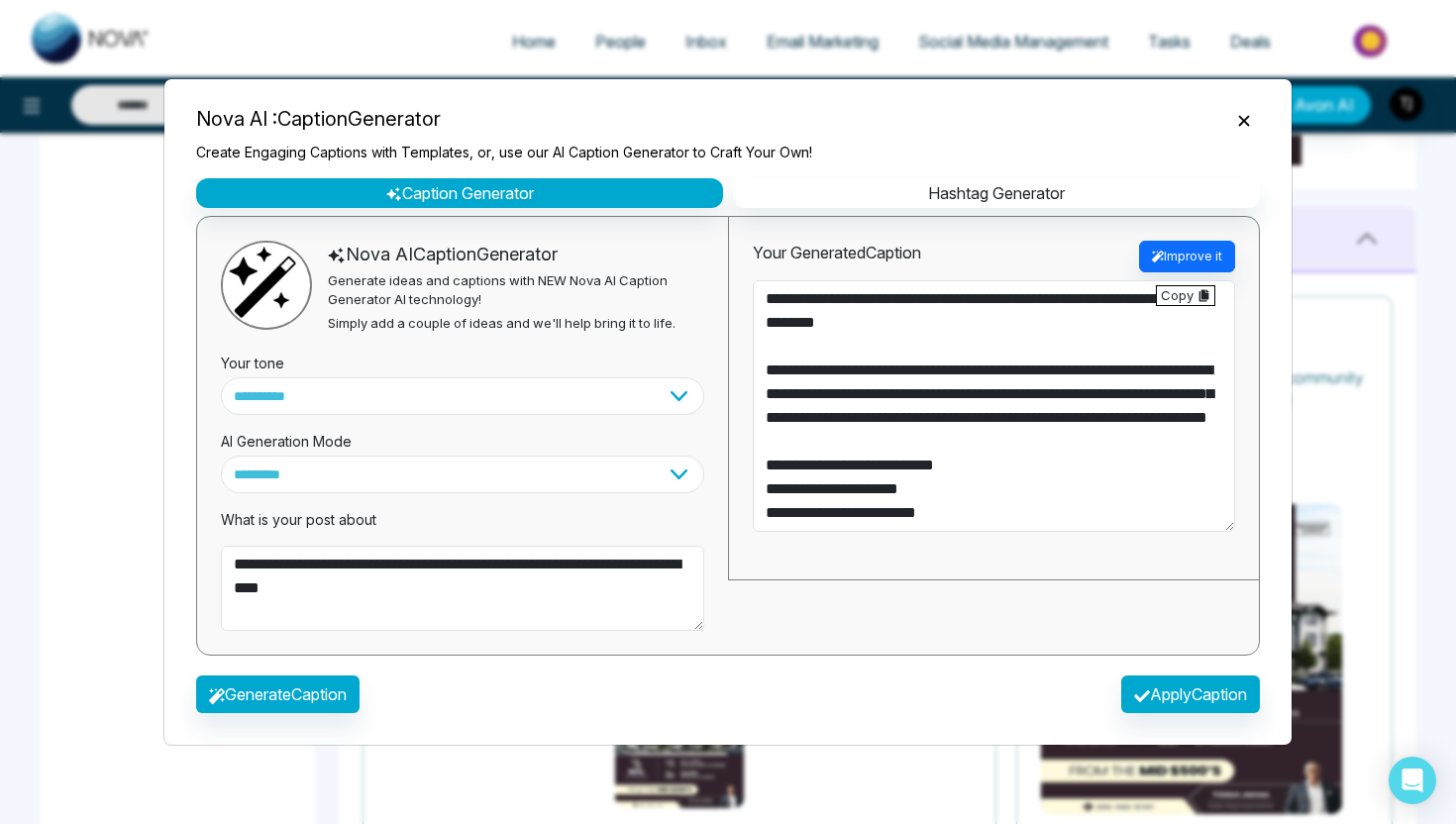 scroll, scrollTop: 190, scrollLeft: 0, axis: vertical 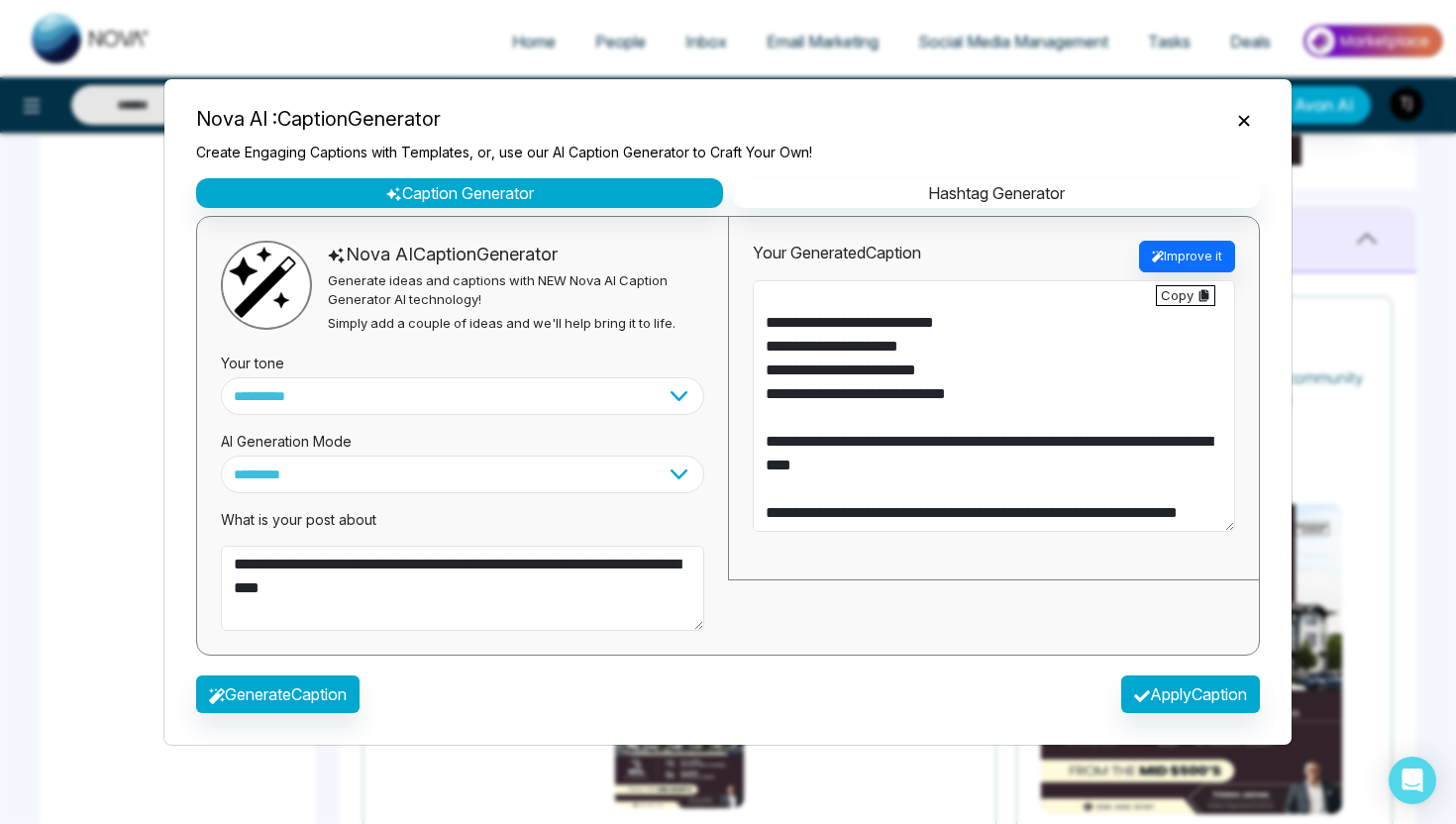 type on "**********" 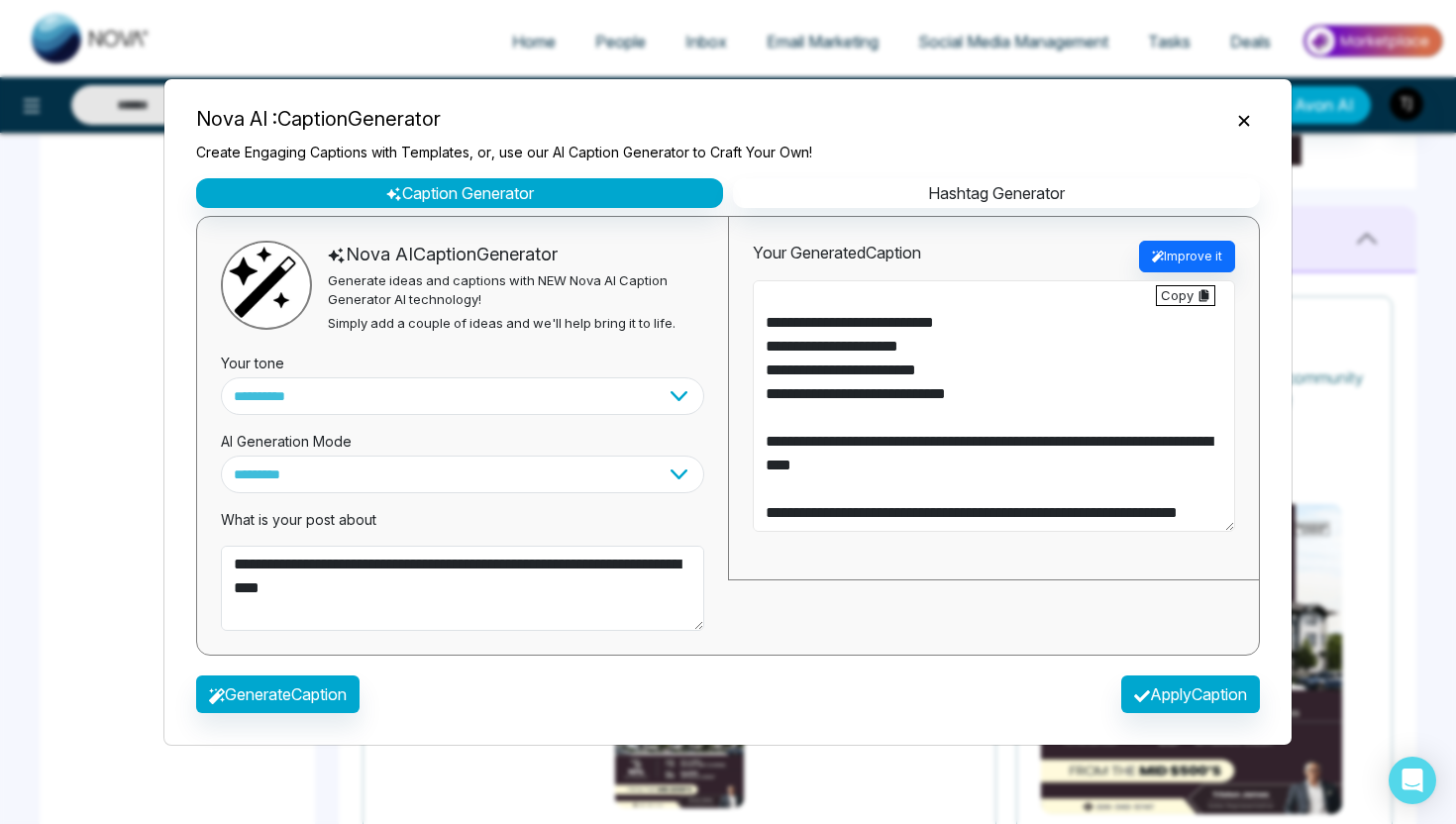 drag, startPoint x: 1016, startPoint y: 517, endPoint x: 766, endPoint y: 492, distance: 251.24689 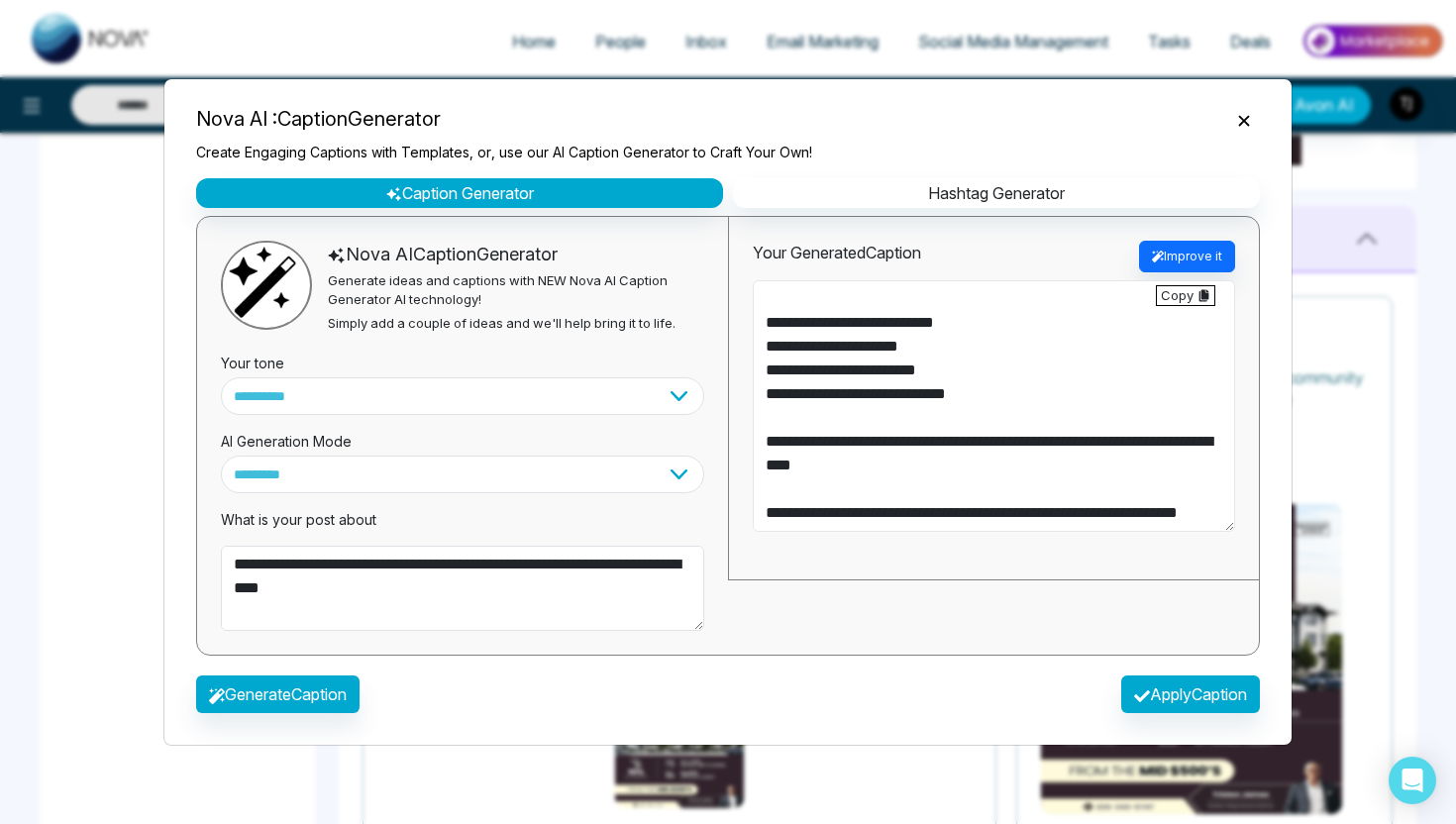 click on "**********" at bounding box center [993, 406] 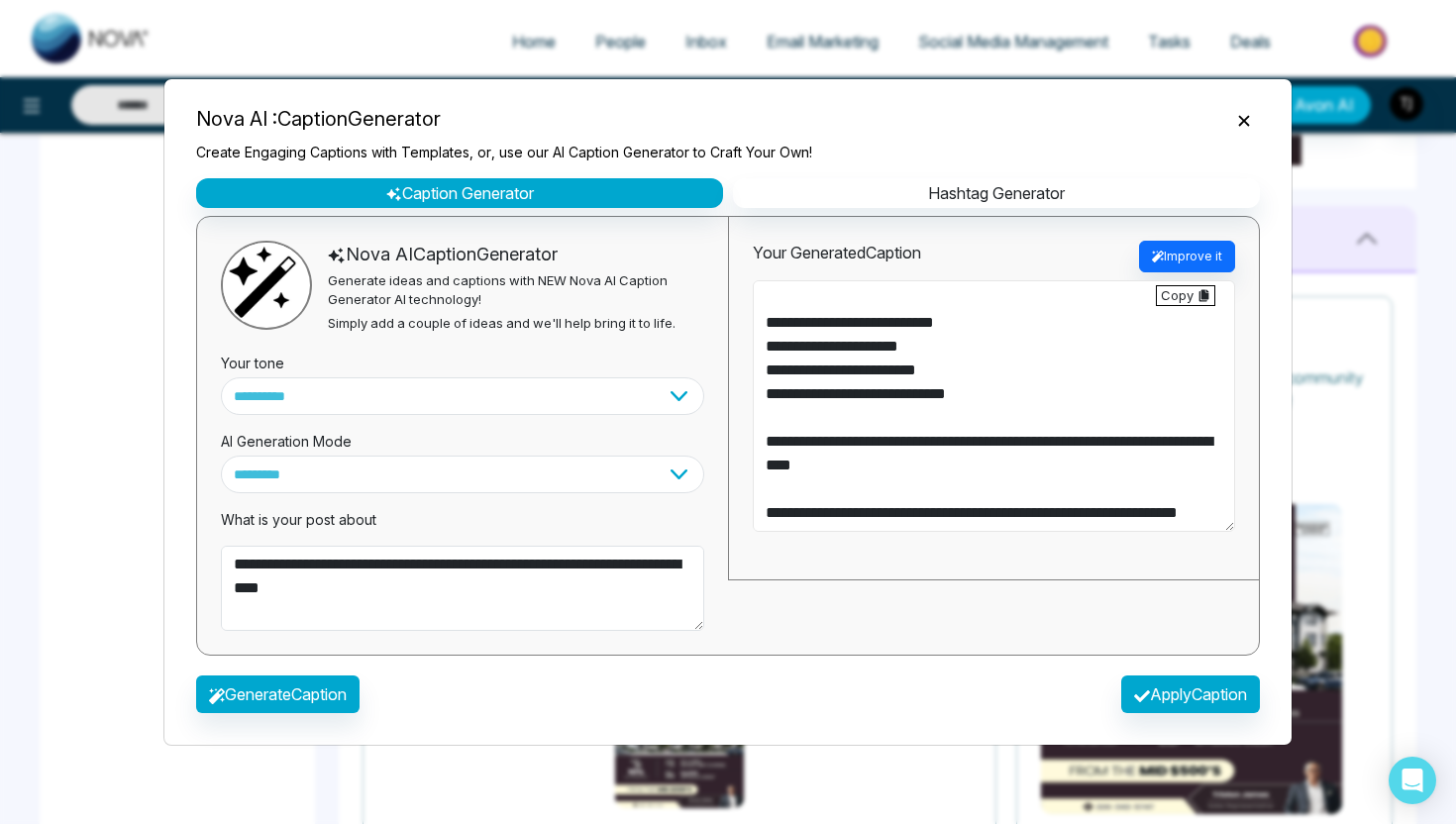 type on "**********" 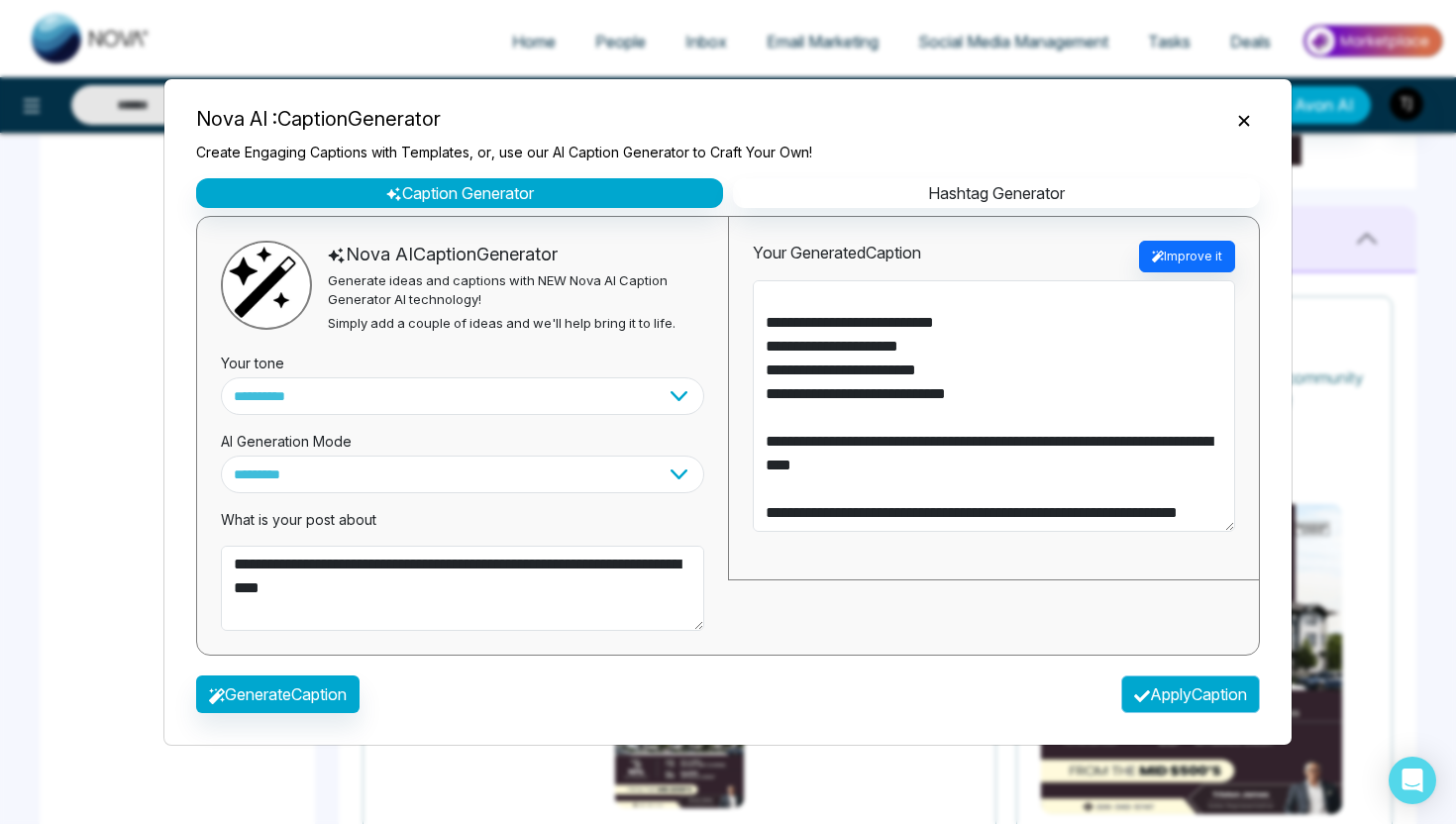 click 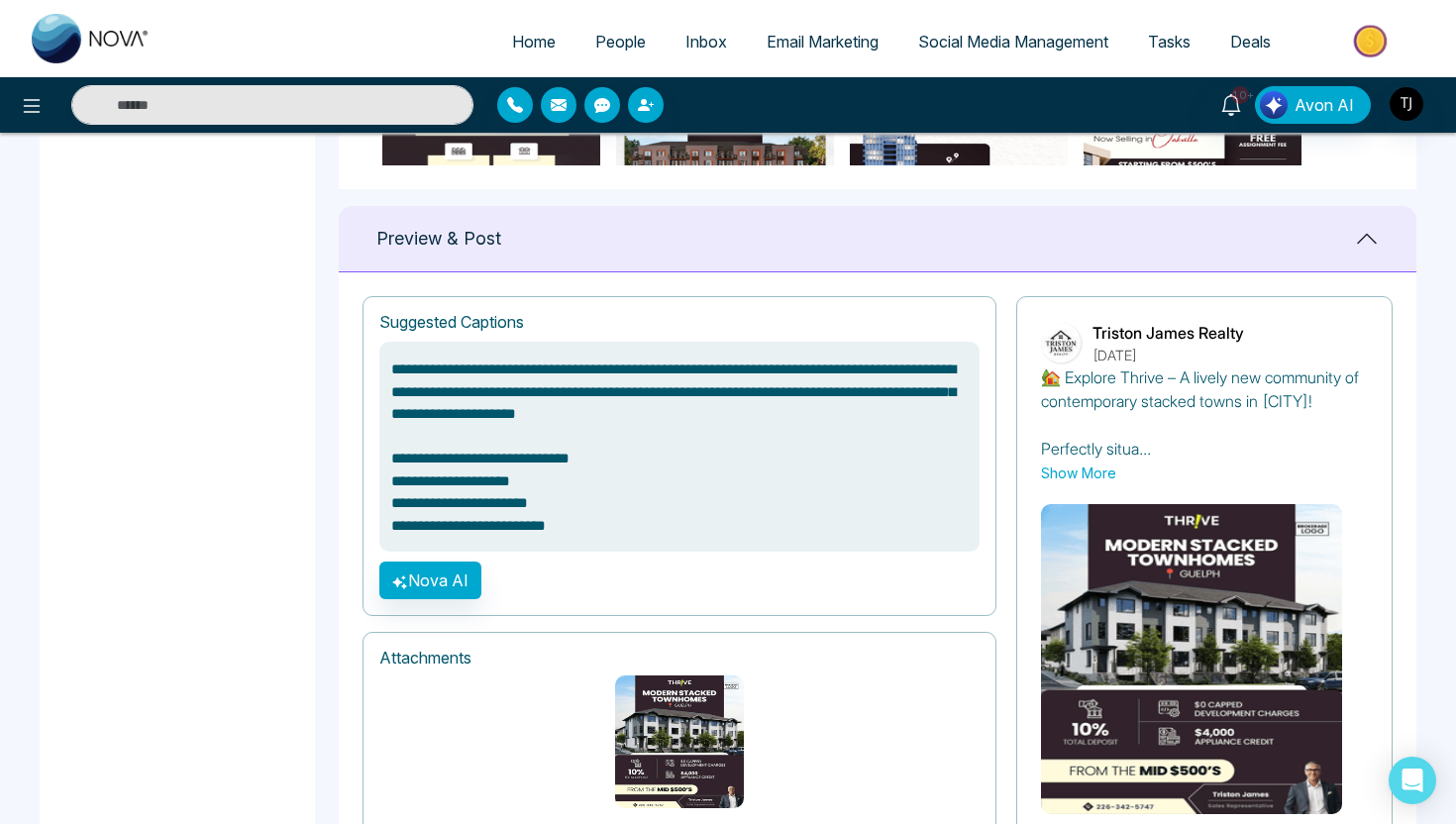 type on "**********" 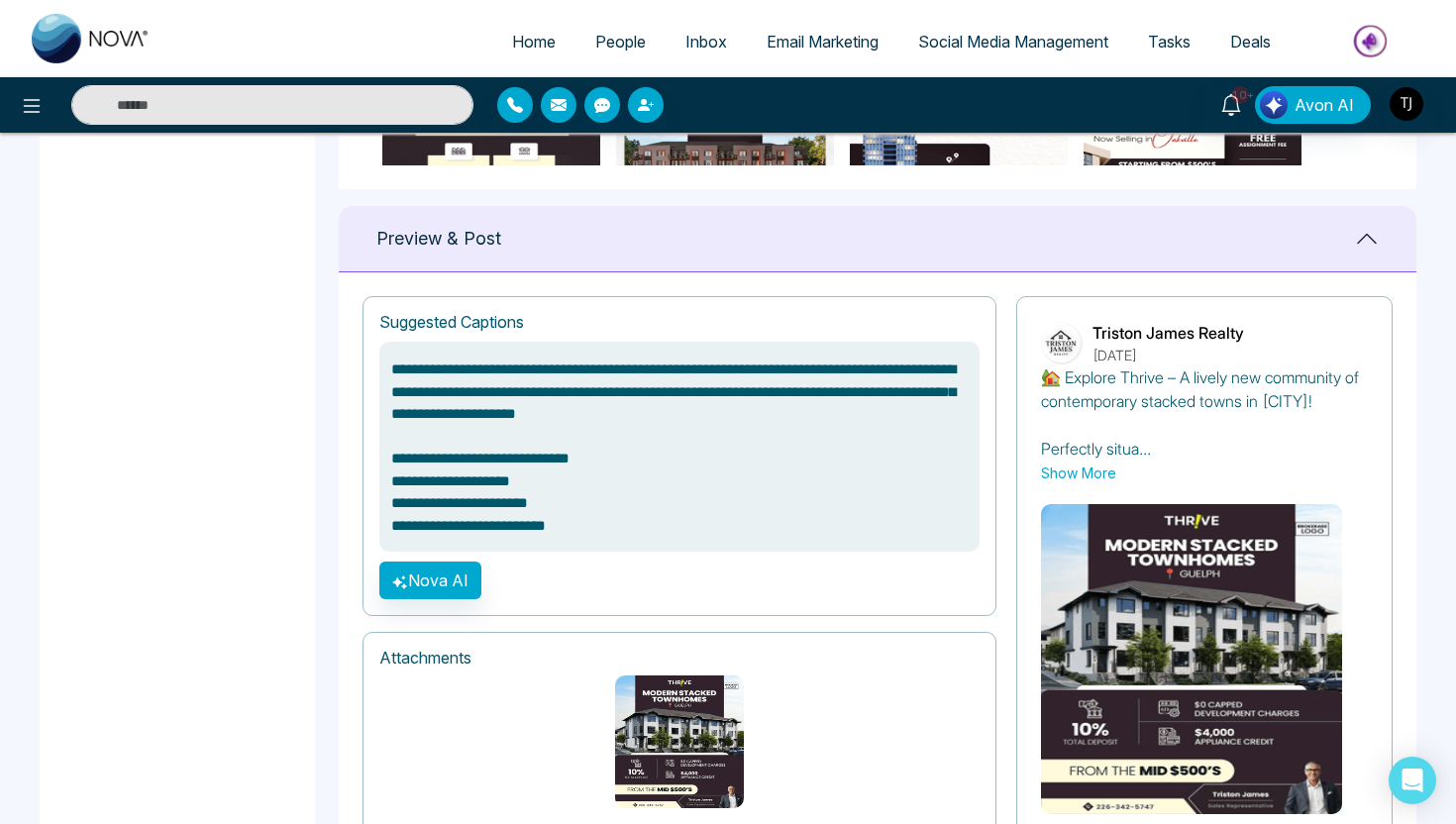 type on "**********" 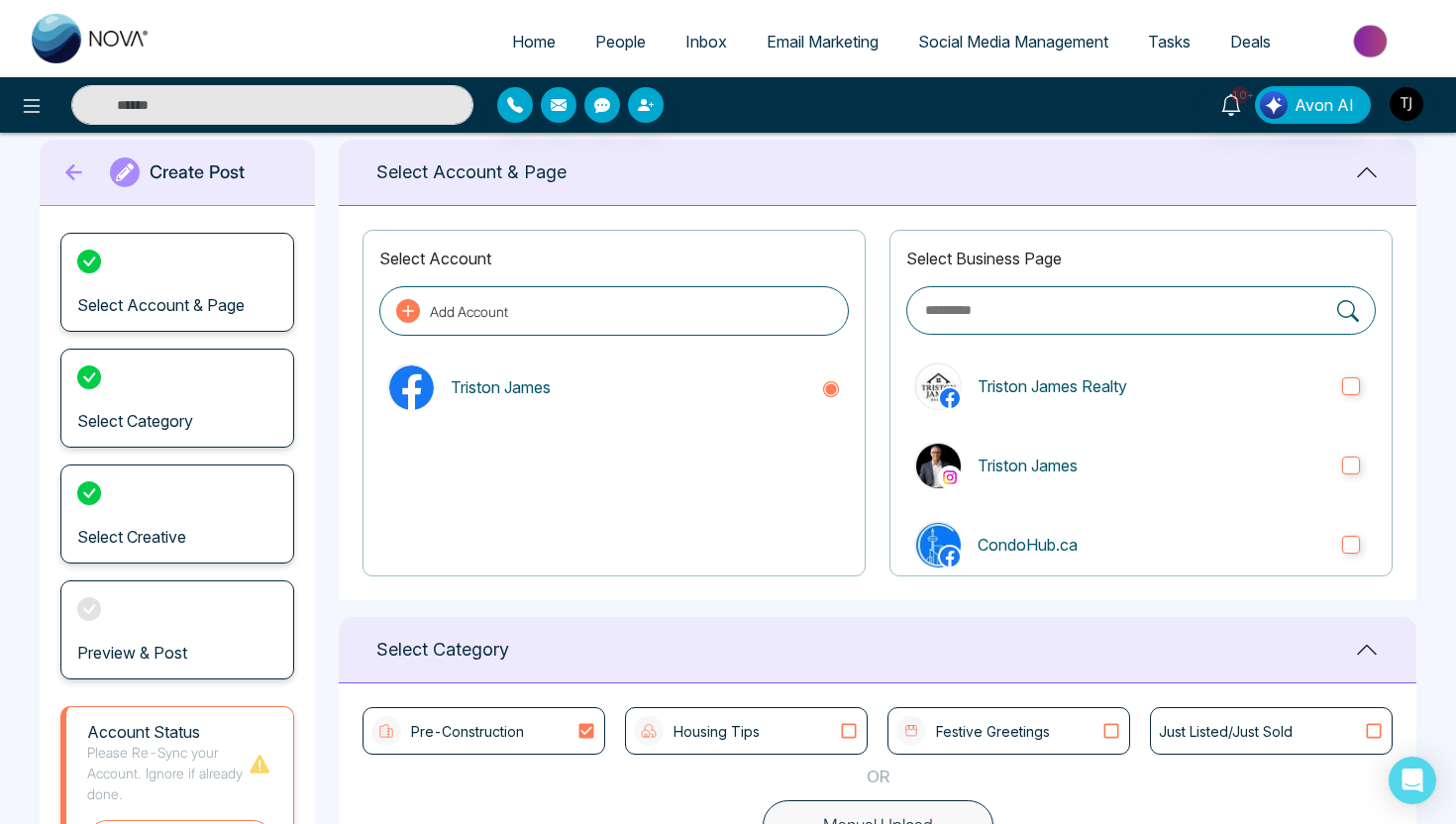 scroll, scrollTop: 0, scrollLeft: 0, axis: both 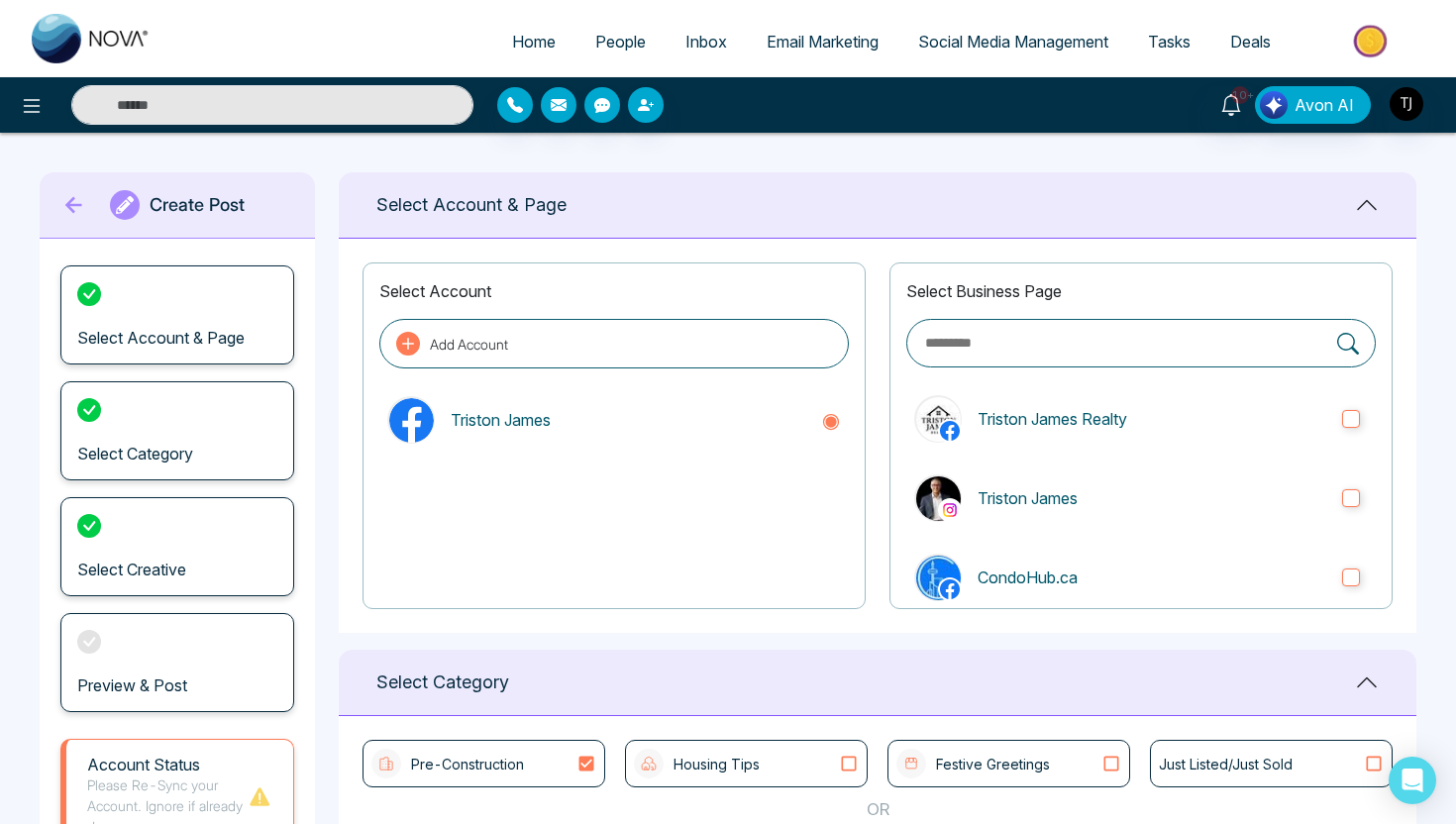 click 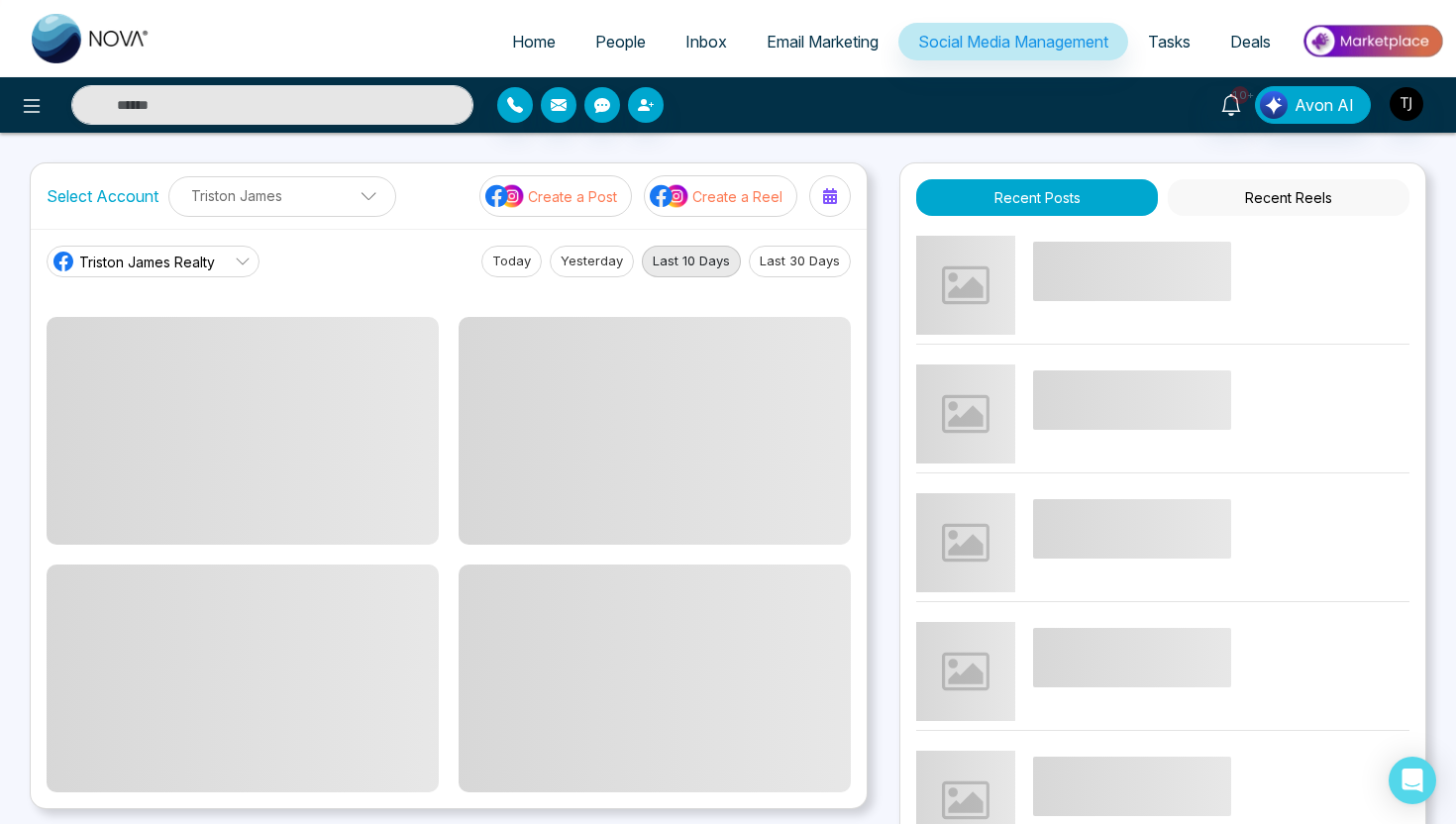 click on "Create a Reel" at bounding box center [737, 196] 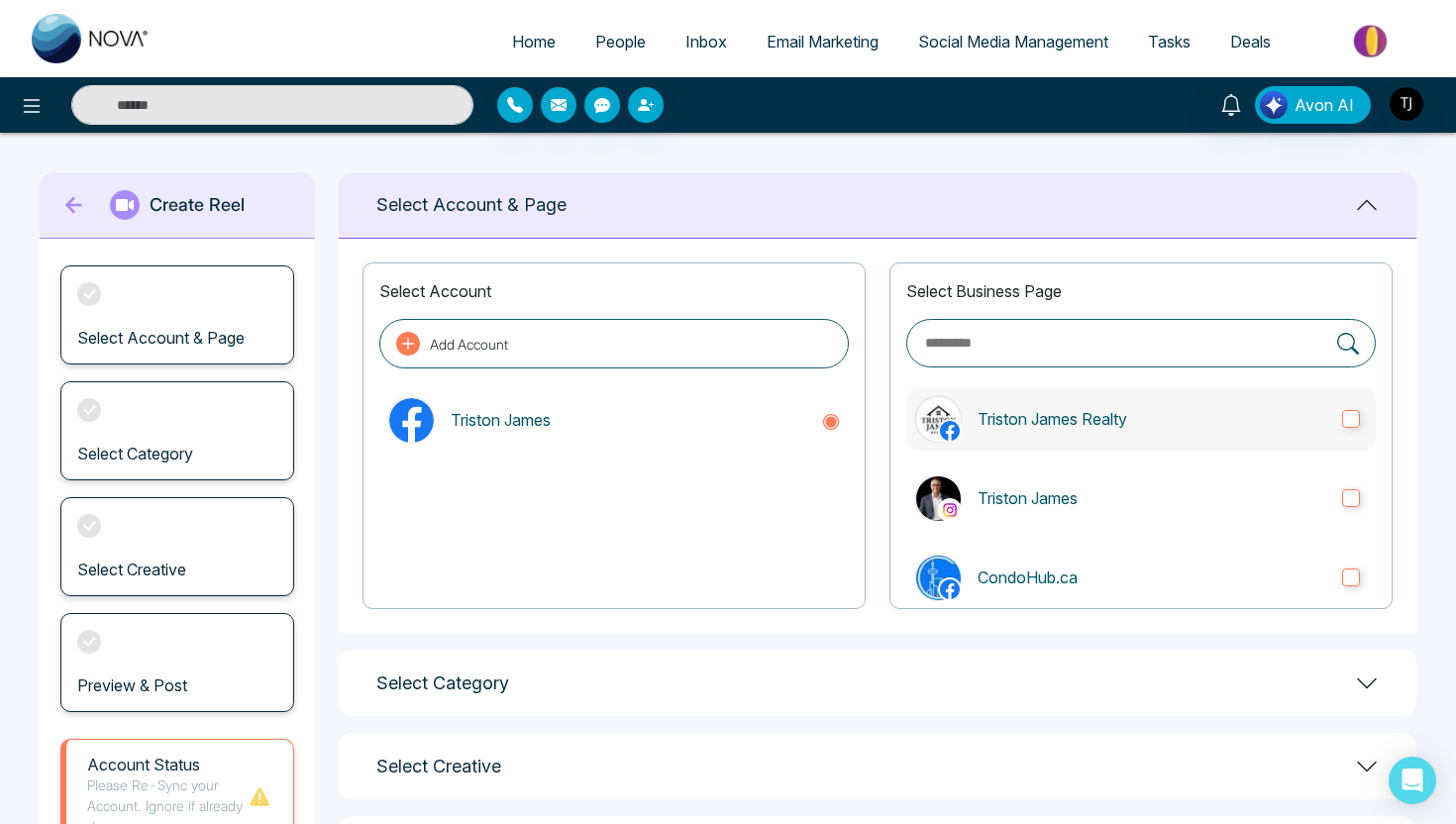 click on "Triston James Realty" at bounding box center (1141, 419) 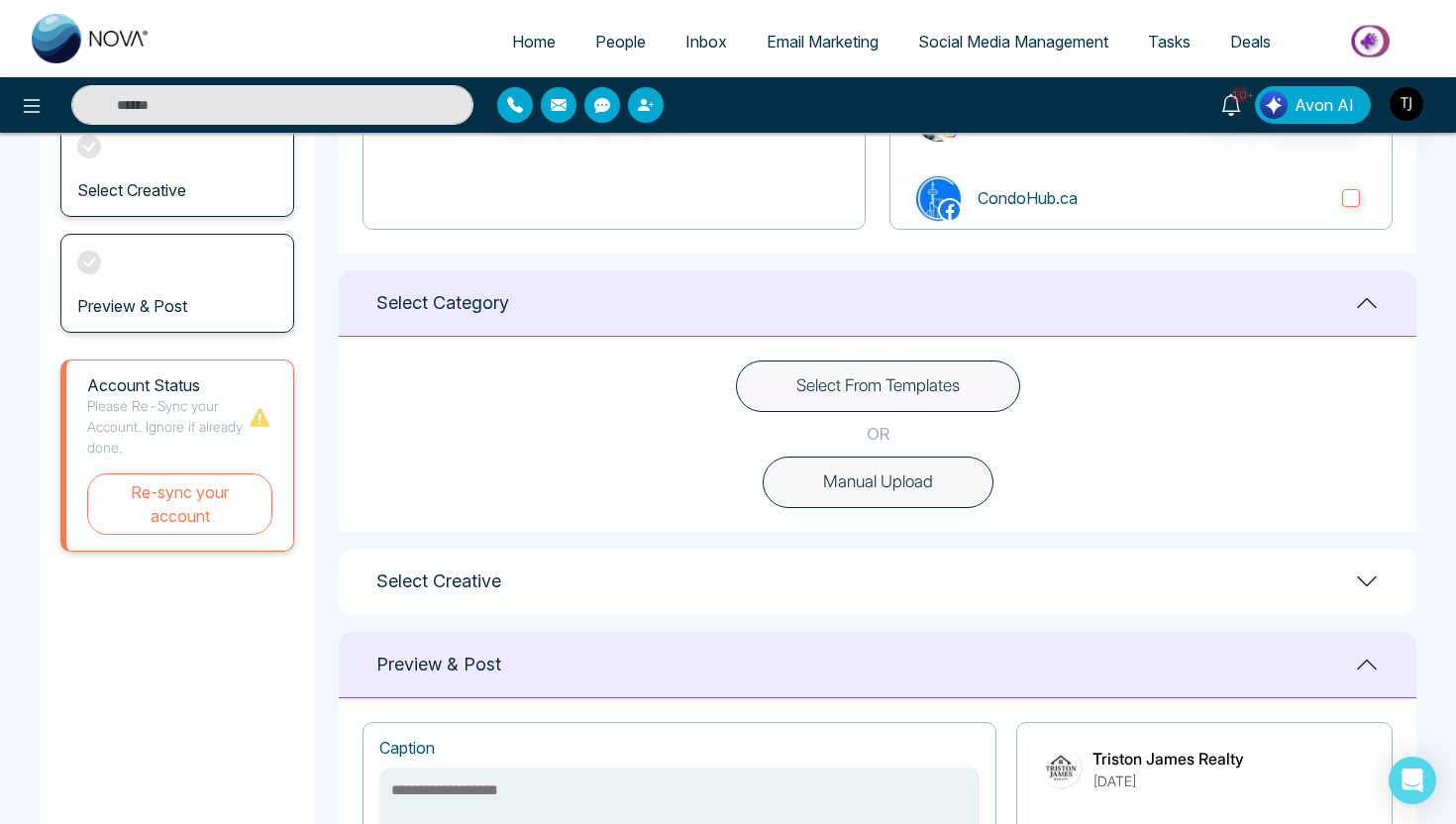 scroll, scrollTop: 387, scrollLeft: 0, axis: vertical 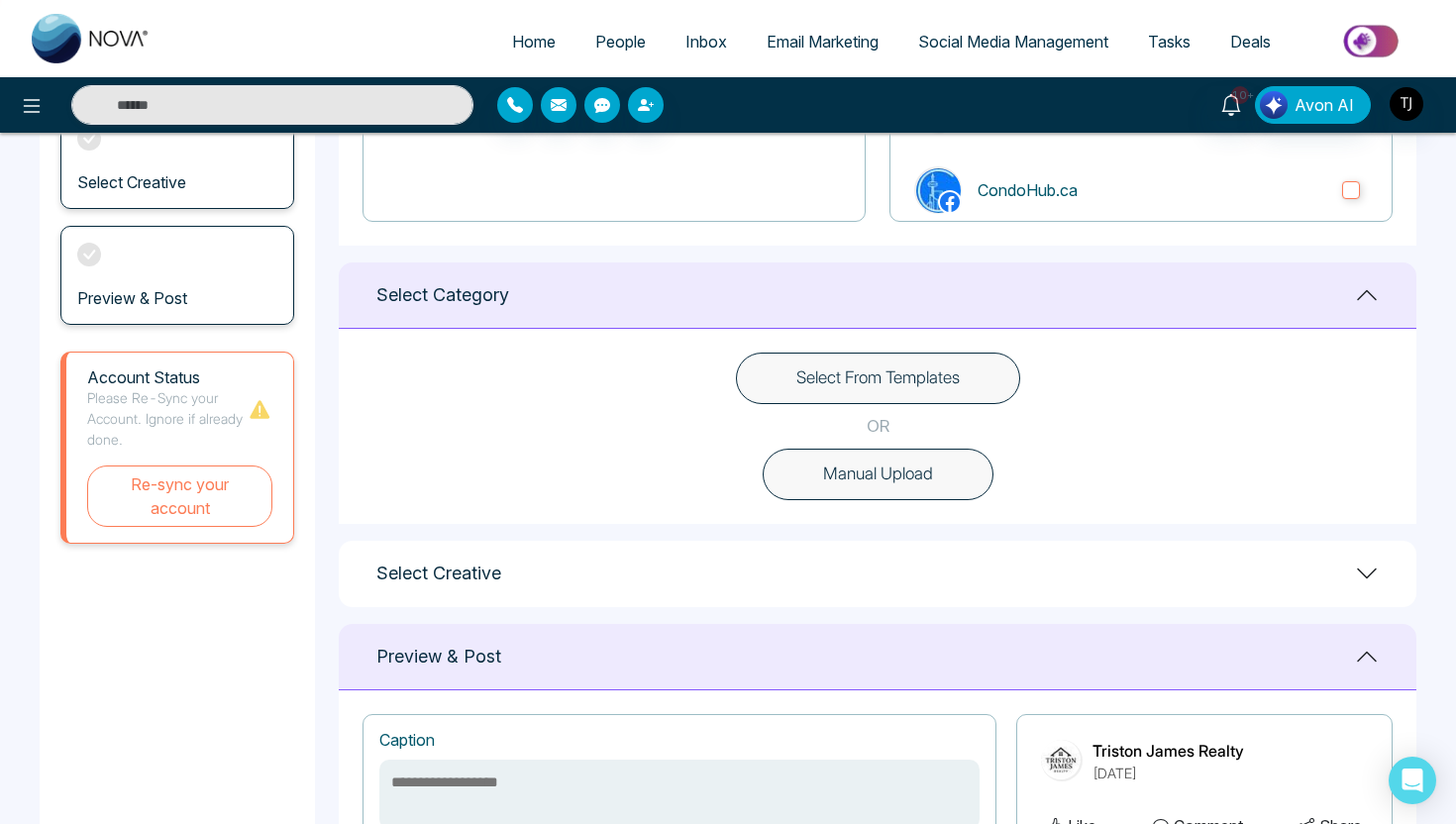 click on "Select From Templates" at bounding box center [878, 378] 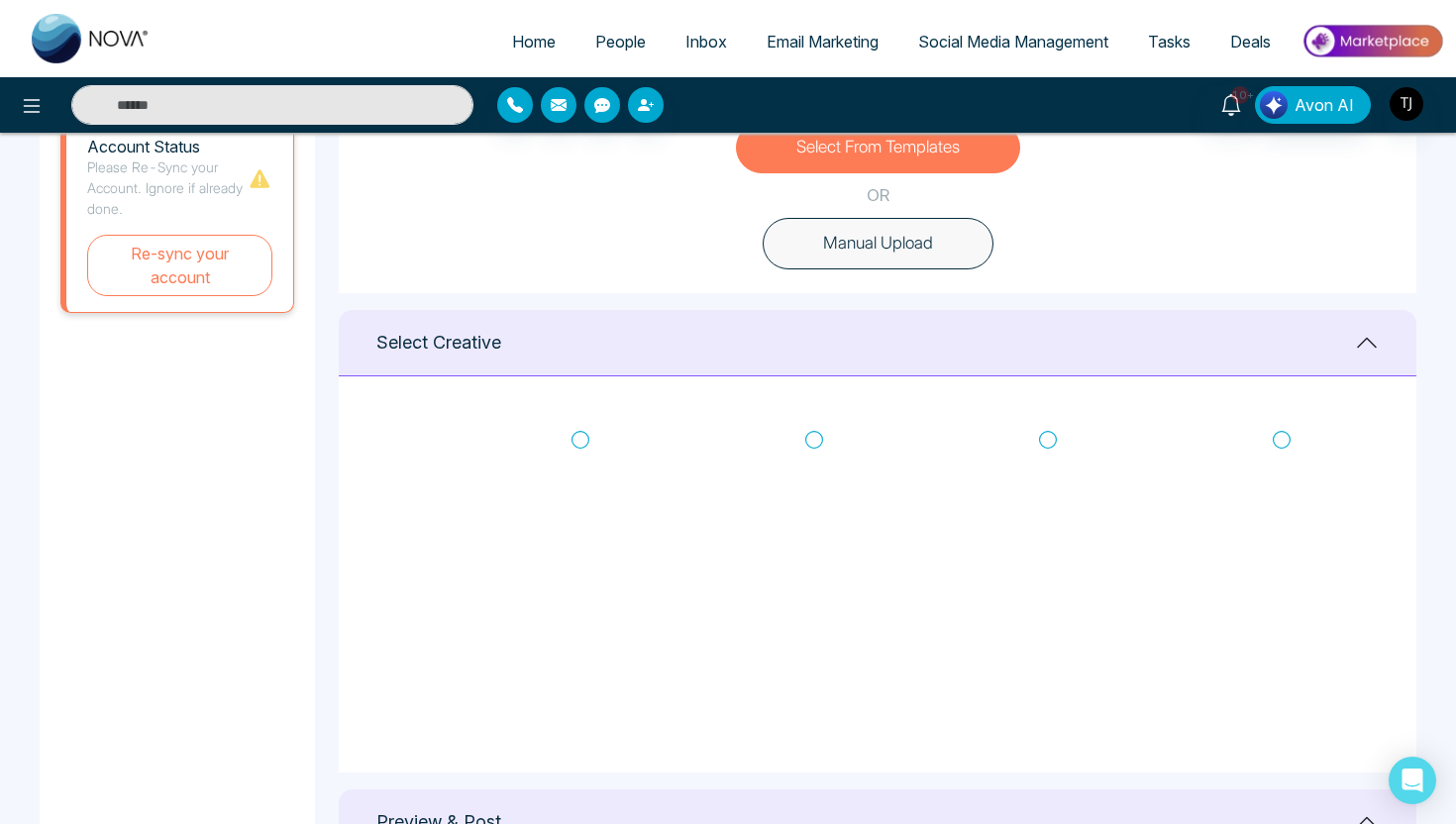 scroll, scrollTop: 649, scrollLeft: 0, axis: vertical 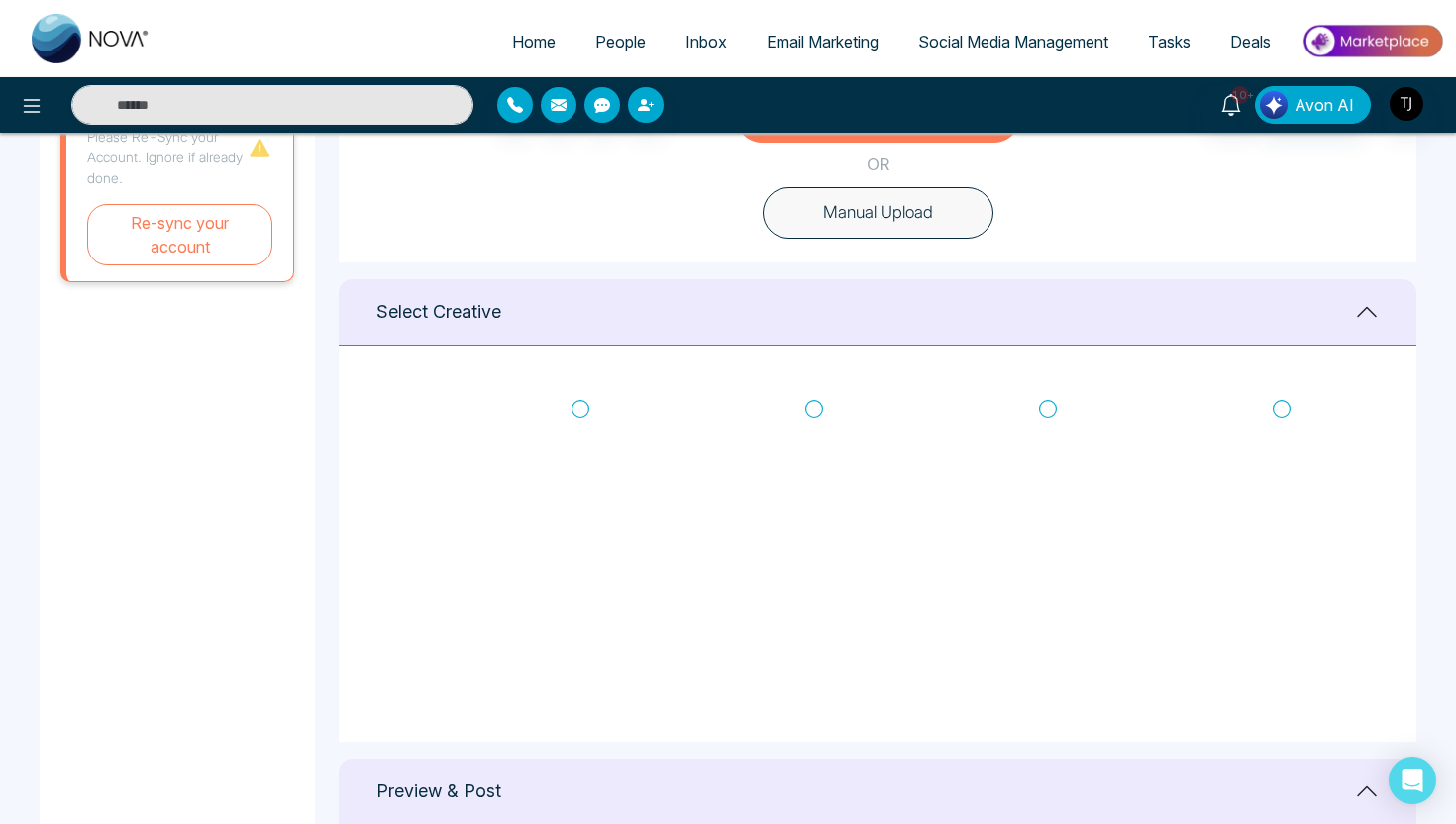 click 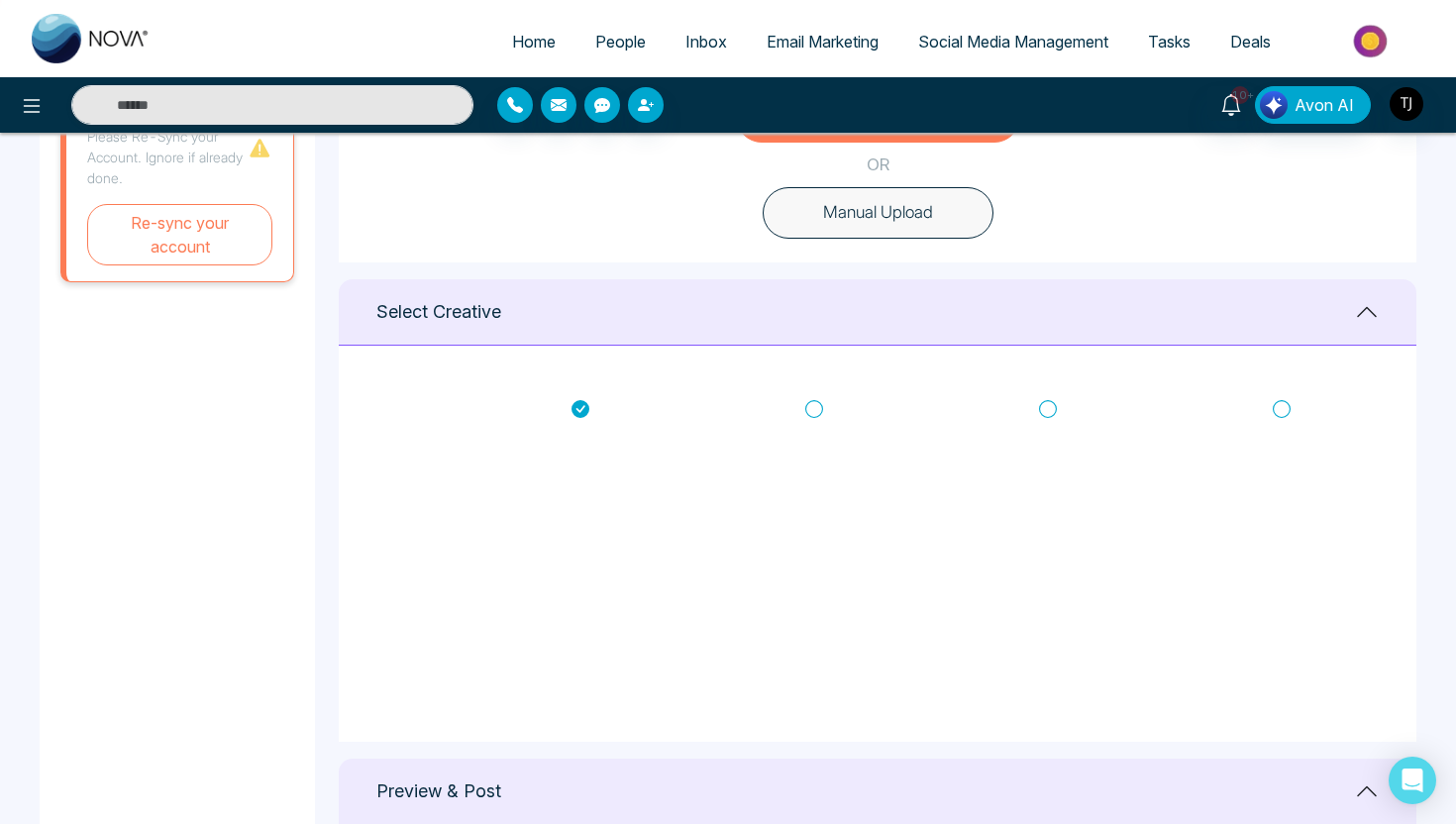 type on "**********" 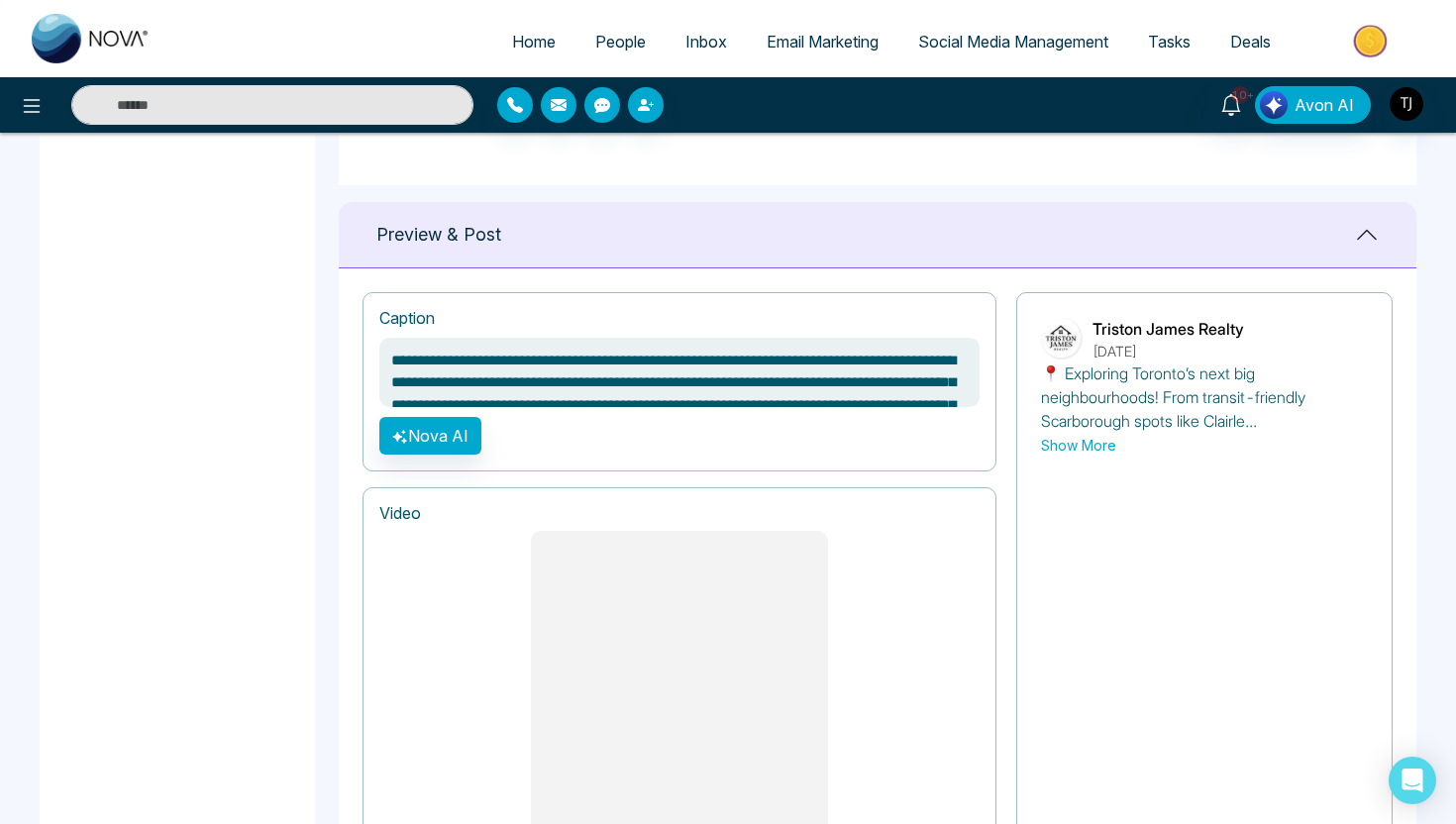 scroll, scrollTop: 1206, scrollLeft: 0, axis: vertical 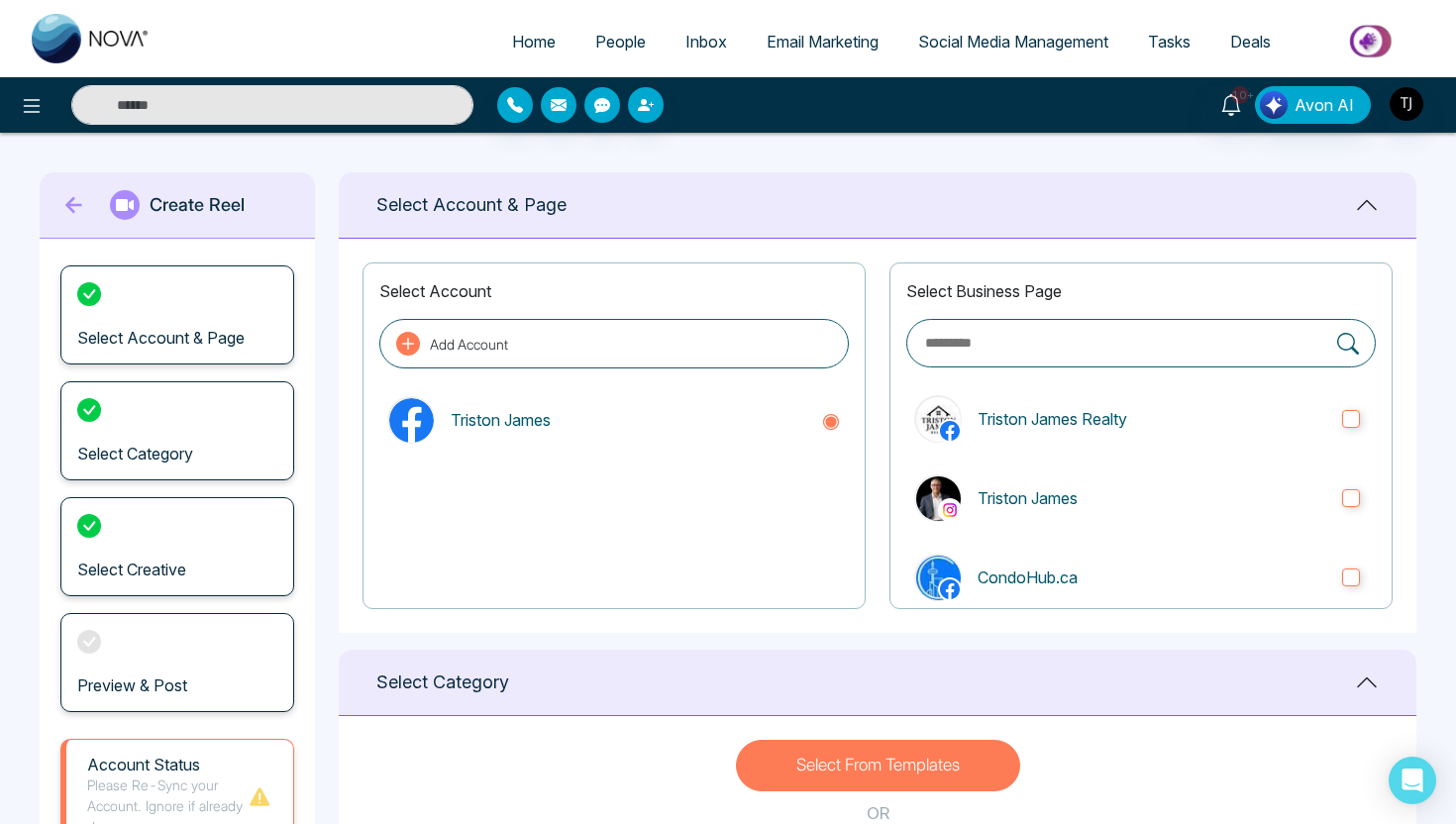 click 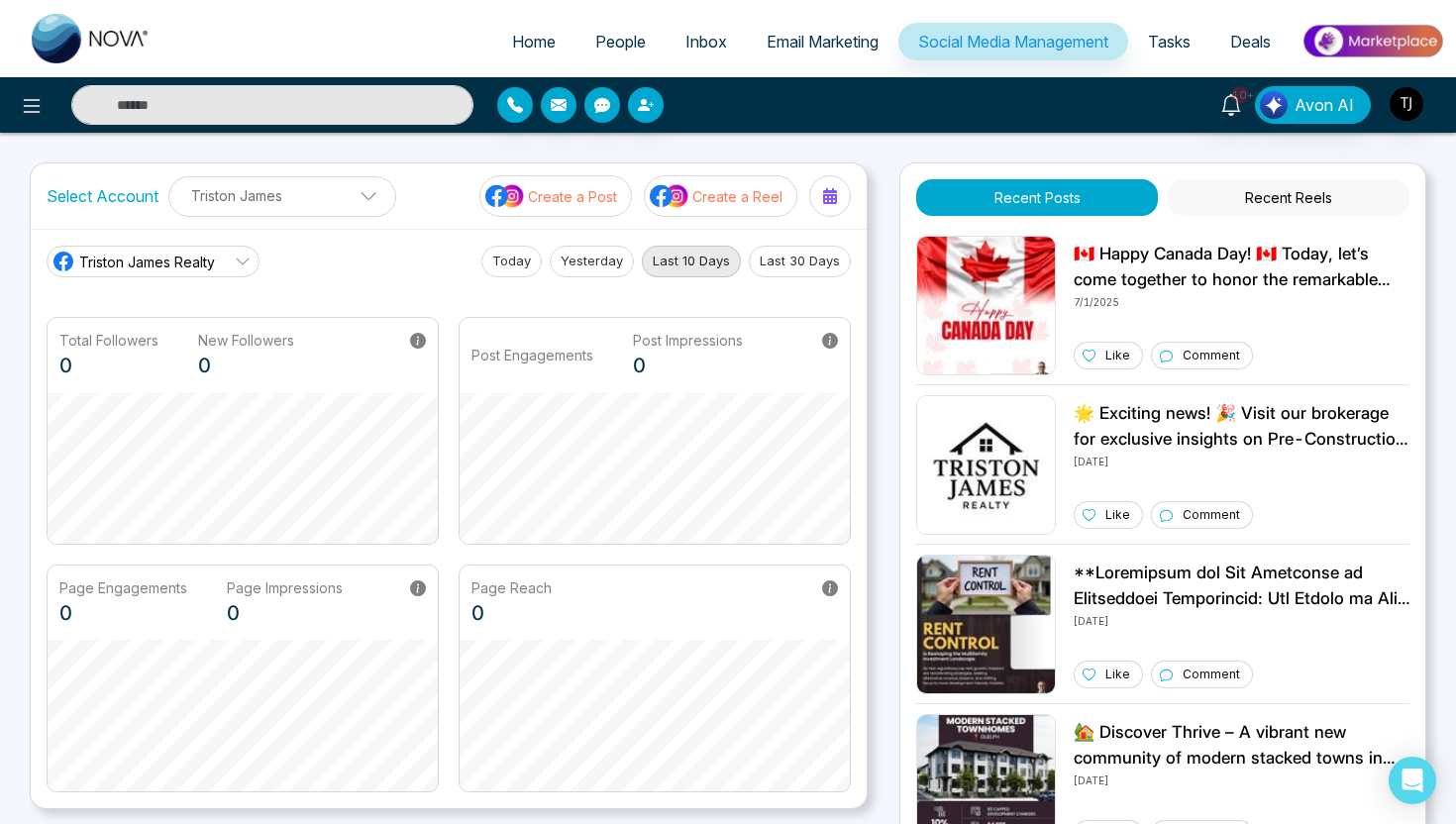 click on "Email Marketing" at bounding box center (822, 42) 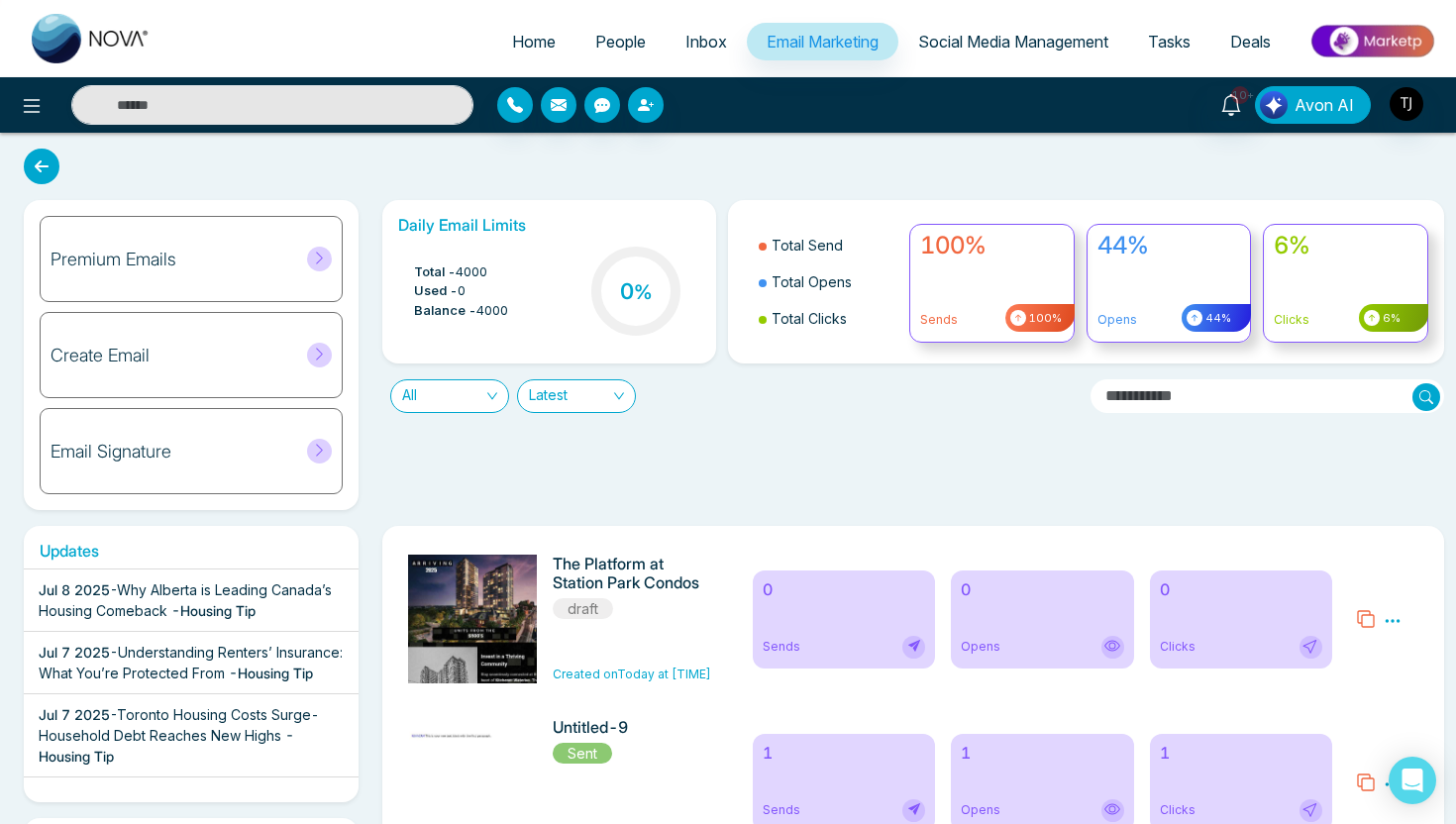 click on "Avon AI" at bounding box center (1324, 105) 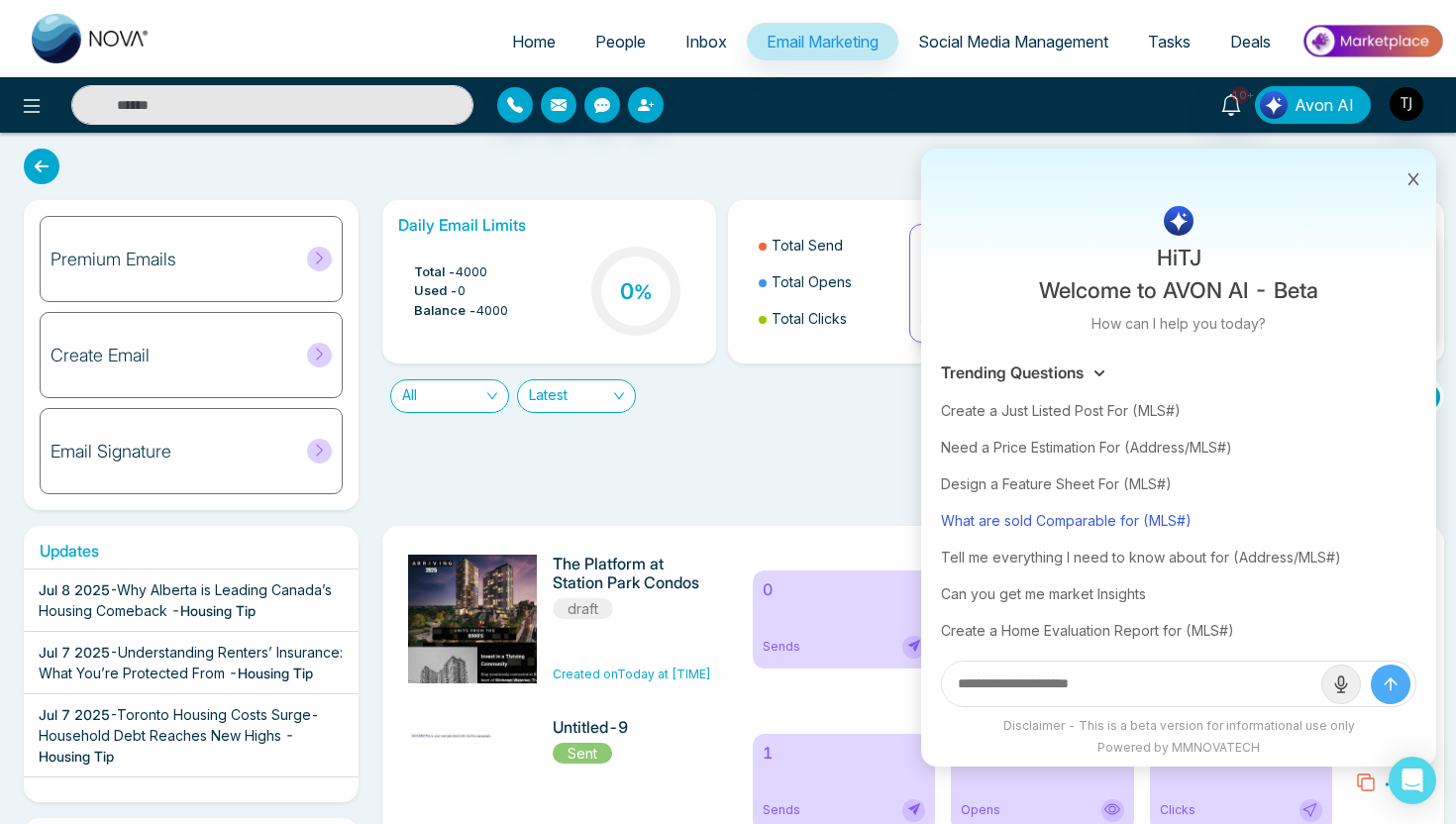 scroll, scrollTop: 45, scrollLeft: 0, axis: vertical 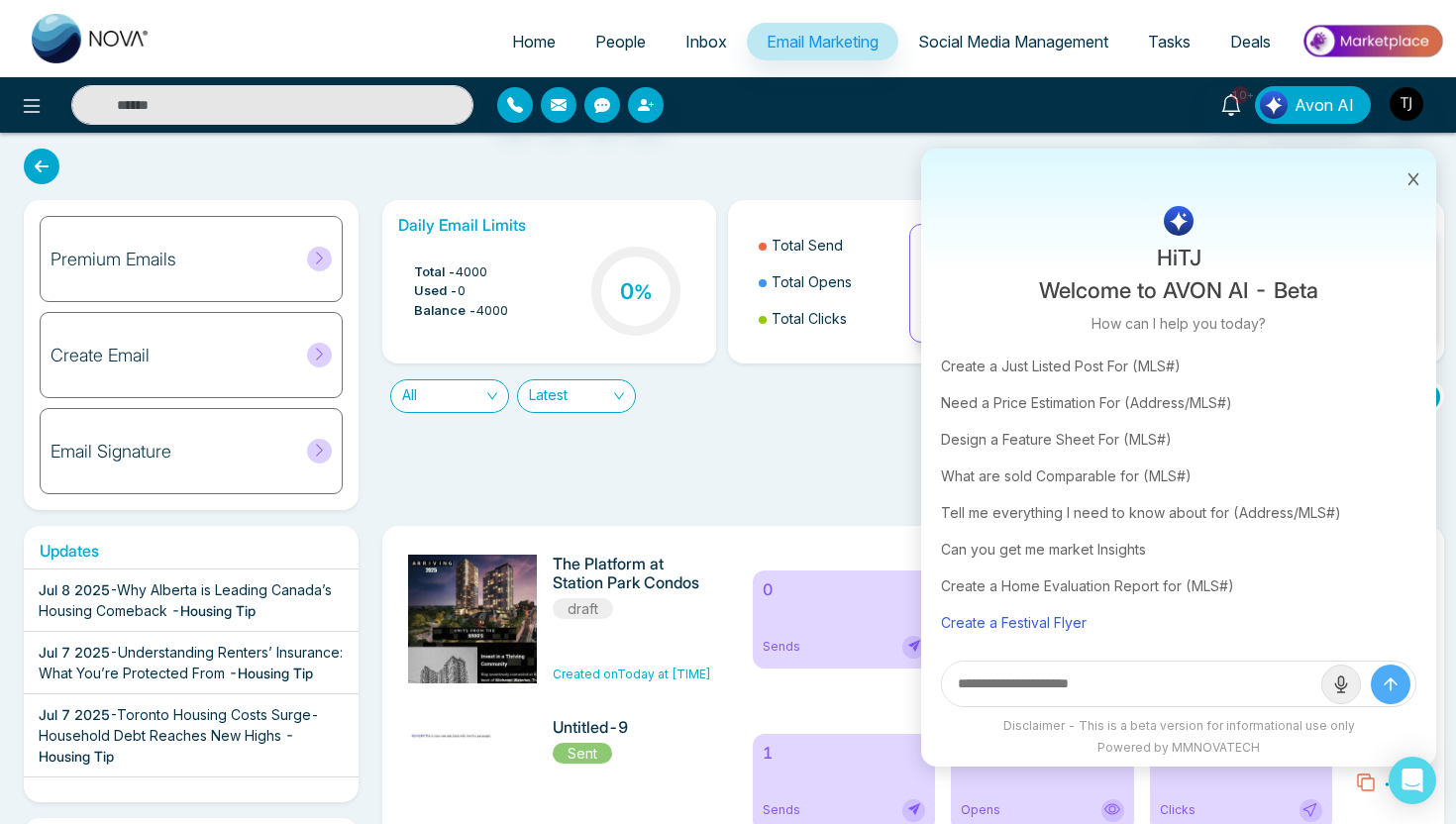click on "Create a Festival Flyer" at bounding box center [1179, 622] 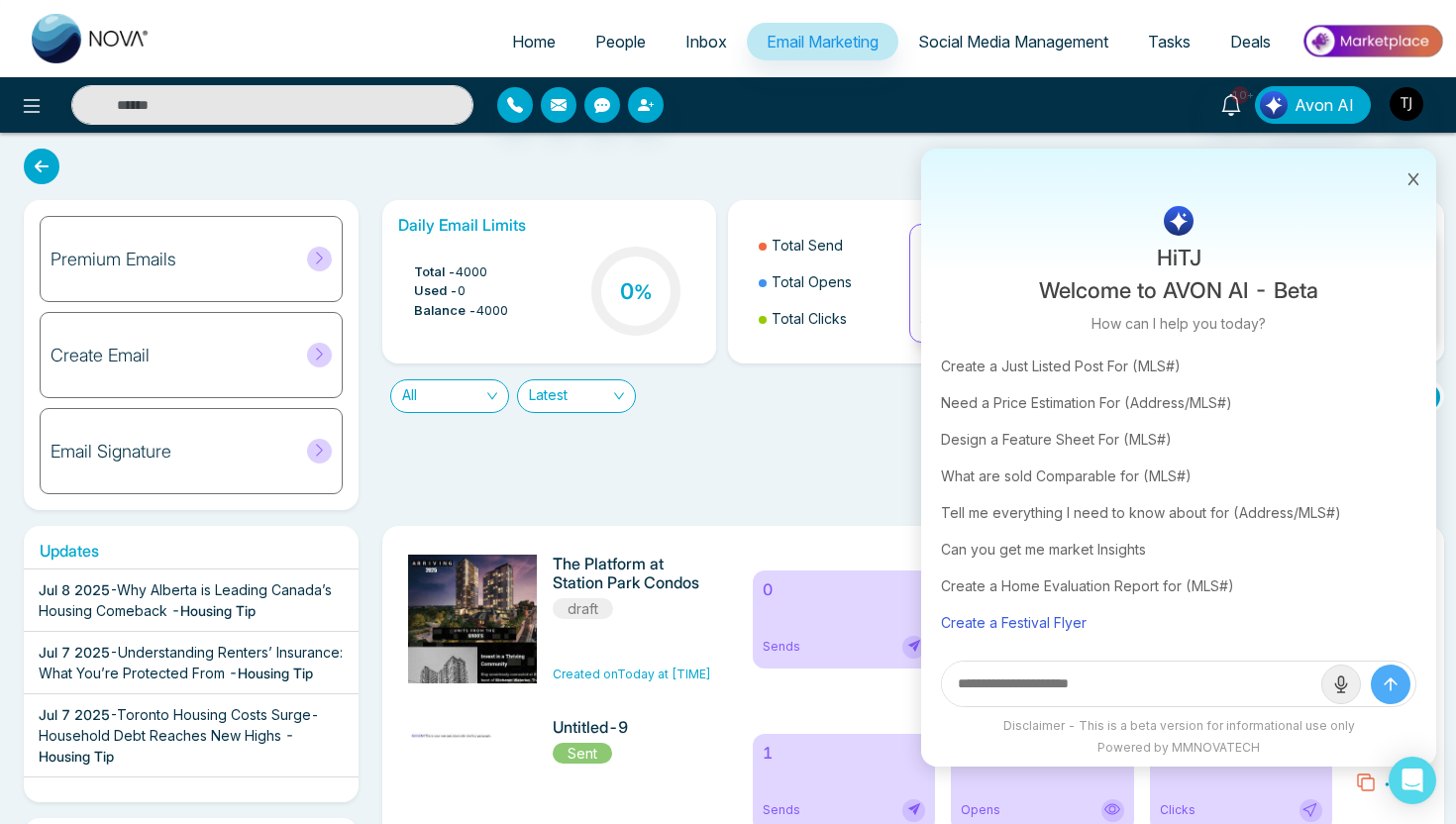 type on "**********" 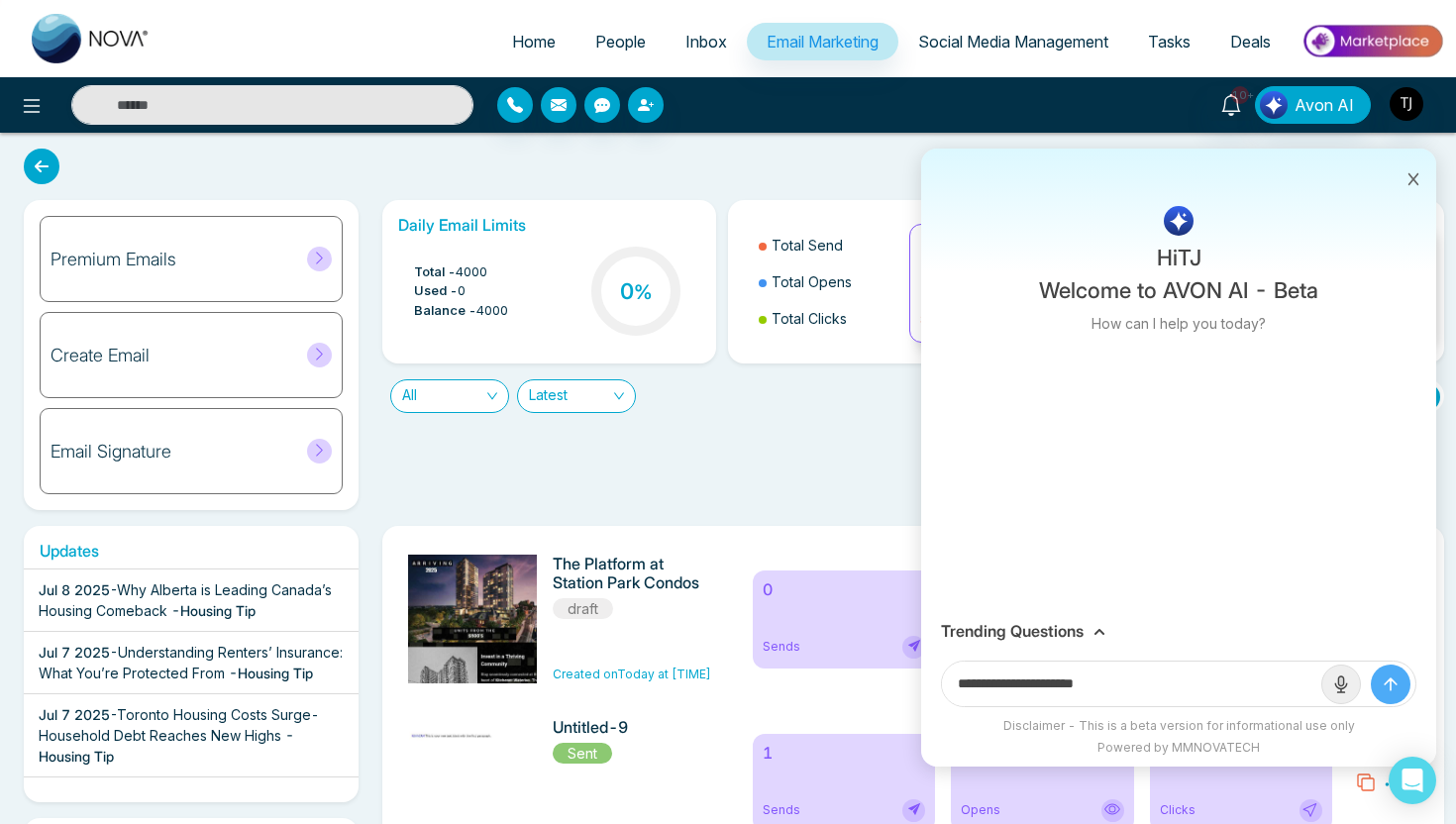 scroll, scrollTop: 0, scrollLeft: 0, axis: both 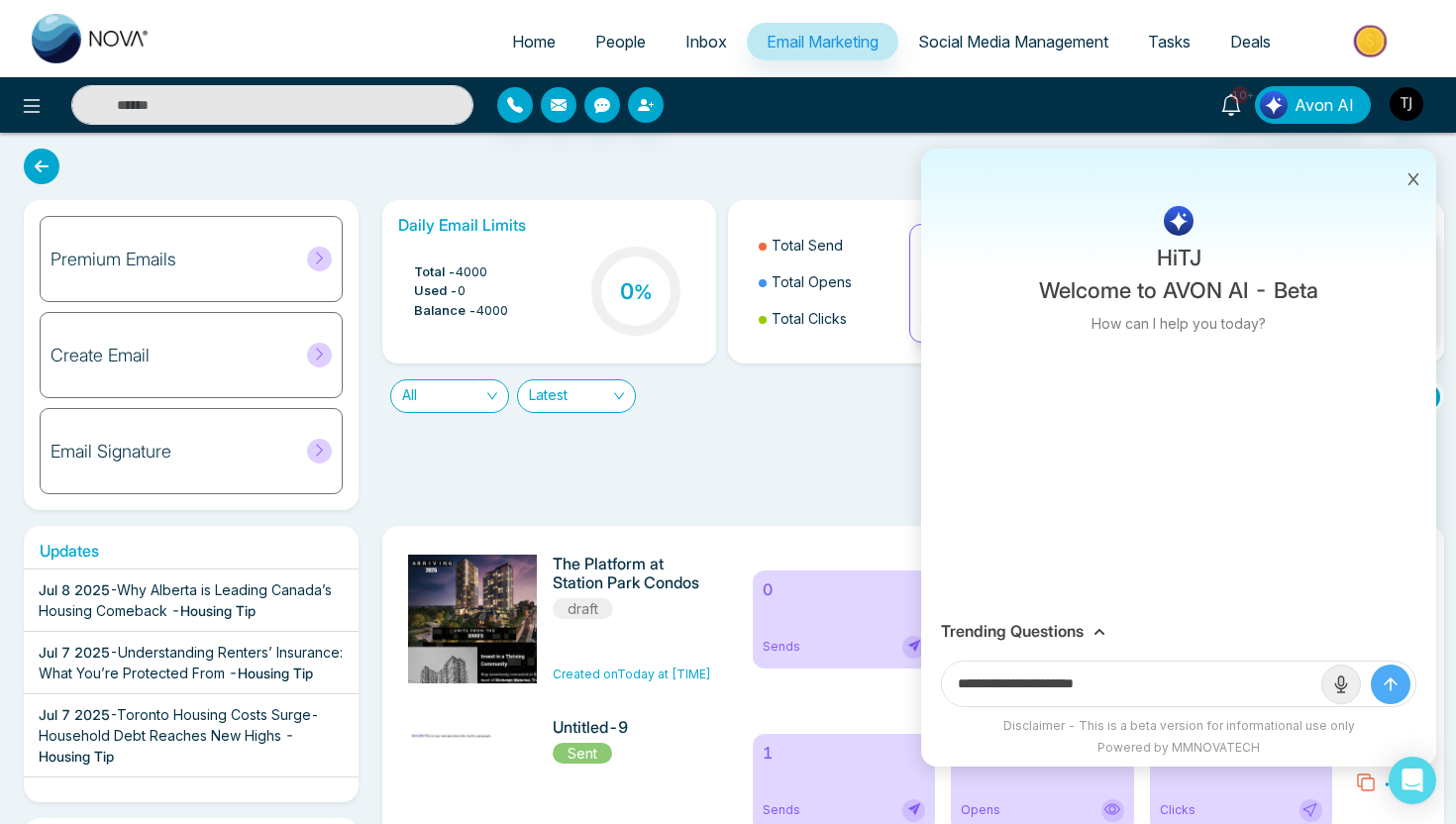 click at bounding box center [1366, 684] 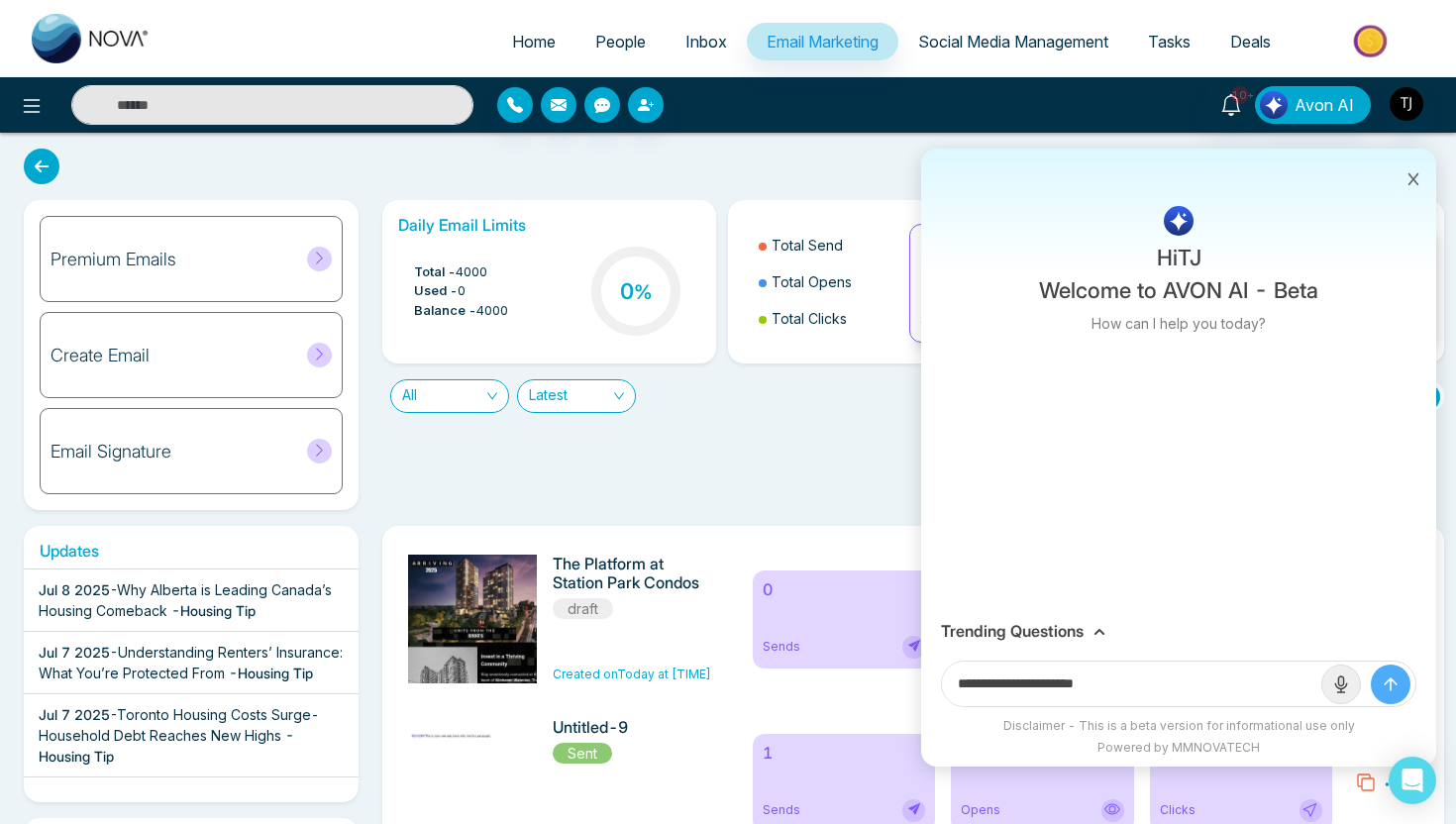 click 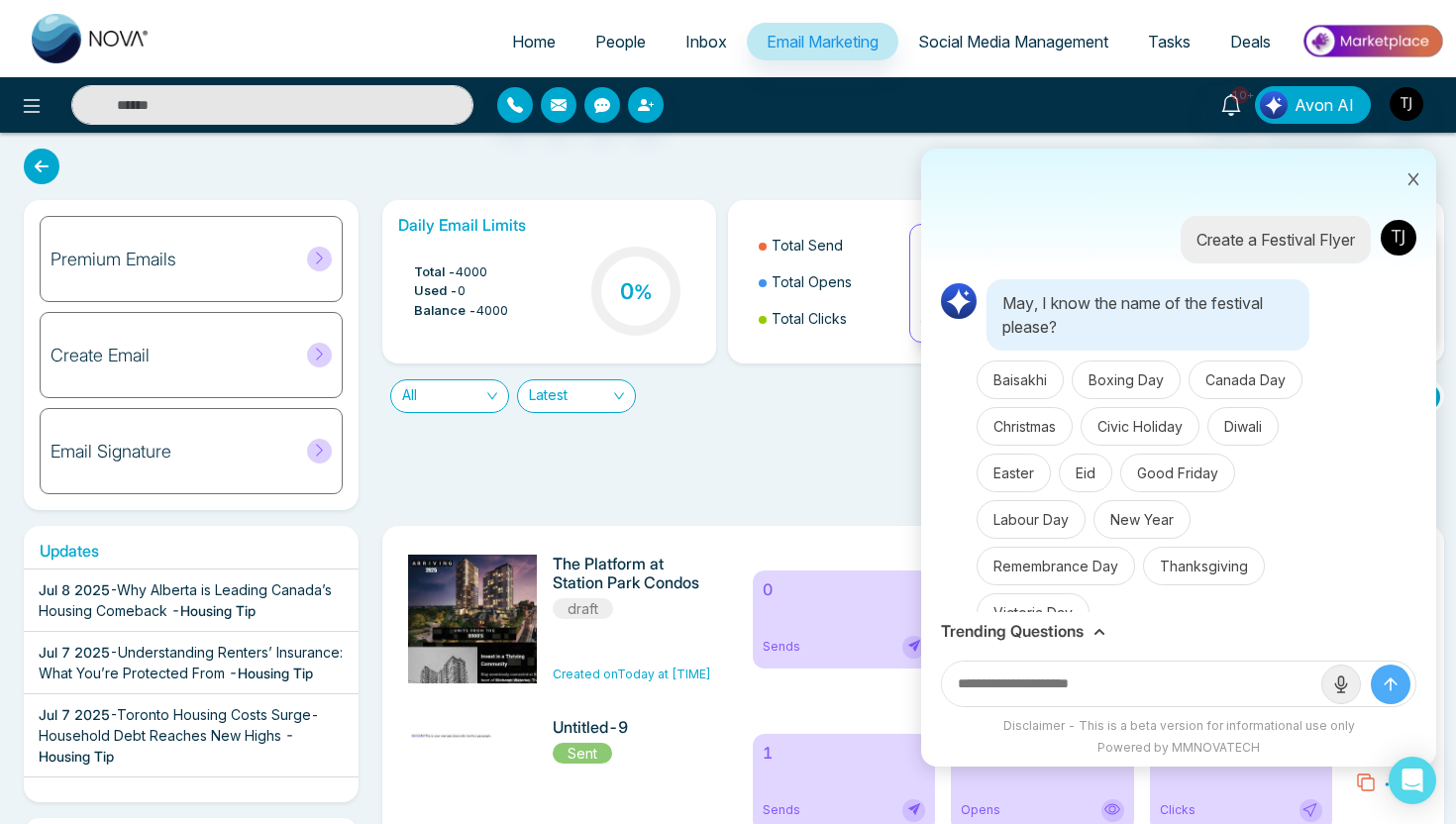 scroll, scrollTop: 36, scrollLeft: 0, axis: vertical 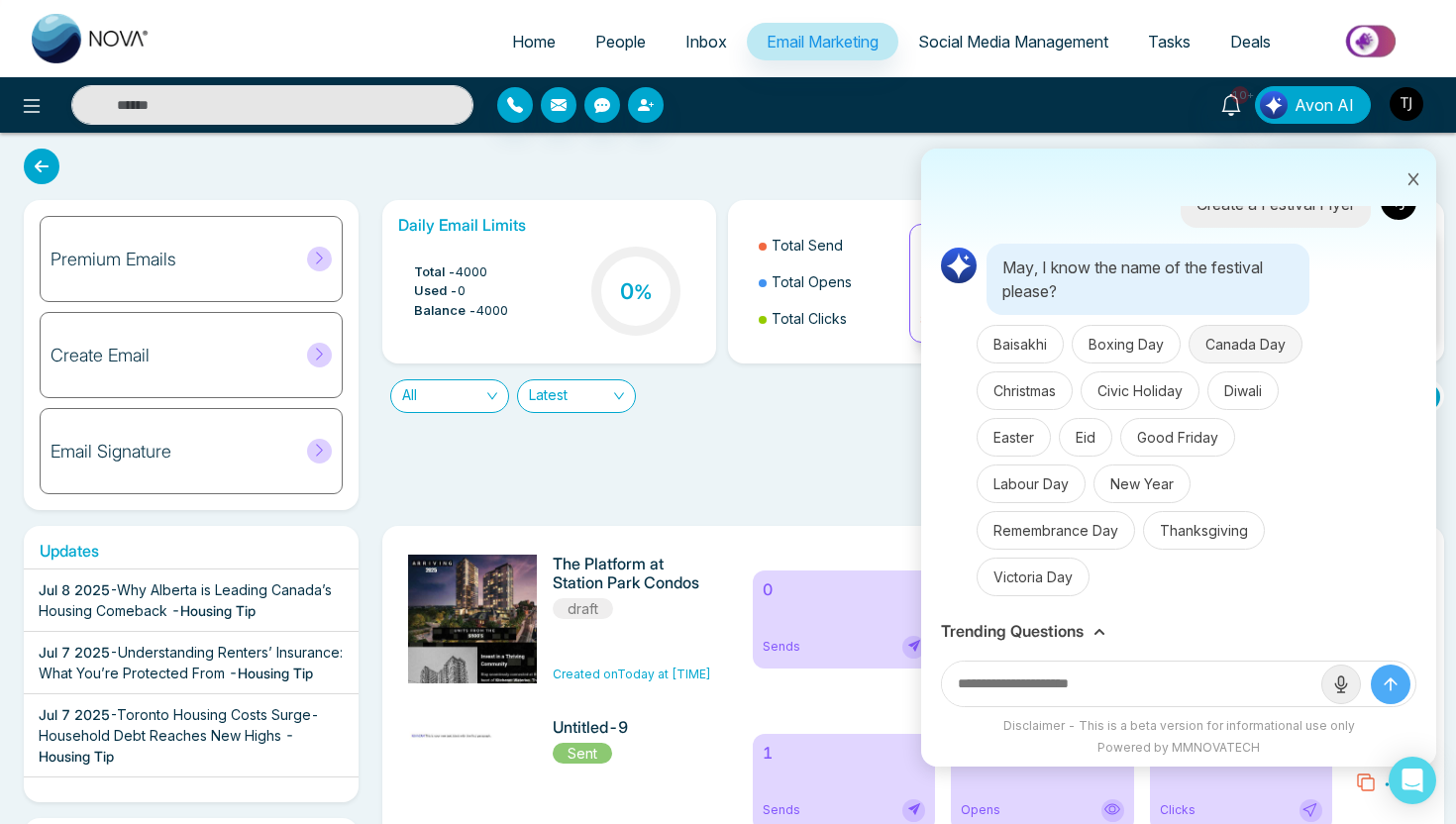 click on "Canada Day" at bounding box center (1245, 344) 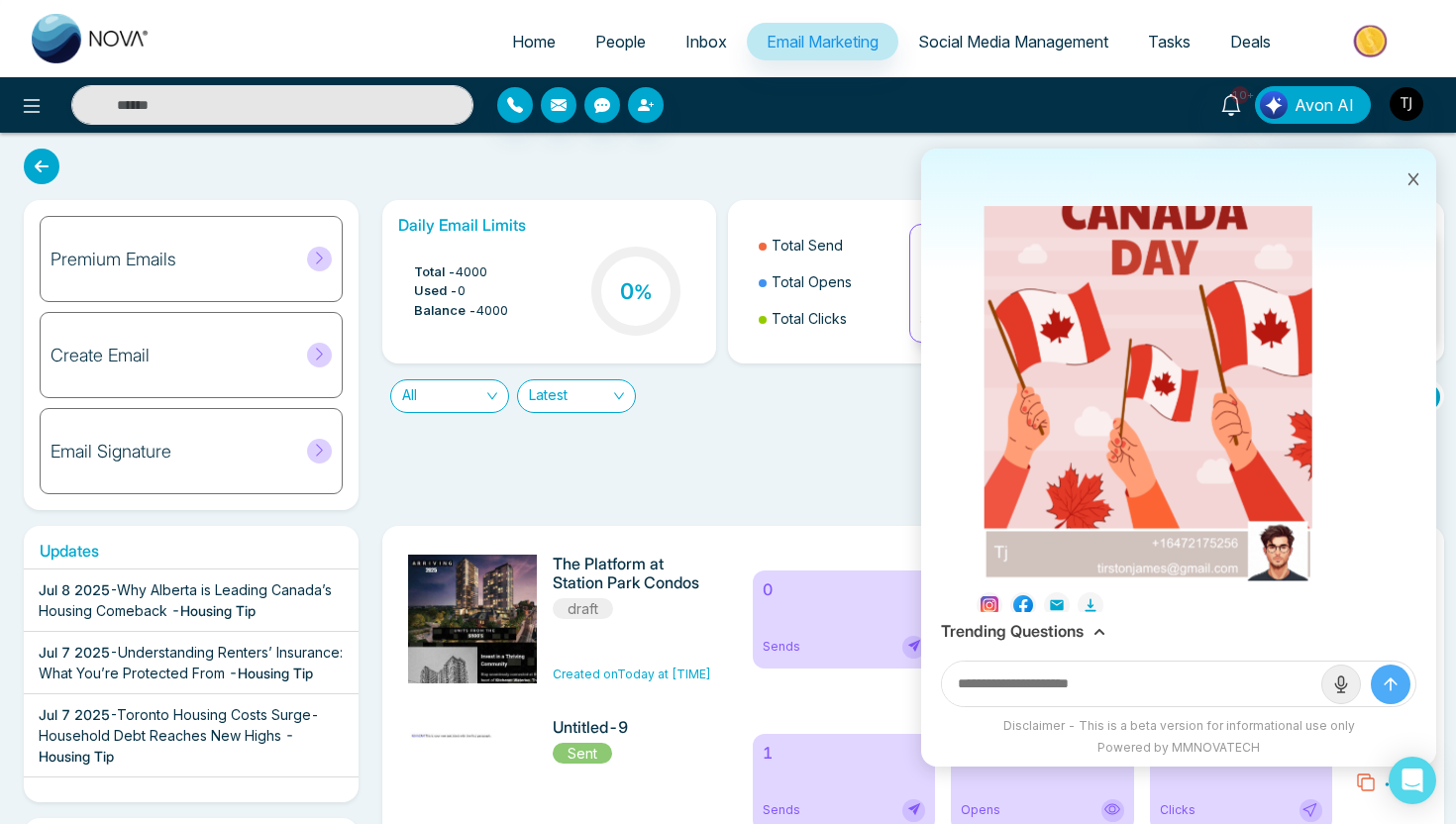 scroll, scrollTop: 734, scrollLeft: 0, axis: vertical 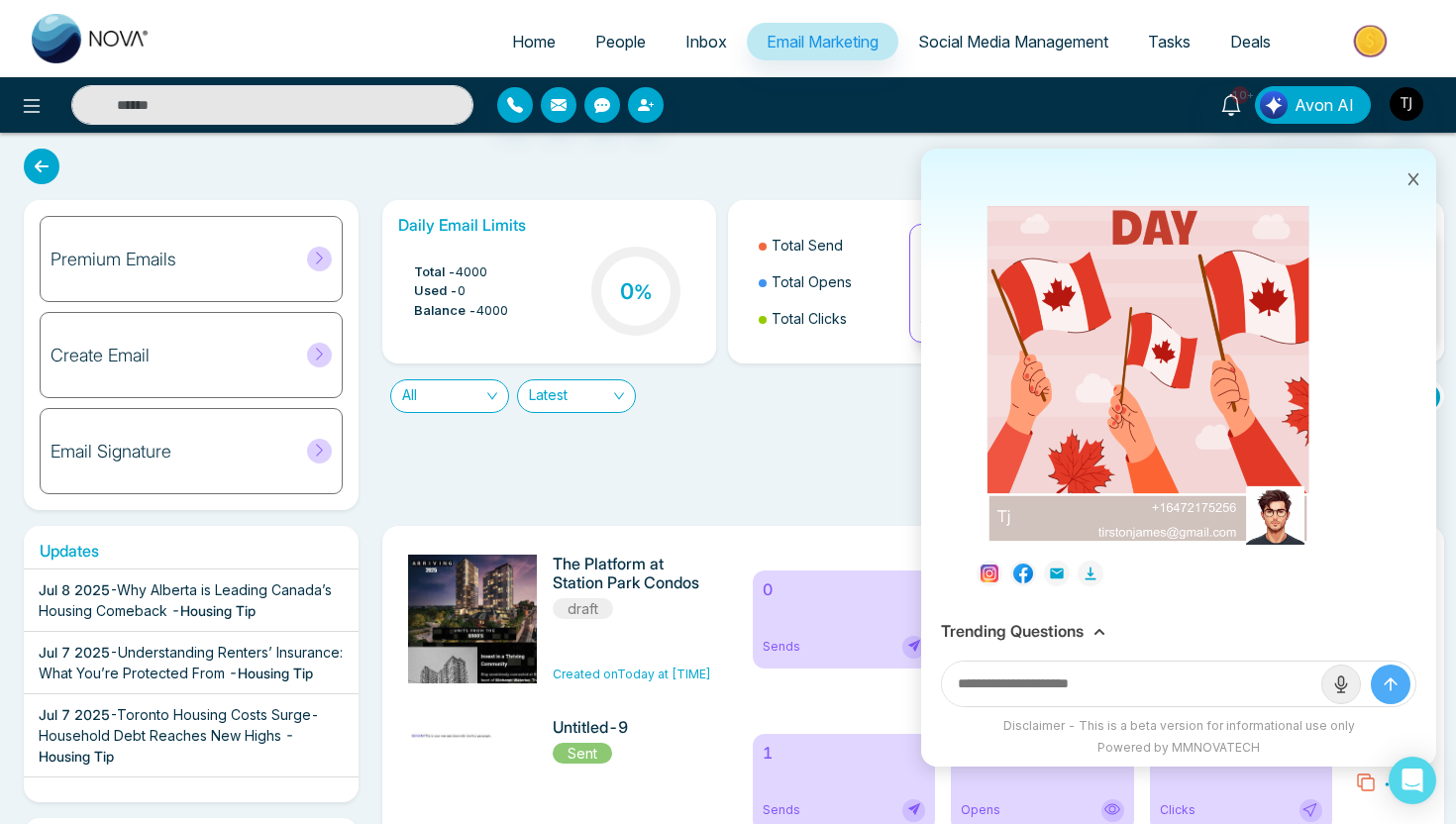 click on "Trending Questions" at bounding box center [1012, 631] 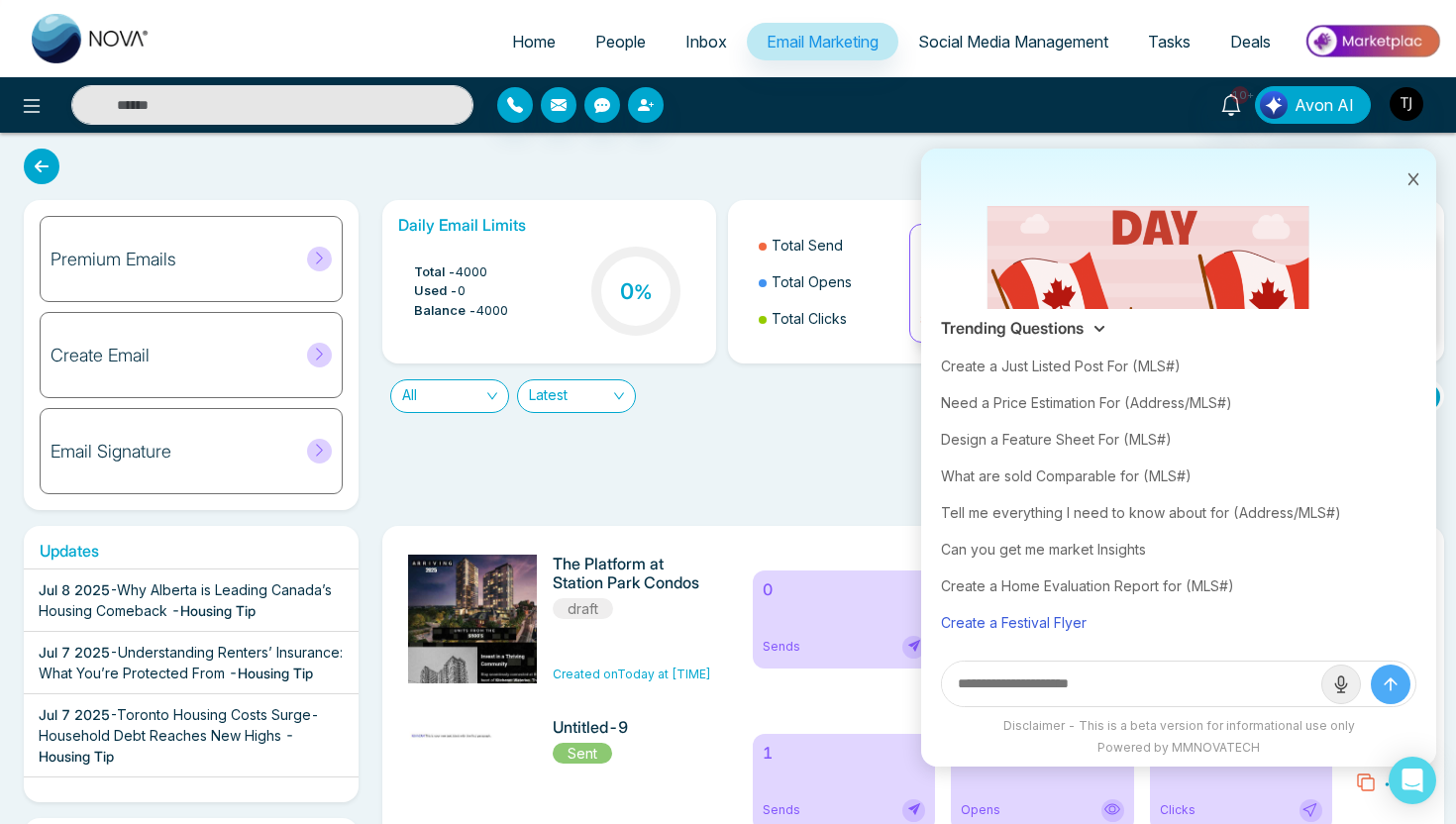 click on "Create a Festival Flyer" at bounding box center [1179, 622] 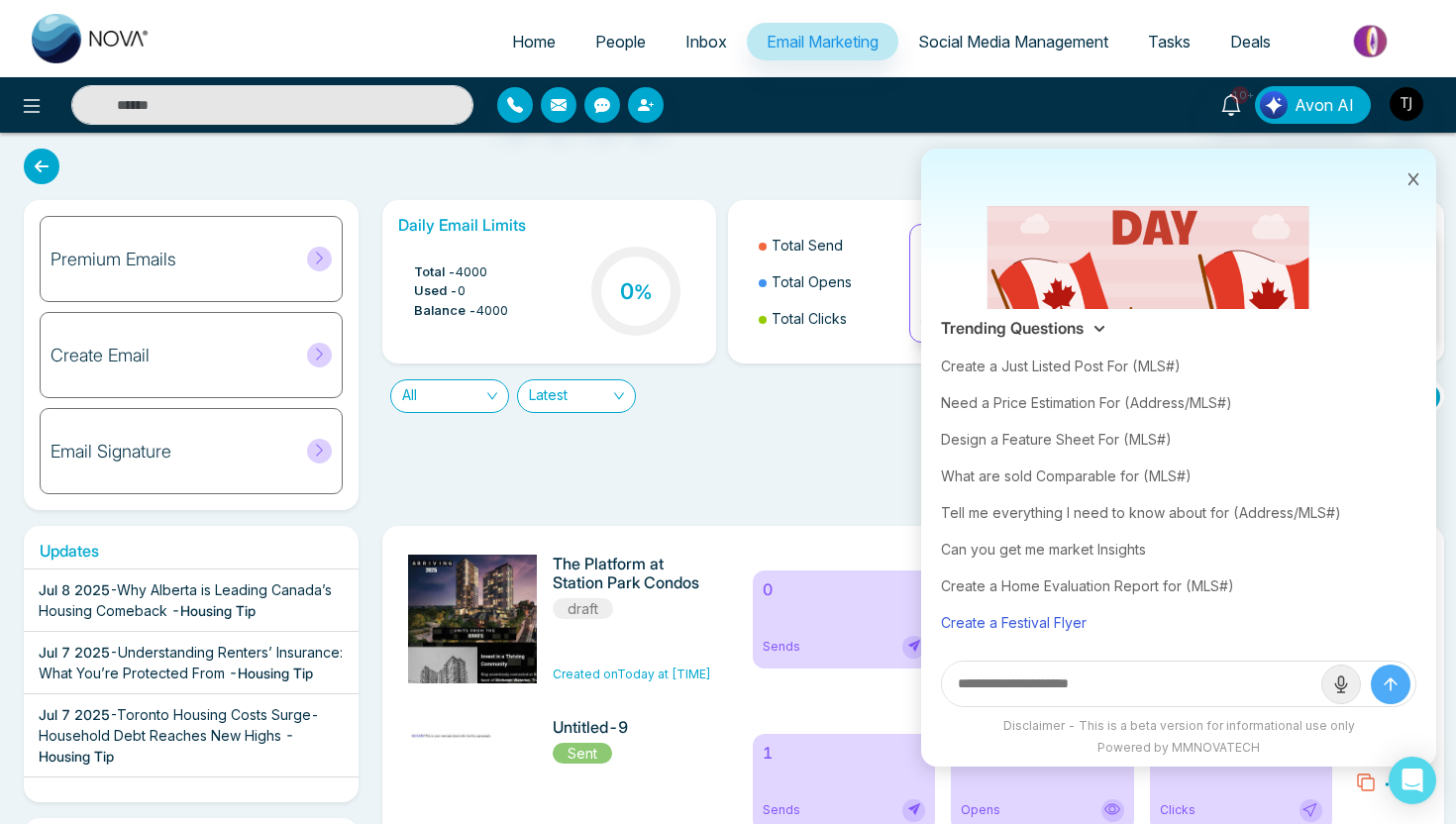 type on "**********" 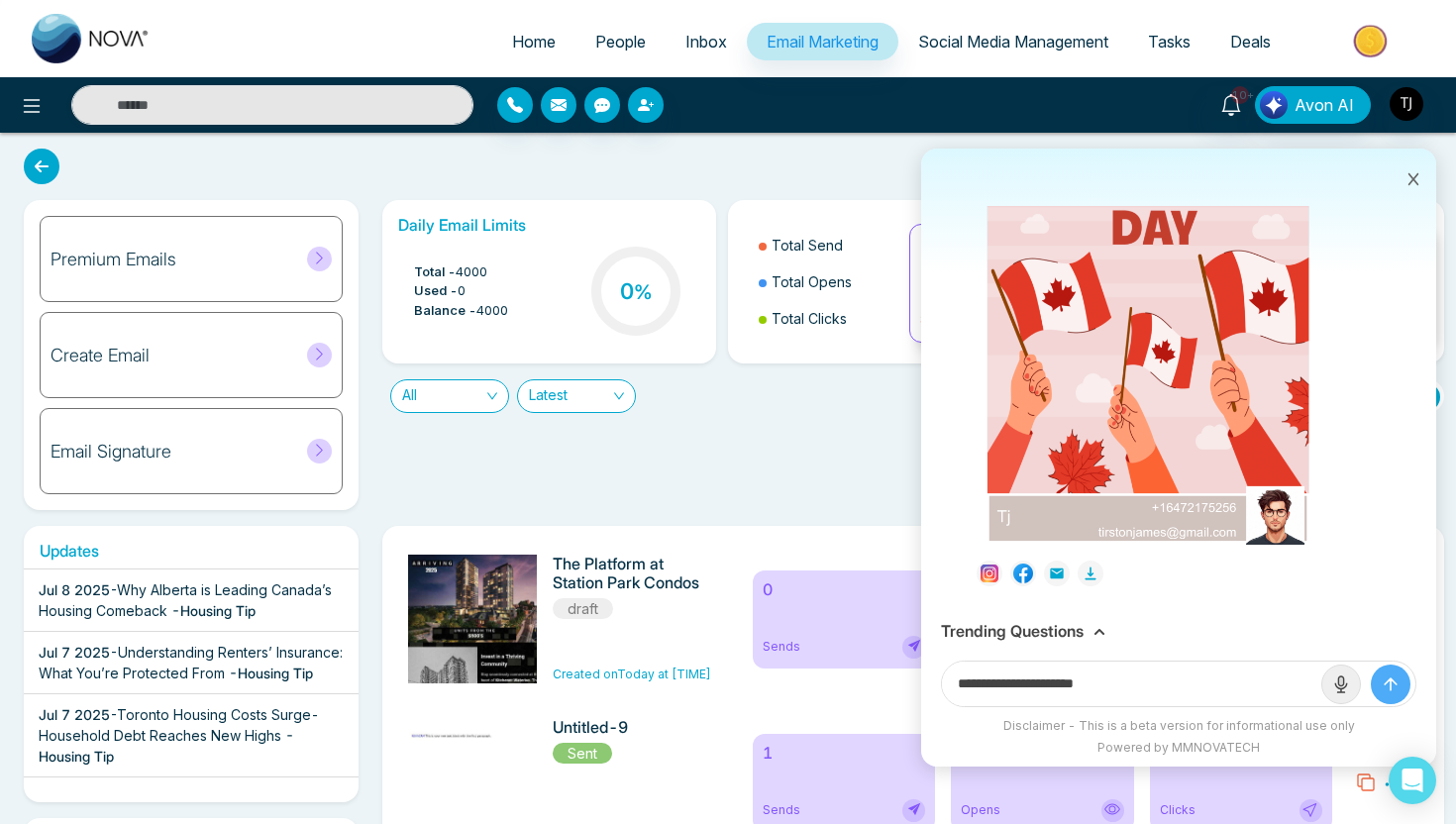 click at bounding box center (1391, 684) 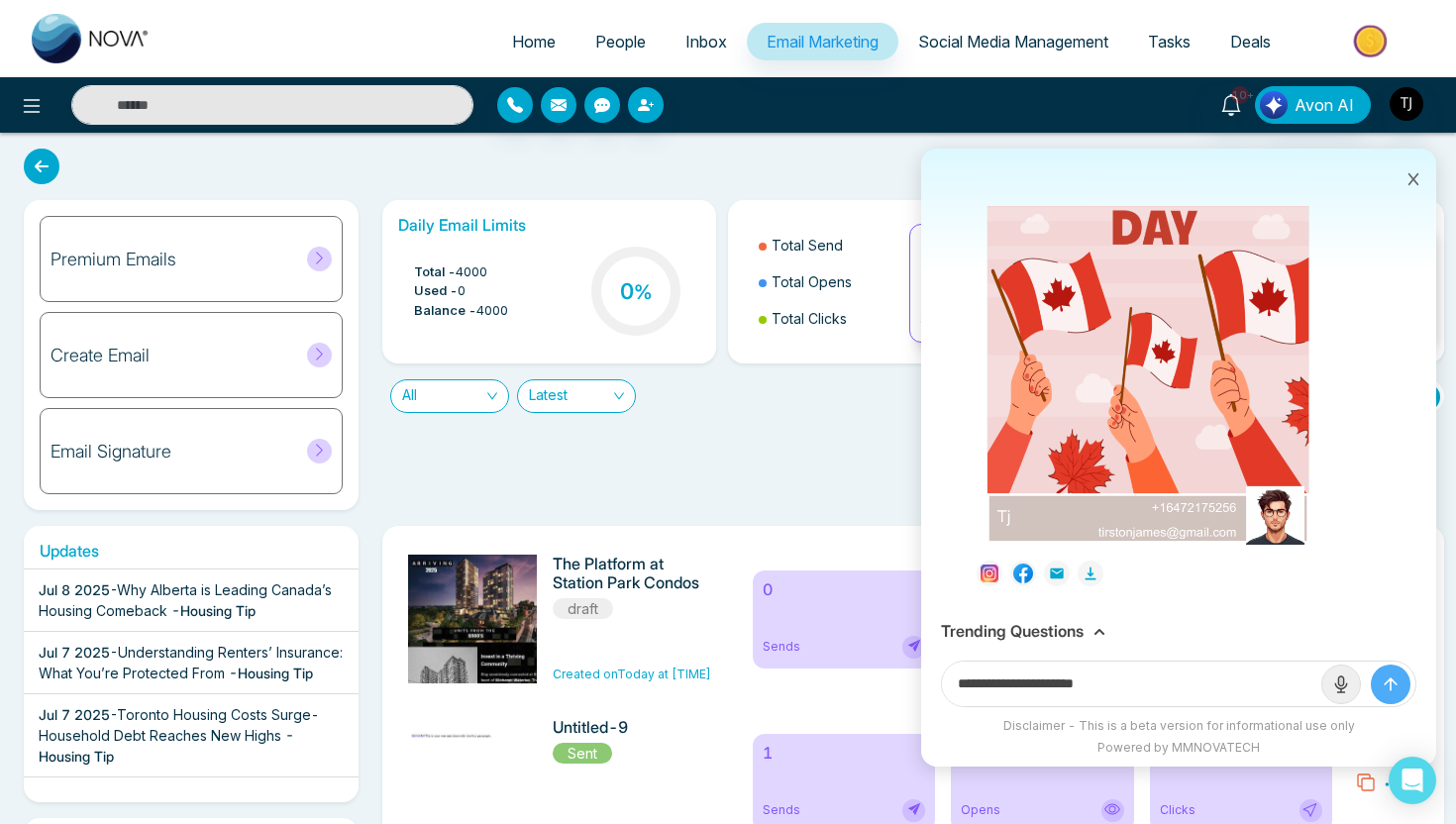type 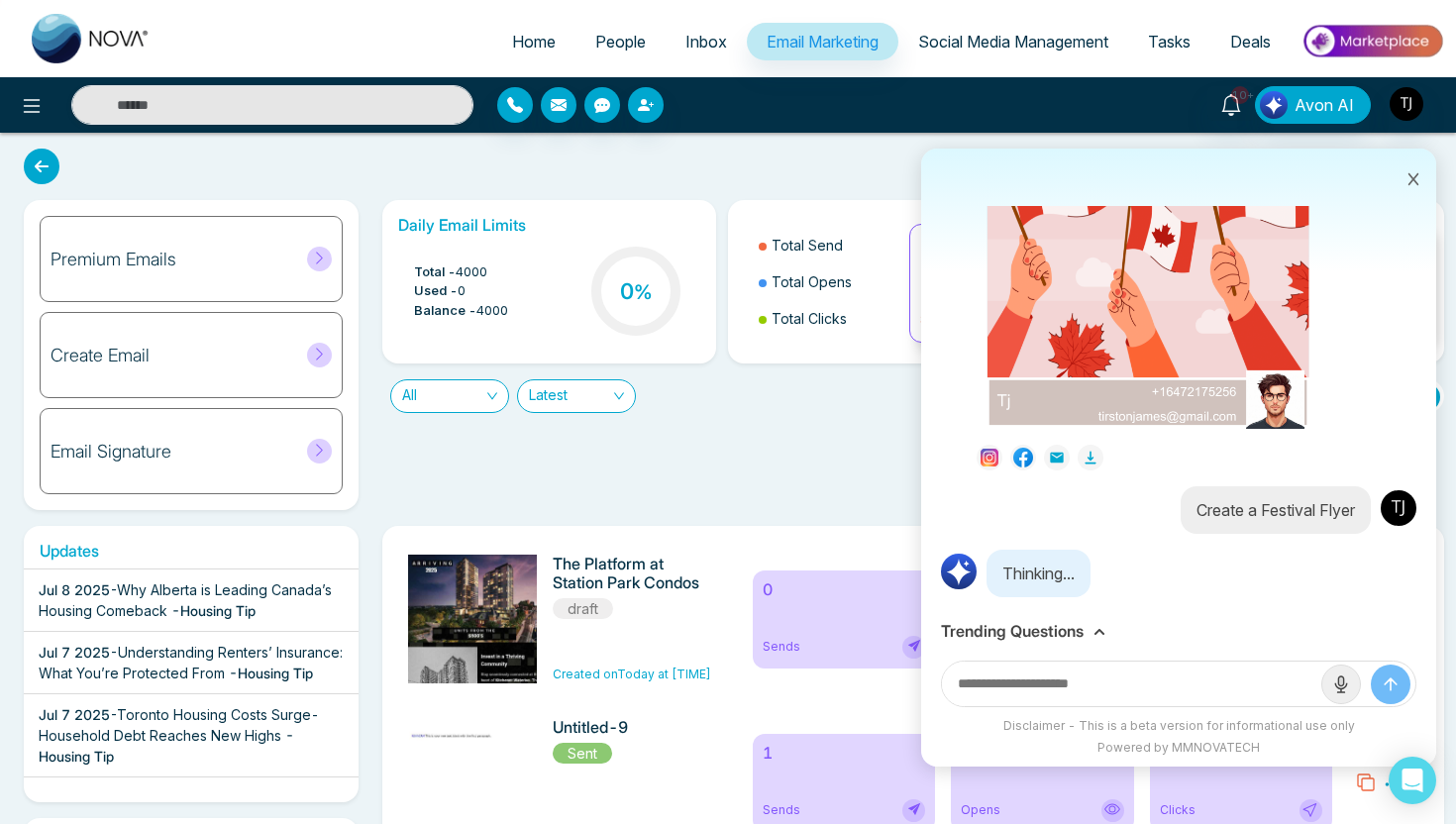 scroll, scrollTop: 852, scrollLeft: 0, axis: vertical 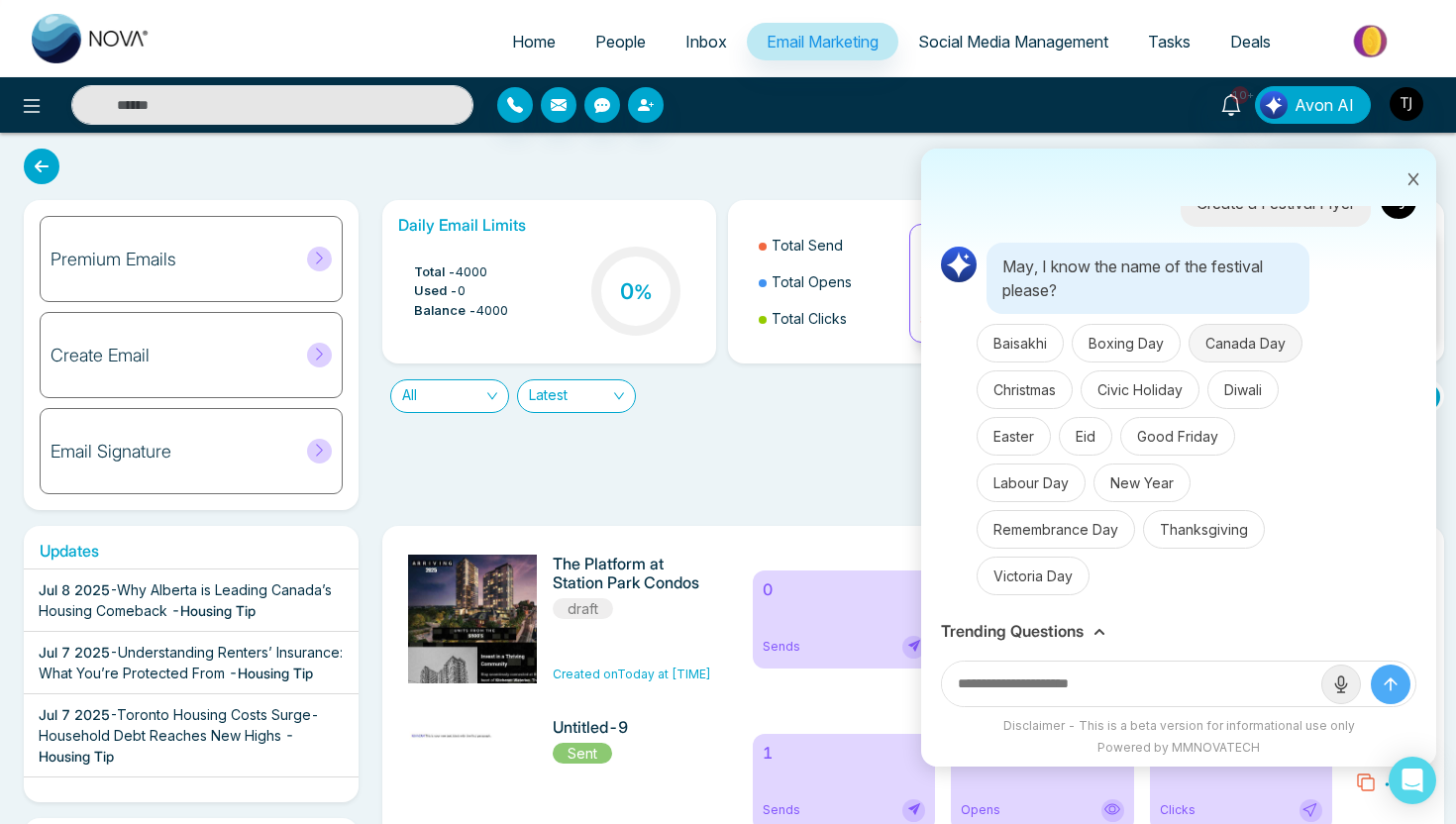 click on "Canada Day" at bounding box center [1245, 343] 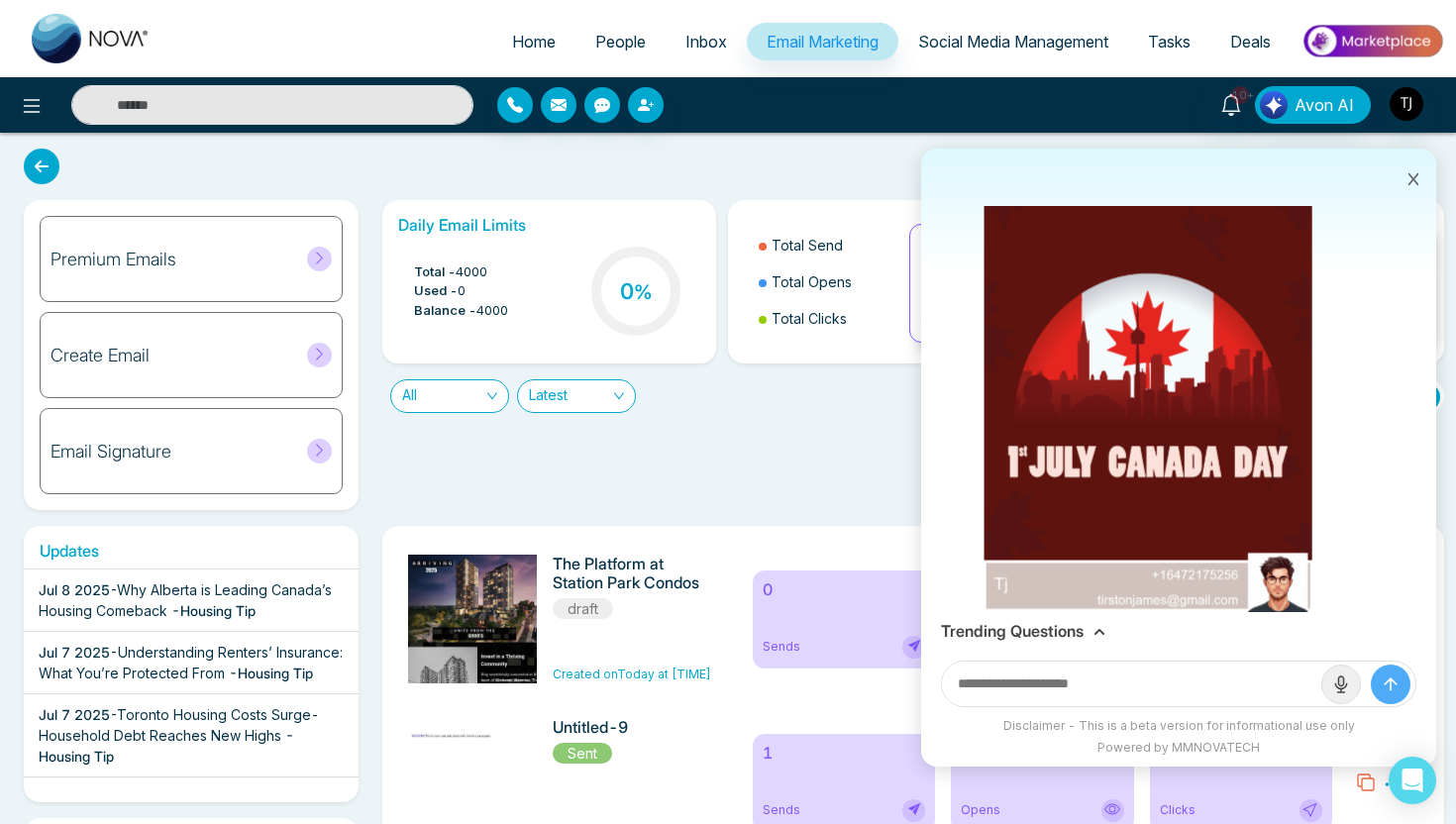 scroll, scrollTop: 1799, scrollLeft: 0, axis: vertical 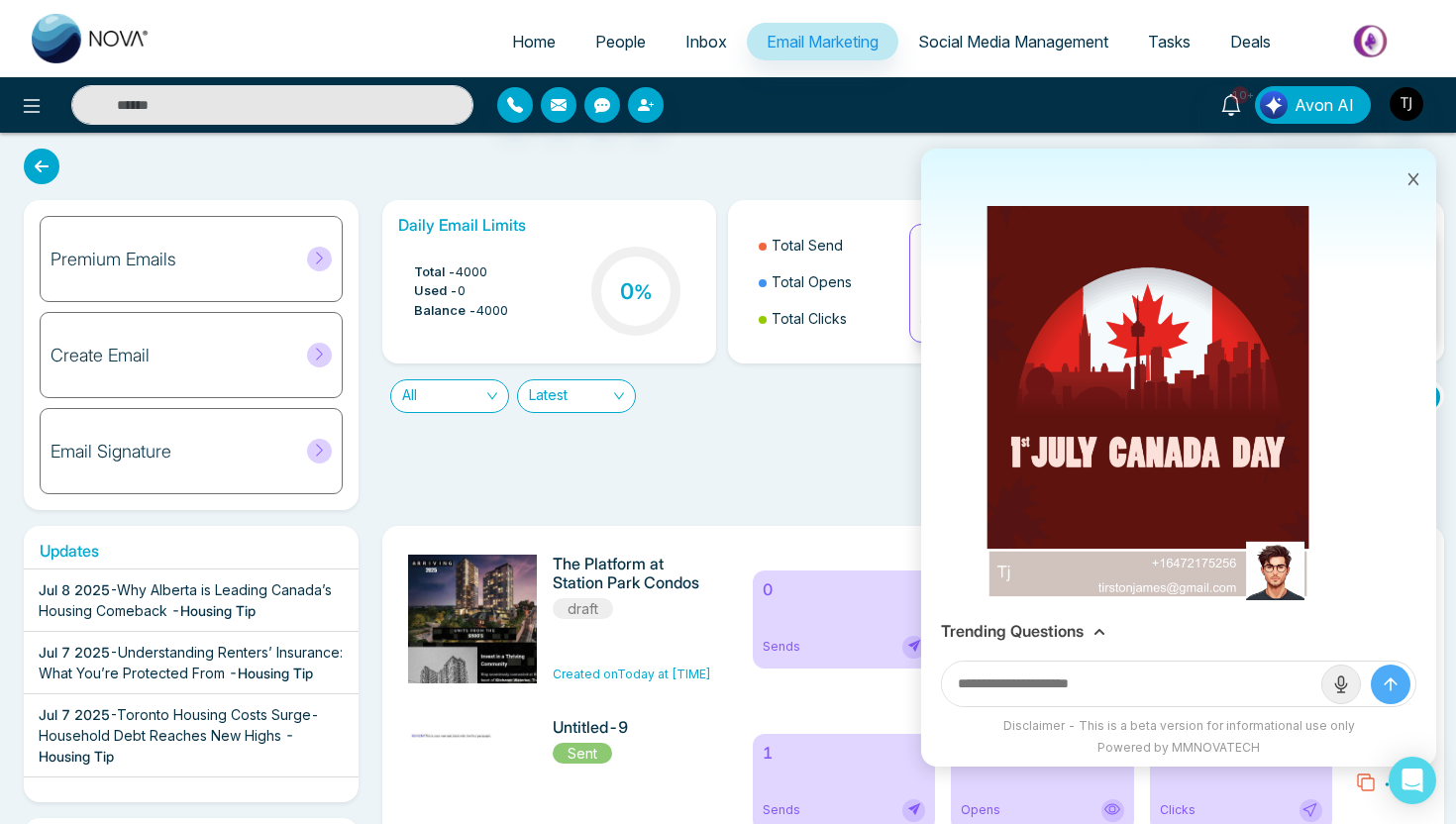 click 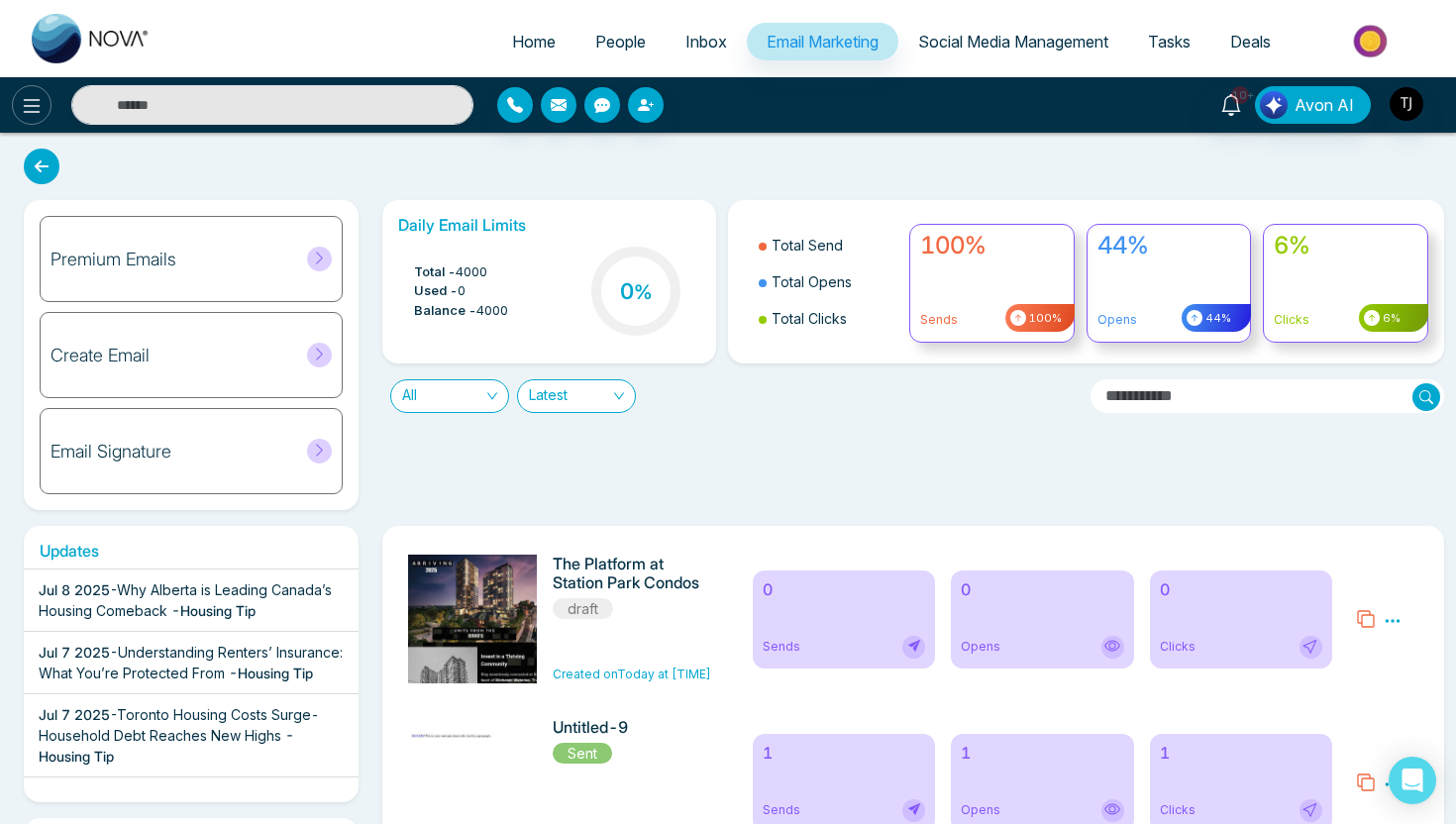 click at bounding box center (32, 105) 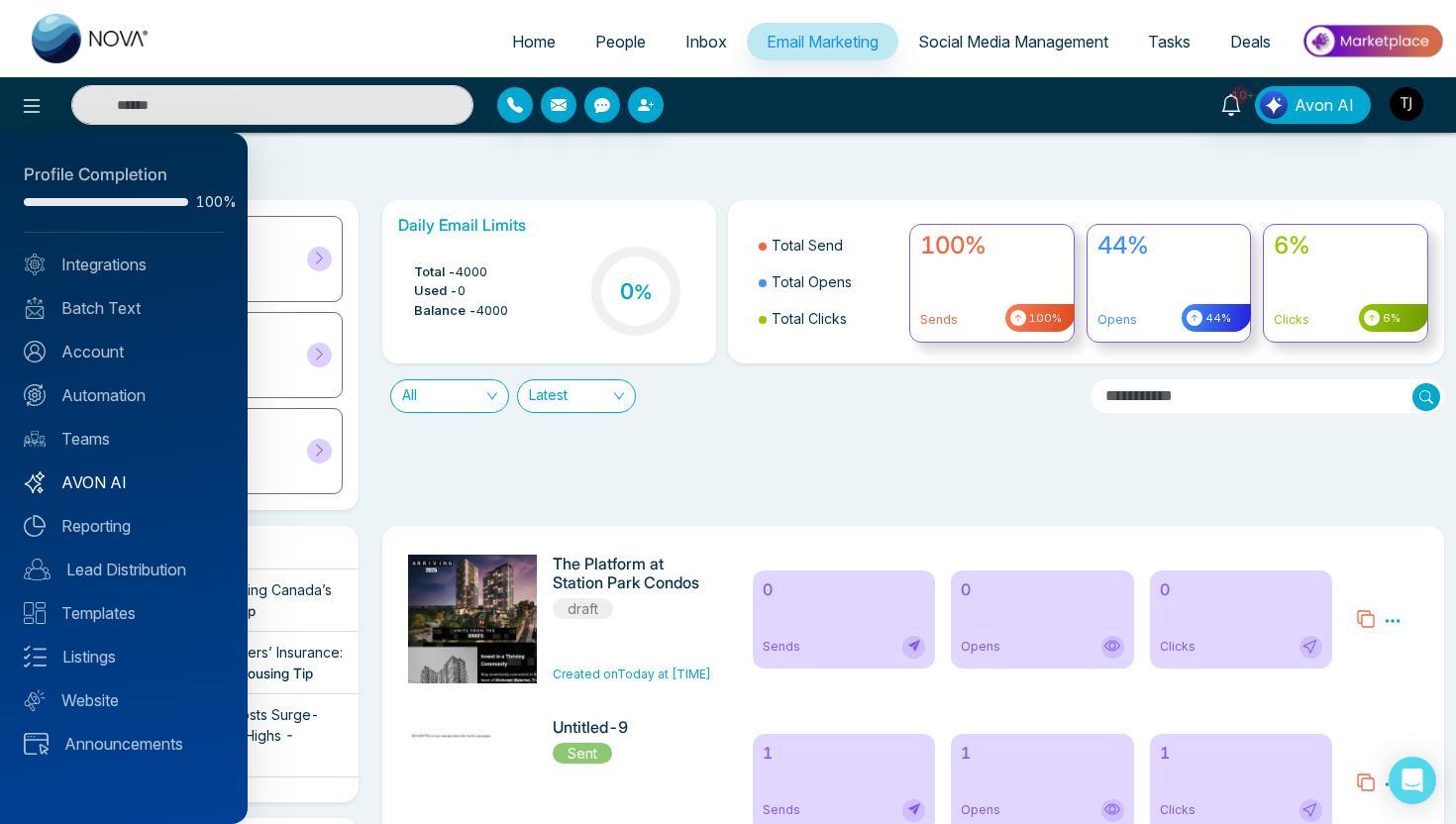 click on "AVON AI" at bounding box center [124, 482] 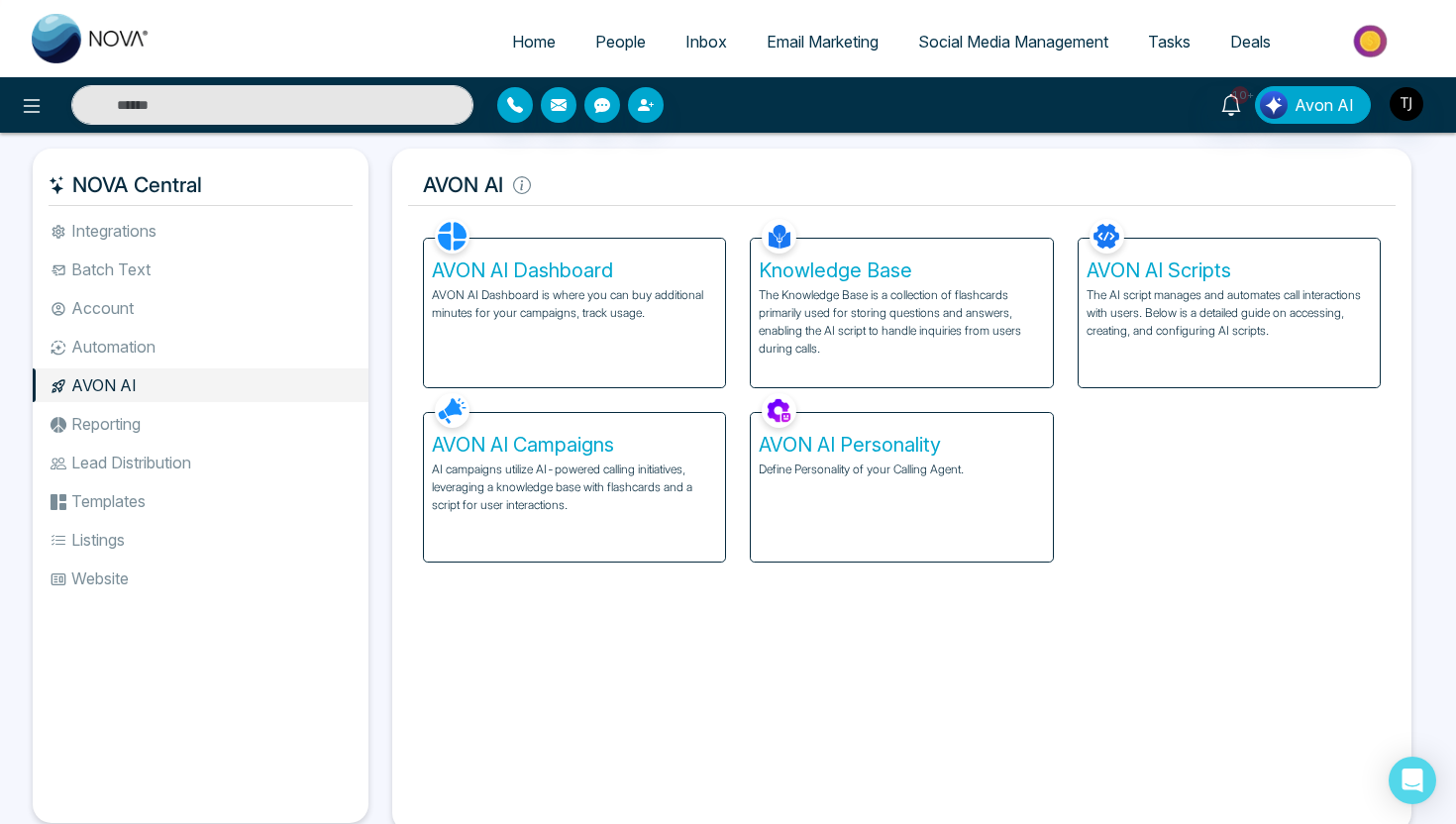 click on "AI campaigns utilize AI-powered calling initiatives, leveraging a knowledge base with flashcards and a script for user interactions." at bounding box center (574, 487) 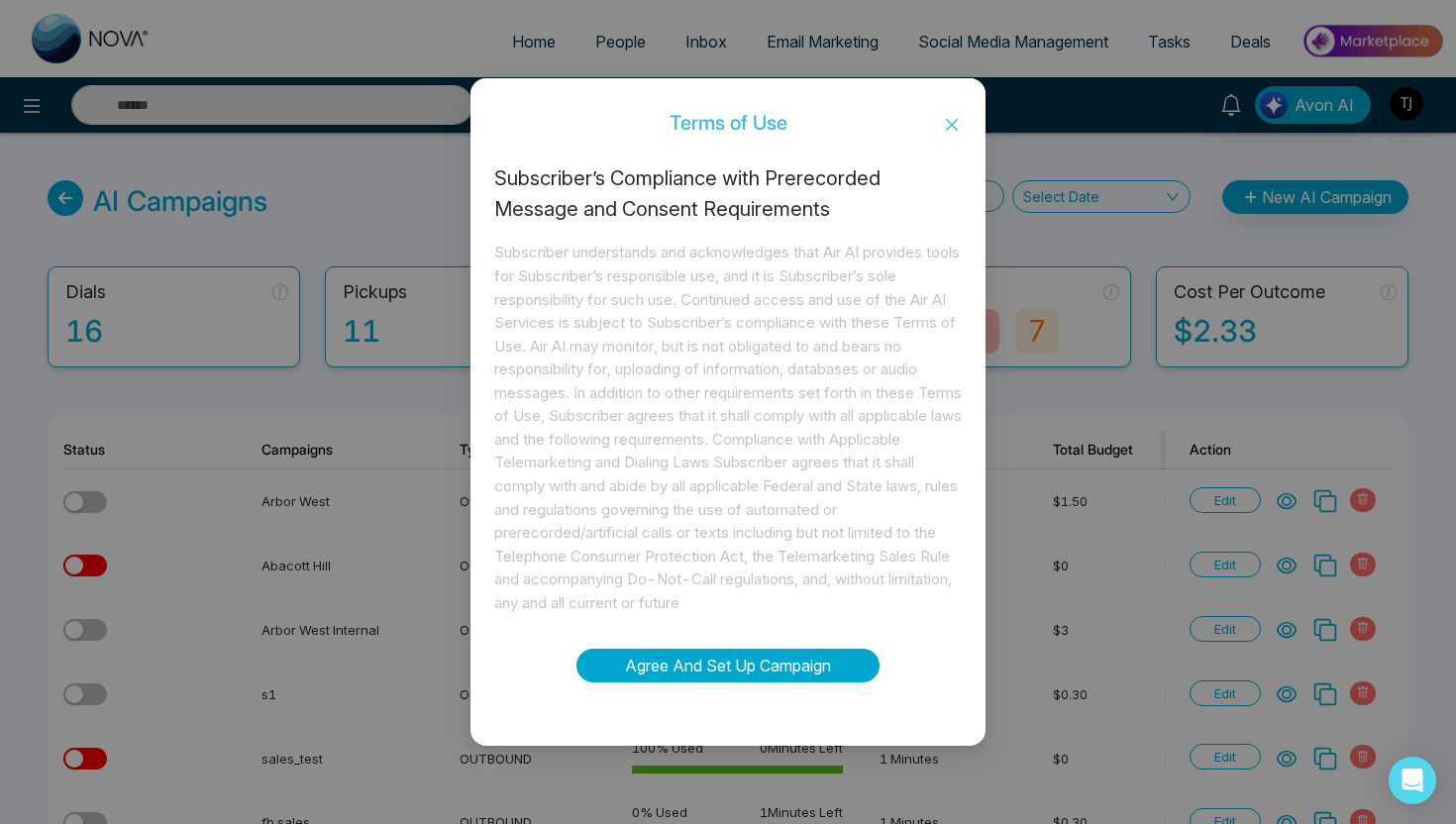 click on "Agree And Set Up Campaign" at bounding box center [728, 666] 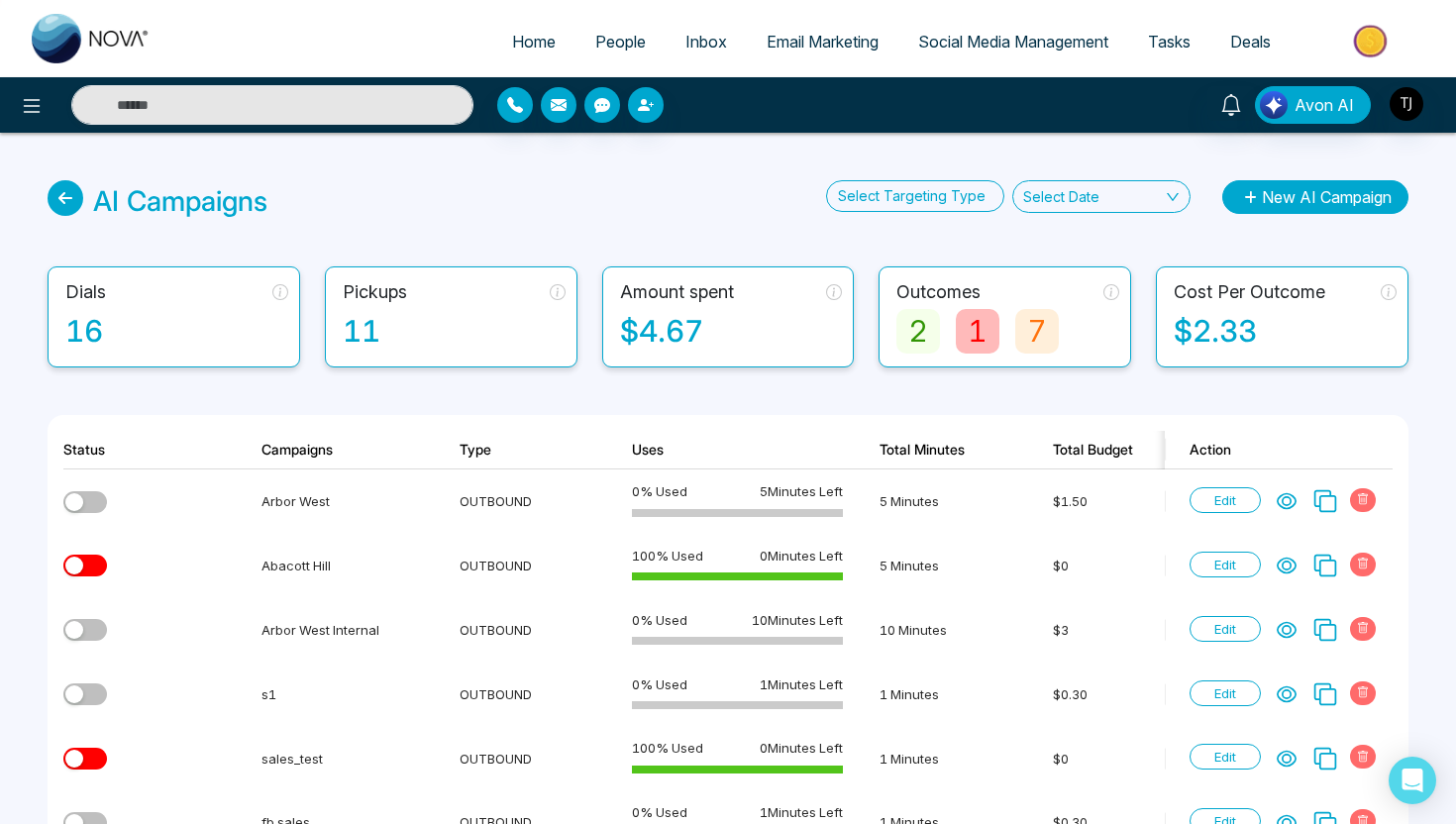 click on "Select Targeting Type Select Date  New AI Campaign" at bounding box center [1117, 201] 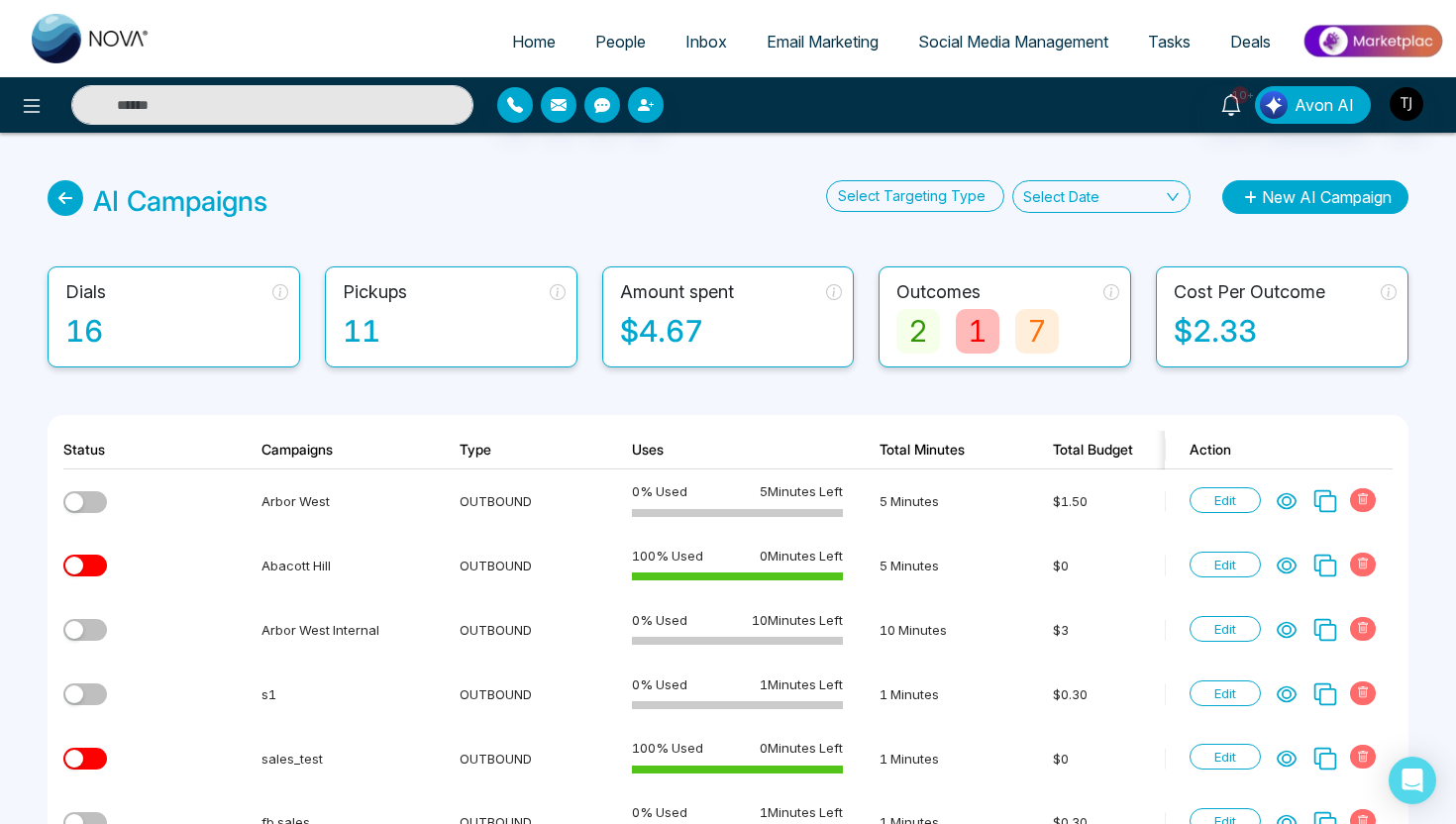 click on "New AI Campaign" at bounding box center [1315, 197] 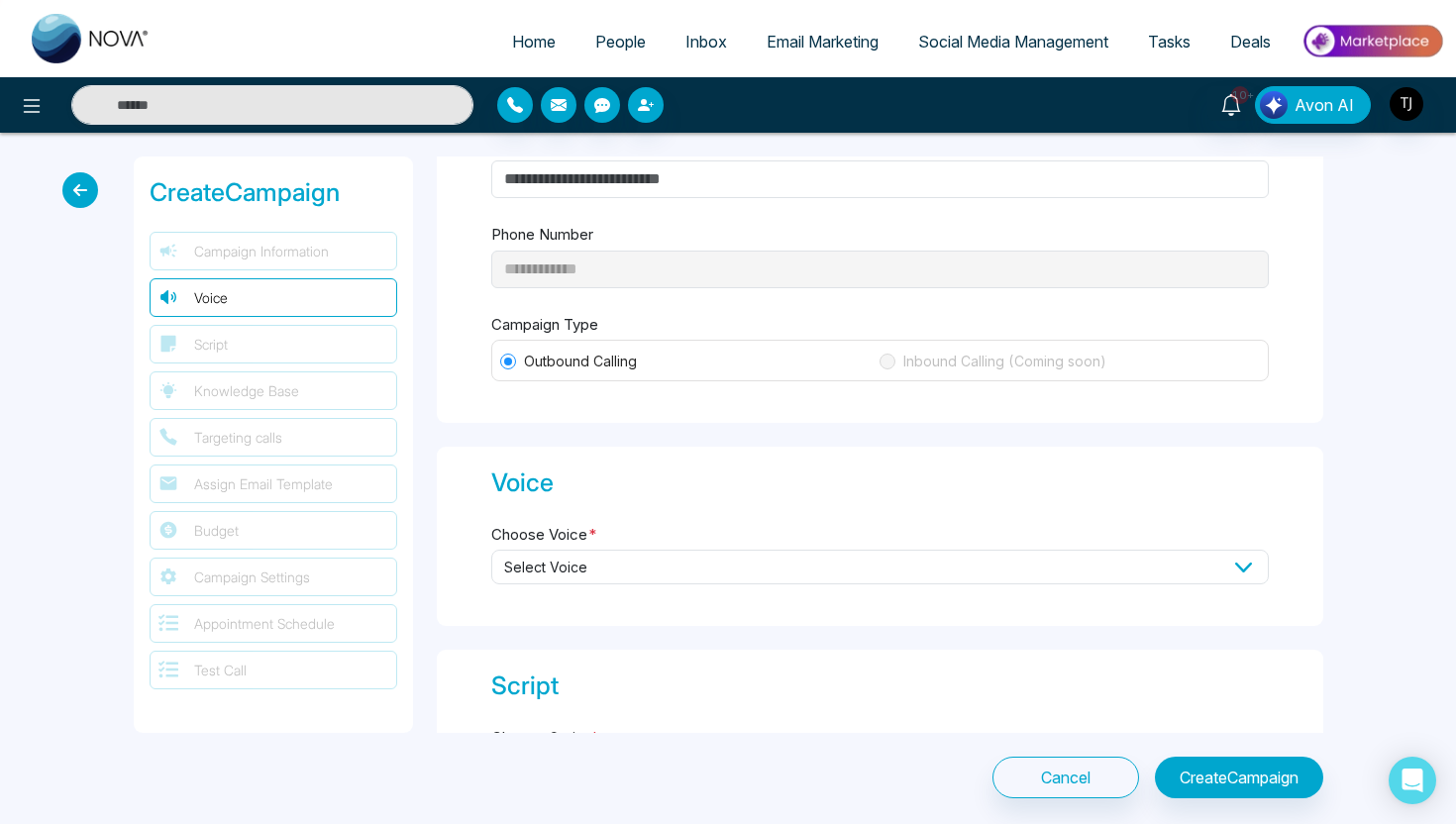 scroll, scrollTop: 104, scrollLeft: 0, axis: vertical 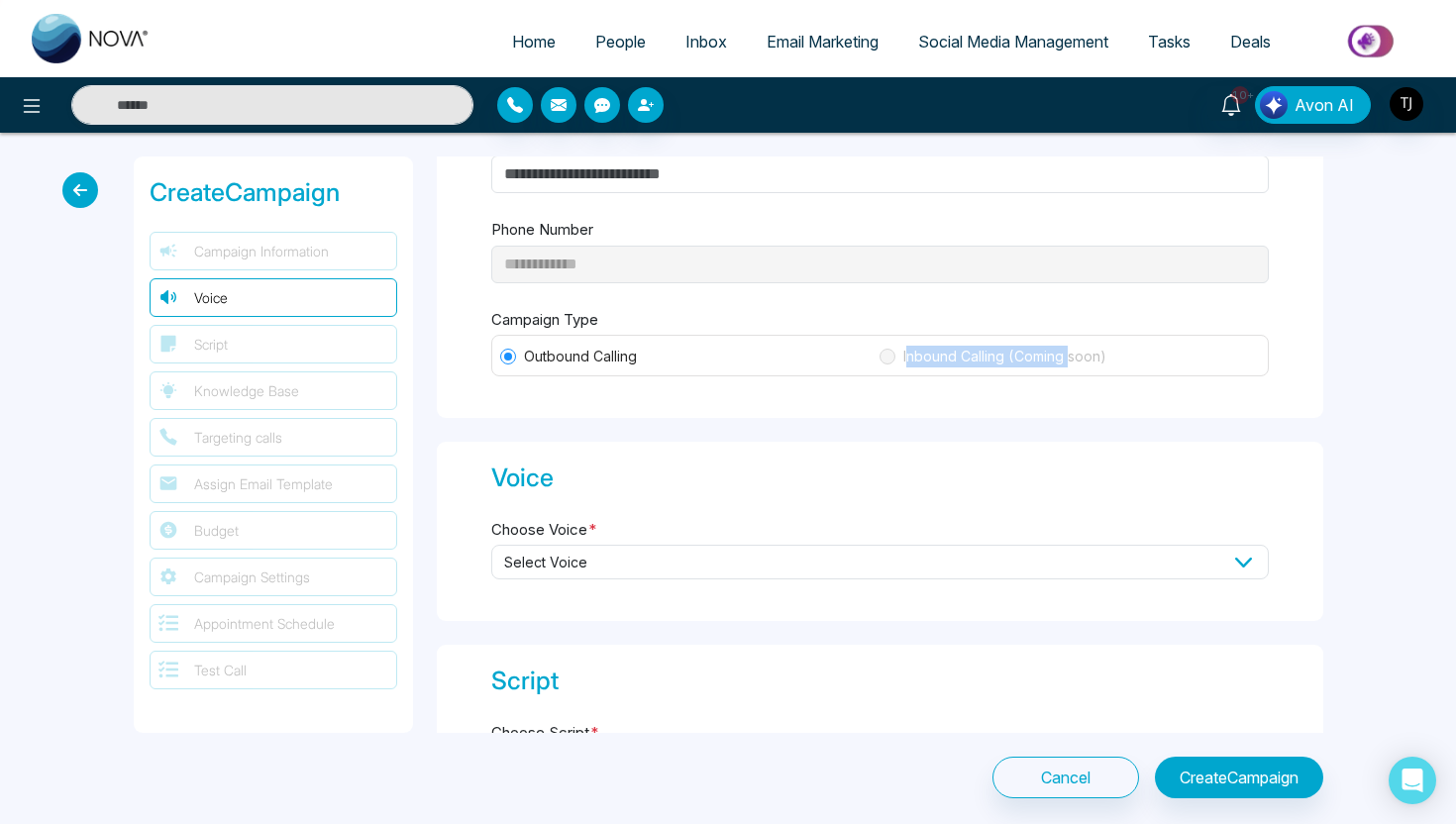 drag, startPoint x: 906, startPoint y: 360, endPoint x: 1067, endPoint y: 354, distance: 161.11176 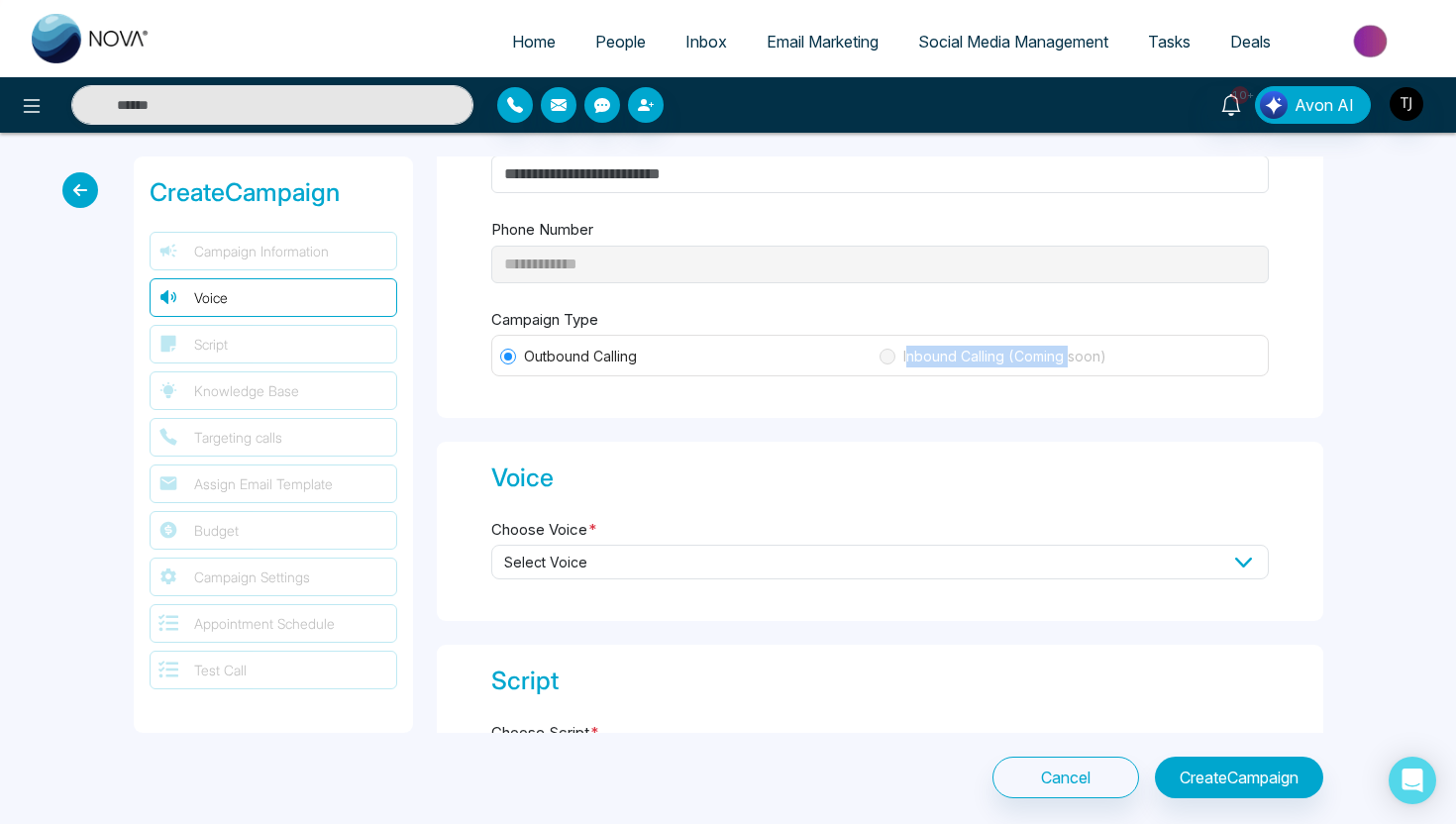 click on "Inbound Calling (Coming soon)" at bounding box center [1004, 357] 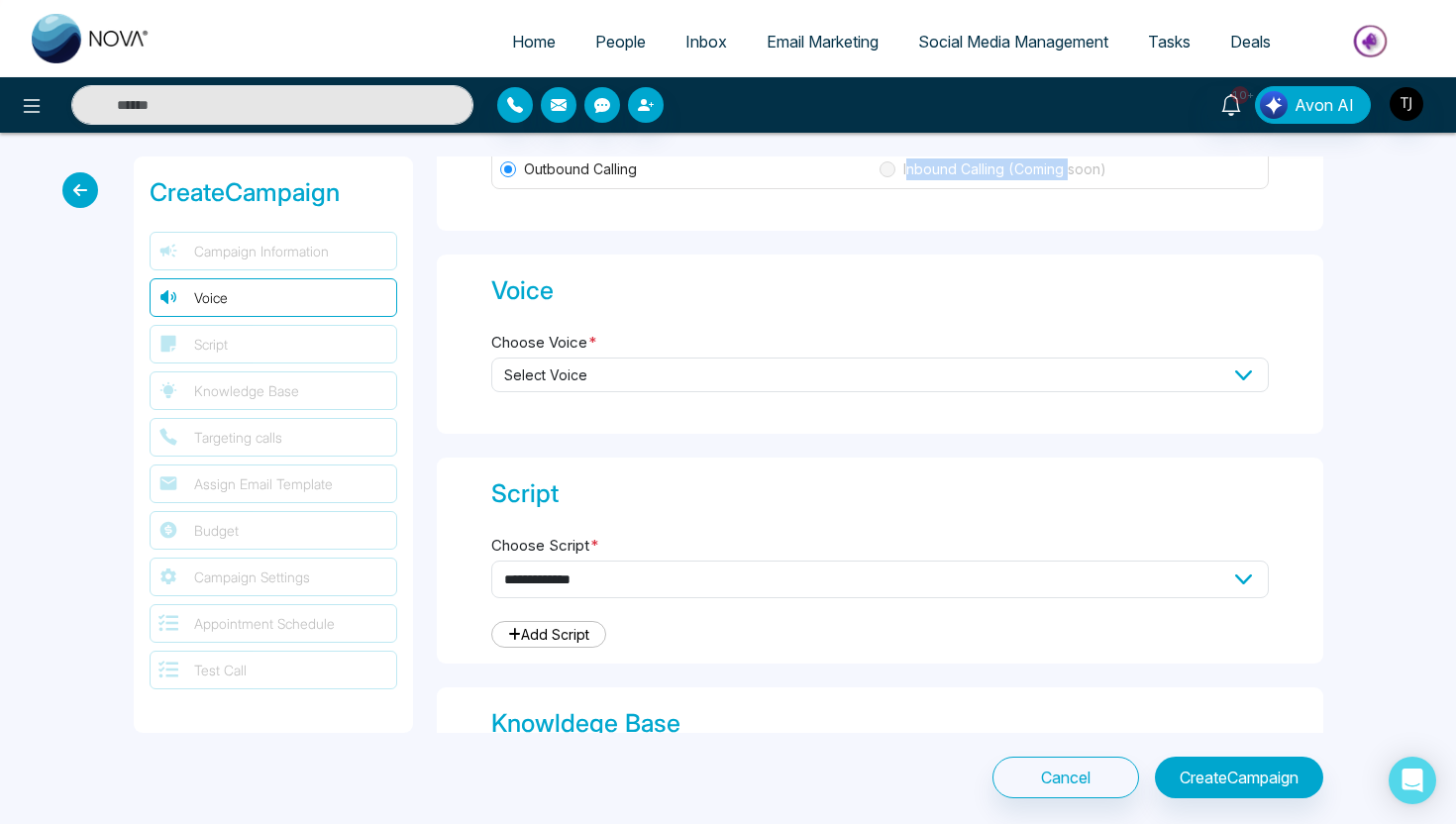 scroll, scrollTop: 298, scrollLeft: 0, axis: vertical 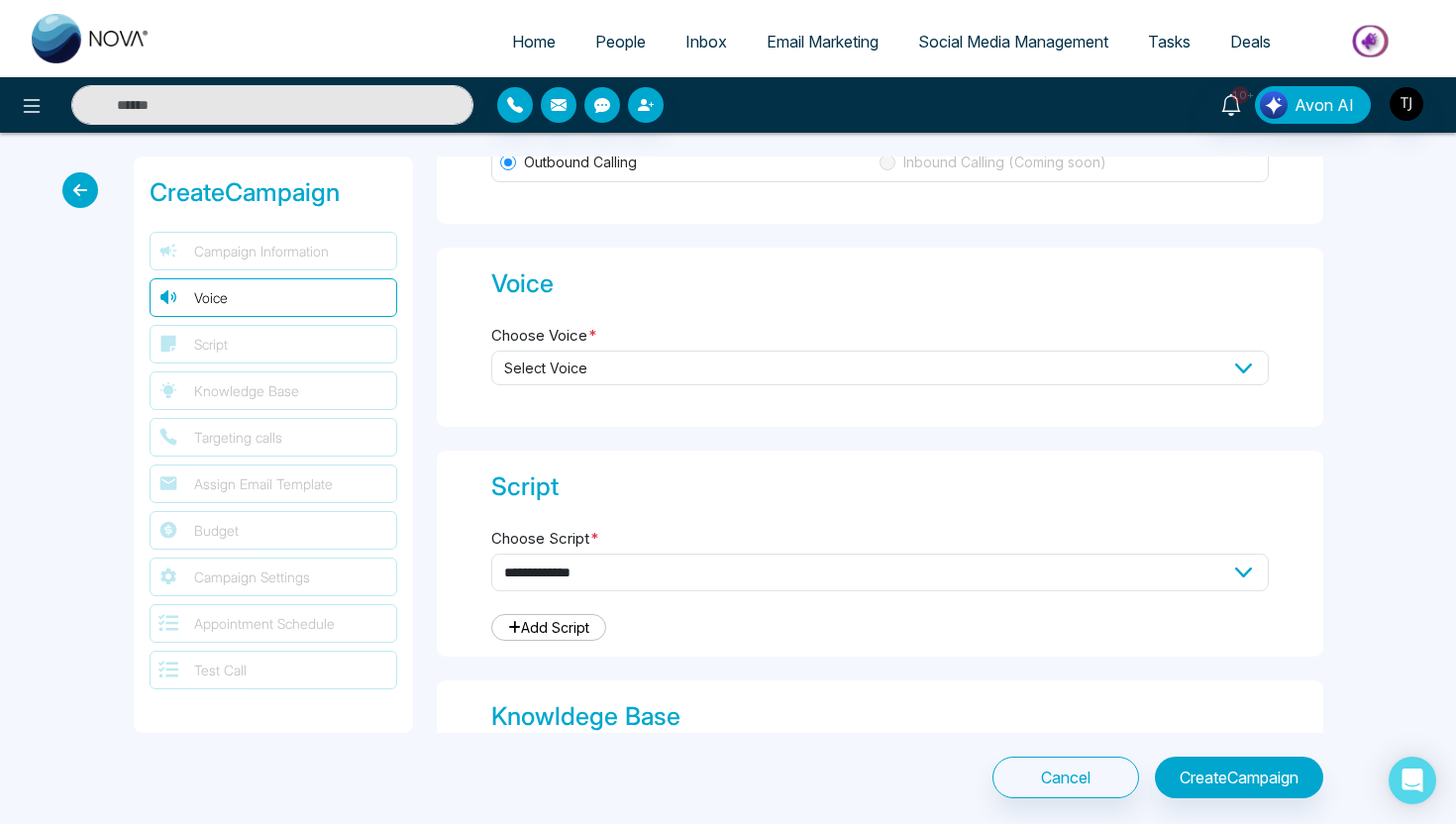 click on "Select Voice" at bounding box center (880, 367) 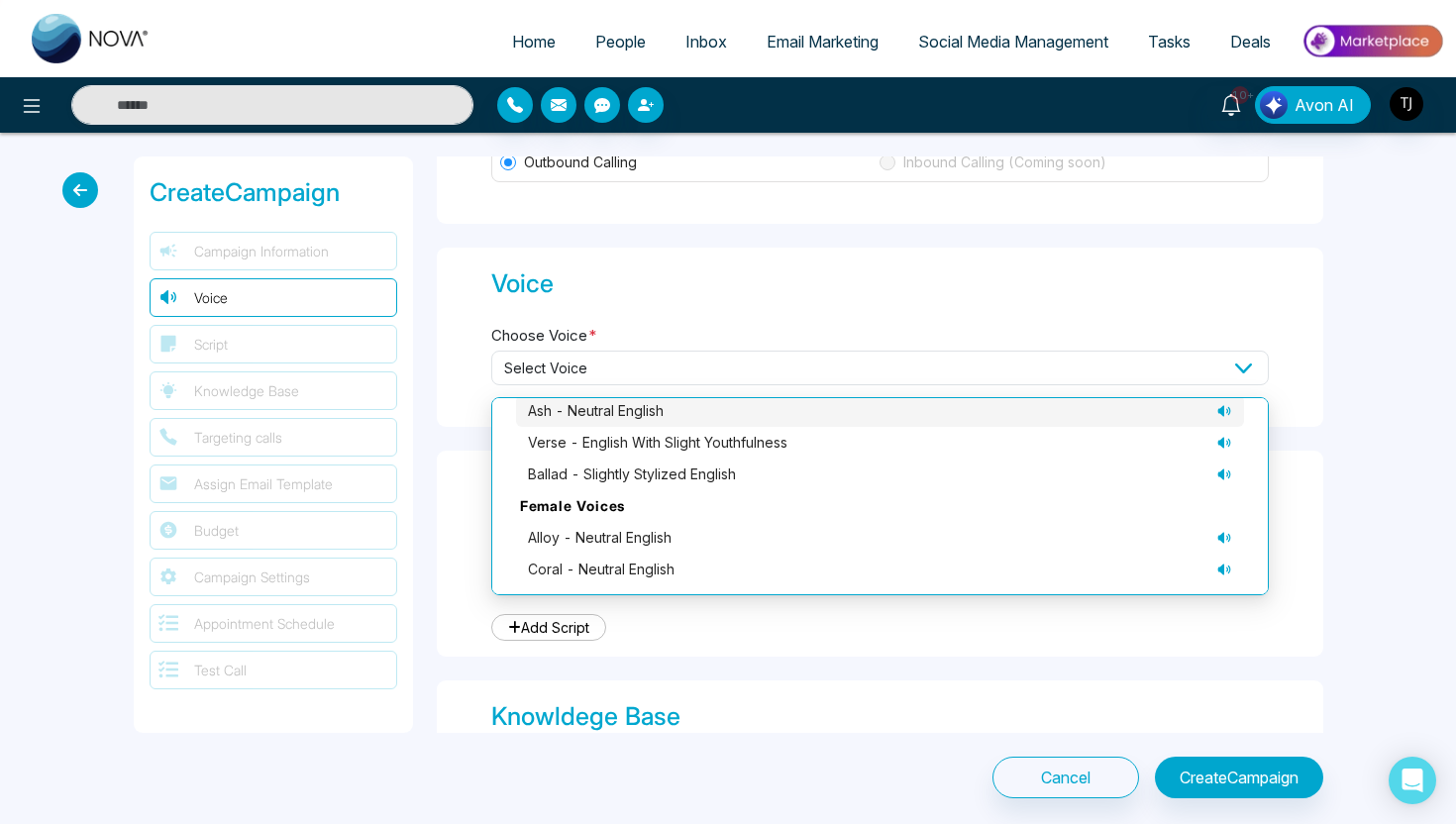 scroll, scrollTop: 137, scrollLeft: 0, axis: vertical 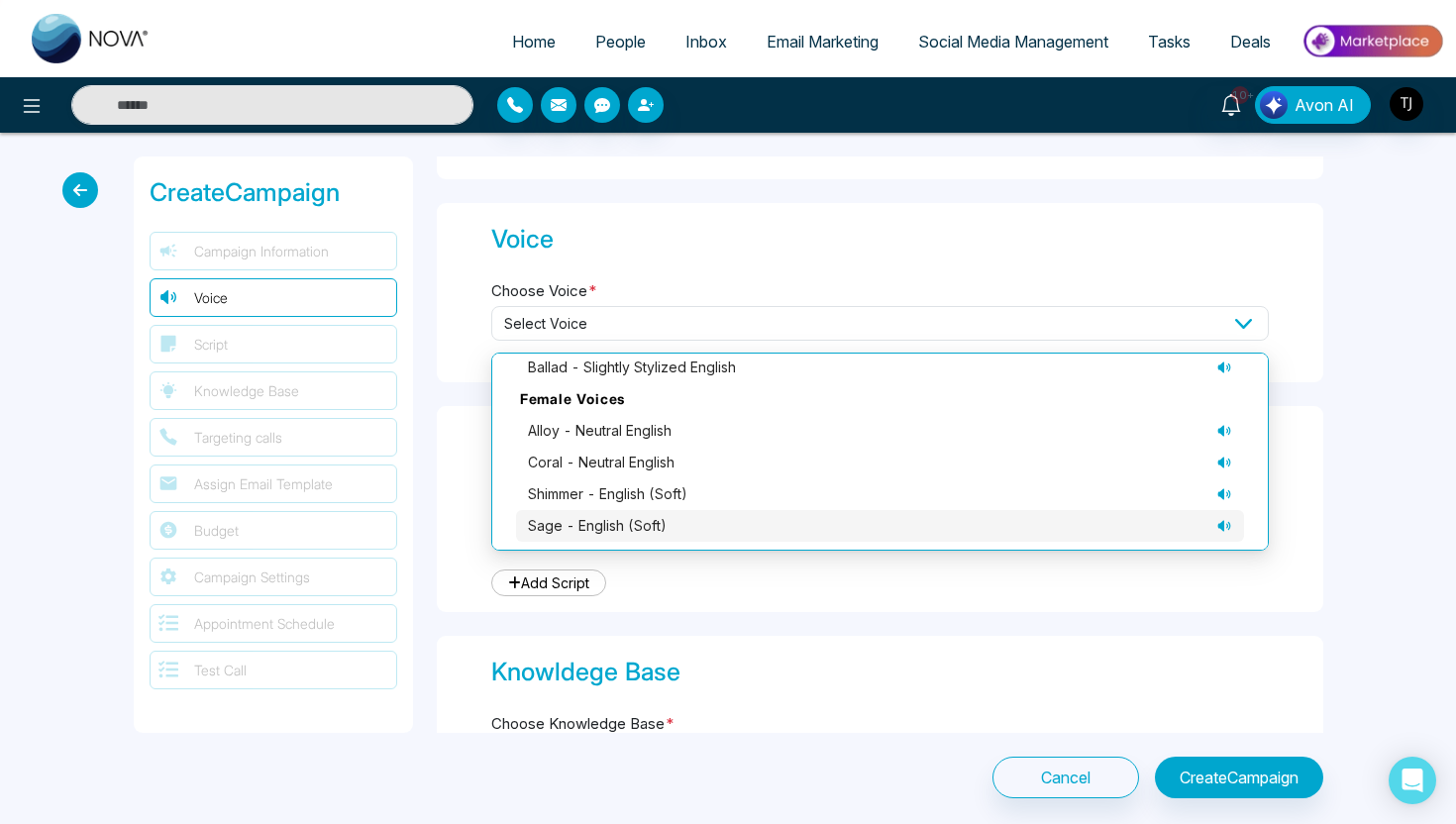 click on "sage - English (soft)" at bounding box center (597, 526) 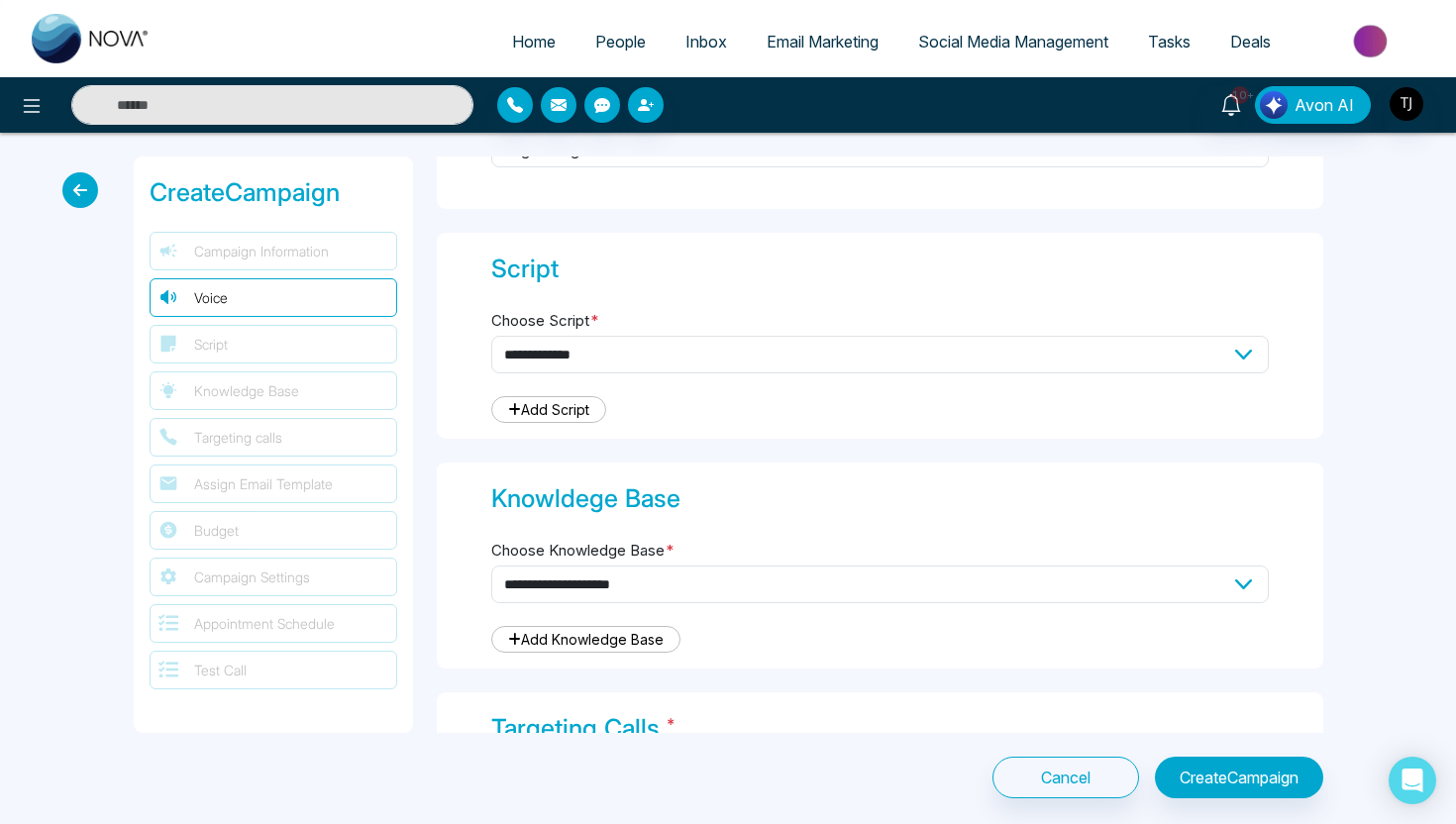 scroll, scrollTop: 546, scrollLeft: 0, axis: vertical 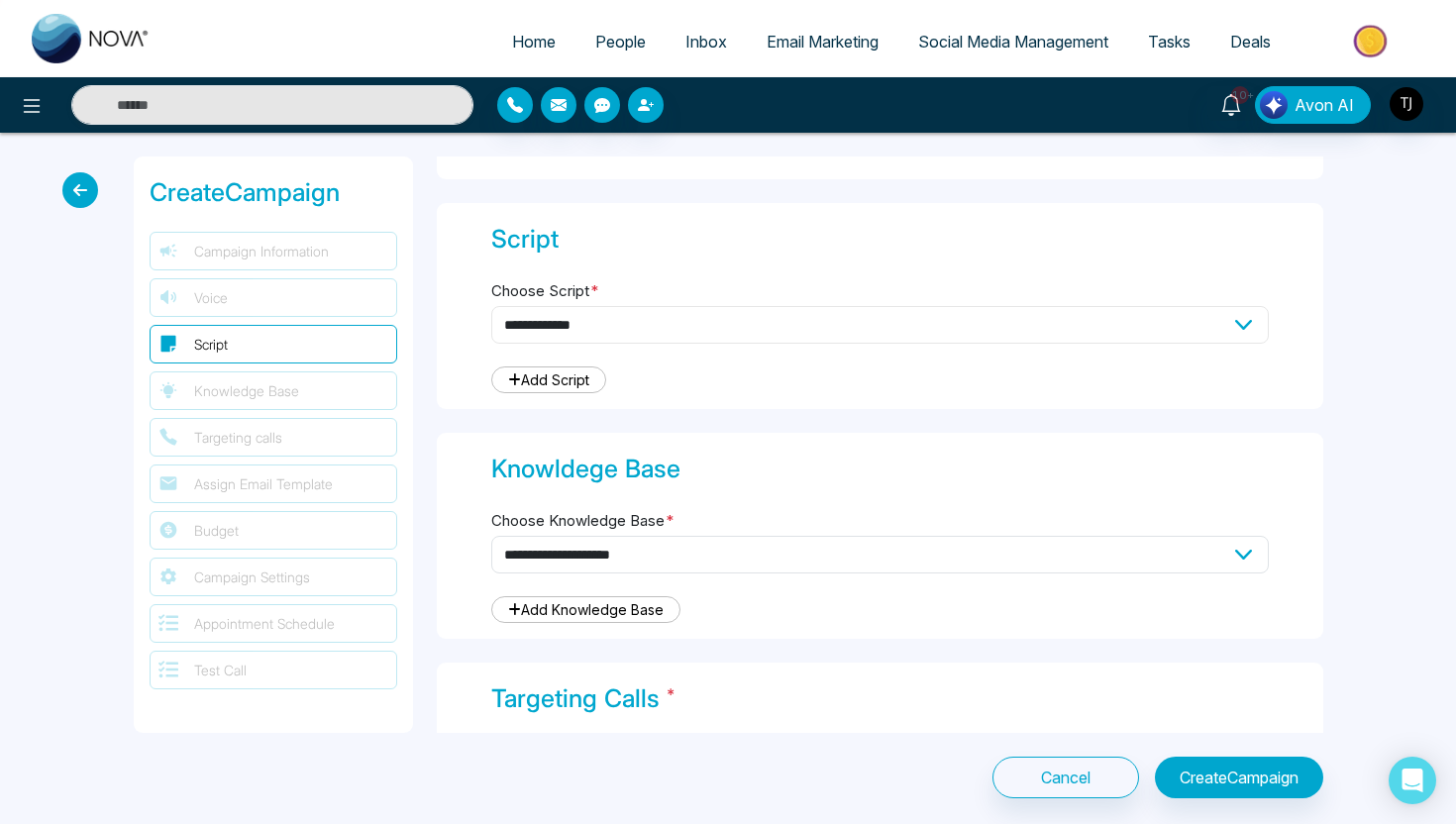 click on "**********" at bounding box center [880, 325] 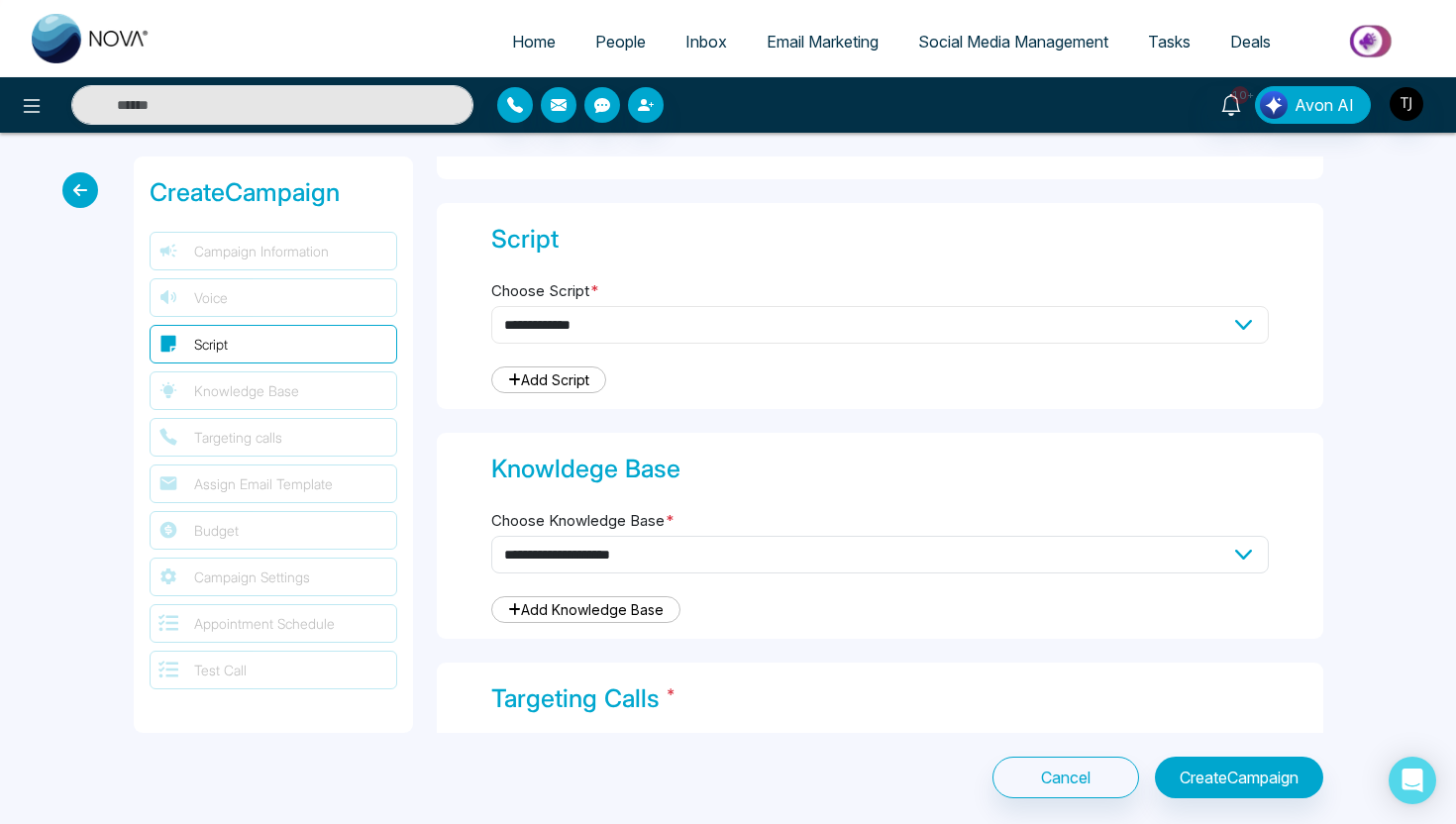 select on "**" 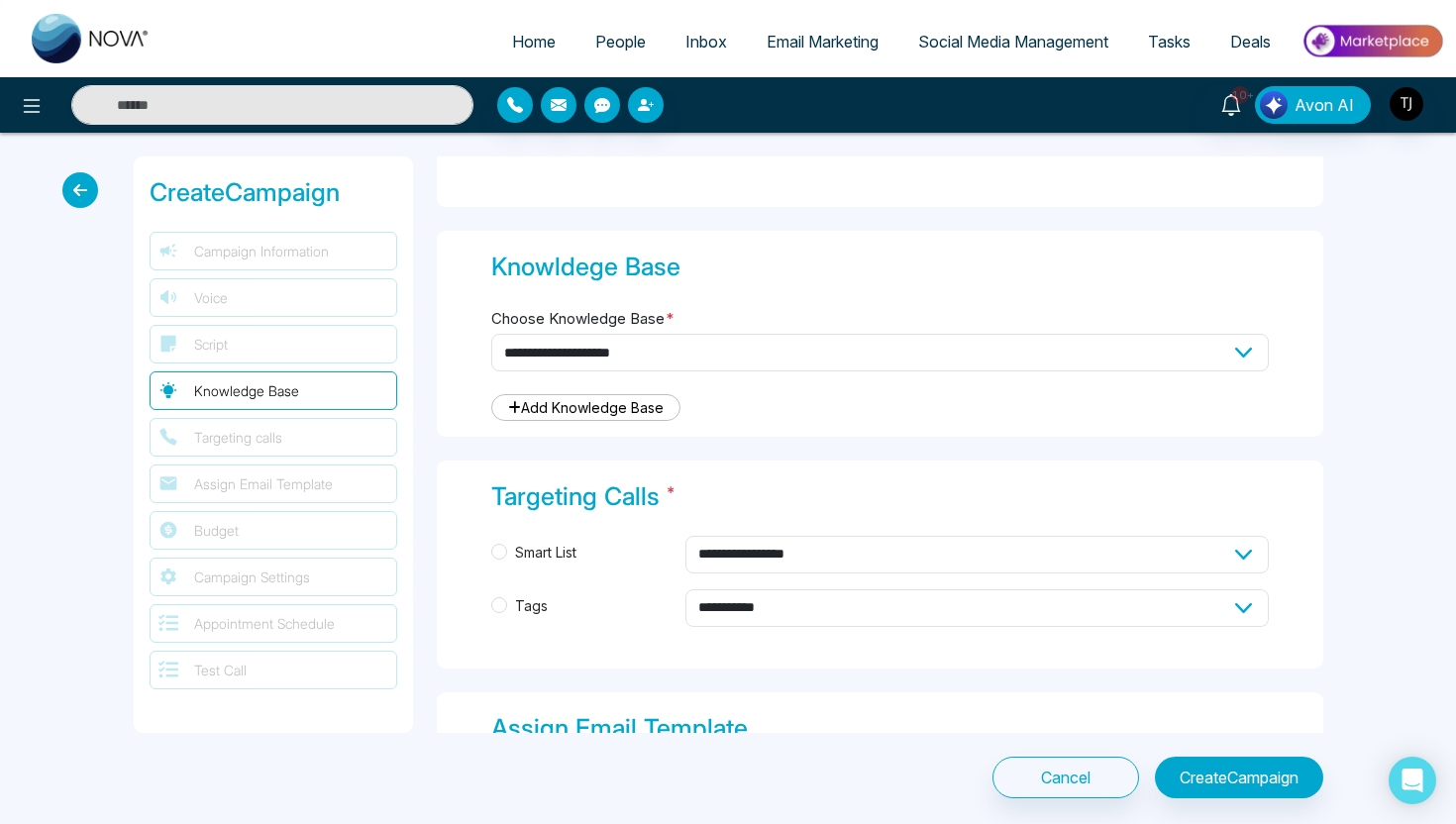 scroll, scrollTop: 1825, scrollLeft: 0, axis: vertical 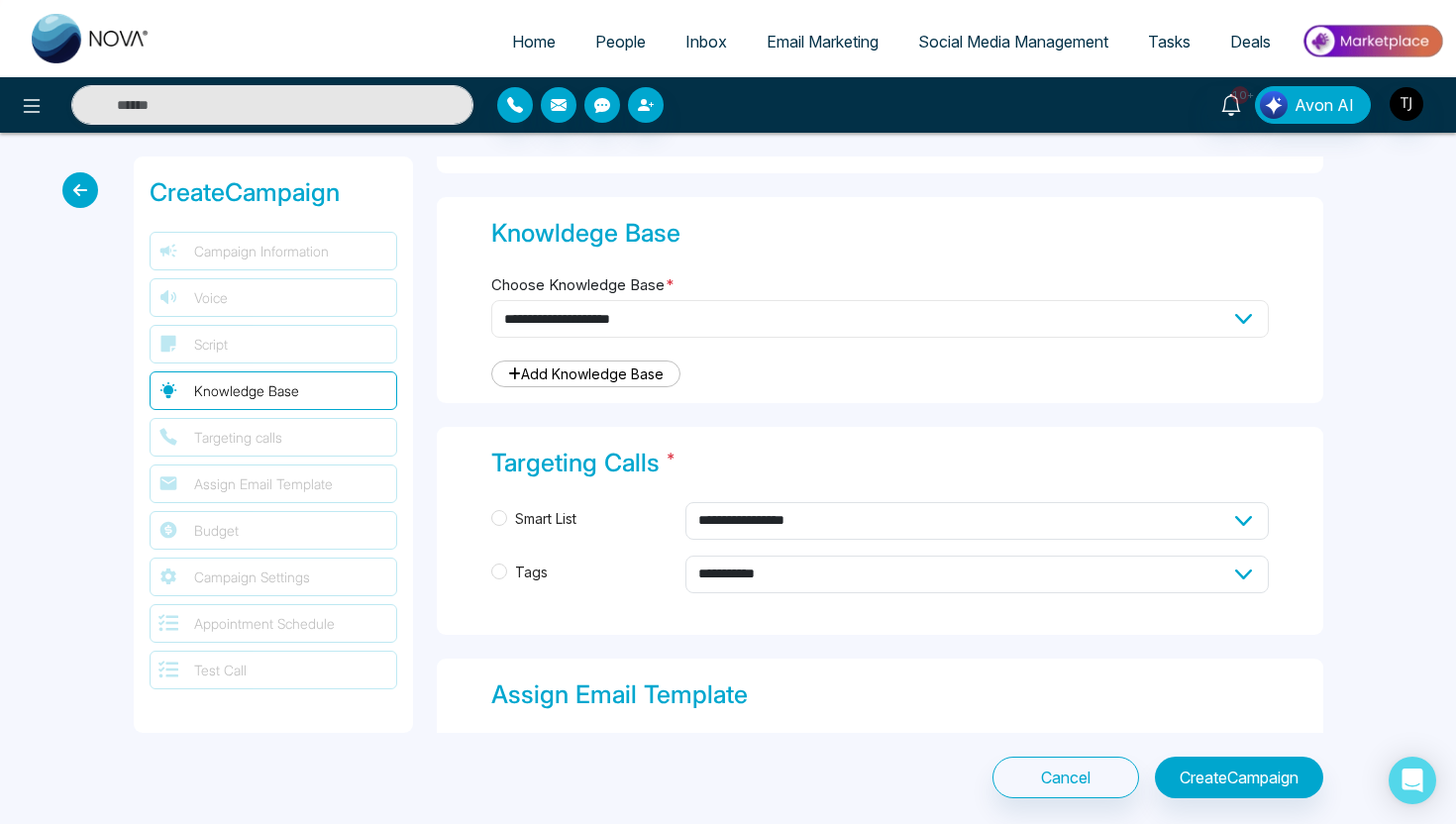 click on "**********" at bounding box center (880, 319) 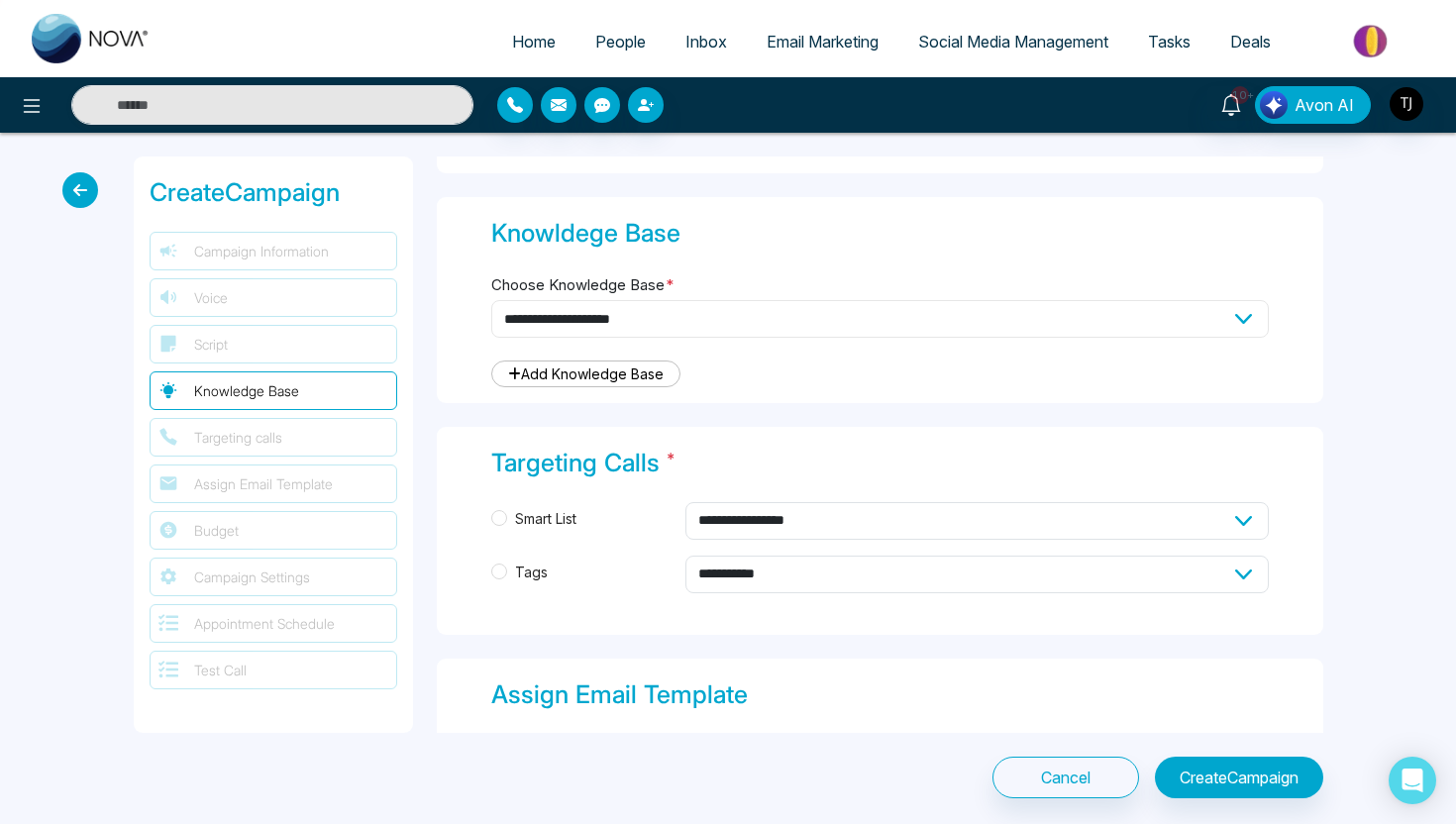 select on "***" 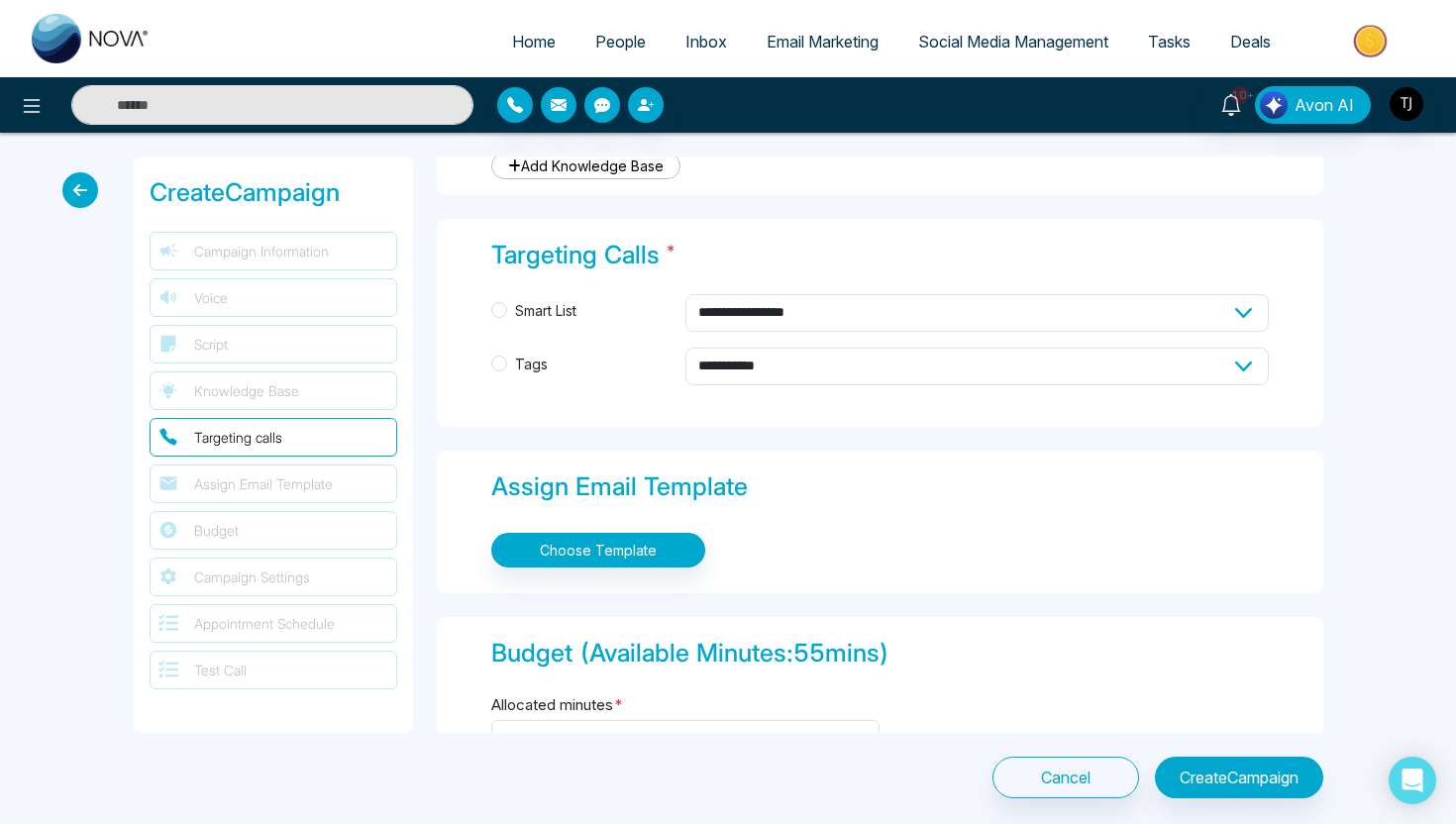 scroll, scrollTop: 2050, scrollLeft: 0, axis: vertical 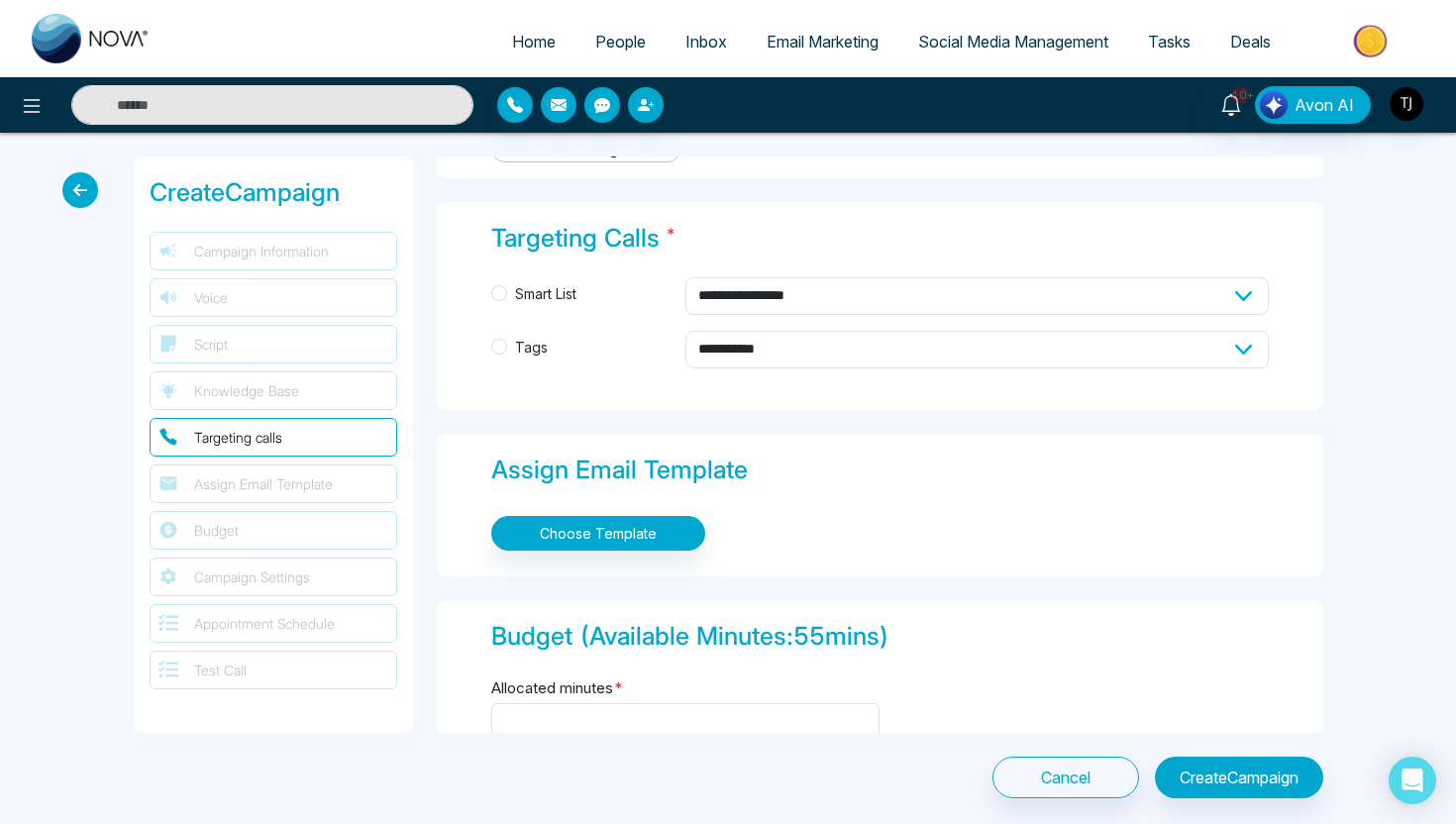 click on "Smart List" at bounding box center [546, 294] 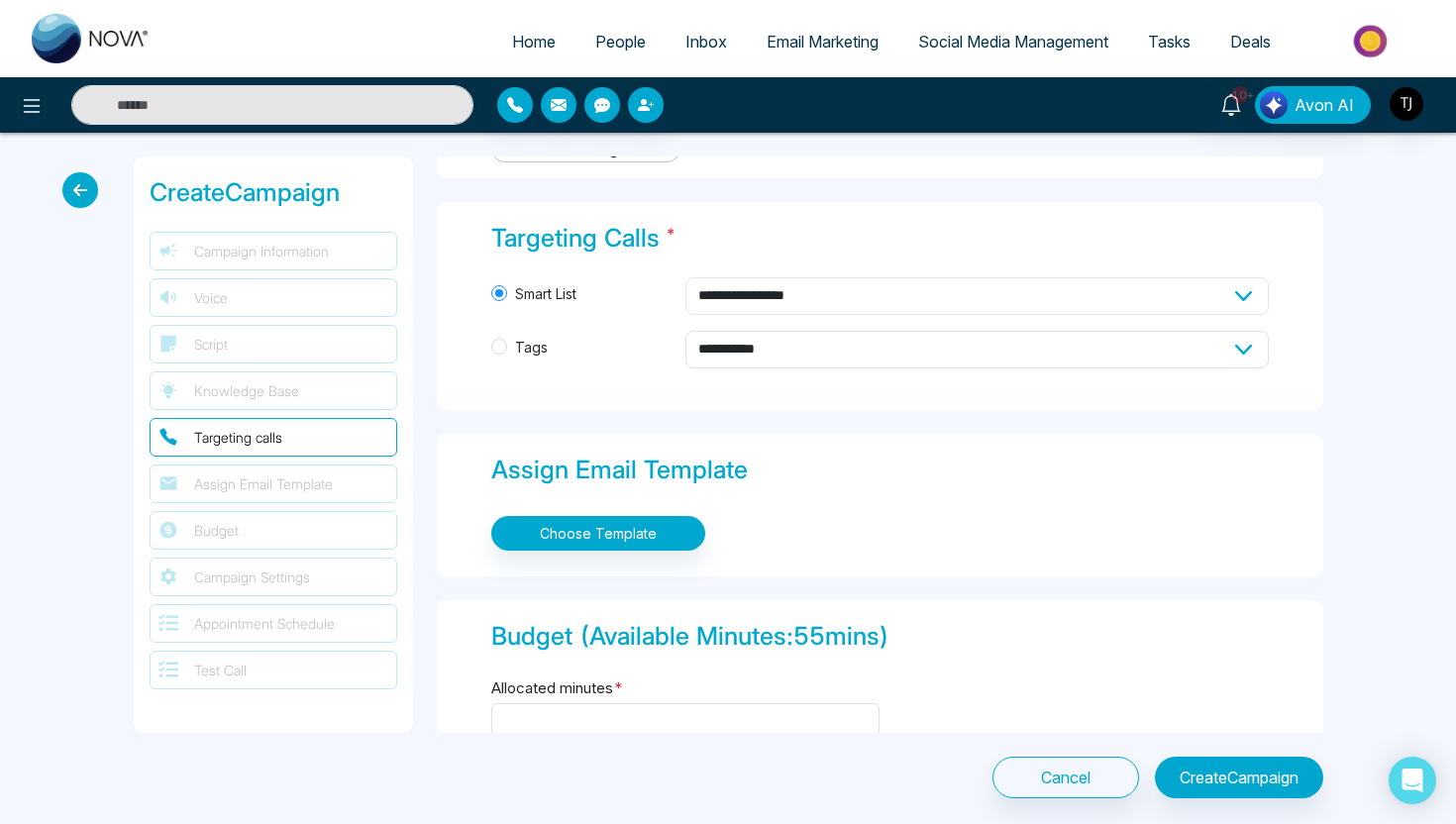 click on "**********" at bounding box center (977, 296) 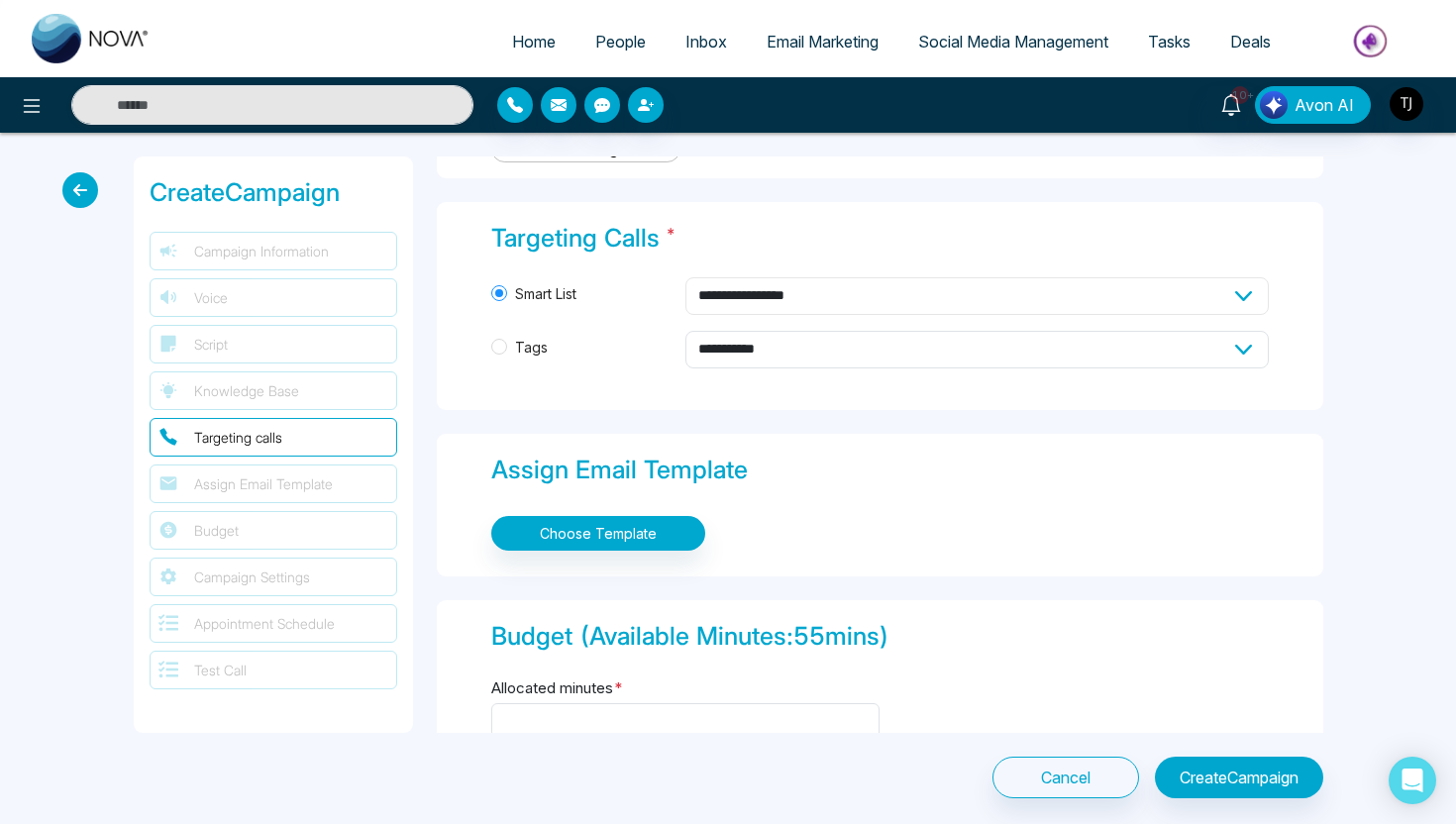 select on "****" 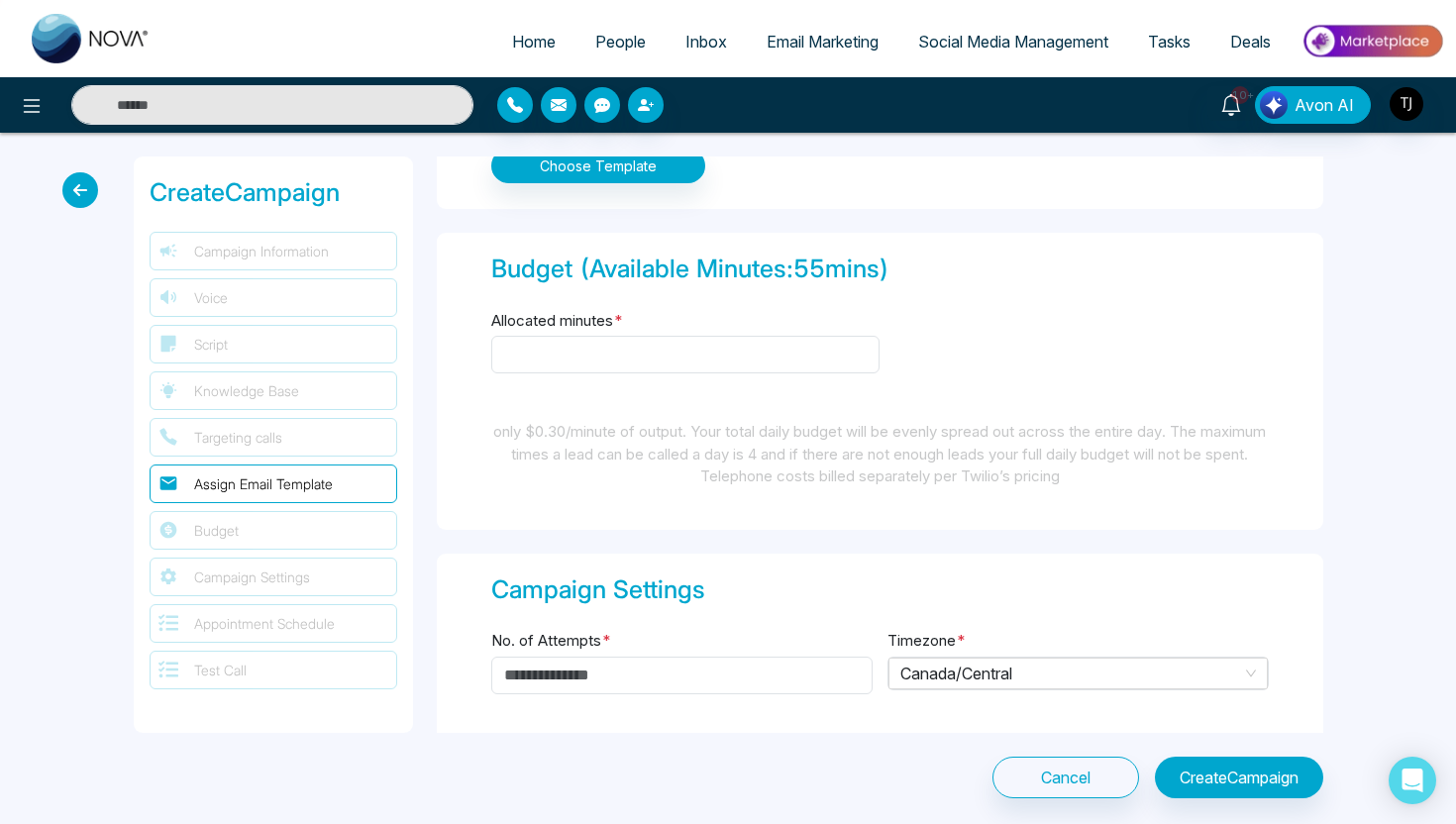 scroll, scrollTop: 2436, scrollLeft: 0, axis: vertical 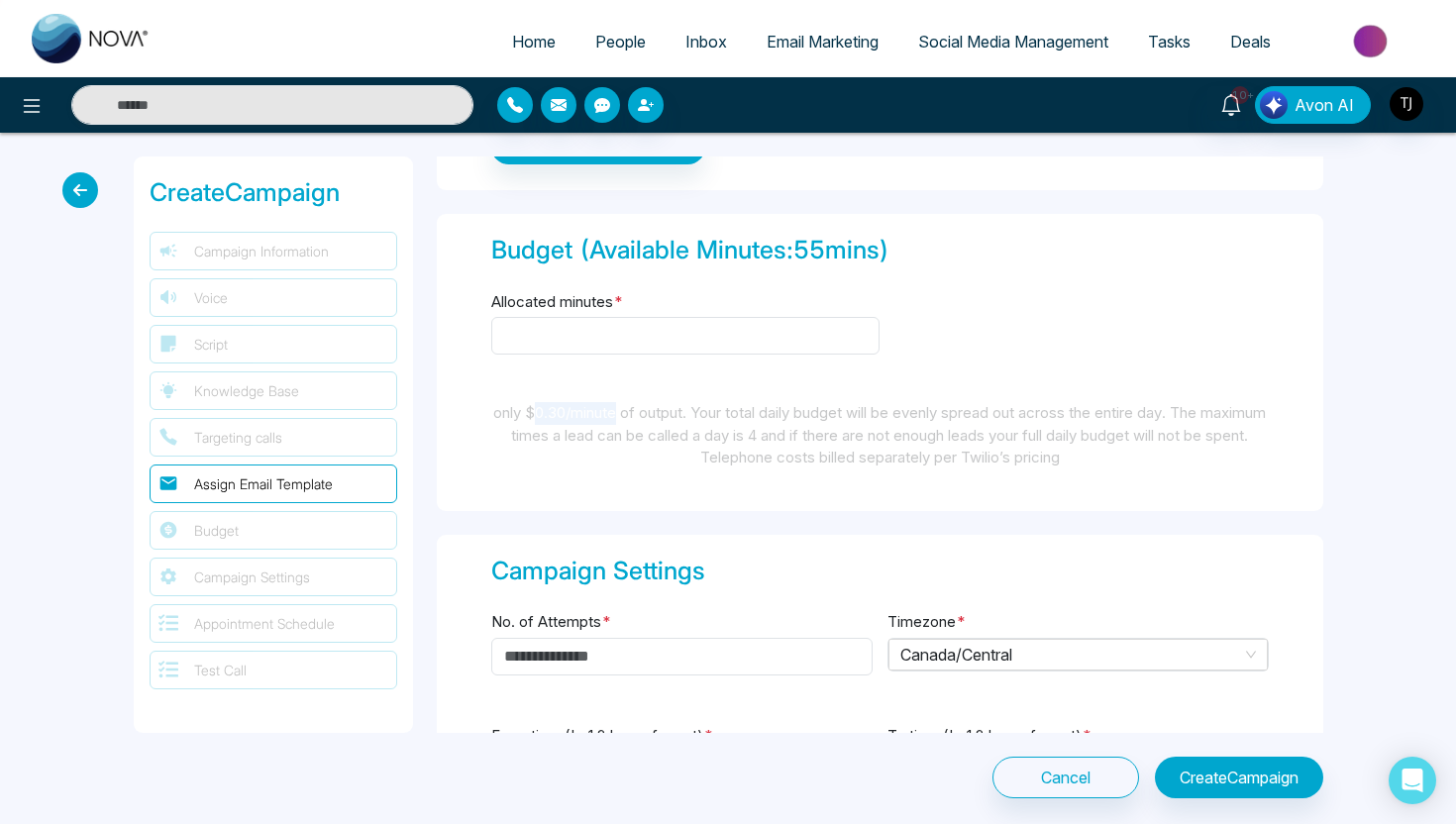 drag, startPoint x: 558, startPoint y: 409, endPoint x: 645, endPoint y: 411, distance: 87.02299 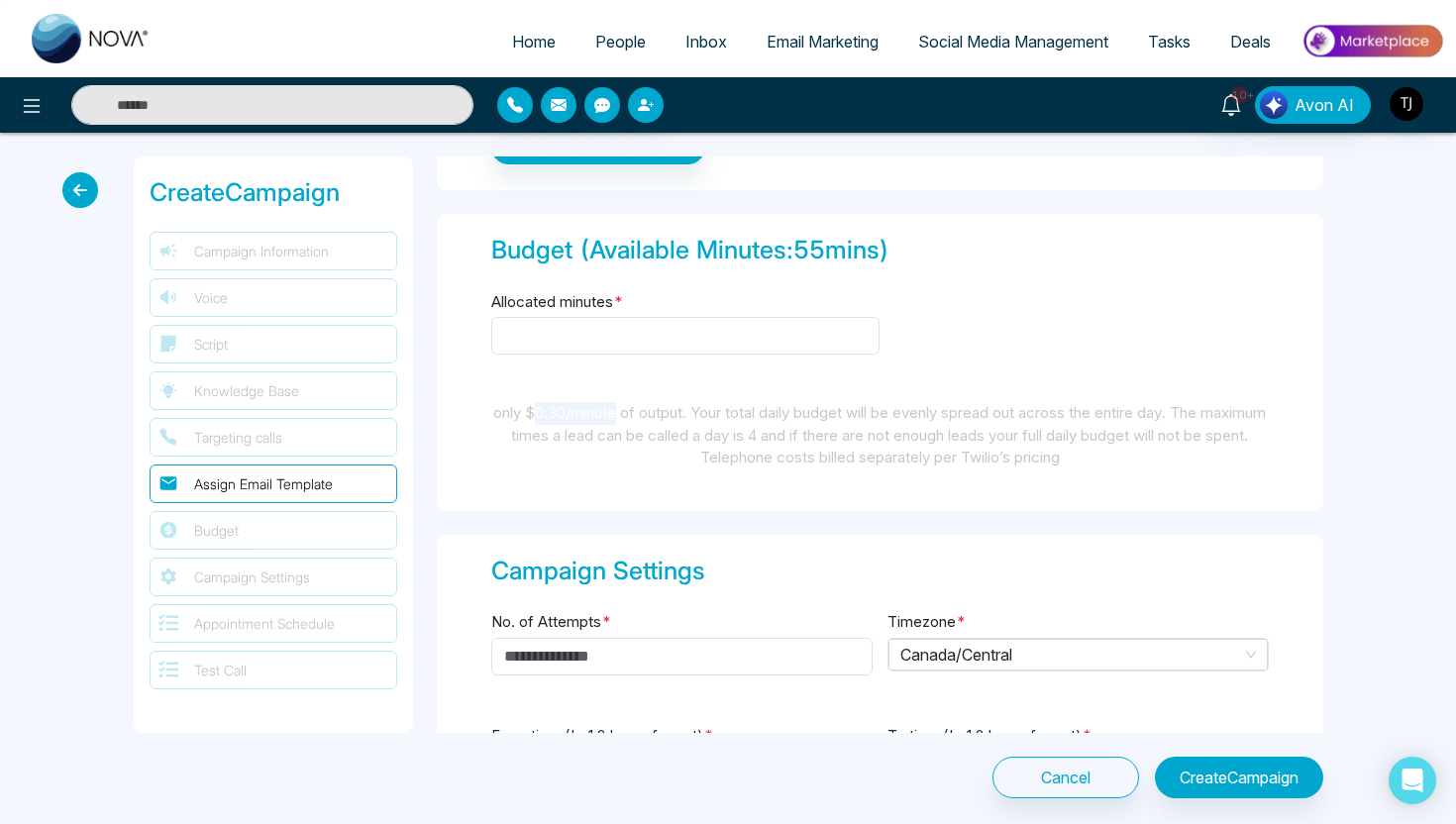 click on "only $0.30/minute of output. Your total daily budget will be evenly spread out across the entire day. The maximum times a lead can be called a day is 4 and if there are not enough leads your full daily budget will not be spent. Telephone costs billed separately per Twilio’s pricing" at bounding box center (880, 436) 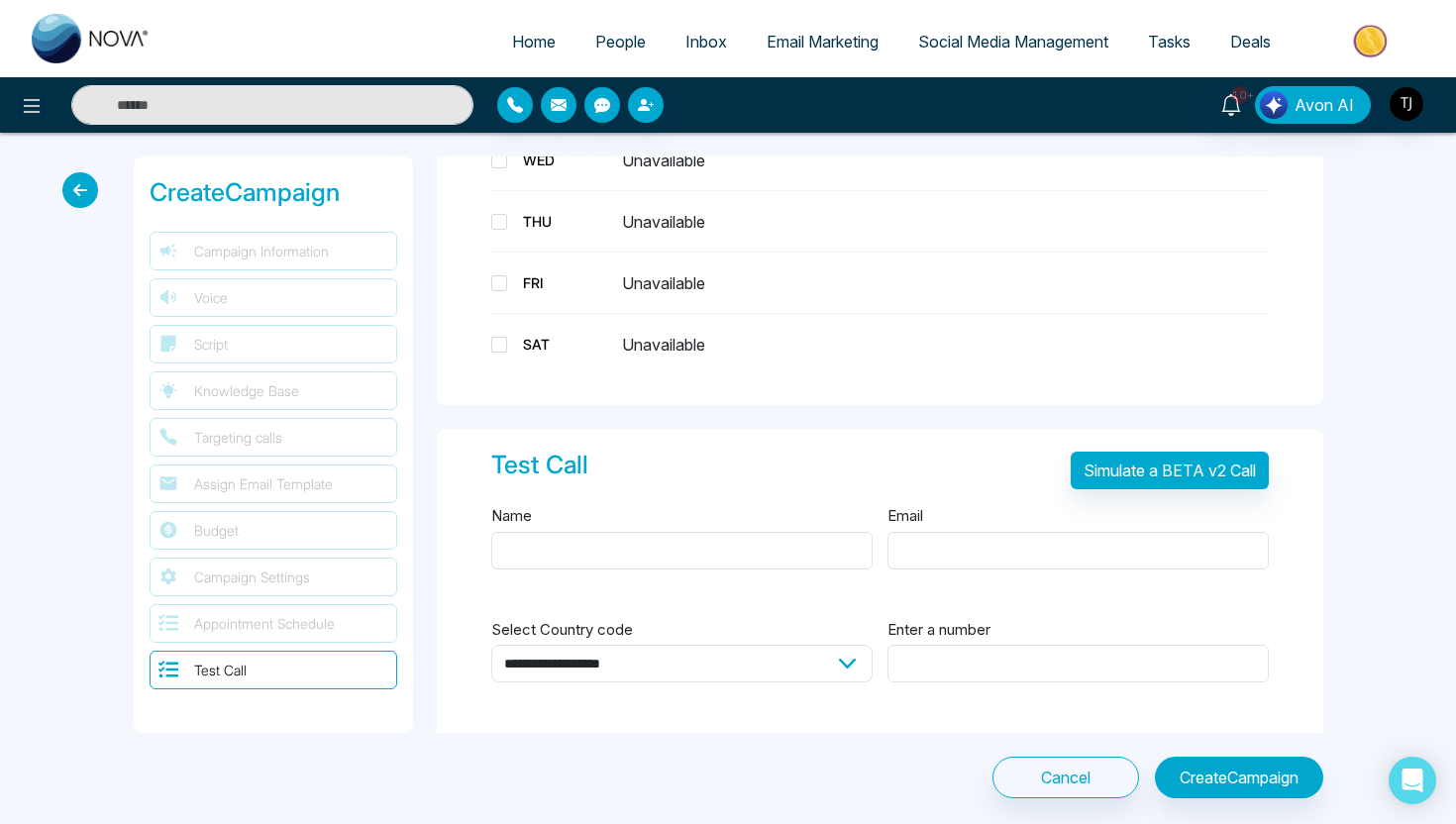 scroll, scrollTop: 3436, scrollLeft: 0, axis: vertical 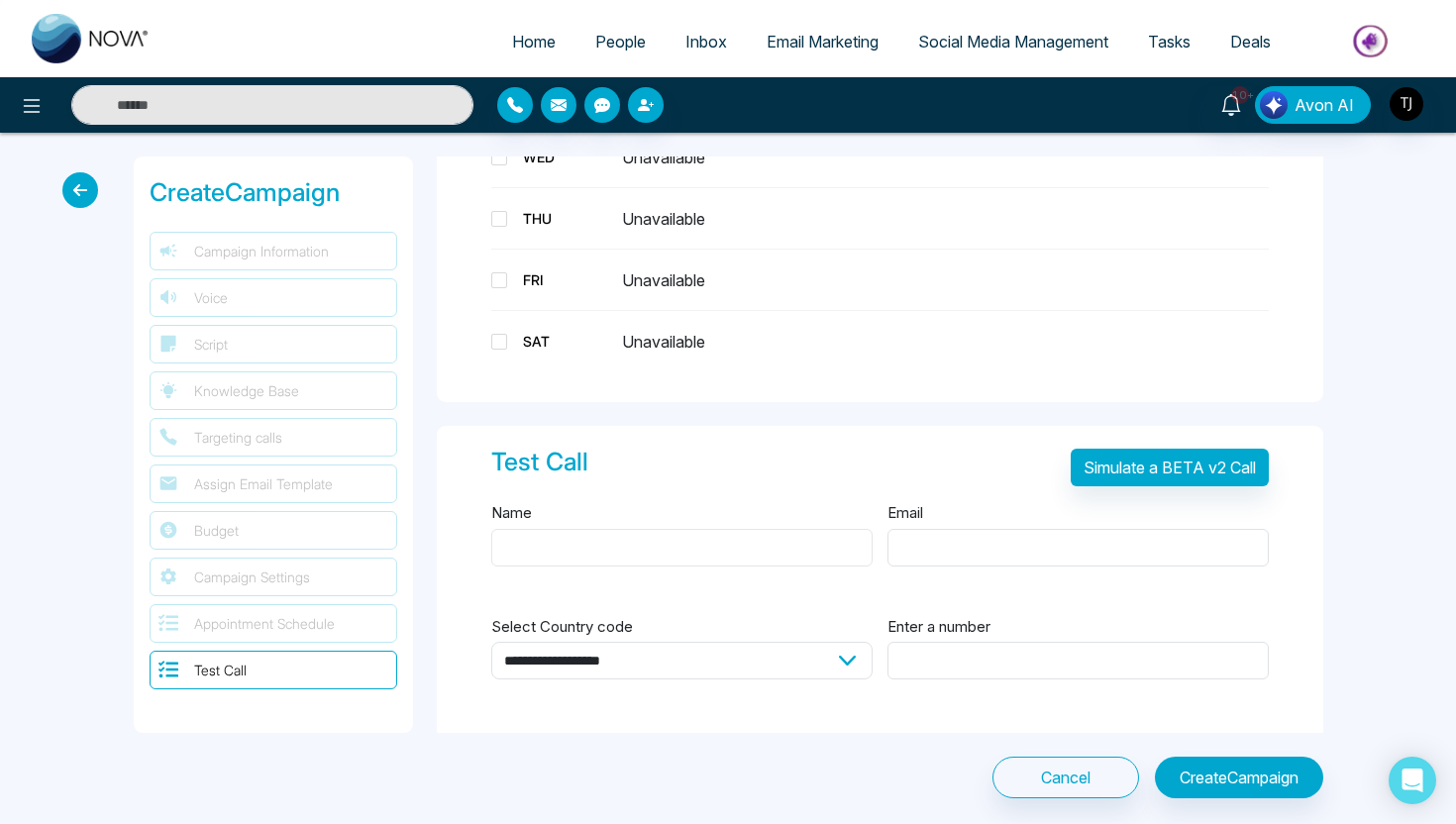 click on "Name" at bounding box center (681, 548) 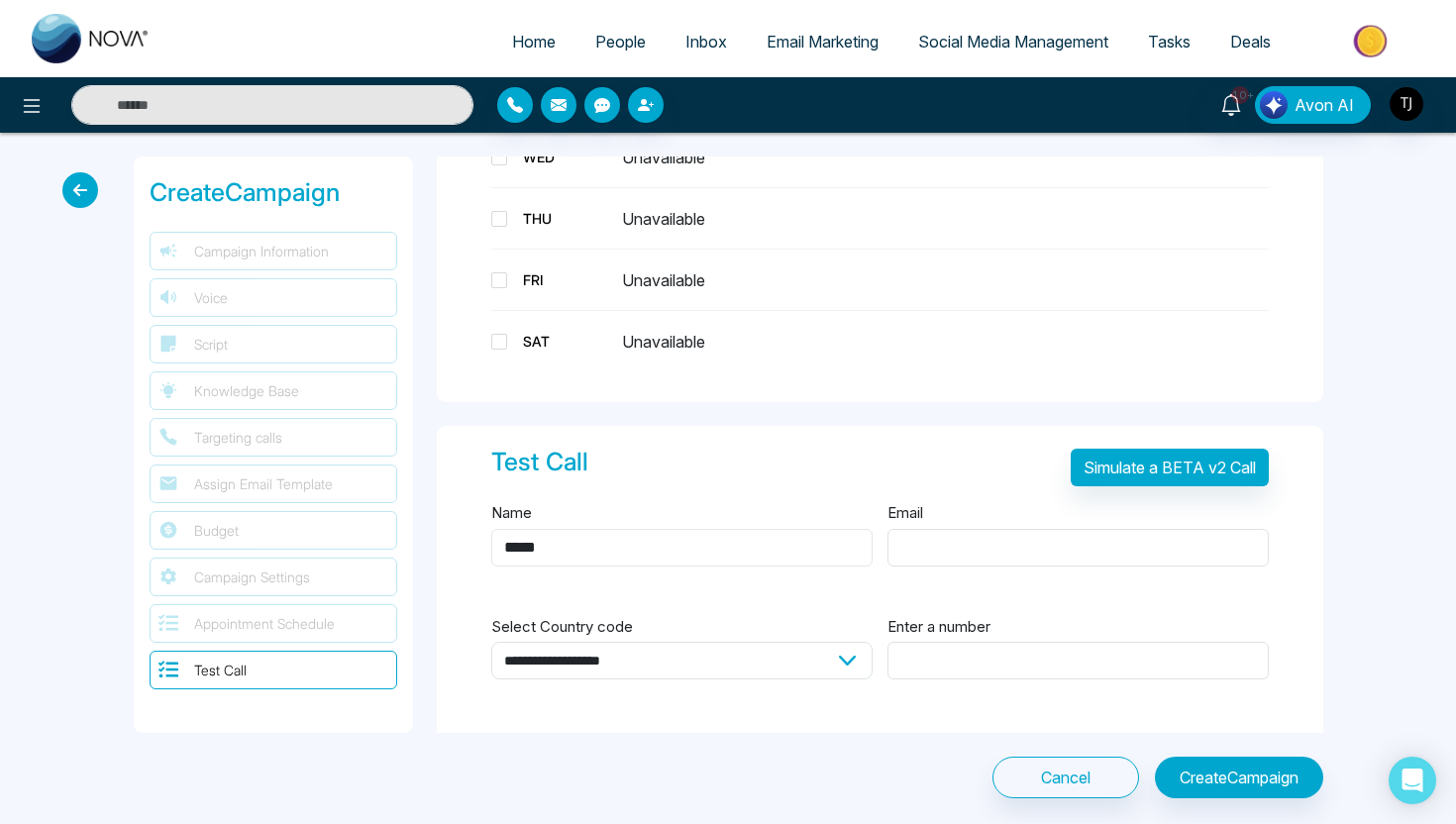 type on "*****" 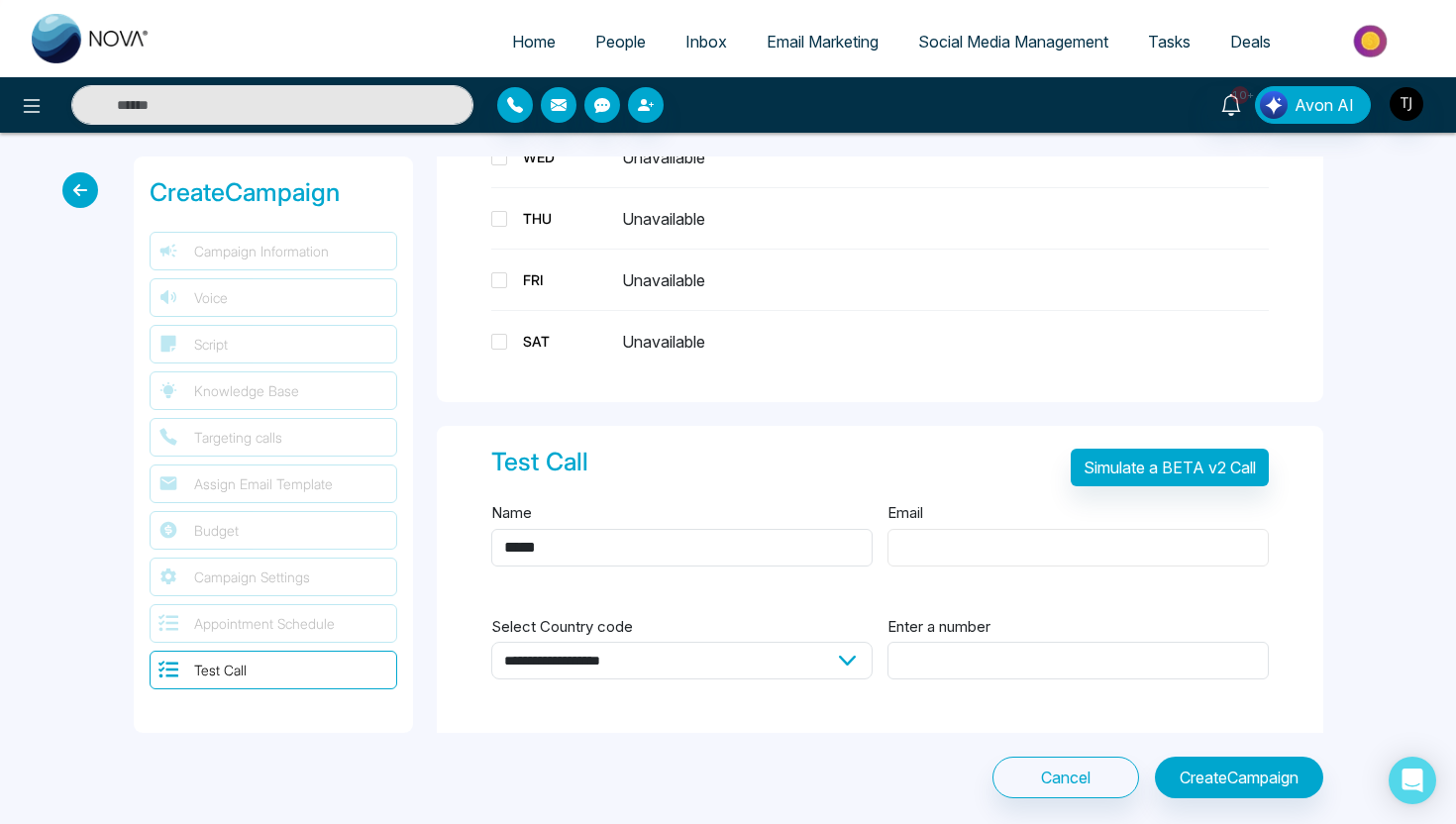 click on "Email" at bounding box center (1078, 548) 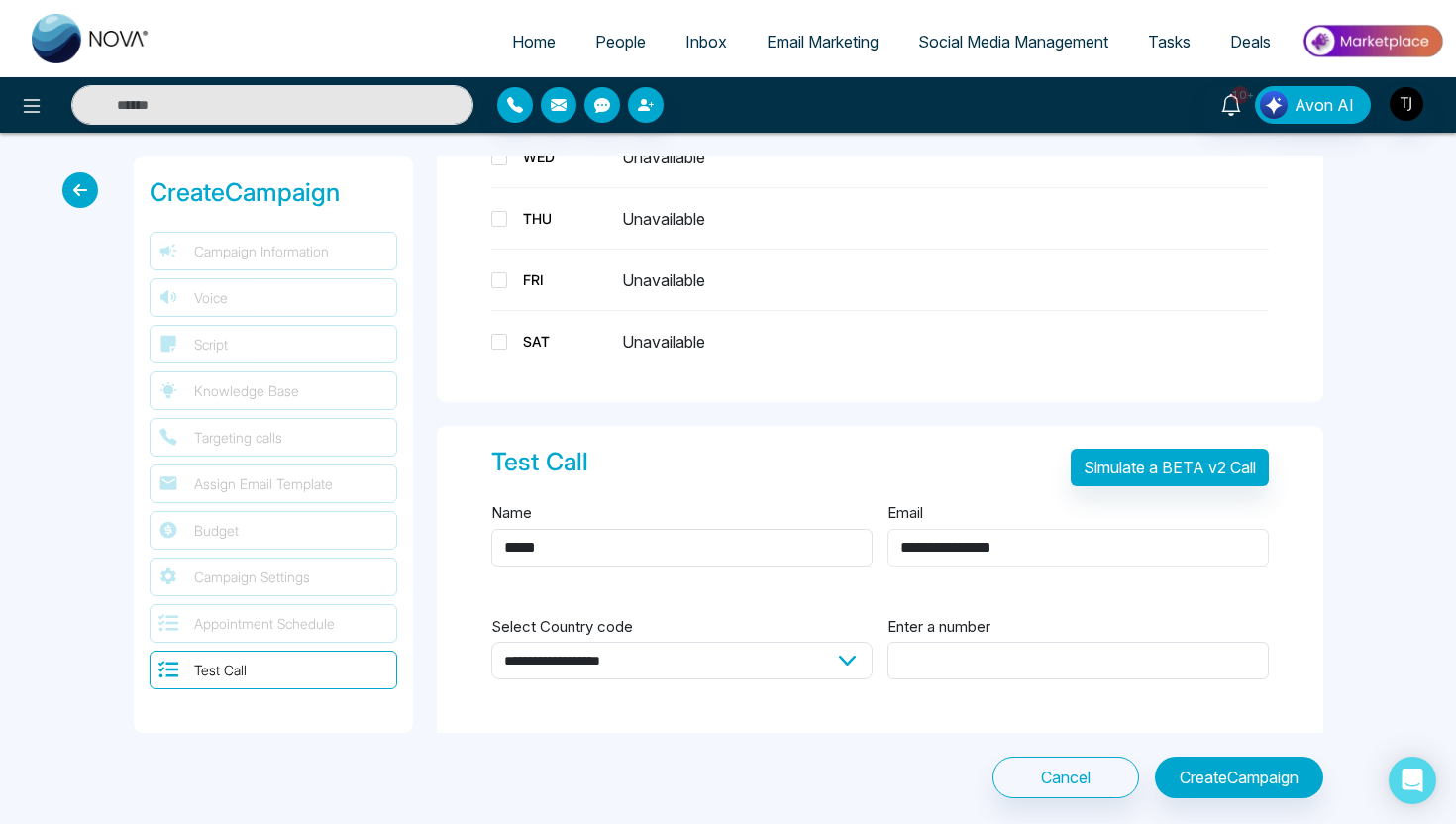 type on "**********" 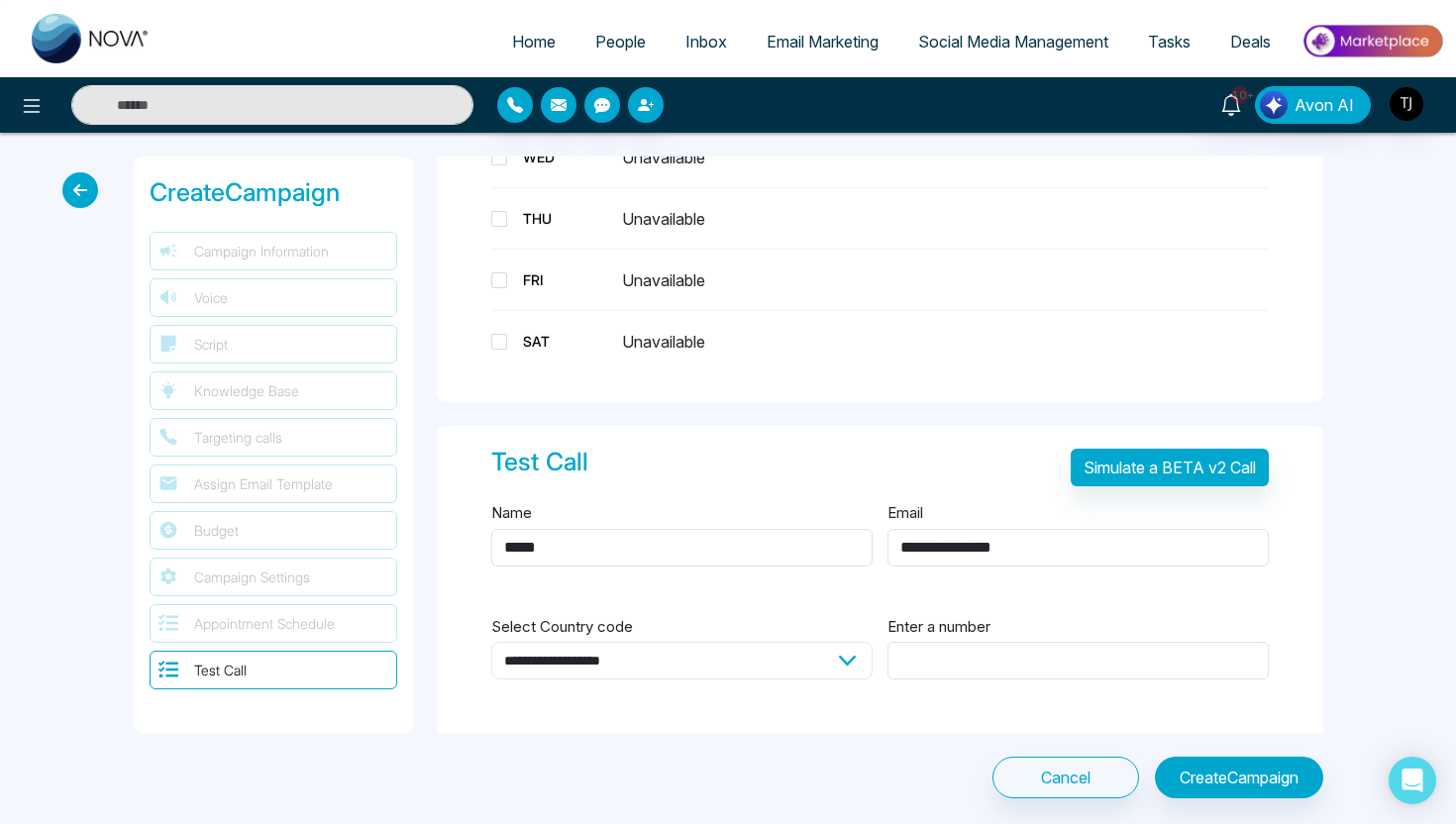 click on "**********" at bounding box center (681, 661) 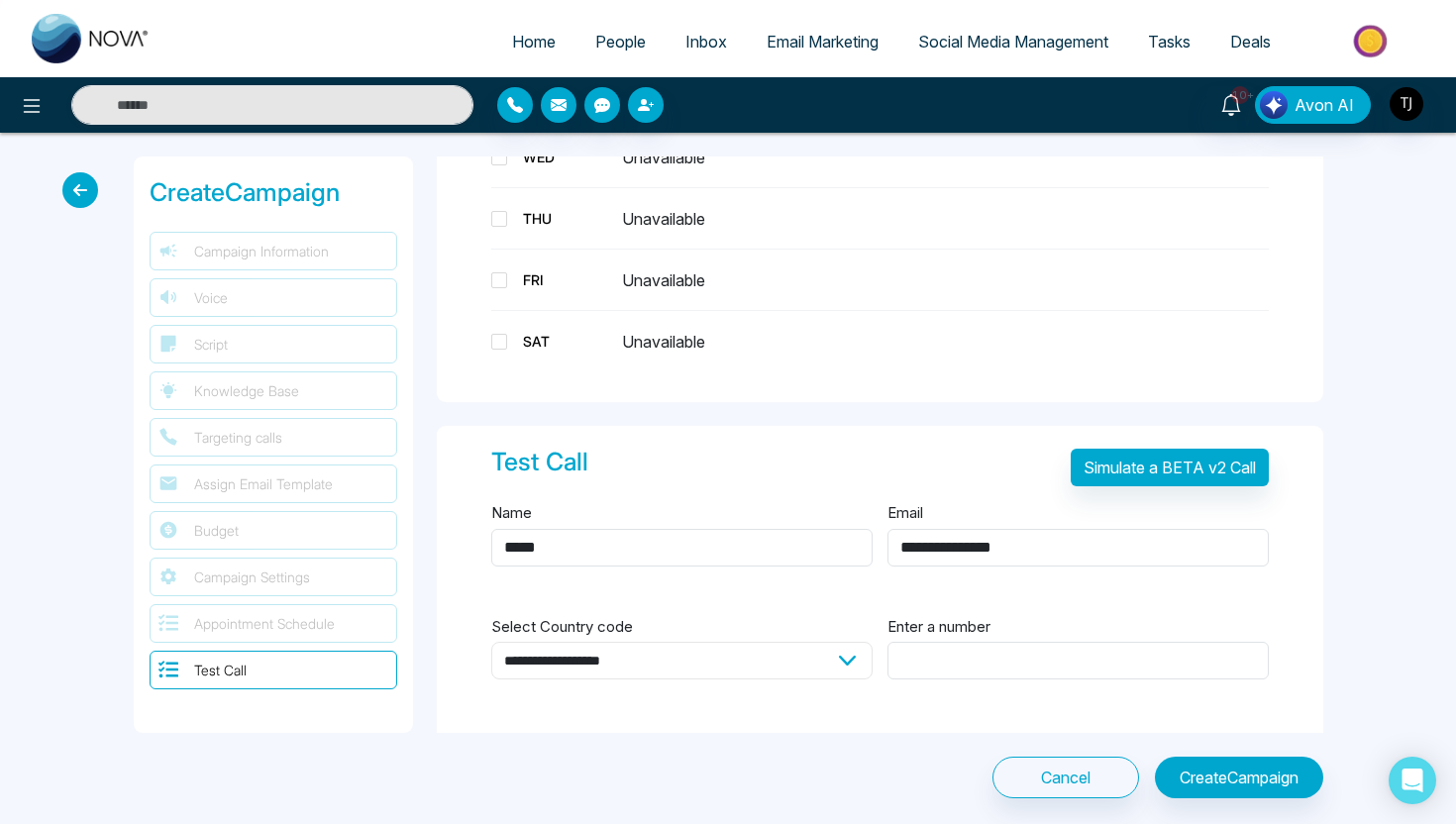 select on "**" 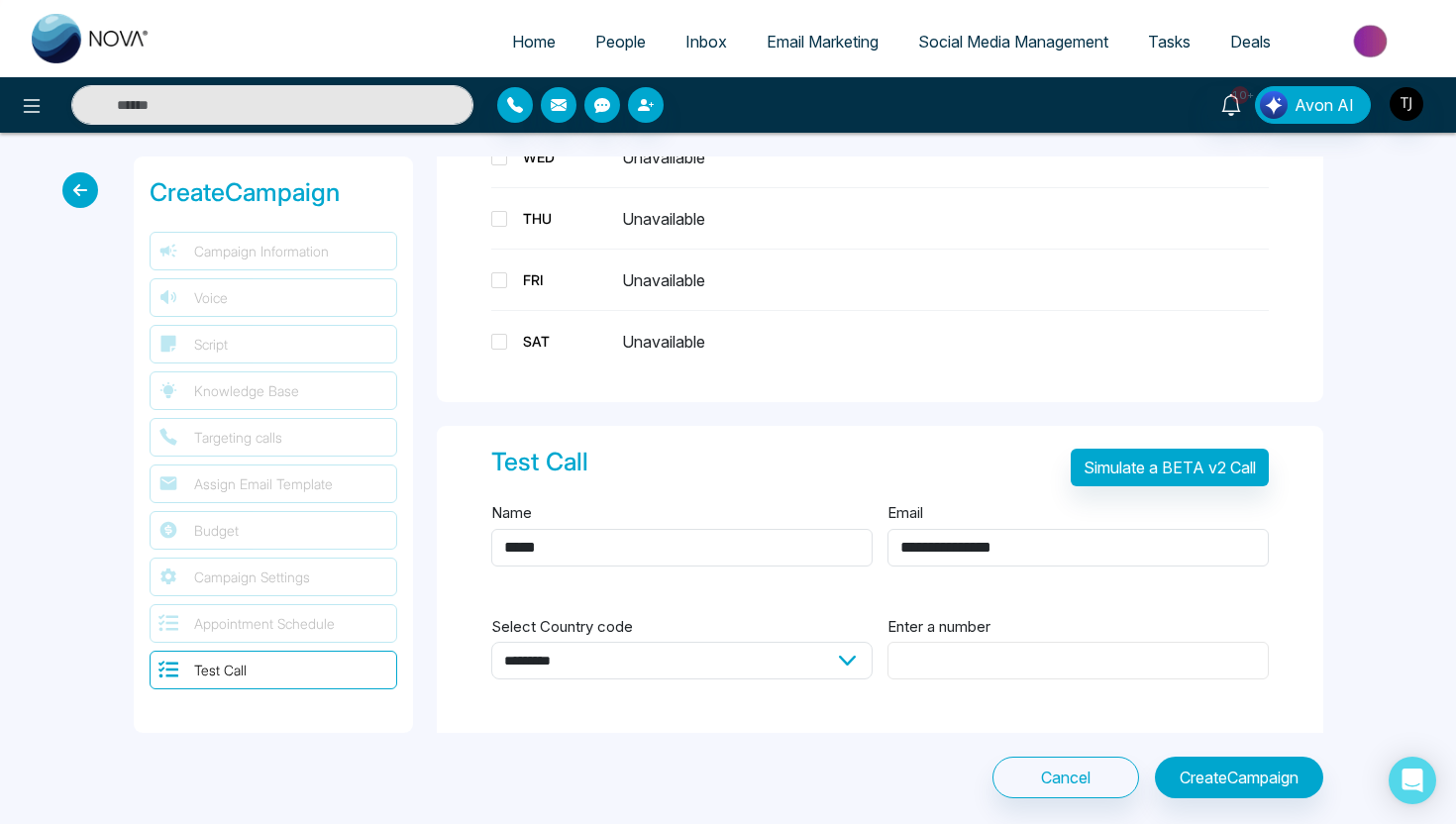 click on "Enter a number" at bounding box center (1078, 661) 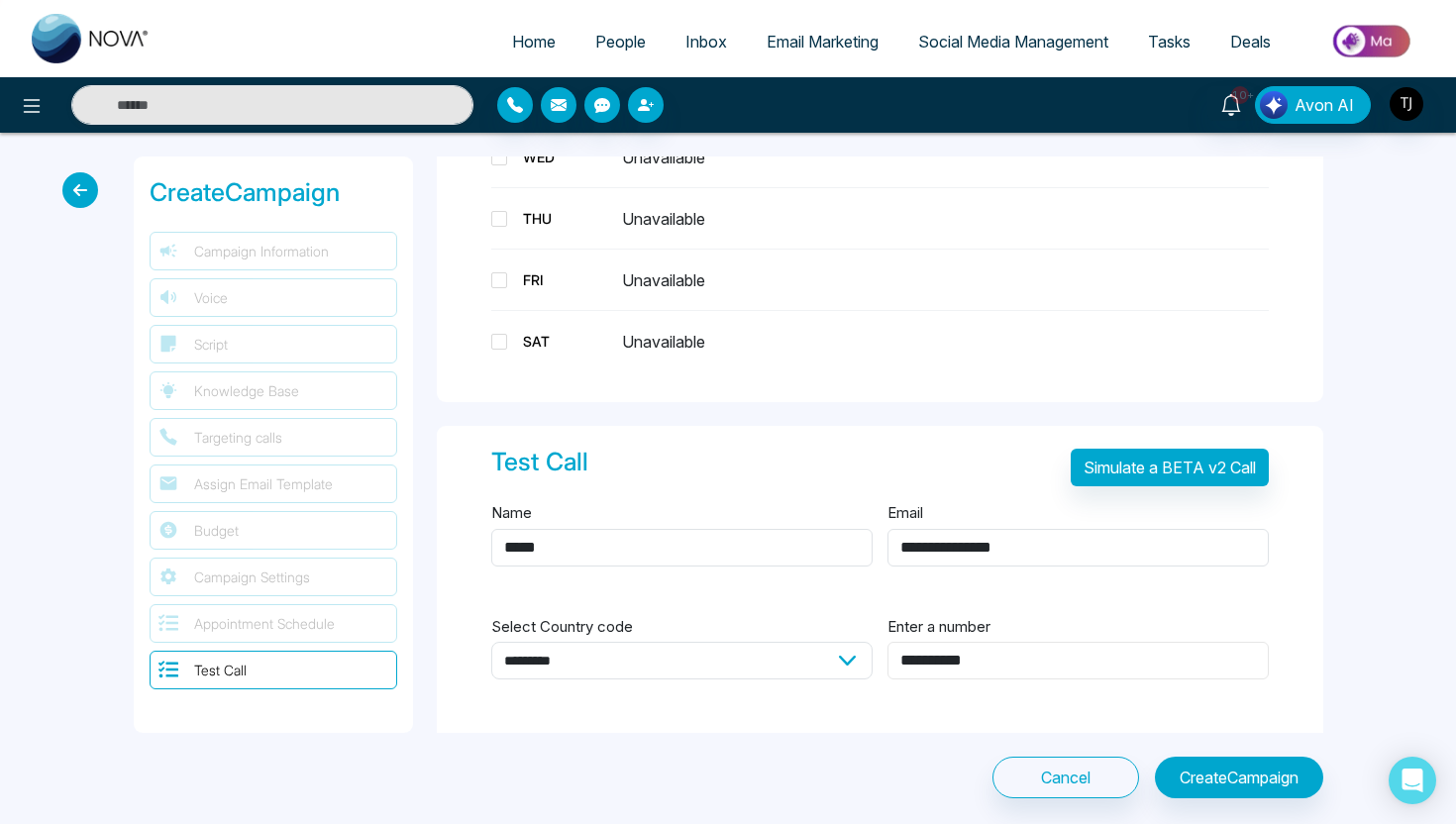 type on "**********" 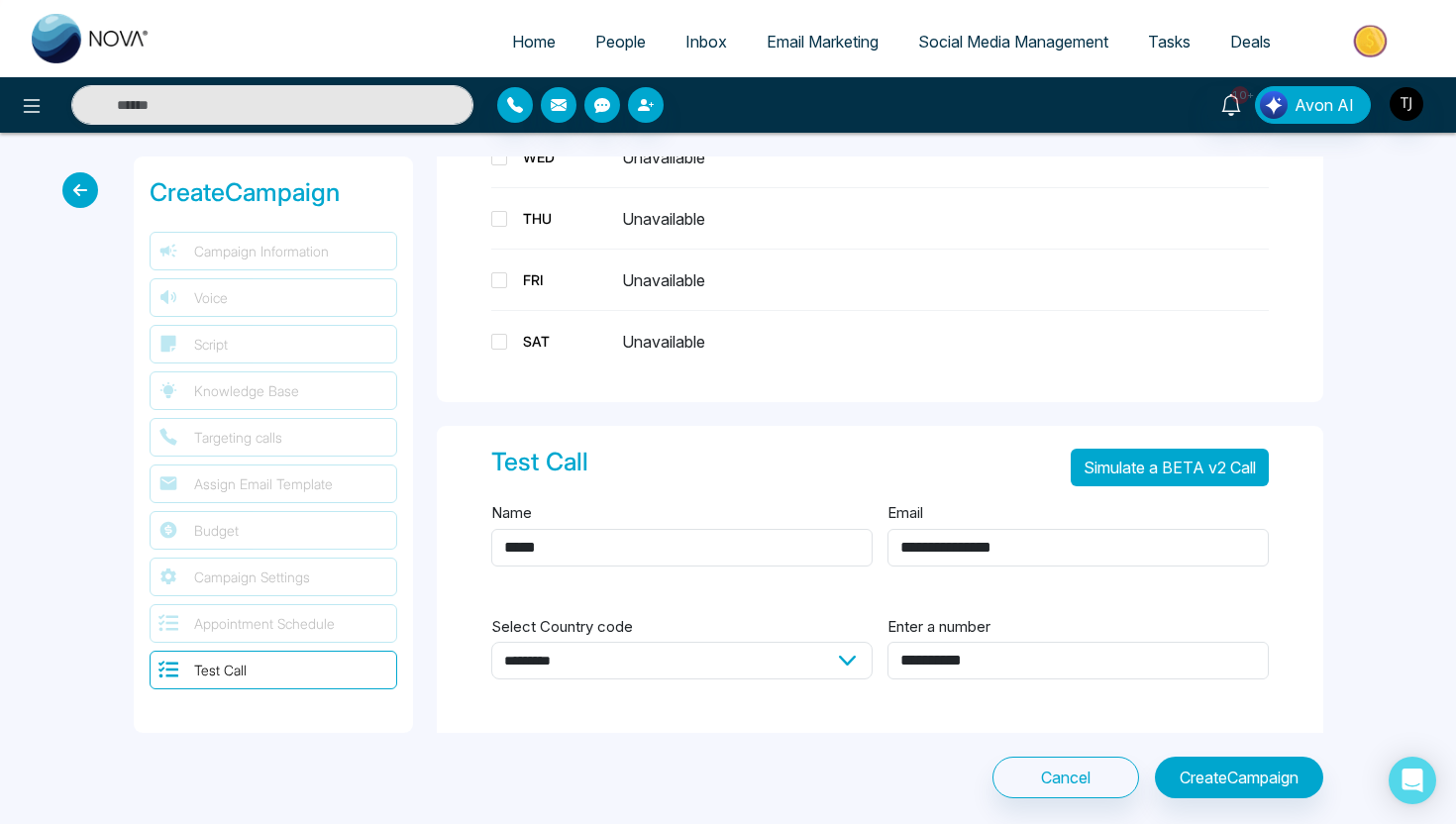 click on "Simulate a BETA v2 Call" at bounding box center [1170, 467] 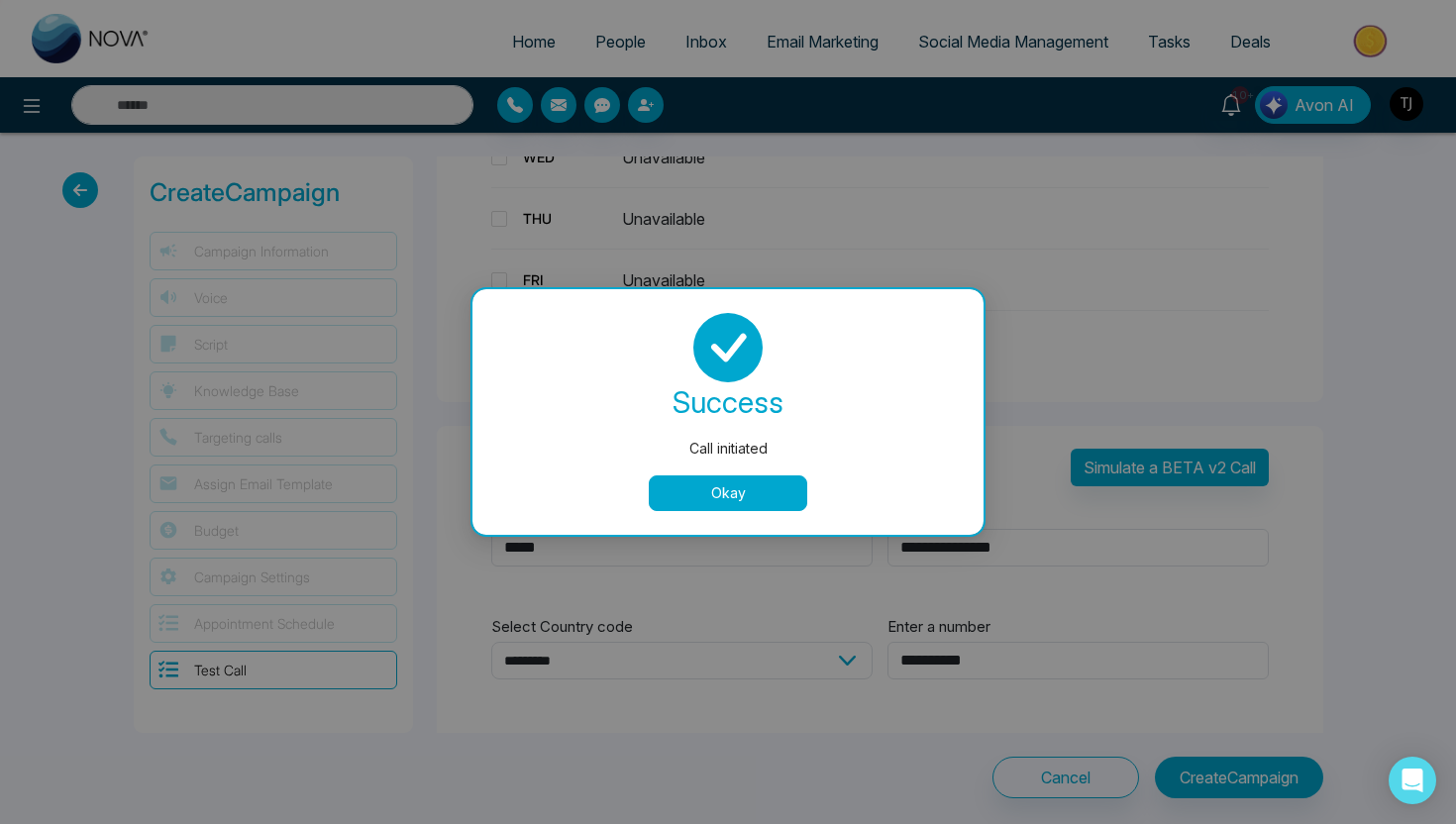 click on "Okay" at bounding box center [728, 493] 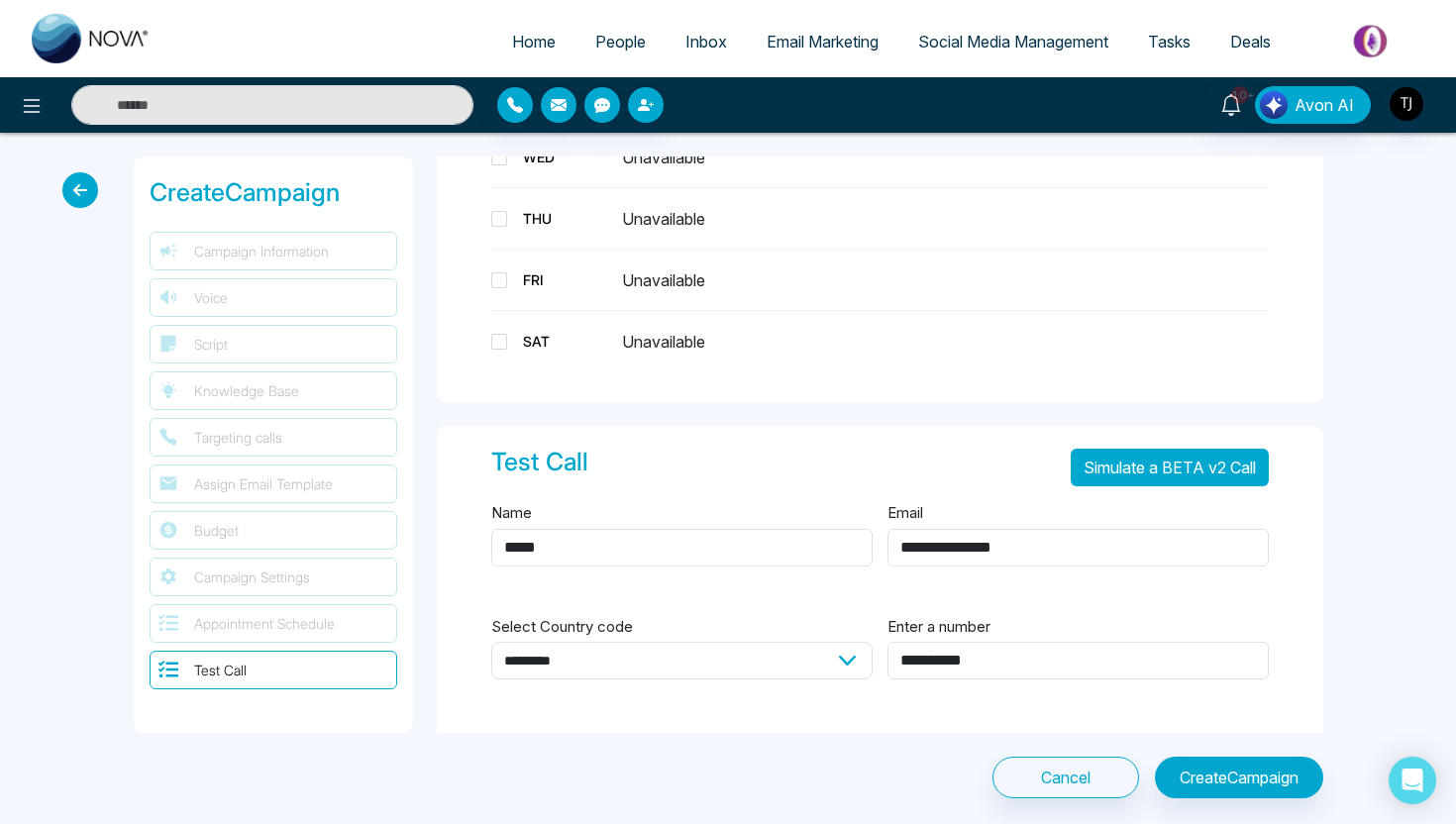 click on "Simulate a BETA v2 Call" at bounding box center (1170, 467) 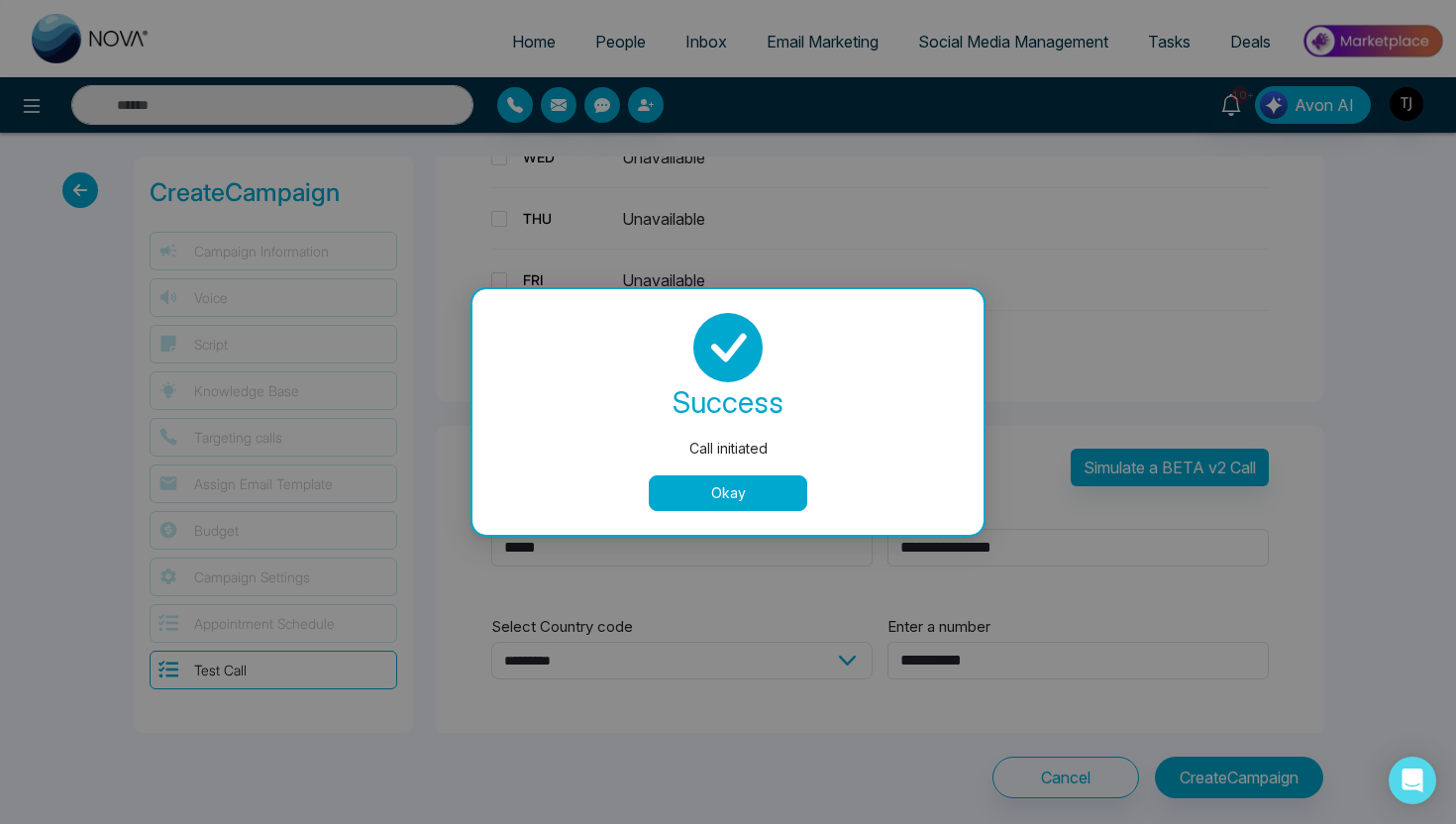 click on "Okay" at bounding box center [728, 493] 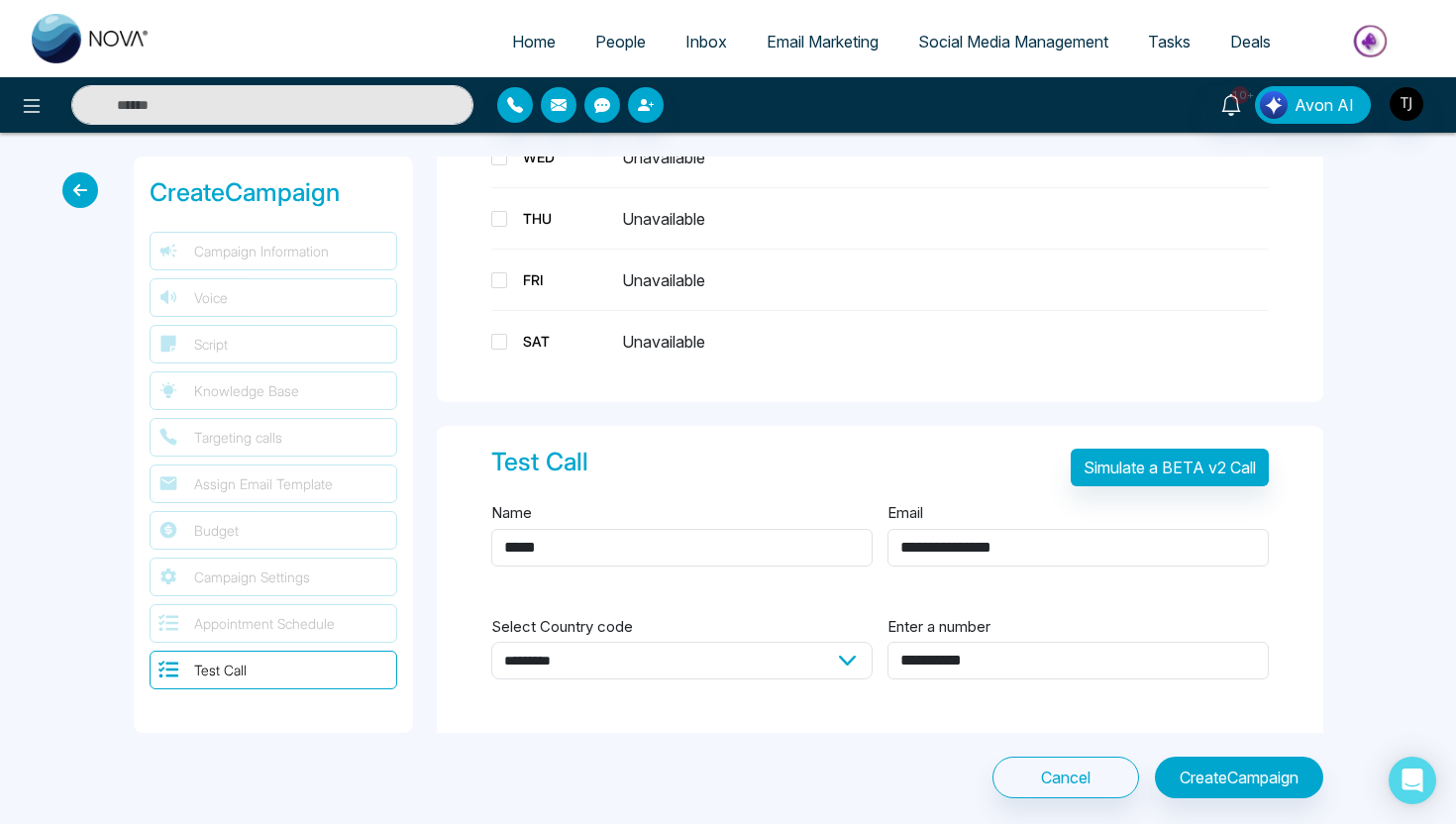click at bounding box center (85, 190) 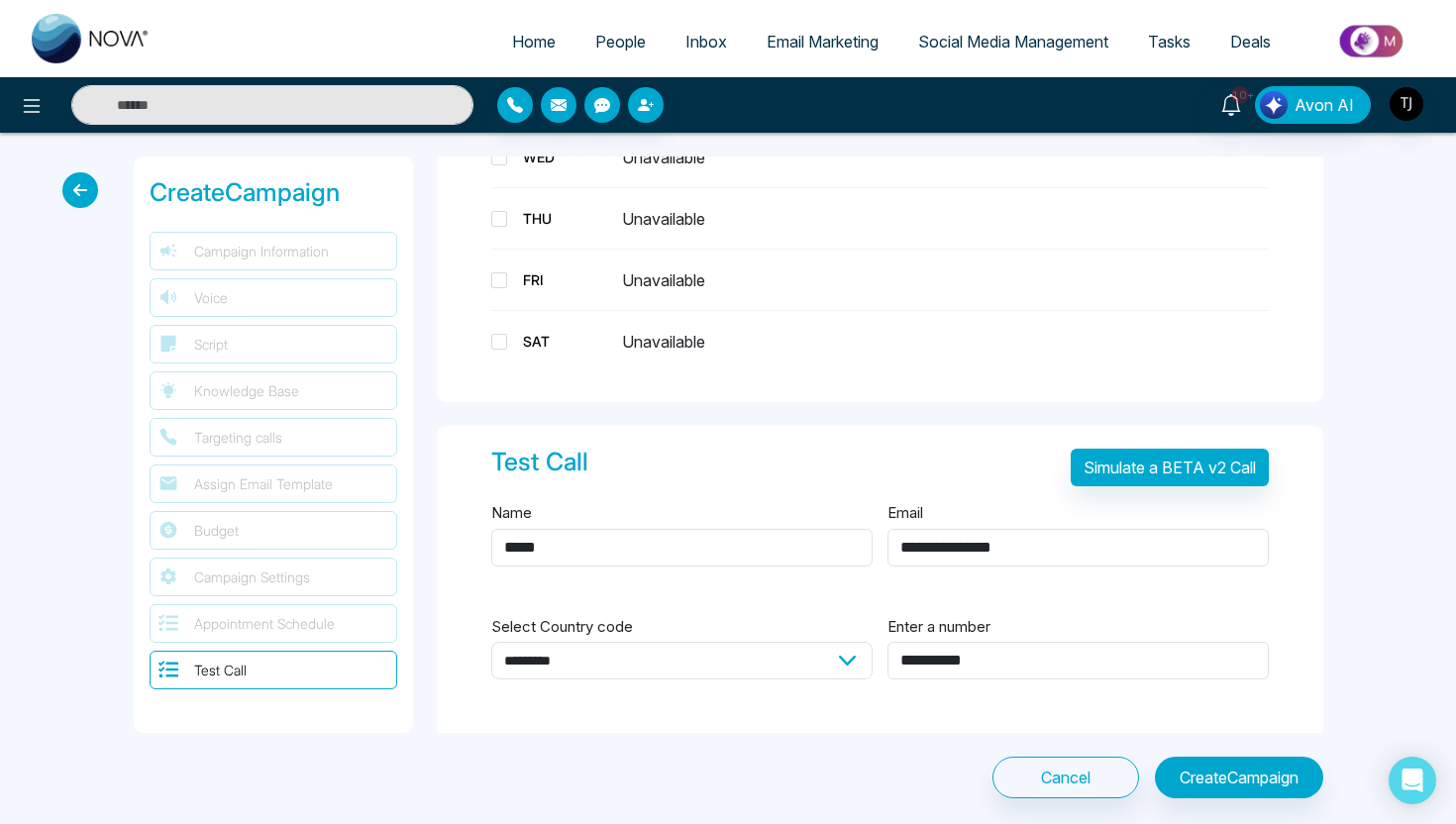 click at bounding box center [80, 190] 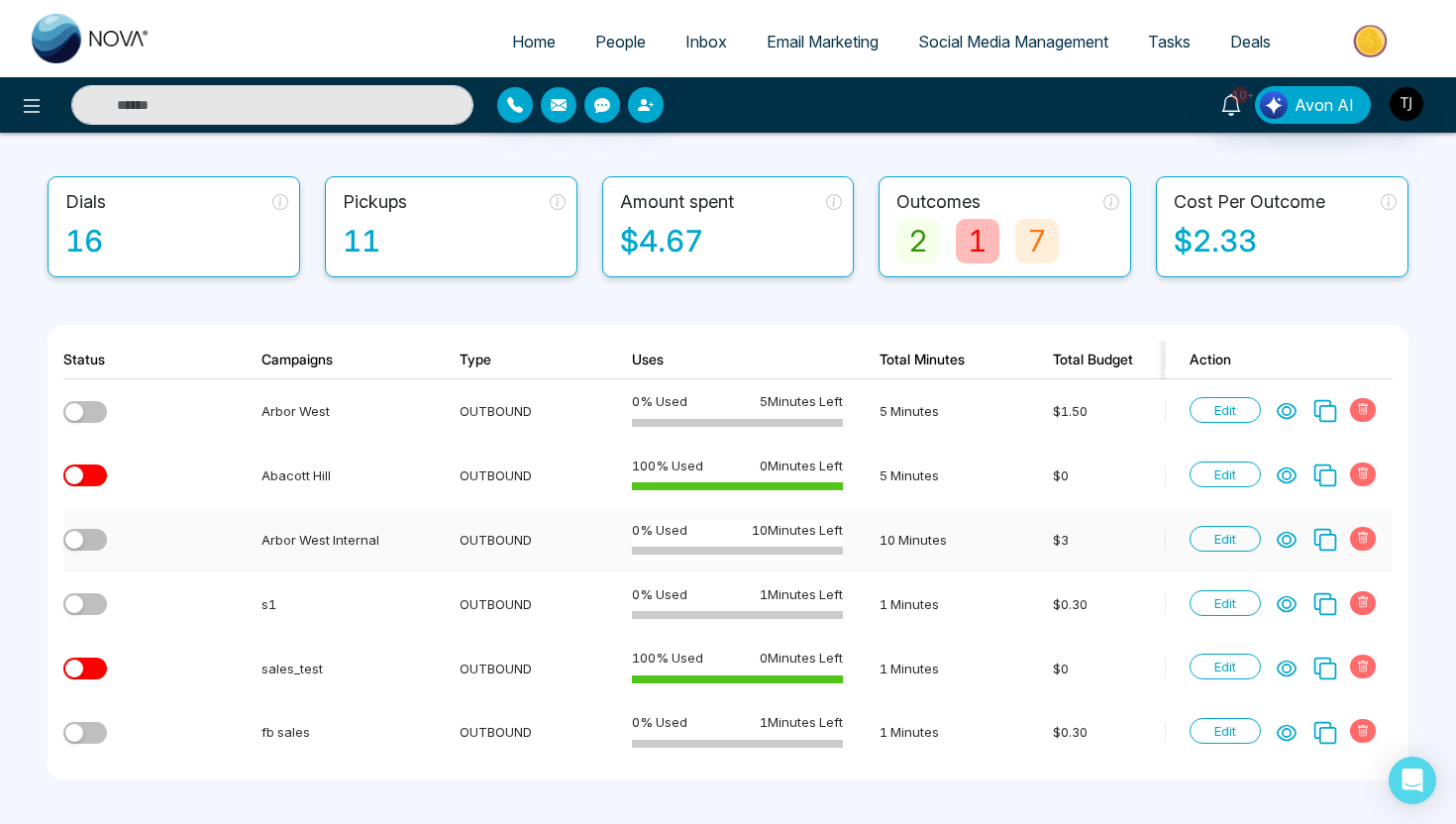 scroll, scrollTop: 94, scrollLeft: 0, axis: vertical 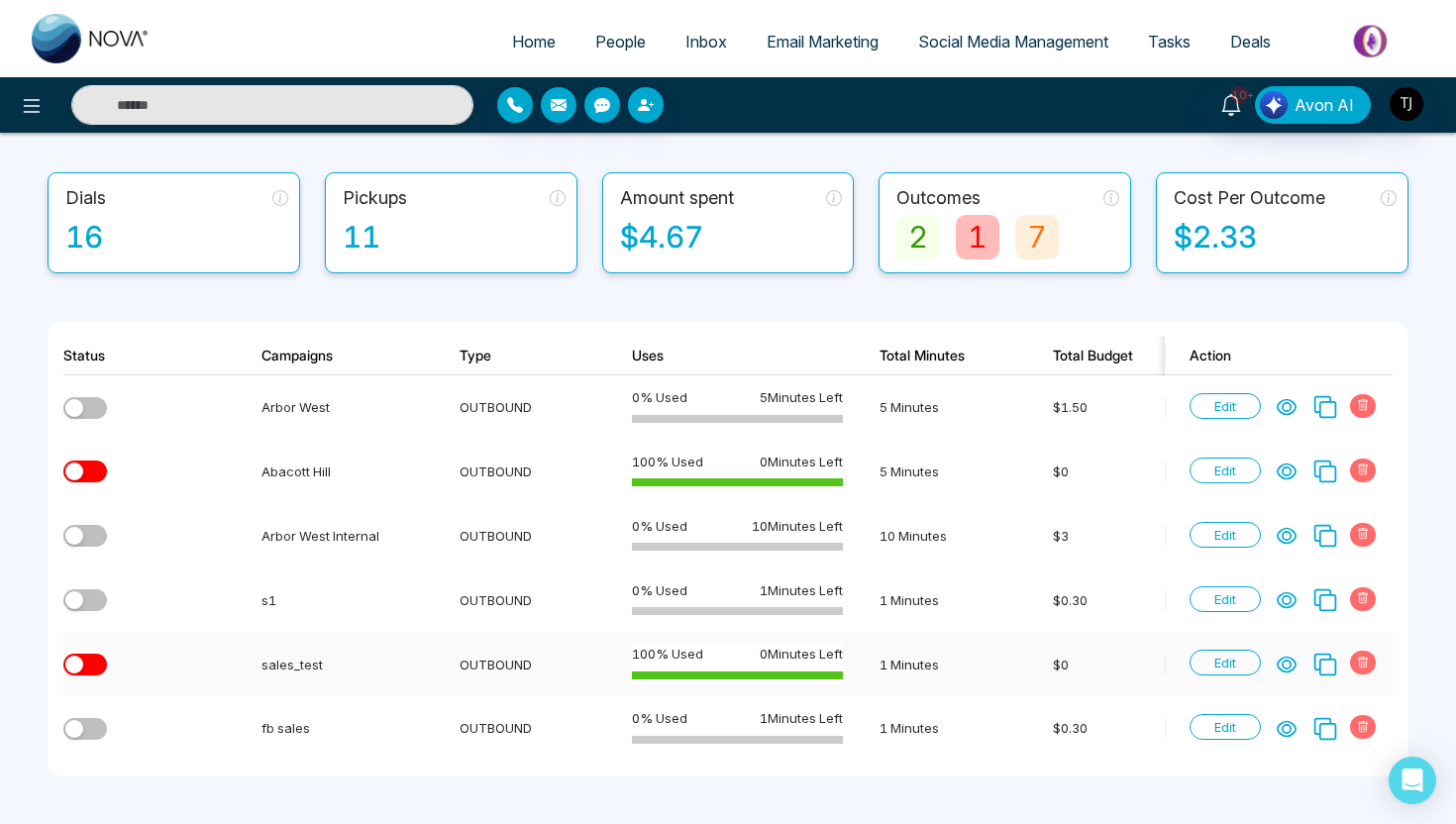 click on "Edit" at bounding box center (1285, 665) 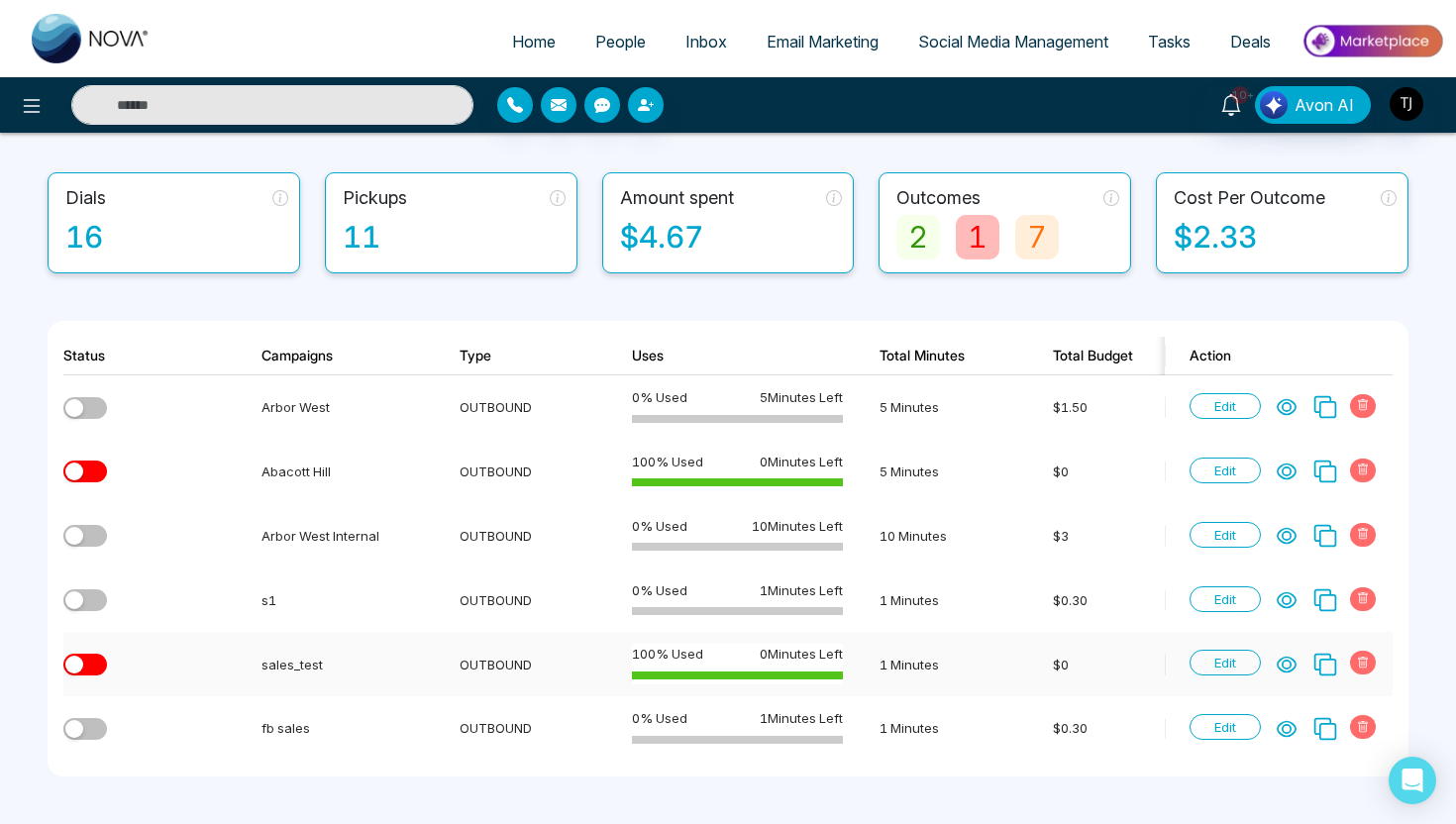 click 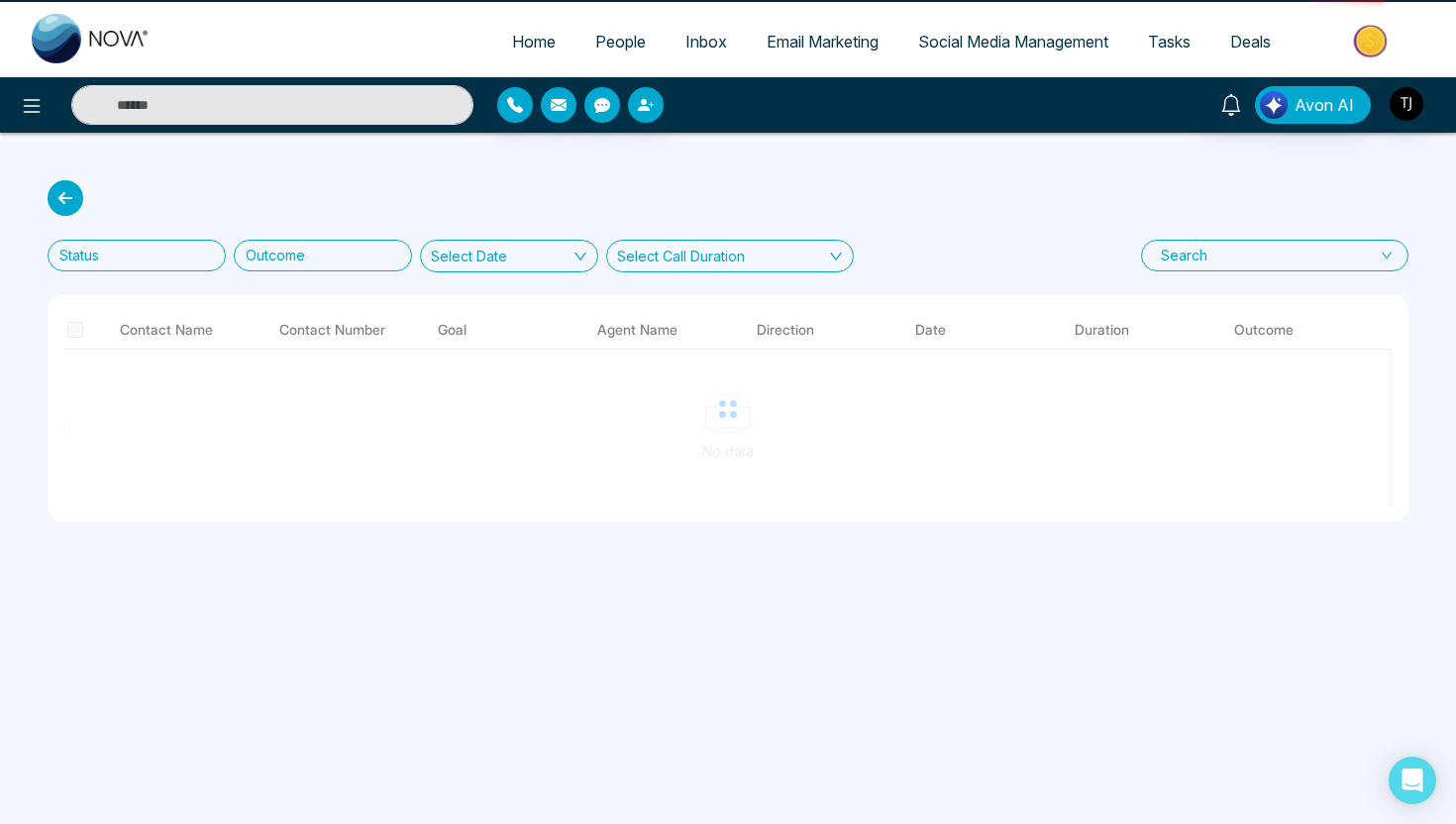 scroll, scrollTop: 0, scrollLeft: 0, axis: both 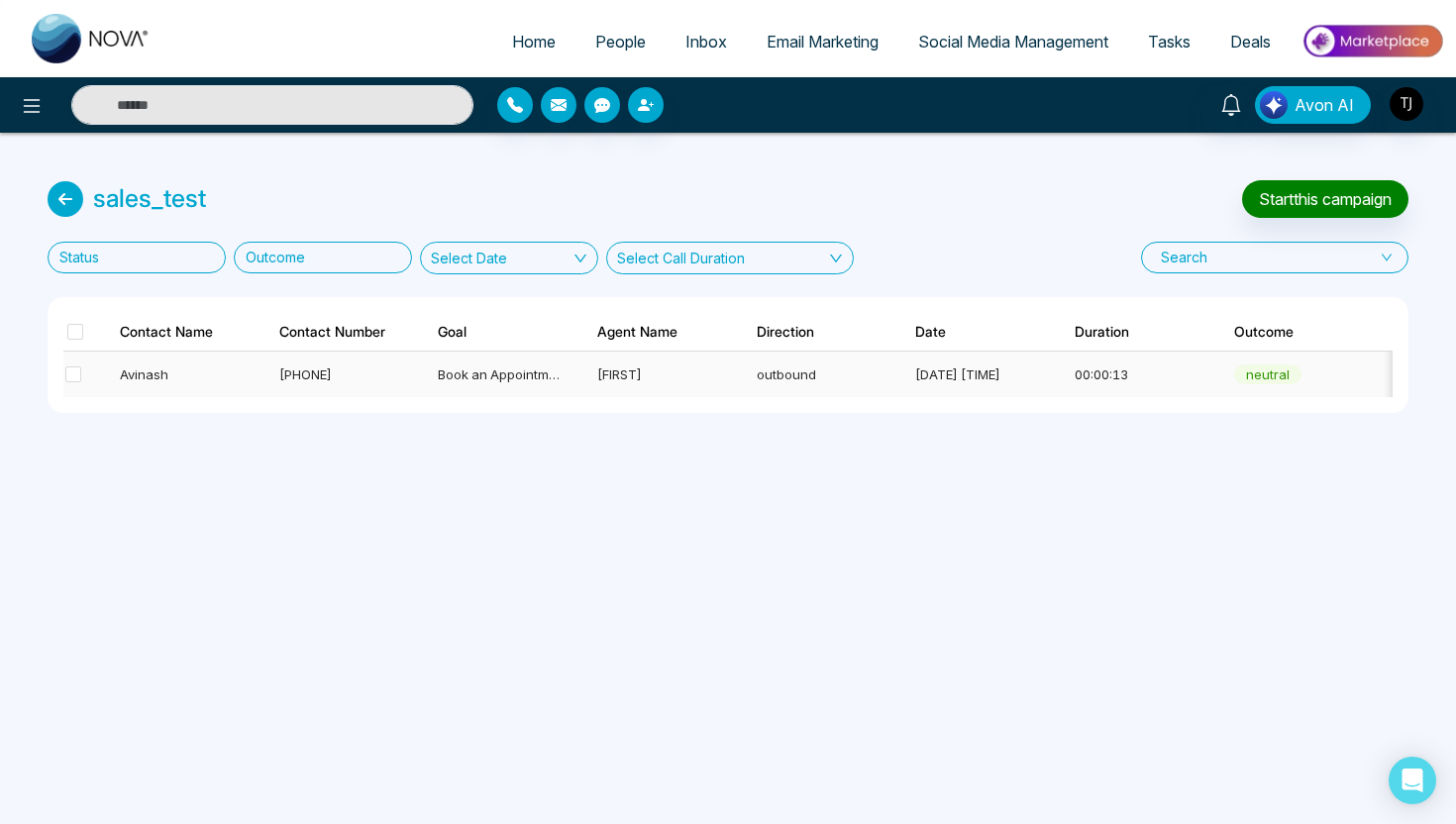 click on "Book an Appointment" at bounding box center (503, 374) 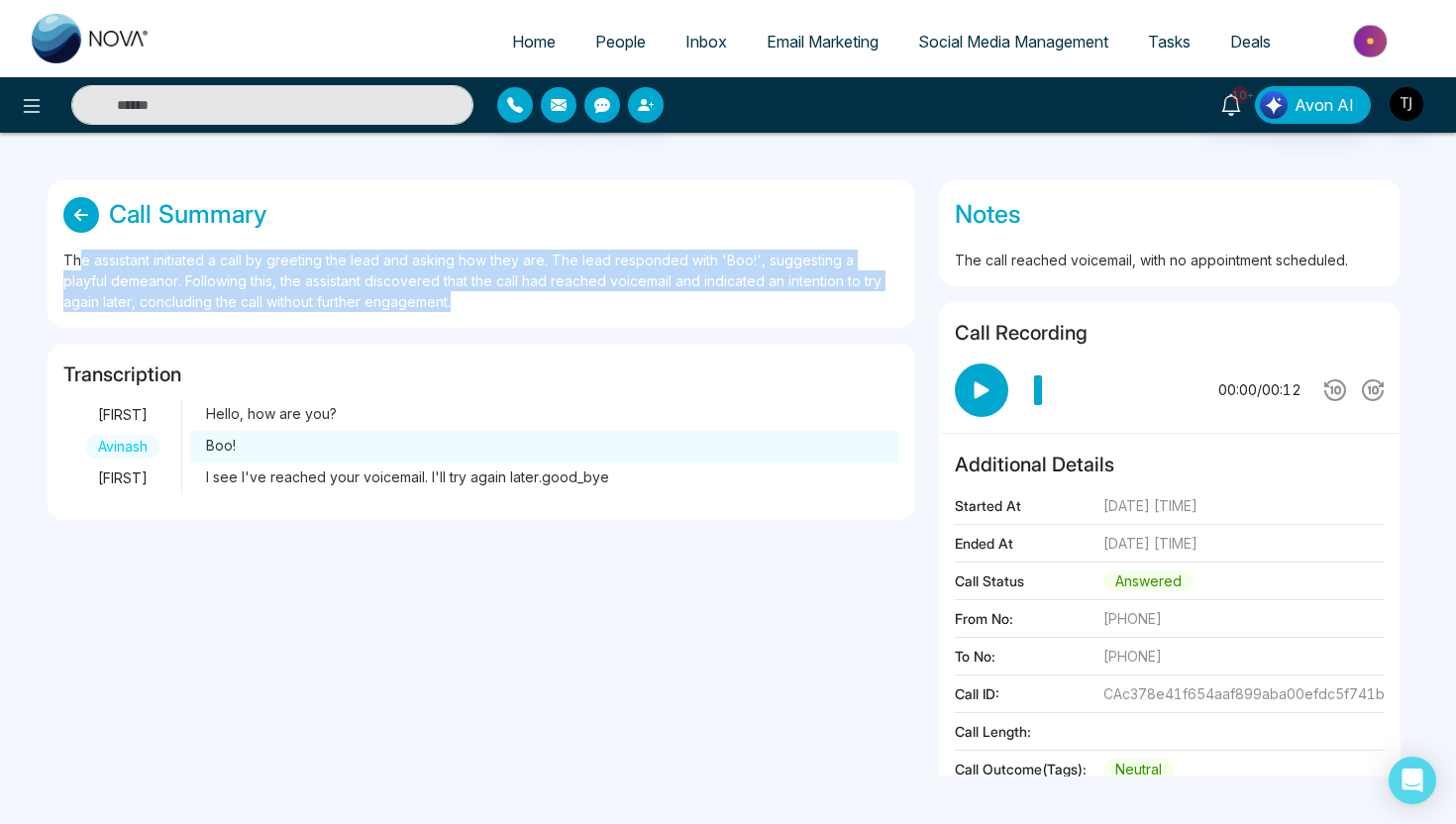 drag, startPoint x: 77, startPoint y: 256, endPoint x: 501, endPoint y: 328, distance: 430.06976 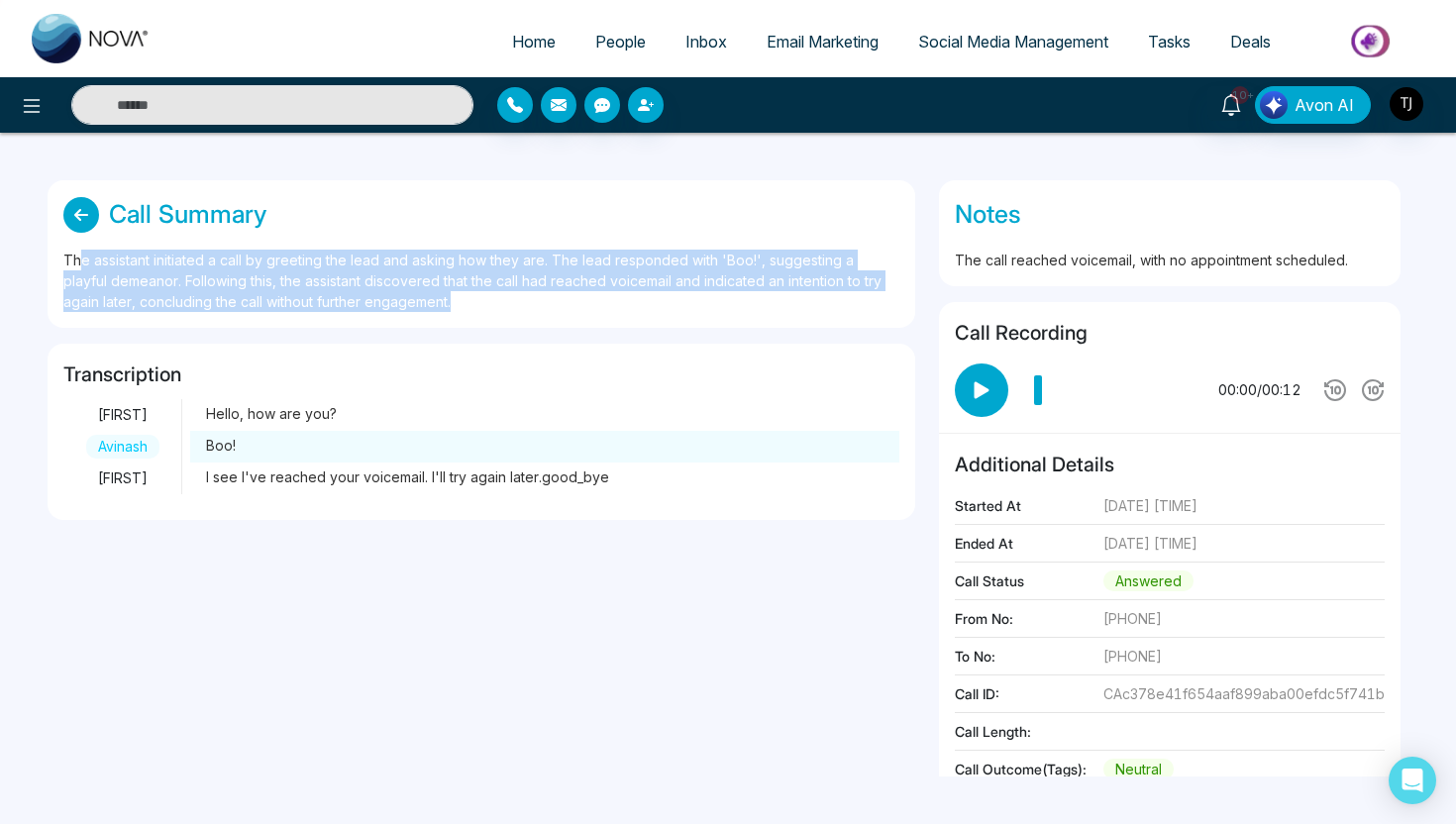click on "Call Summary The assistant initiated a call by greeting the lead and asking how they are. The lead responded with 'Boo!', suggesting a playful demeanor. Following this, the assistant discovered that the call had reached voicemail and indicated an intention to try again later, concluding the call without further engagement. Transcription Dave Hello, how are you? Avinash Boo! Dave I see I've reached your voicemail. I'll try again later.good_bye" at bounding box center [481, 350] 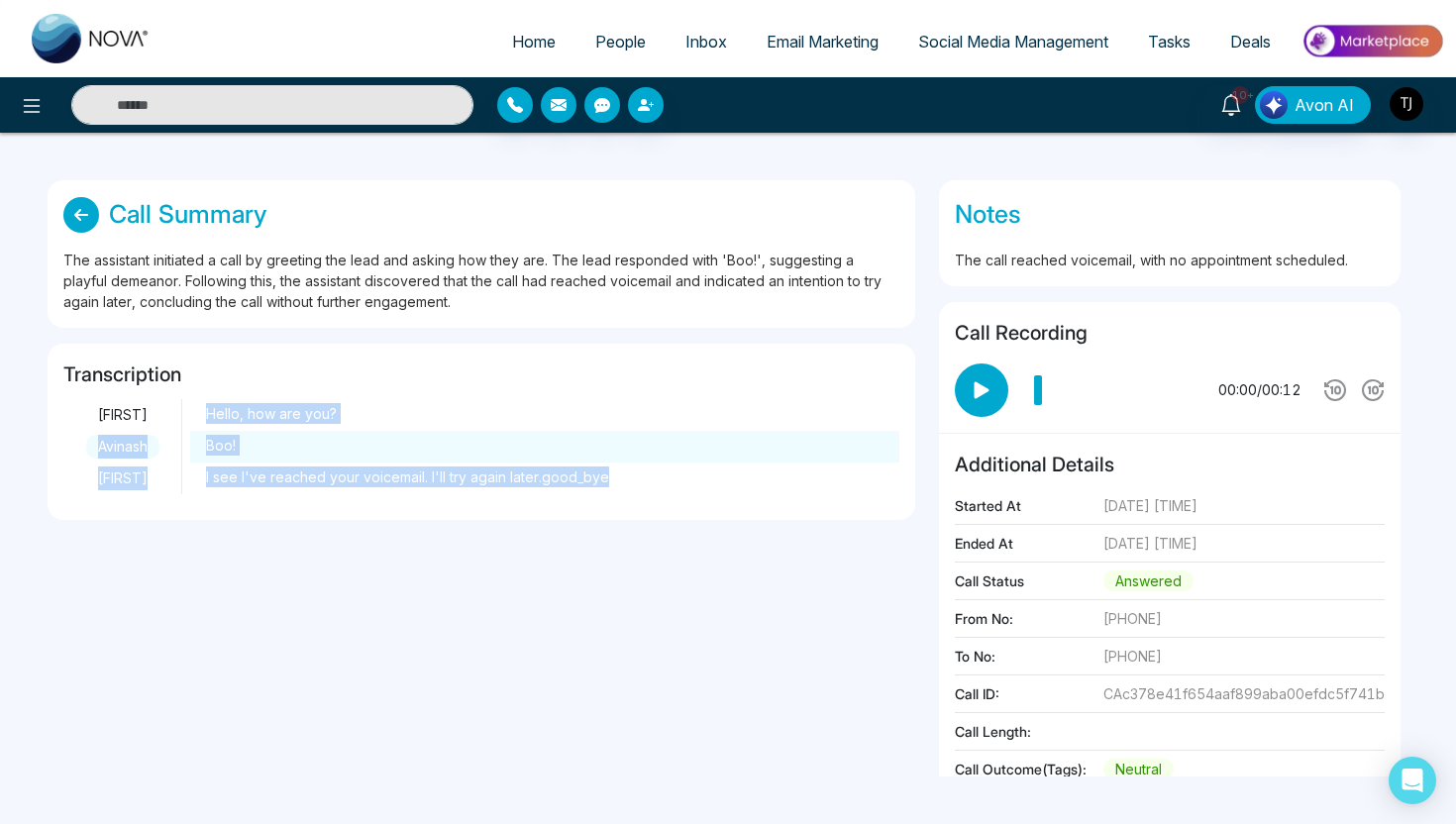 drag, startPoint x: 198, startPoint y: 407, endPoint x: 623, endPoint y: 474, distance: 430.24877 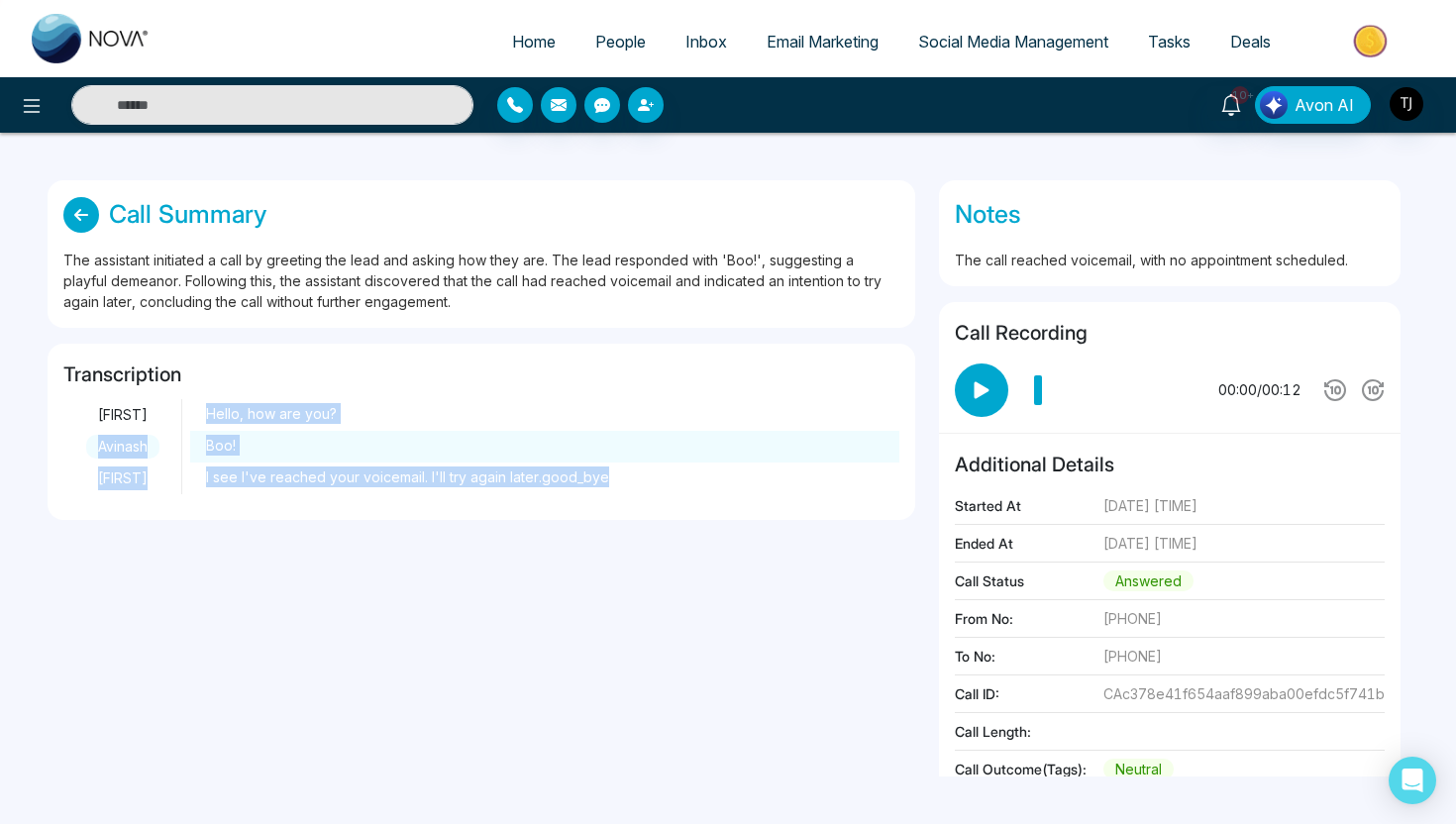 click on "Dave Hello, how are you? Avinash Boo! Dave I see I've reached your voicemail. I'll try again later.good_bye" at bounding box center [481, 447] 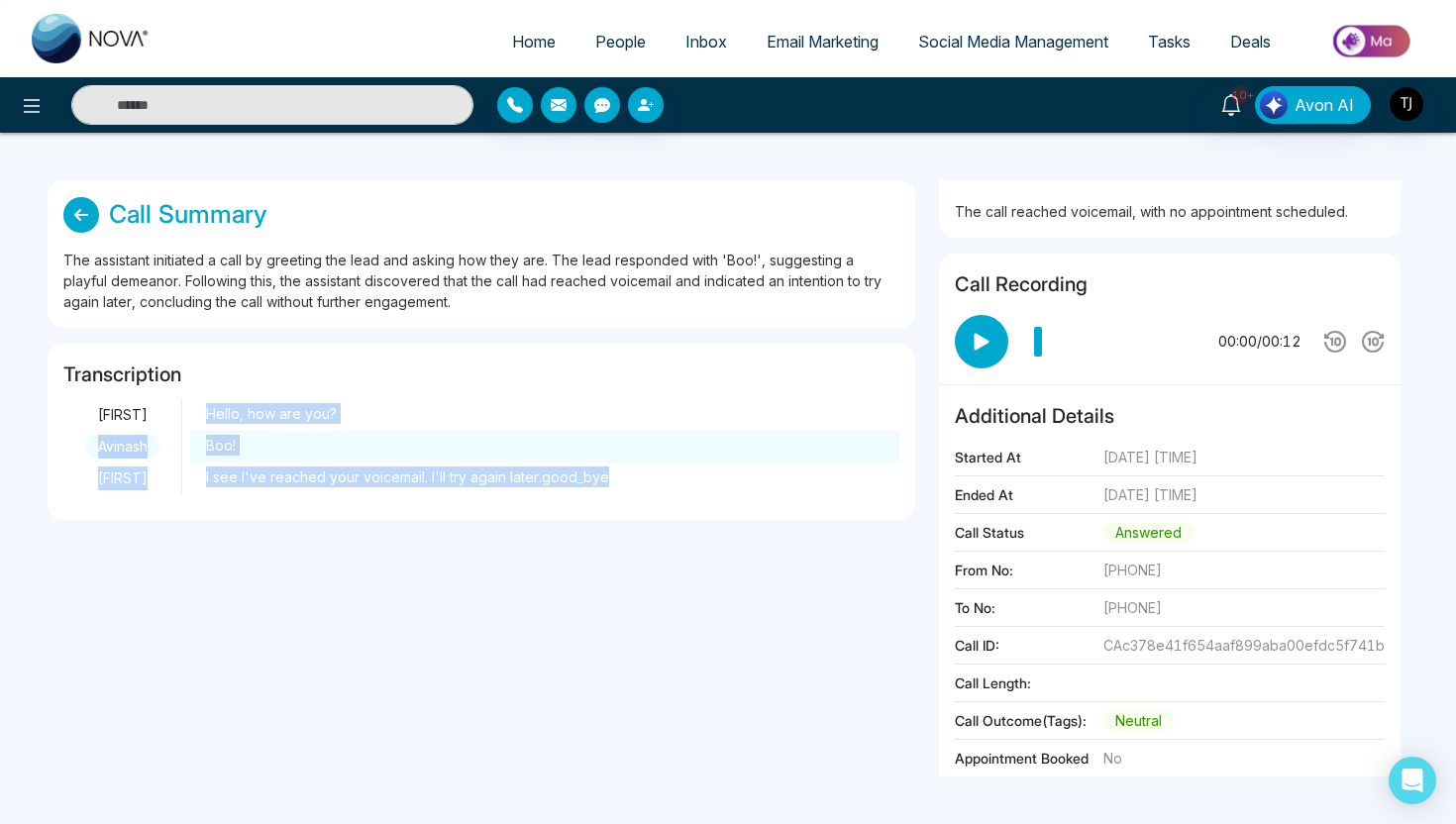 scroll, scrollTop: 63, scrollLeft: 0, axis: vertical 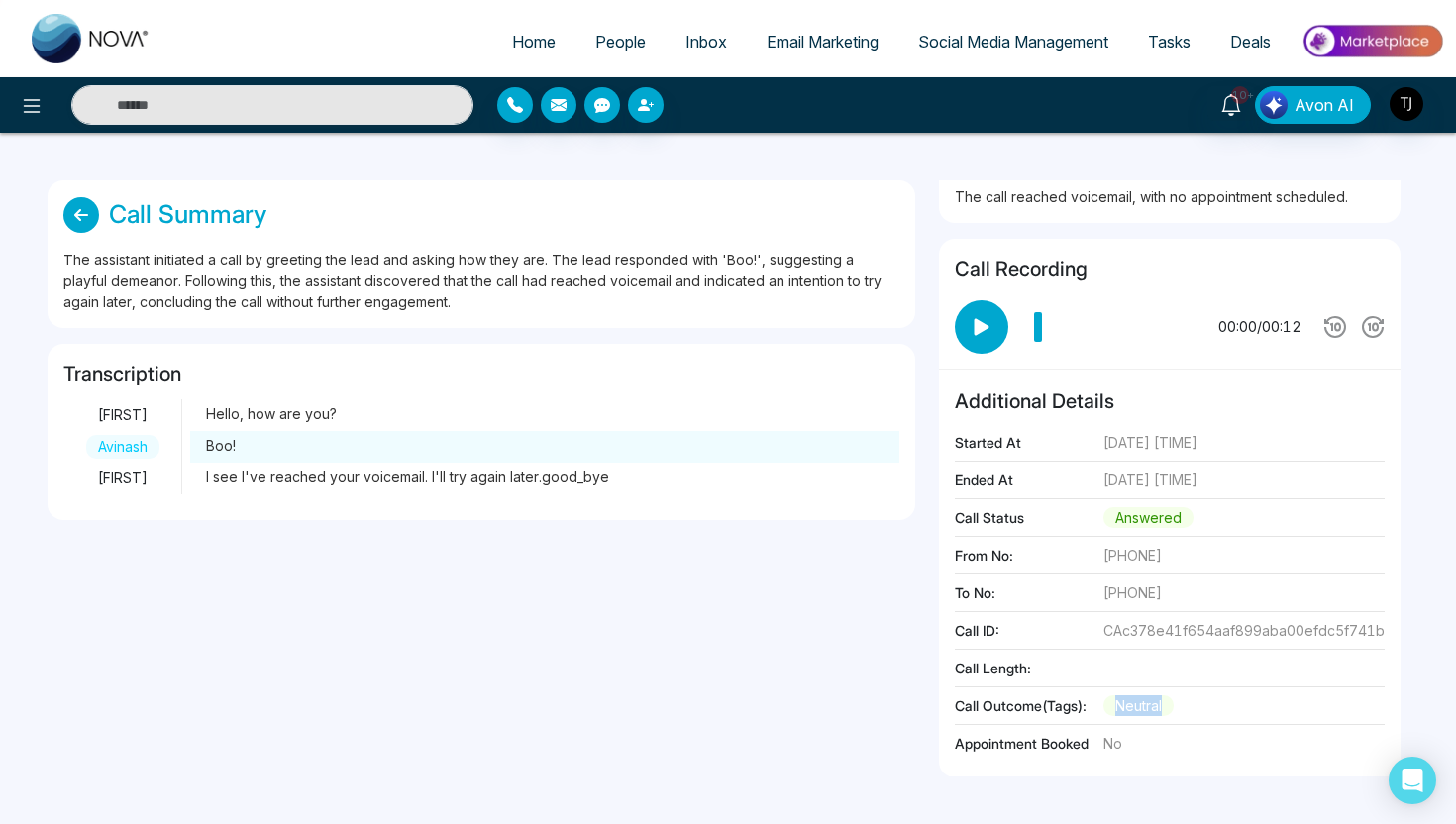 drag, startPoint x: 1113, startPoint y: 706, endPoint x: 1173, endPoint y: 707, distance: 60.00833 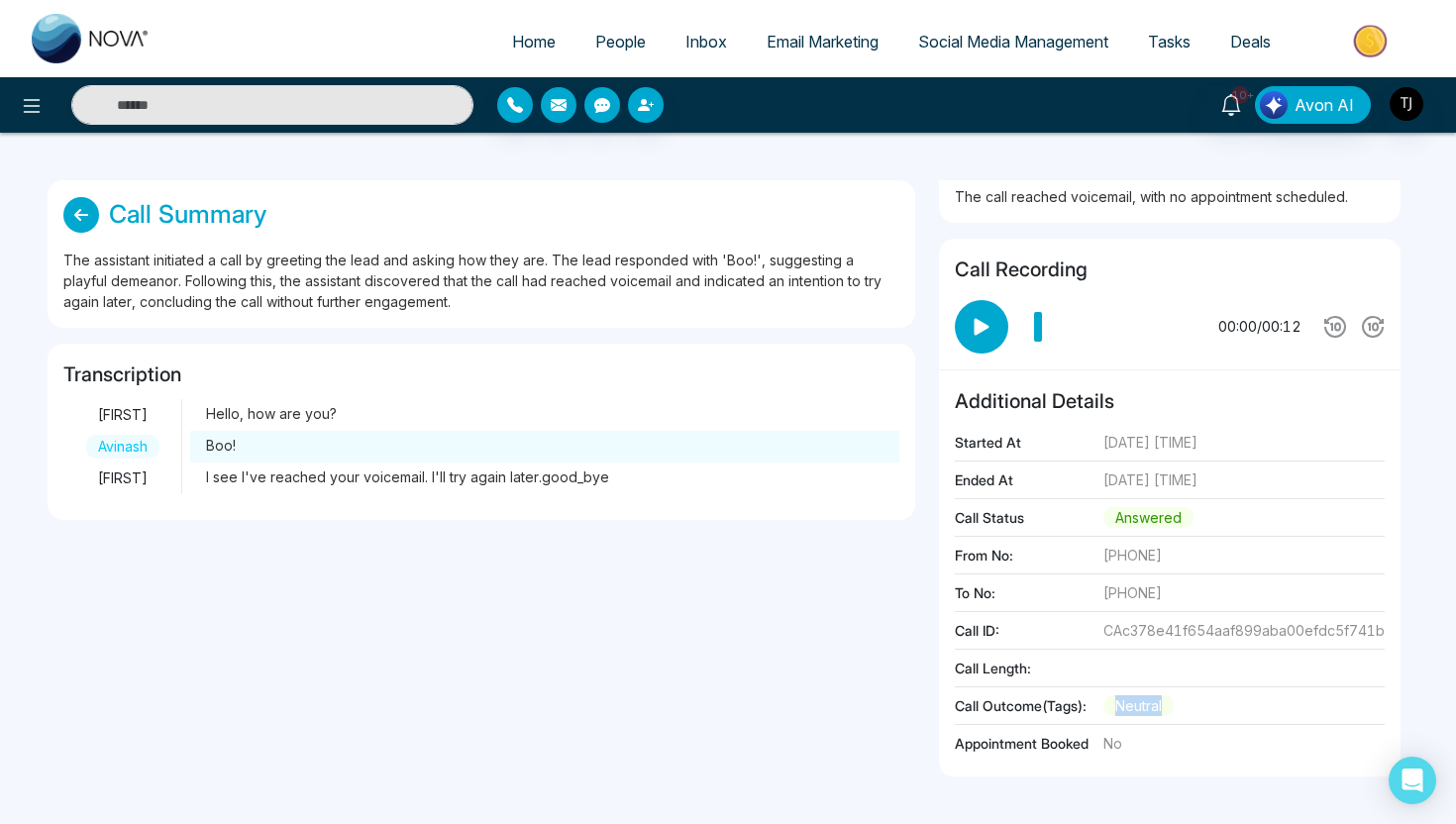 click on "neutral" at bounding box center (1138, 705) 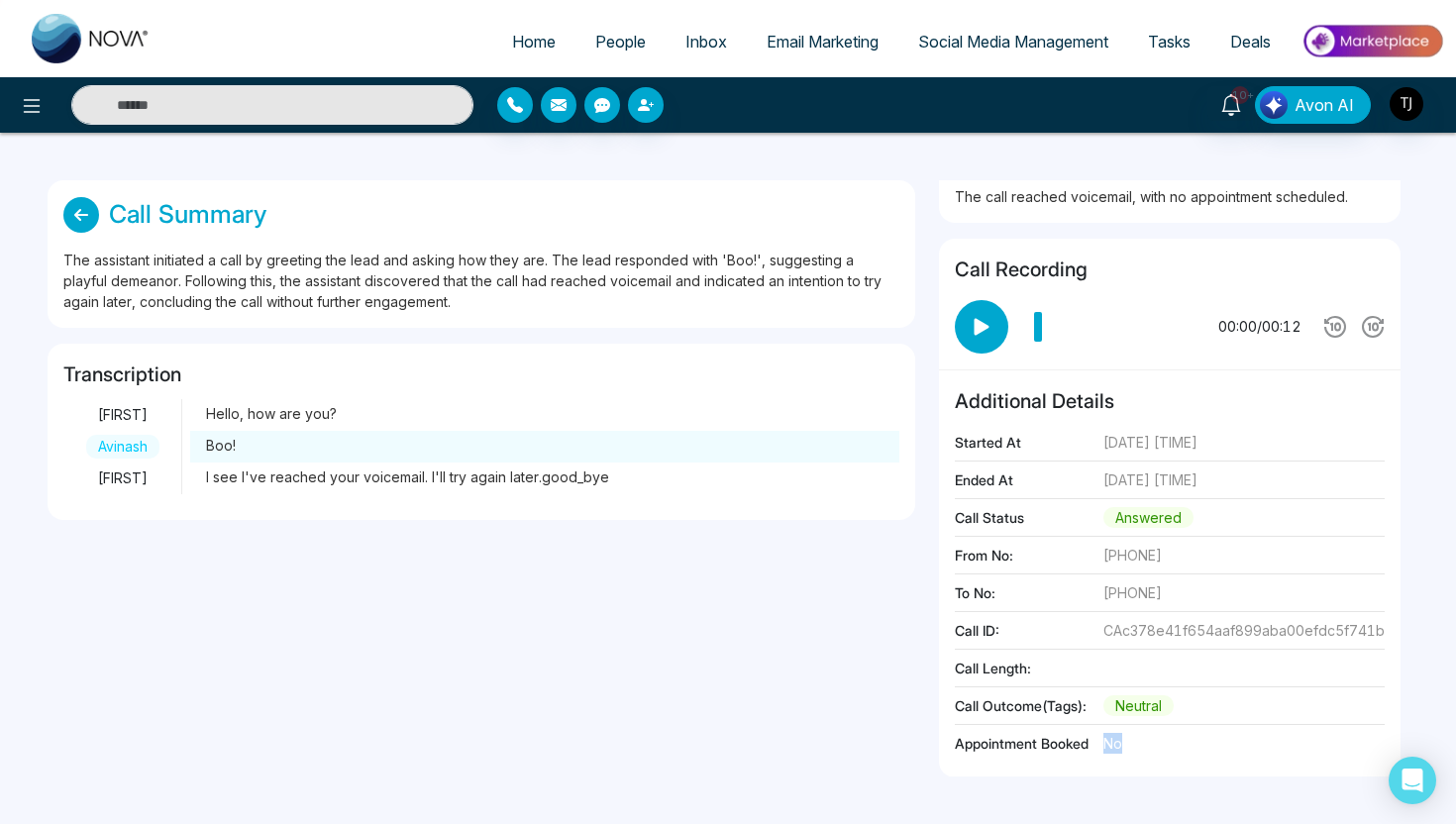 drag, startPoint x: 1099, startPoint y: 746, endPoint x: 1130, endPoint y: 746, distance: 31 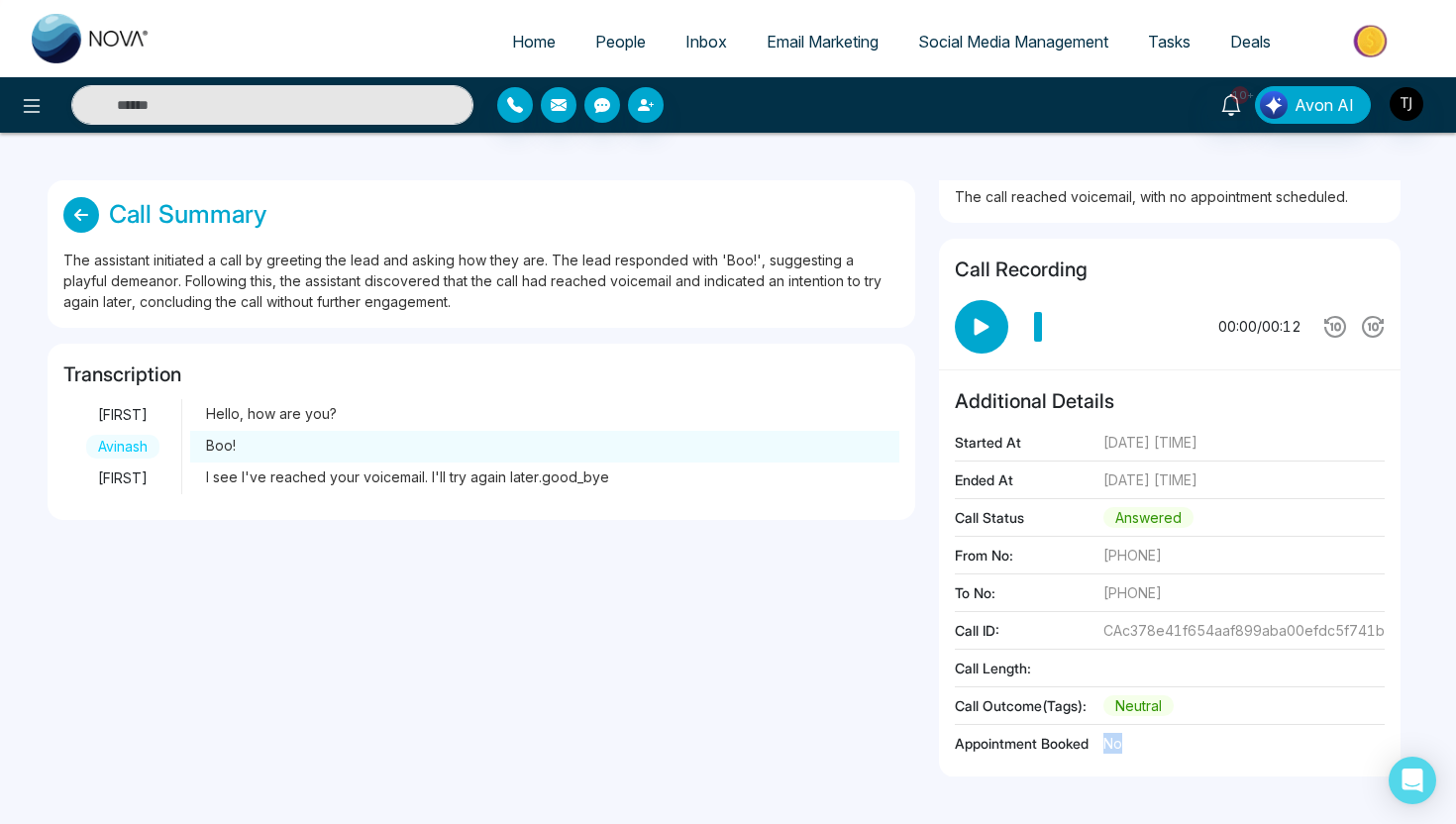 click on "Appointment Booked No" at bounding box center (1170, 747) 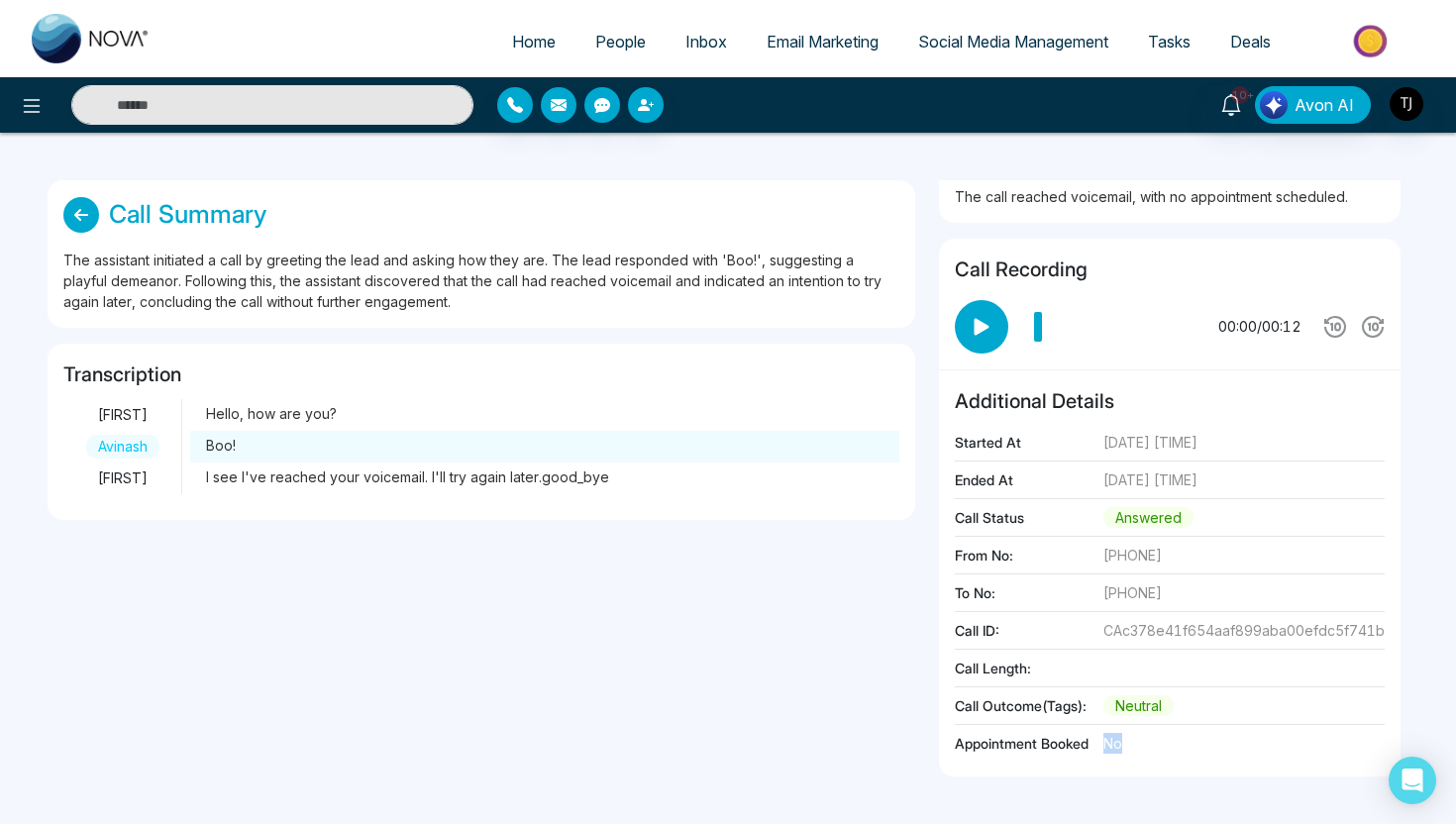 click at bounding box center (1372, 41) 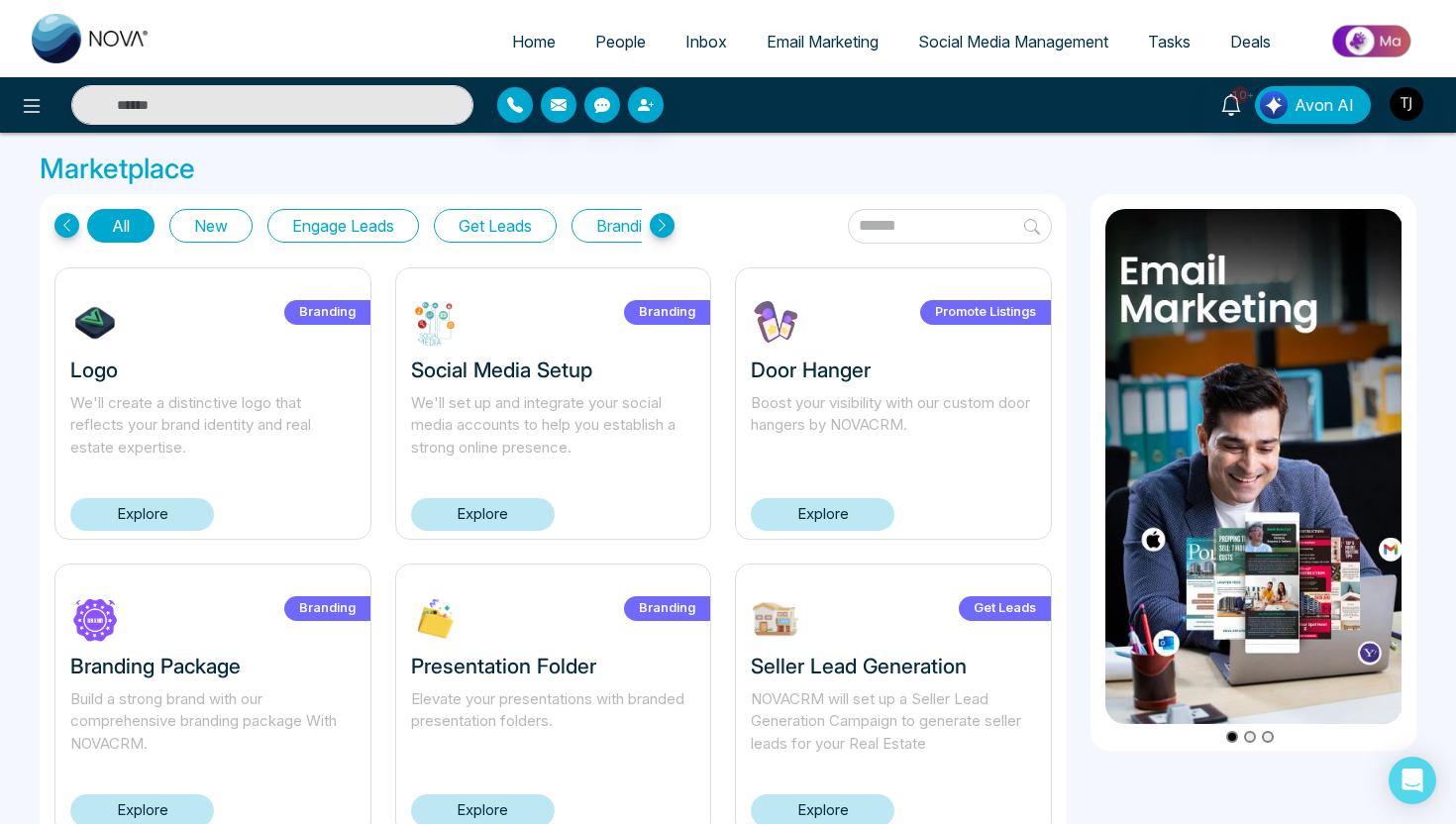 click on "Get Leads" at bounding box center [495, 226] 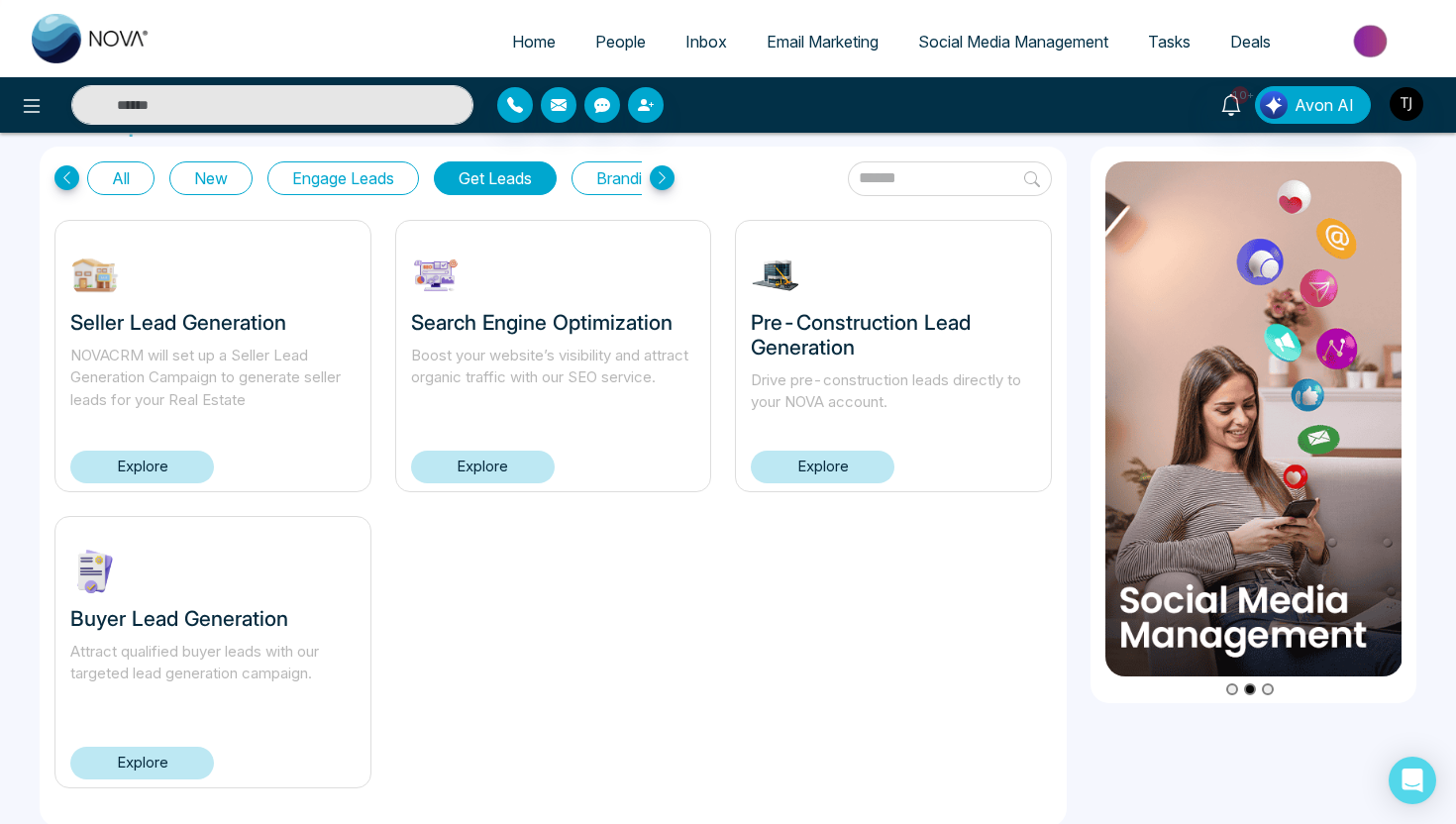 scroll, scrollTop: 69, scrollLeft: 0, axis: vertical 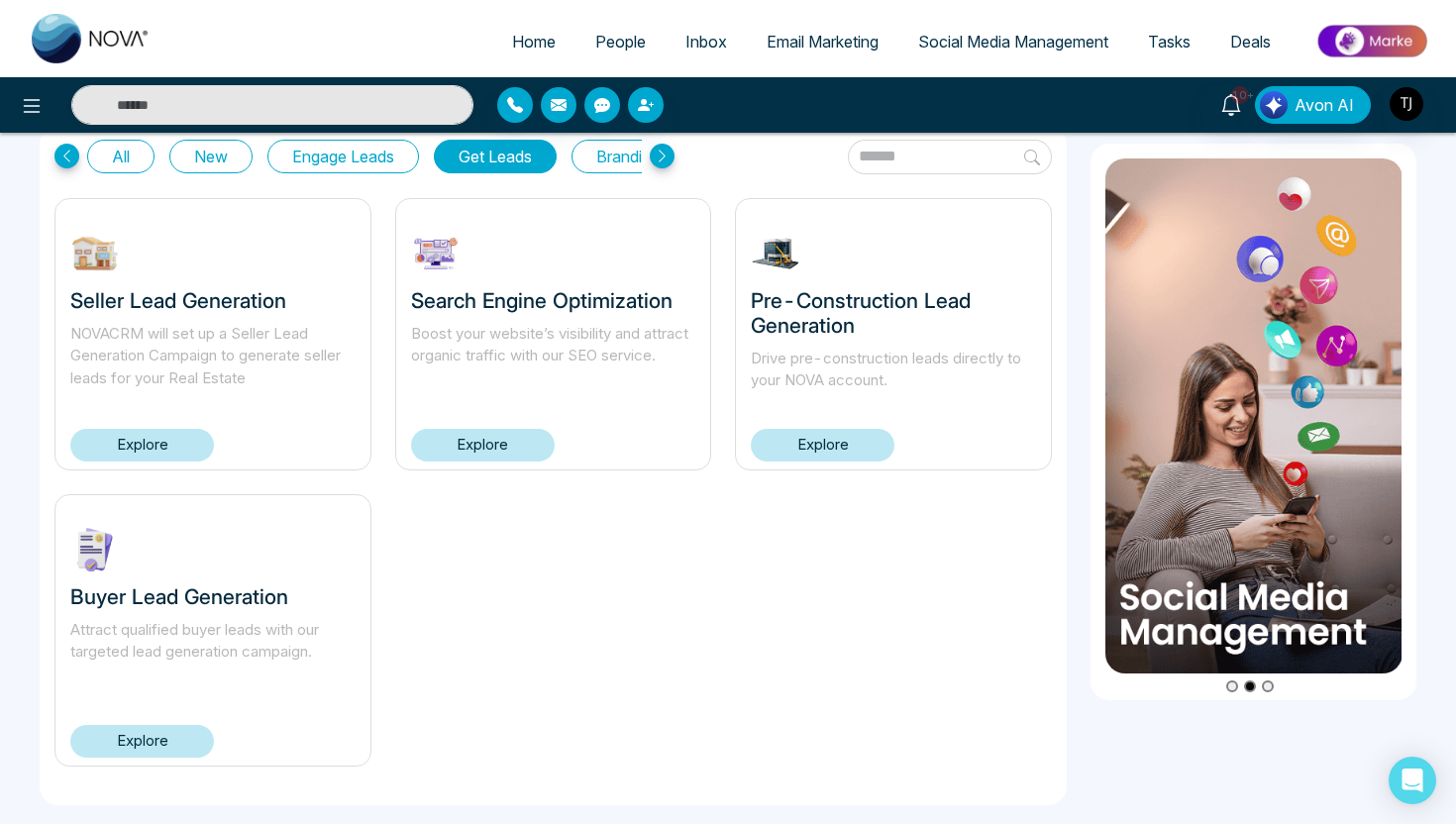 click on "Explore" at bounding box center (142, 741) 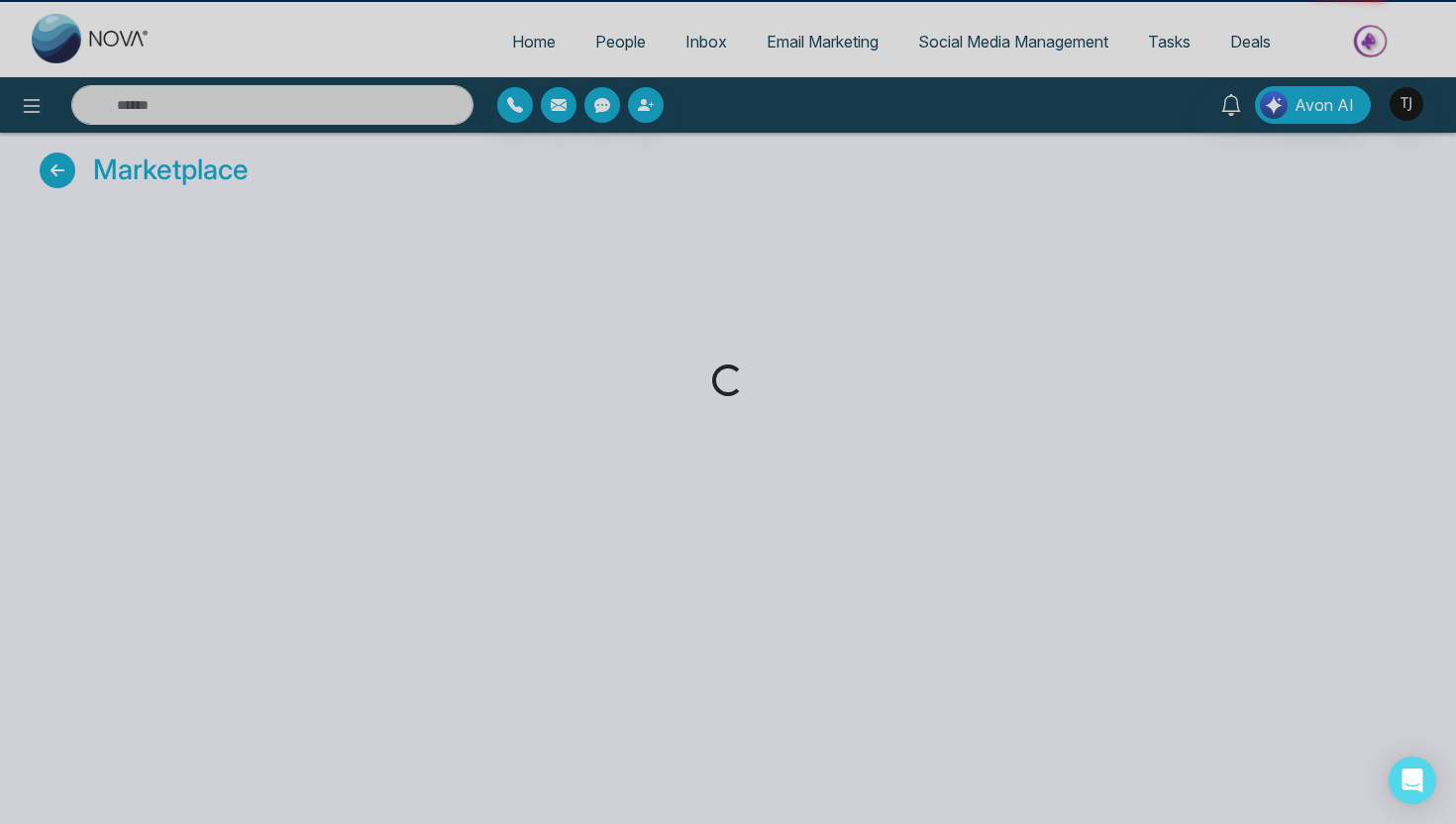 scroll, scrollTop: 0, scrollLeft: 0, axis: both 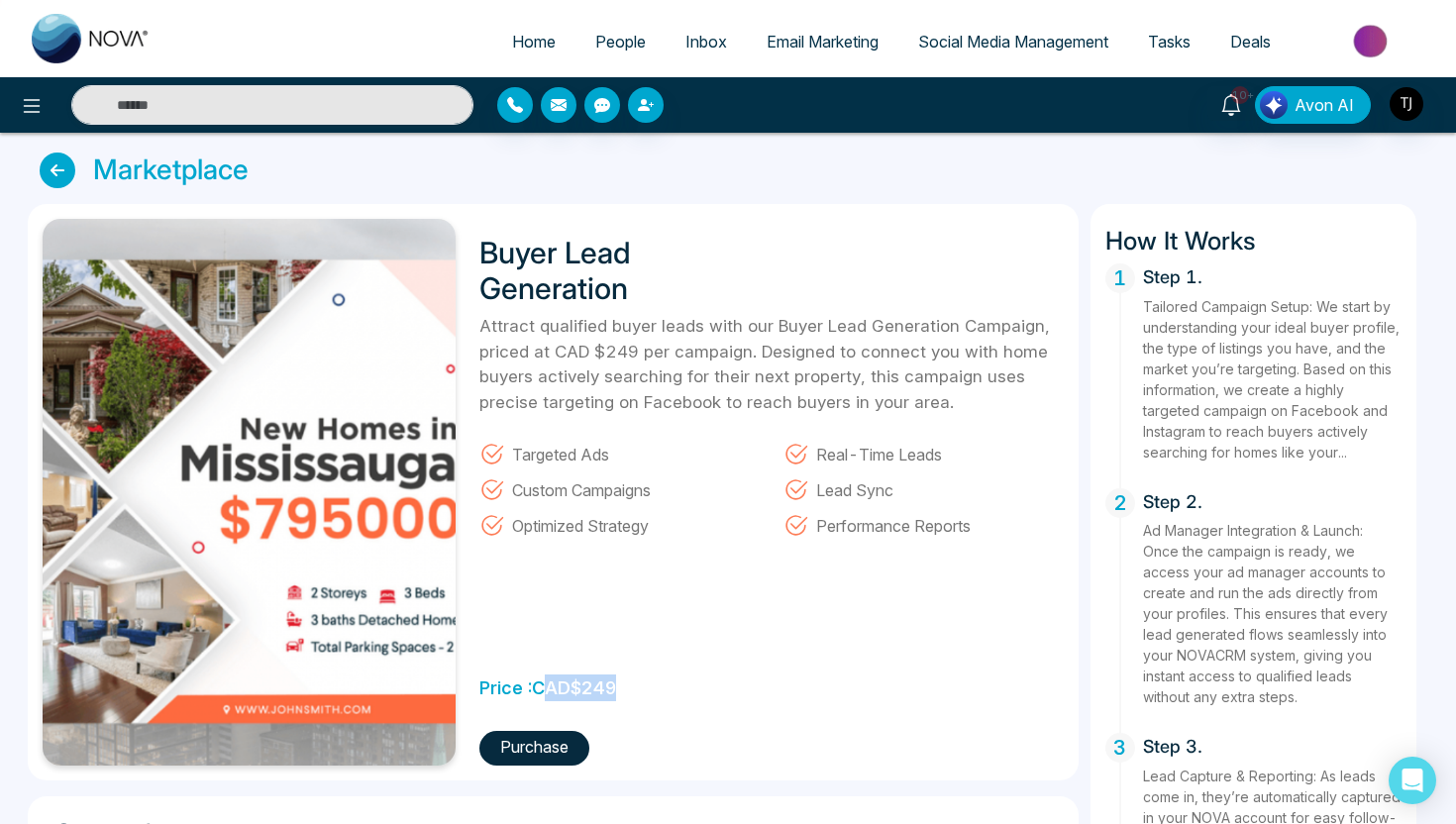 drag, startPoint x: 556, startPoint y: 680, endPoint x: 624, endPoint y: 691, distance: 68.88396 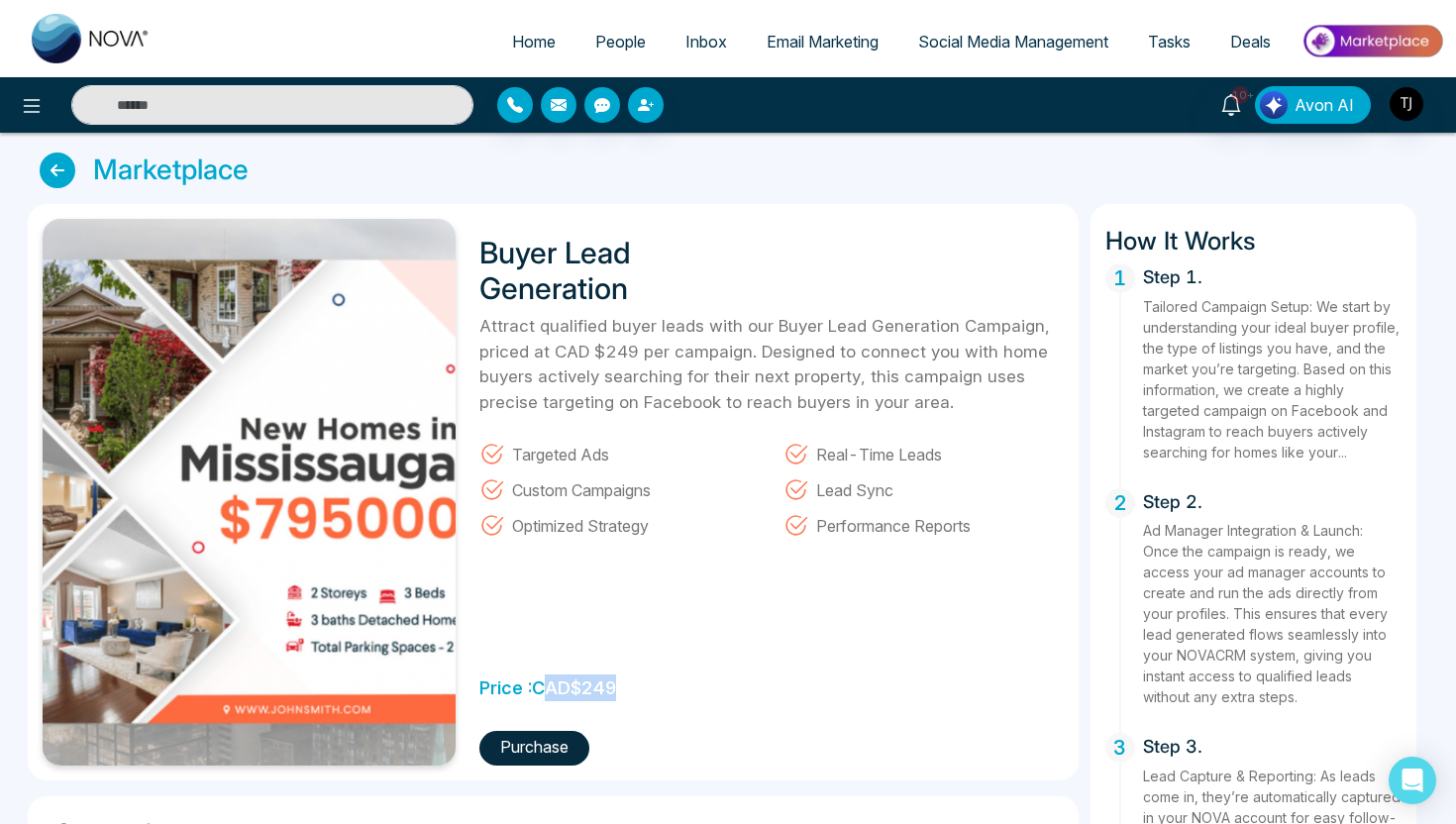 click on "Price :  CAD  $ 249" at bounding box center (548, 682) 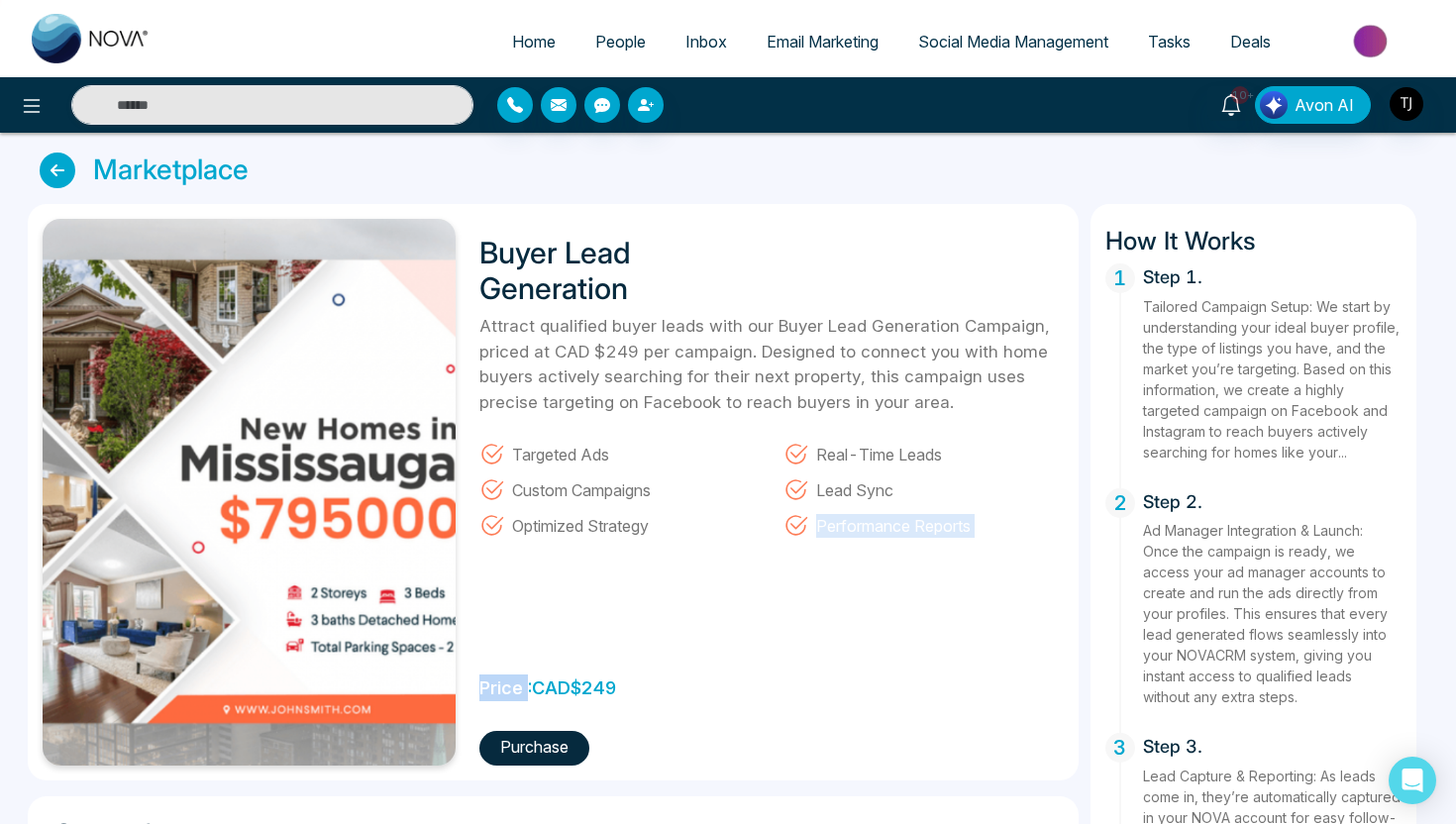 drag, startPoint x: 528, startPoint y: 689, endPoint x: 642, endPoint y: 688, distance: 114.00439 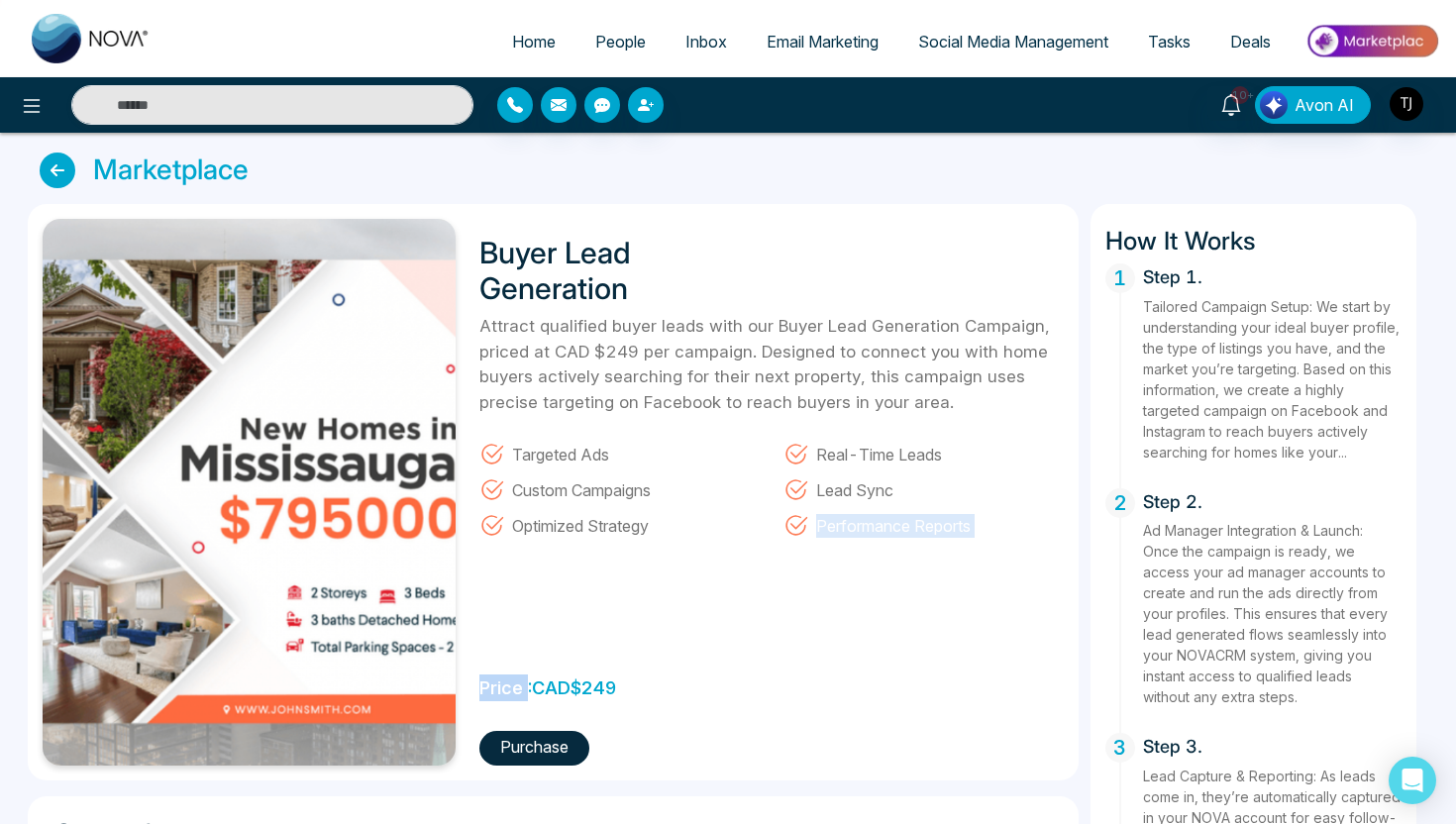 click on "Buyer Lead Generation Attract qualified buyer leads with our Buyer Lead Generation Campaign, priced at CAD $249 per campaign. Designed to connect you with home buyers actively searching for their next property, this campaign uses precise targeting on Facebook to reach buyers in your area. Targeted Ads Real-Time Leads Custom Campaigns Lead Sync Optimized Strategy Performance Reports Price :  CAD  $ 249 Purchase" at bounding box center (765, 492) 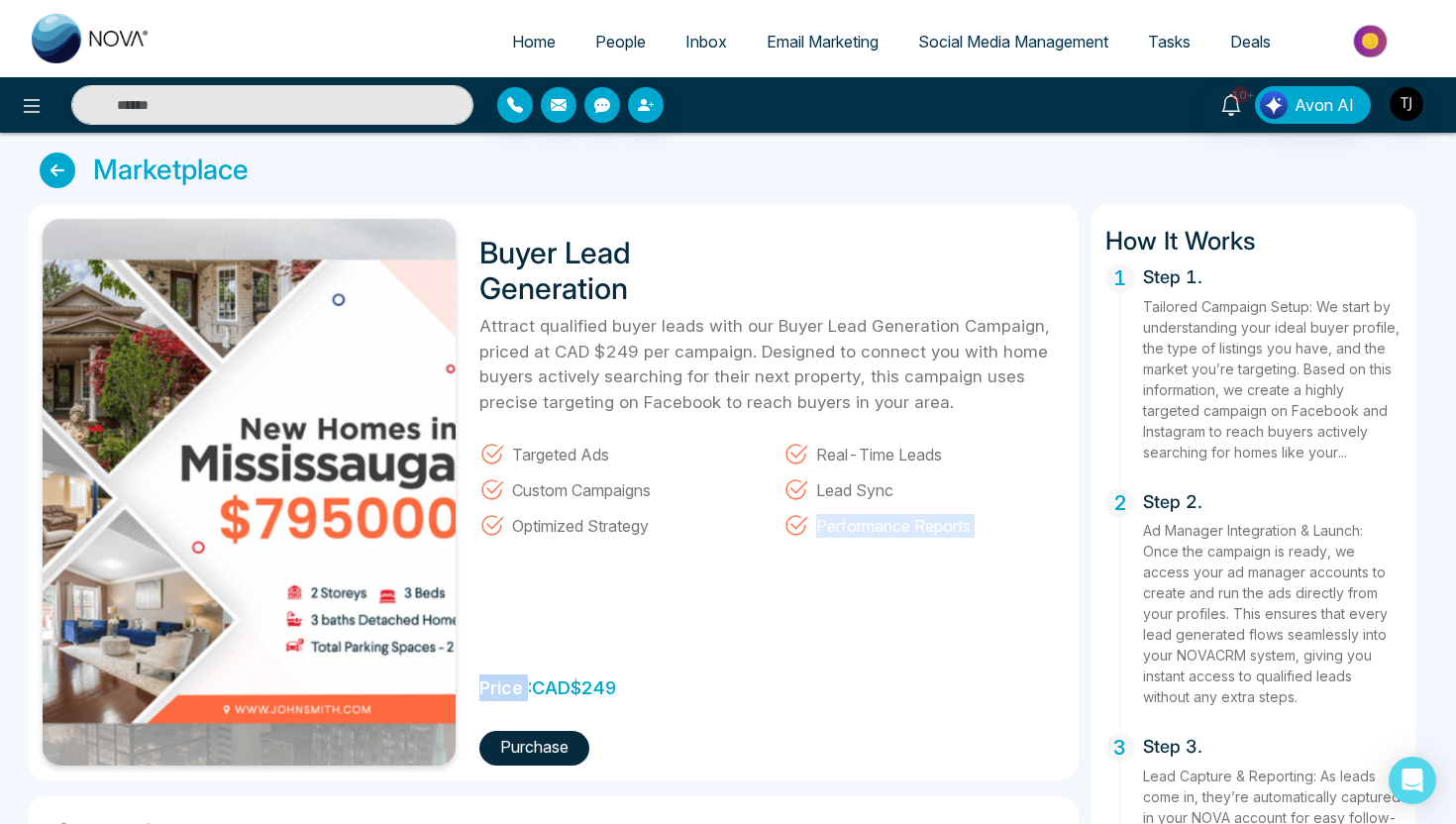 click on "Buyer Lead Generation Attract qualified buyer leads with our Buyer Lead Generation Campaign, priced at CAD $249 per campaign. Designed to connect you with home buyers actively searching for their next property, this campaign uses precise targeting on Facebook to reach buyers in your area. Targeted Ads Real-Time Leads Custom Campaigns Lead Sync Optimized Strategy Performance Reports Price :  CAD  $ 249 Purchase" at bounding box center (765, 492) 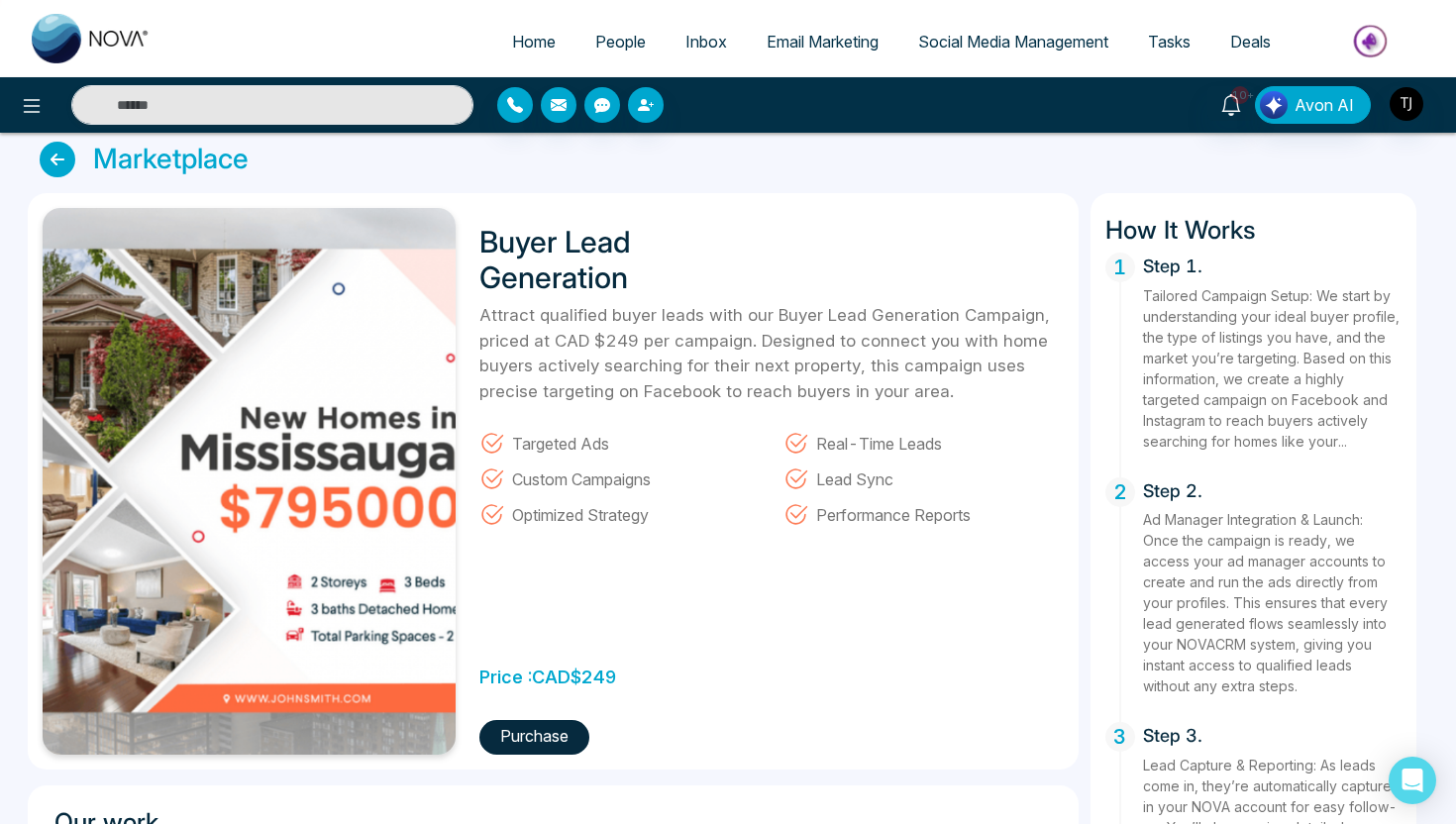 scroll, scrollTop: 29, scrollLeft: 0, axis: vertical 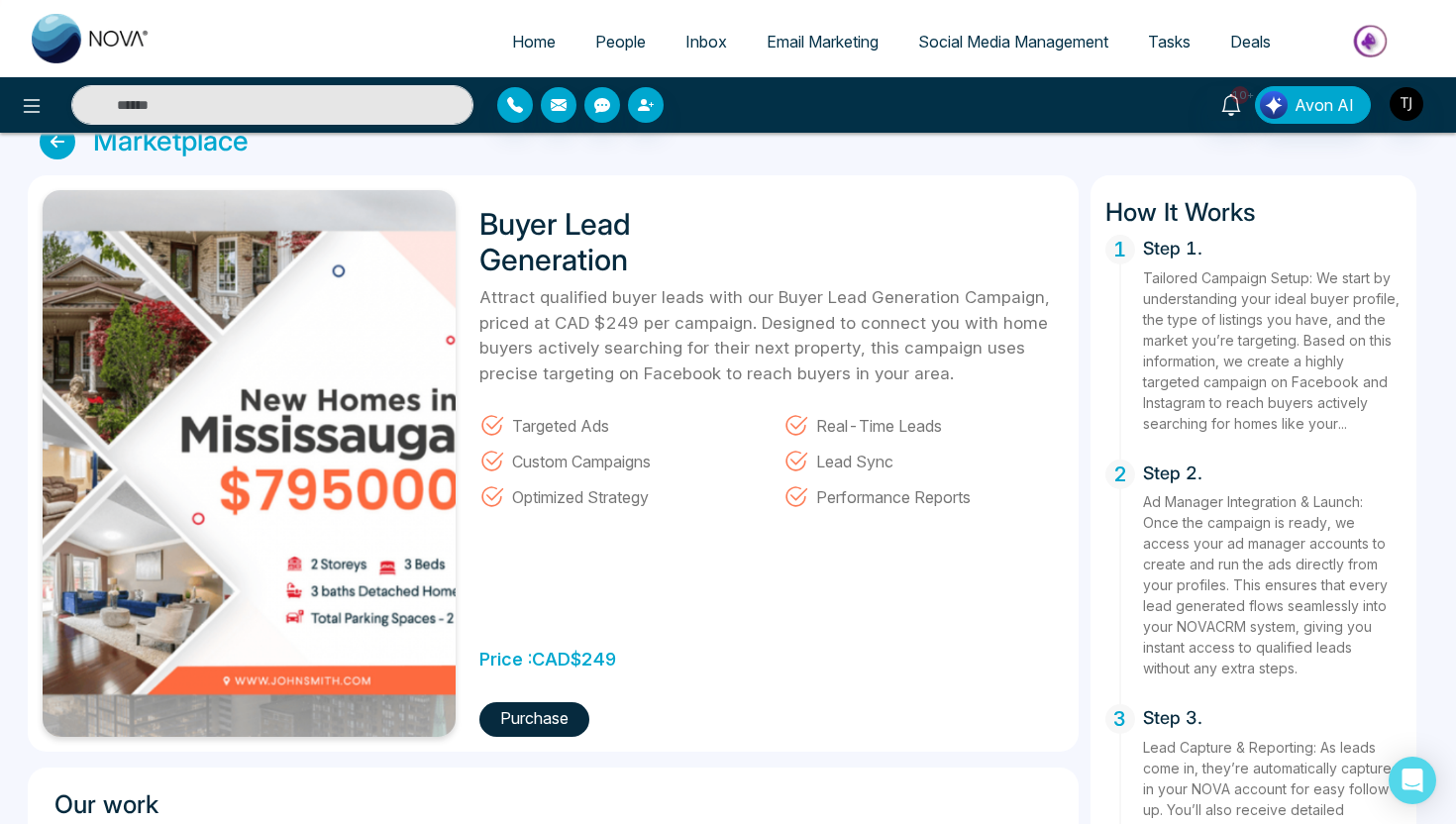 click on "People" at bounding box center (620, 42) 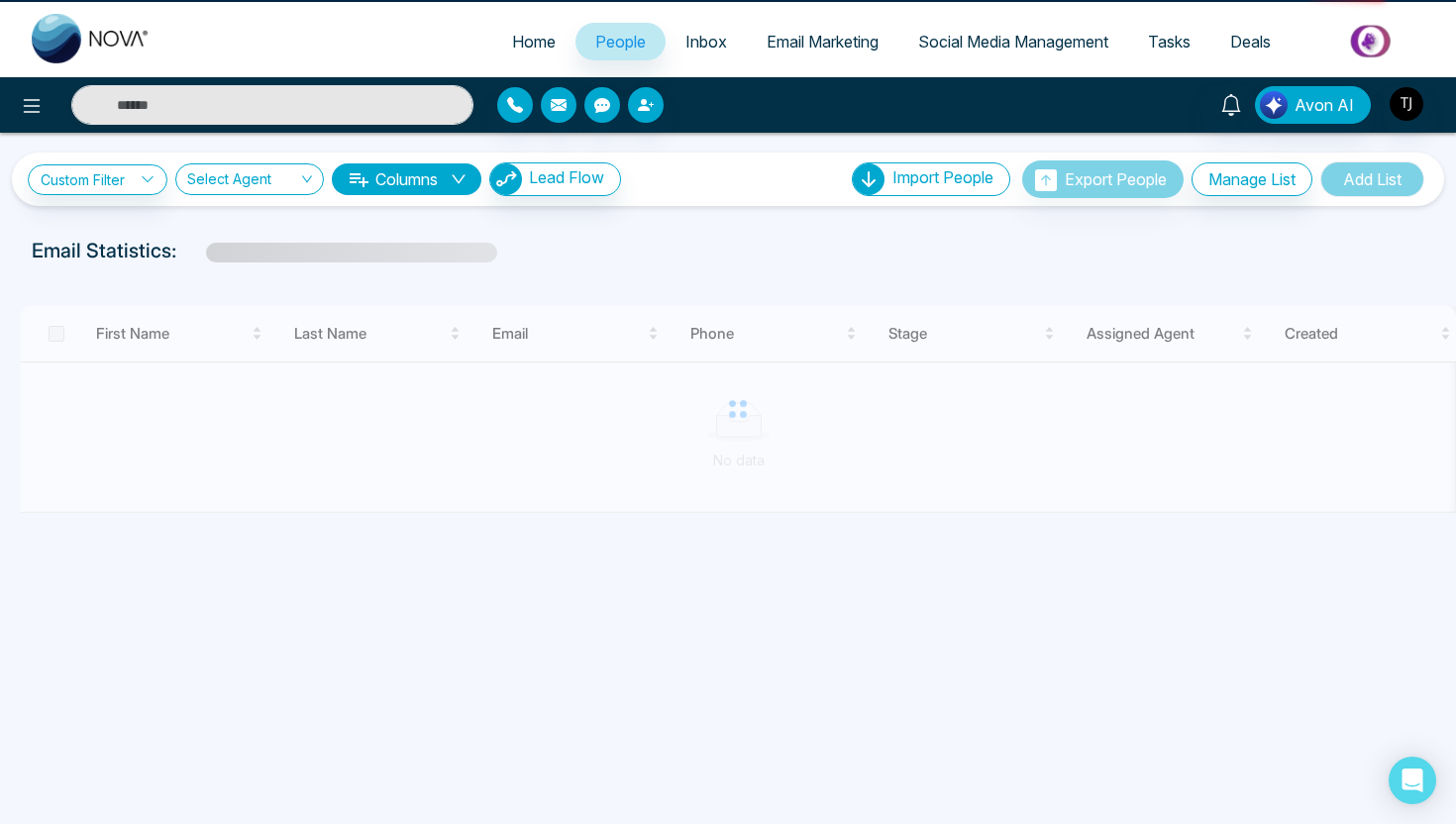 scroll, scrollTop: 0, scrollLeft: 0, axis: both 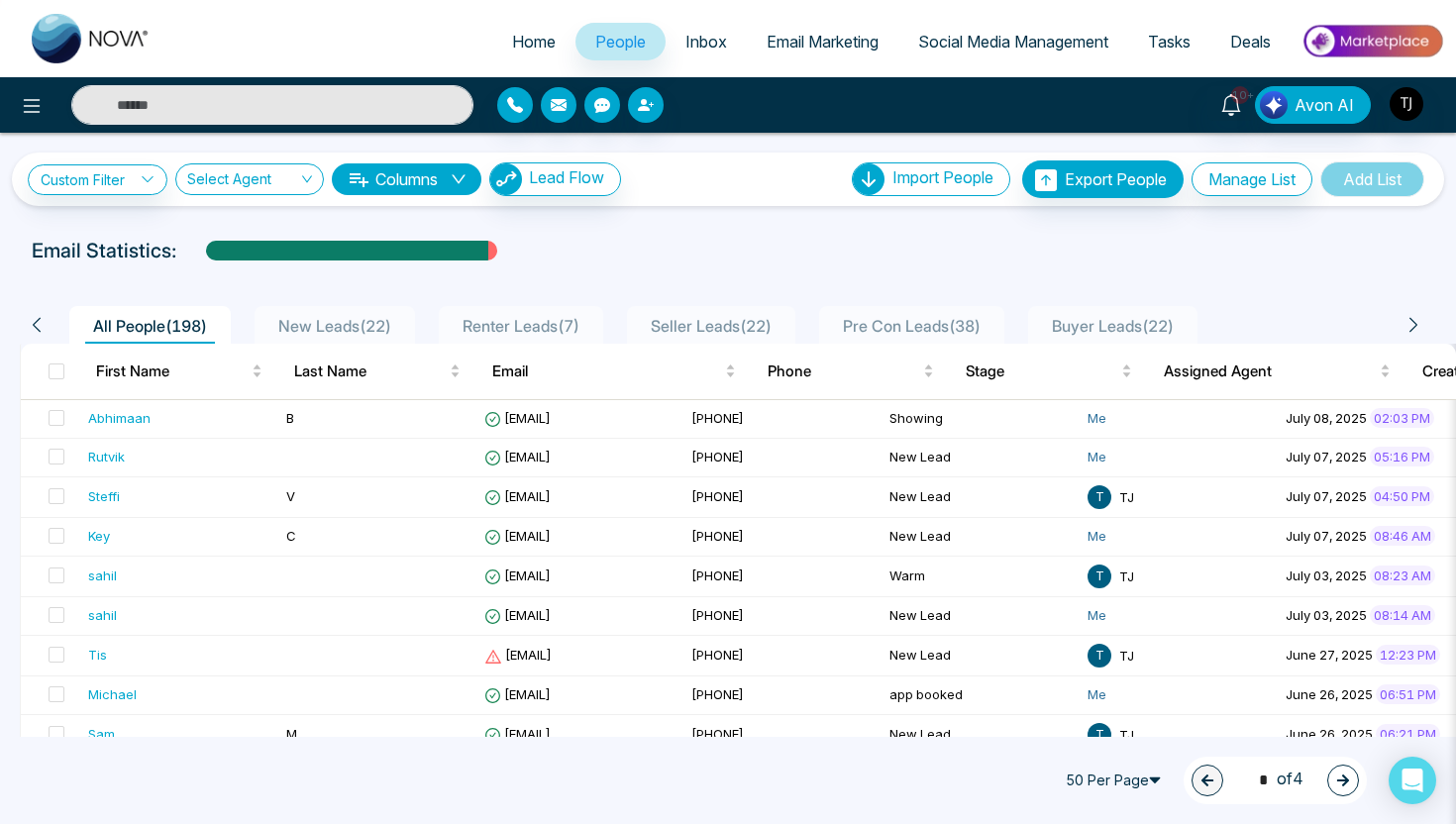 click on "Email Marketing" at bounding box center [822, 42] 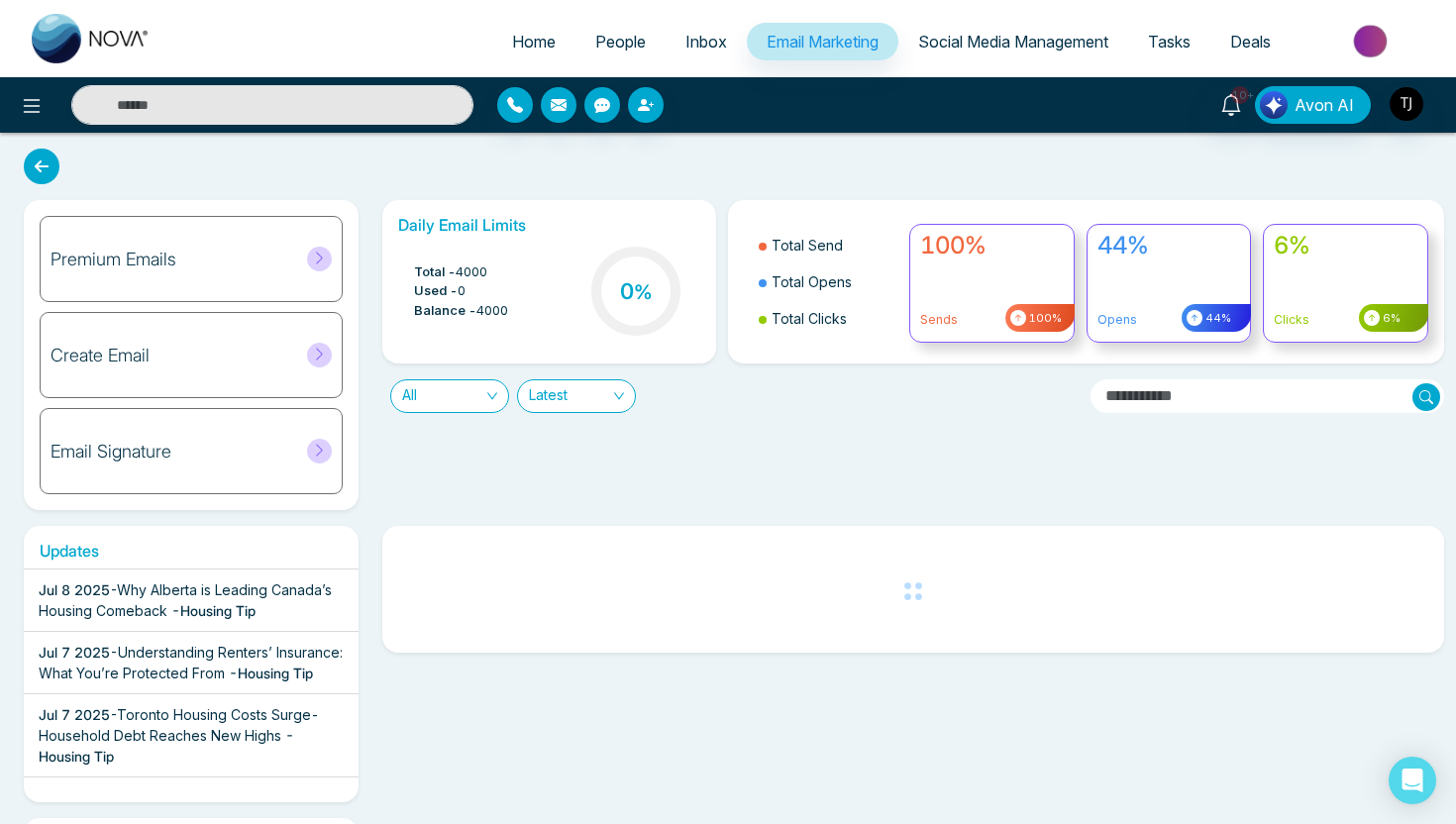 click on "Social Media Management" at bounding box center (1013, 42) 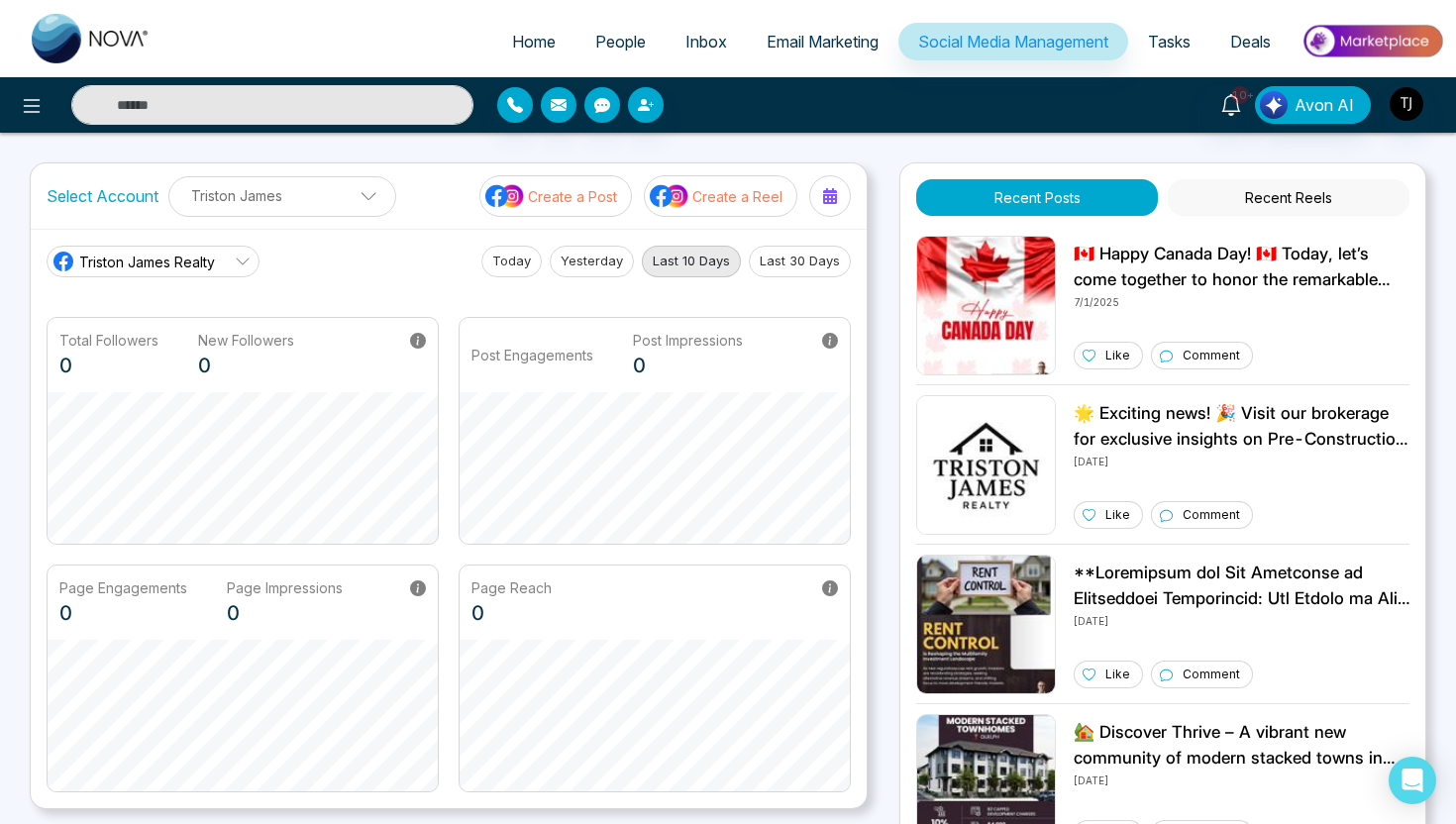 click on "Last 30 Days" at bounding box center [799, 261] 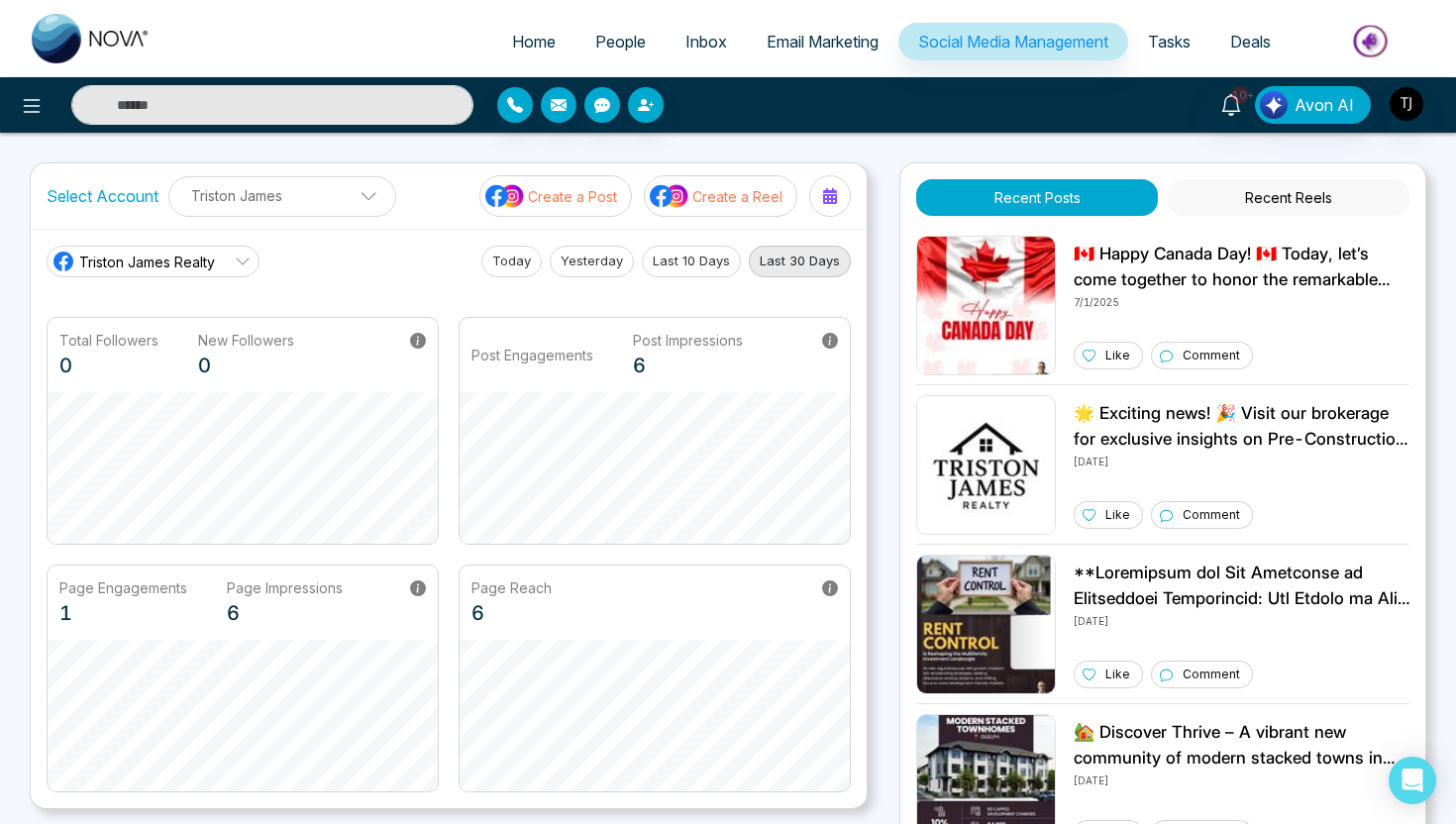 click on "Email Marketing" at bounding box center [822, 42] 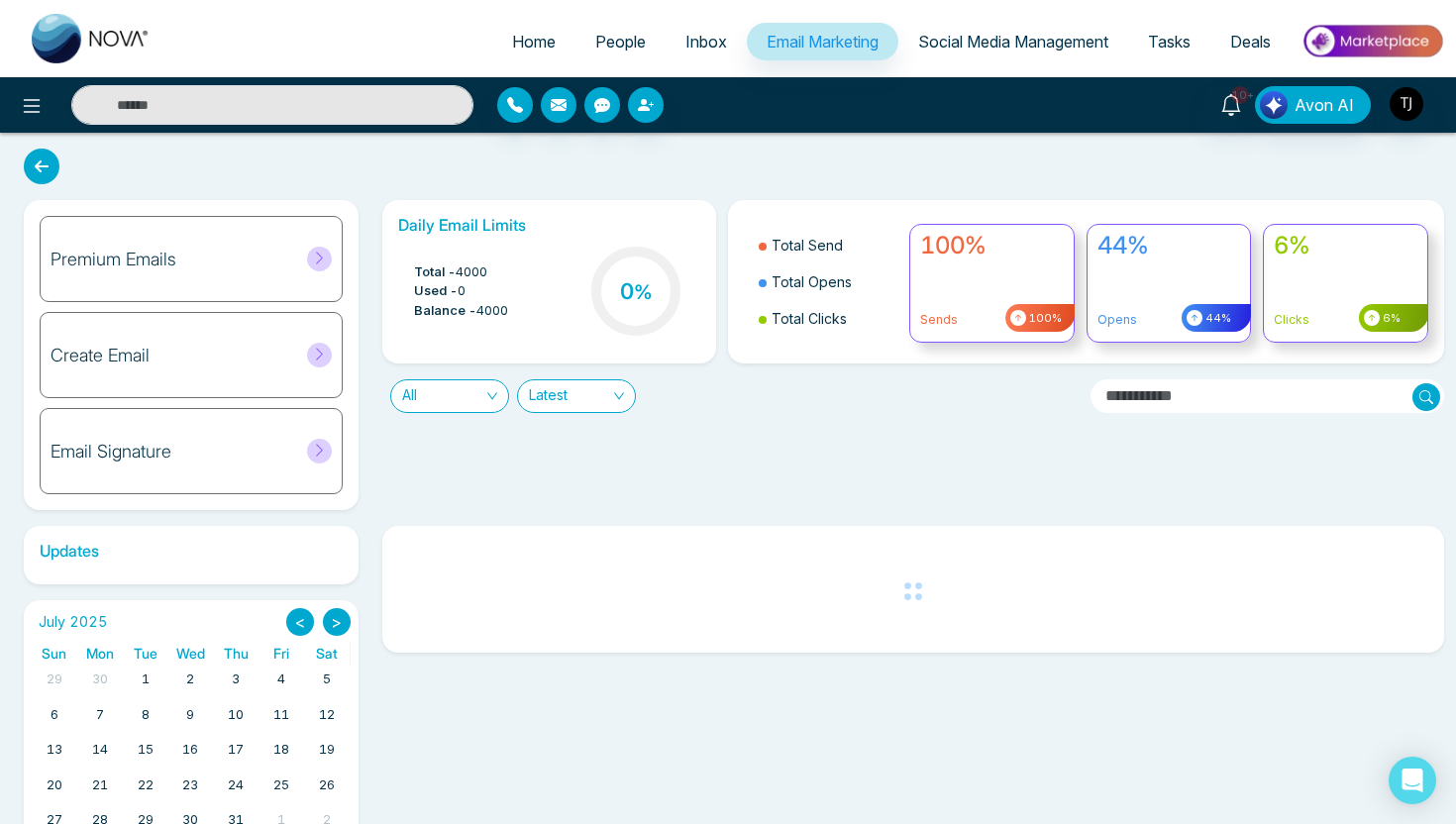 click on "Premium Emails" at bounding box center (191, 258) 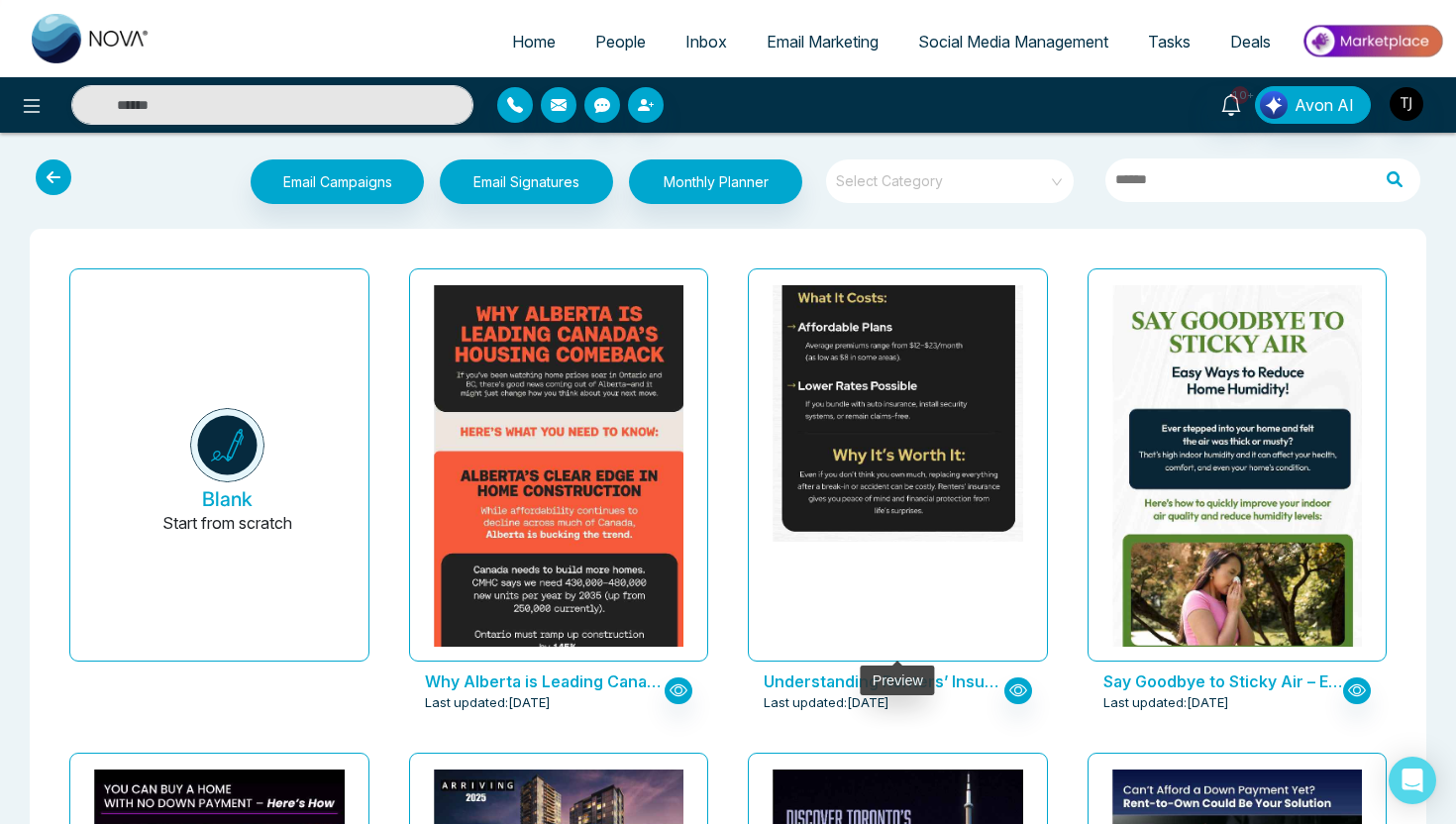 scroll, scrollTop: 0, scrollLeft: 0, axis: both 